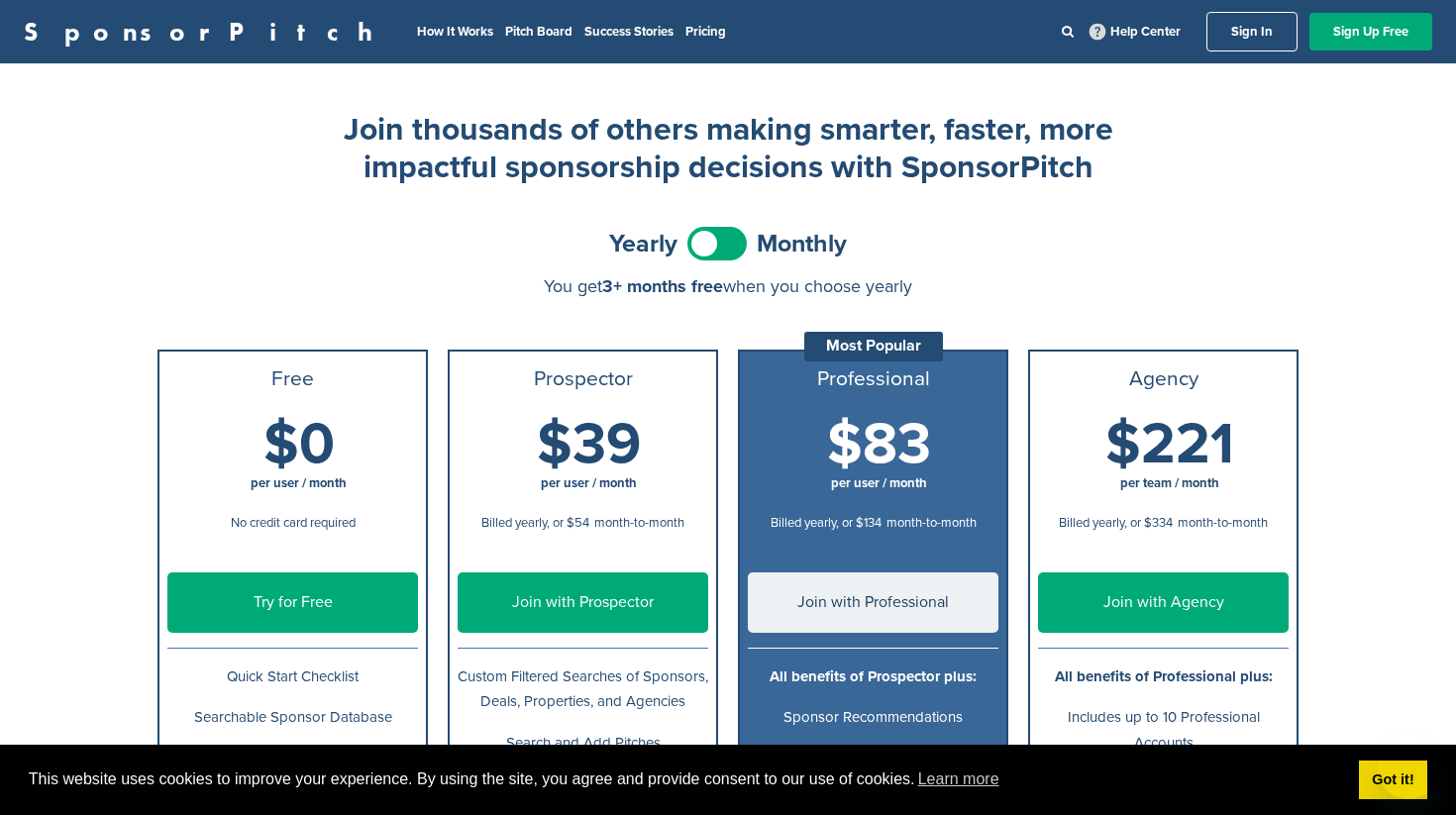 scroll, scrollTop: 0, scrollLeft: 0, axis: both 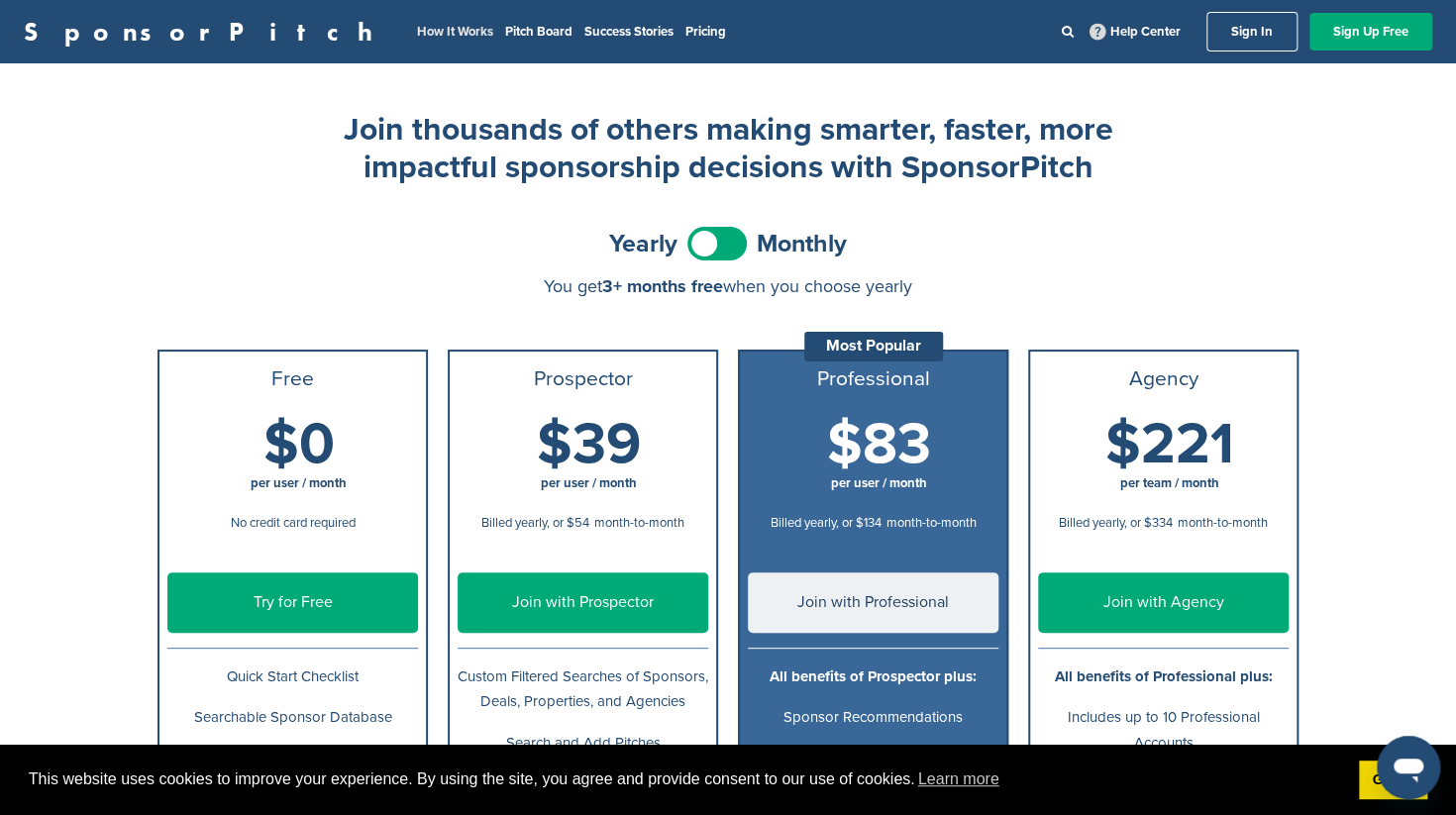 click on "How It Works" at bounding box center [455, 32] 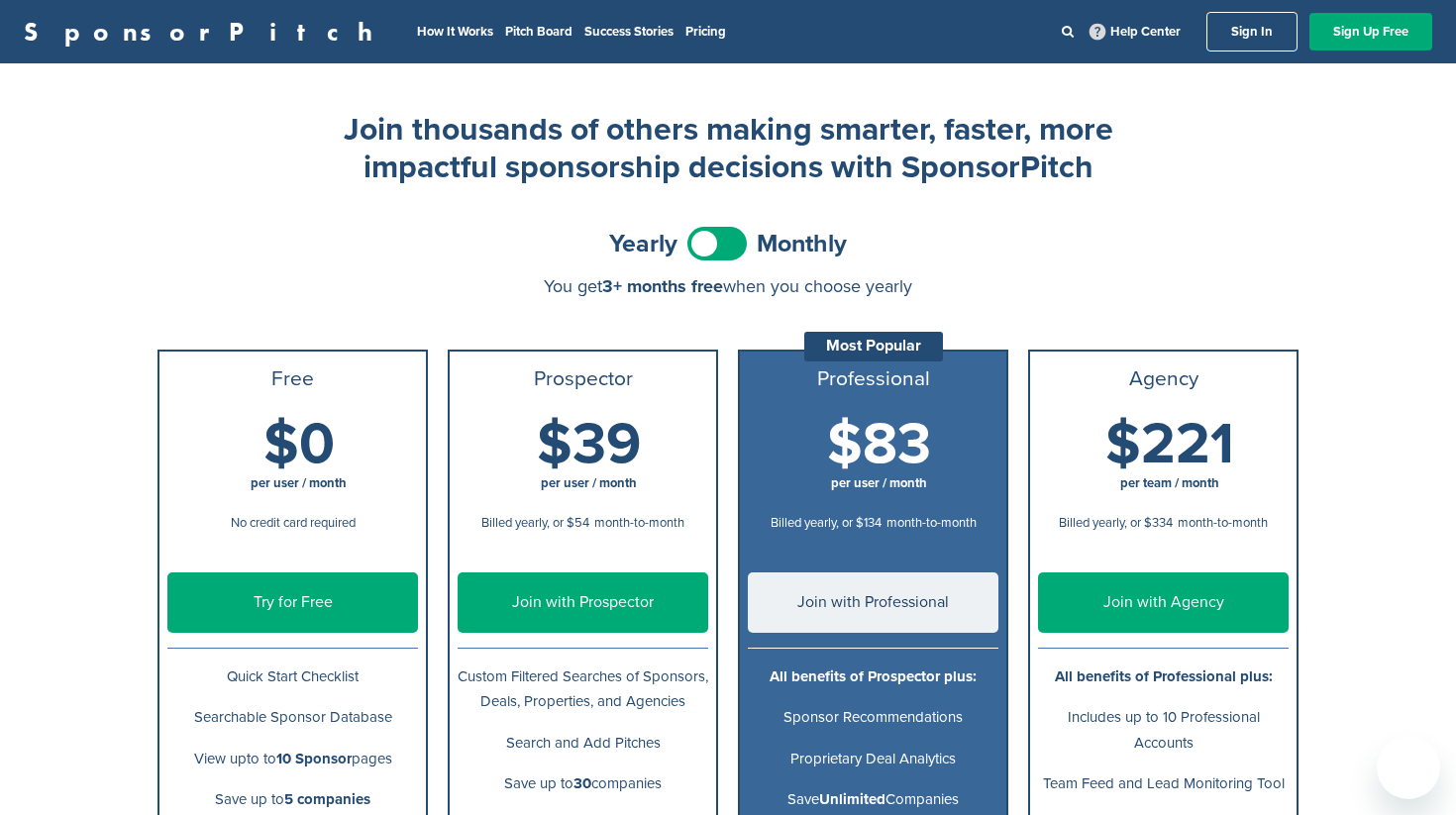scroll, scrollTop: 0, scrollLeft: 0, axis: both 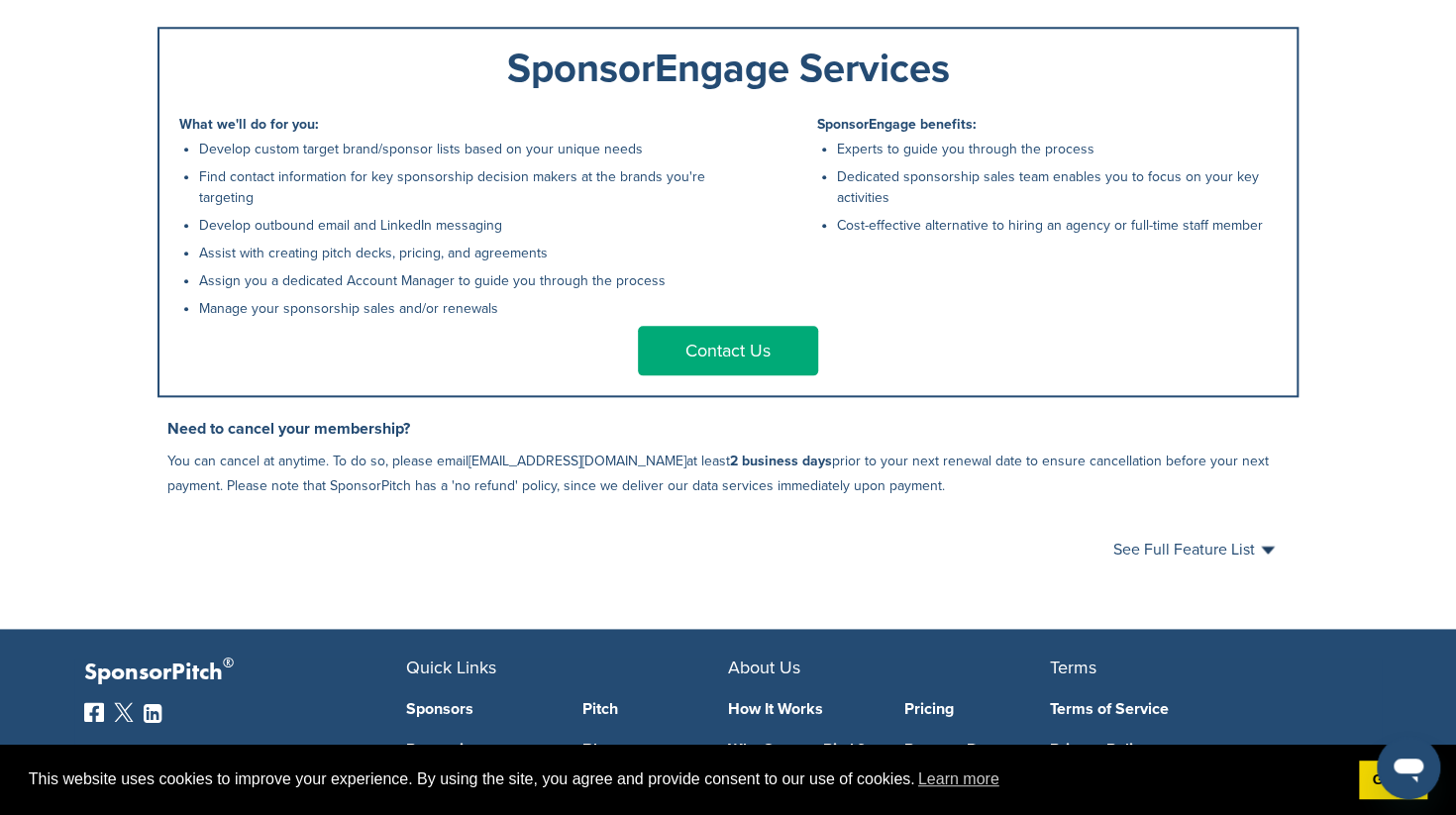 click on "Contact Us" at bounding box center [728, 351] 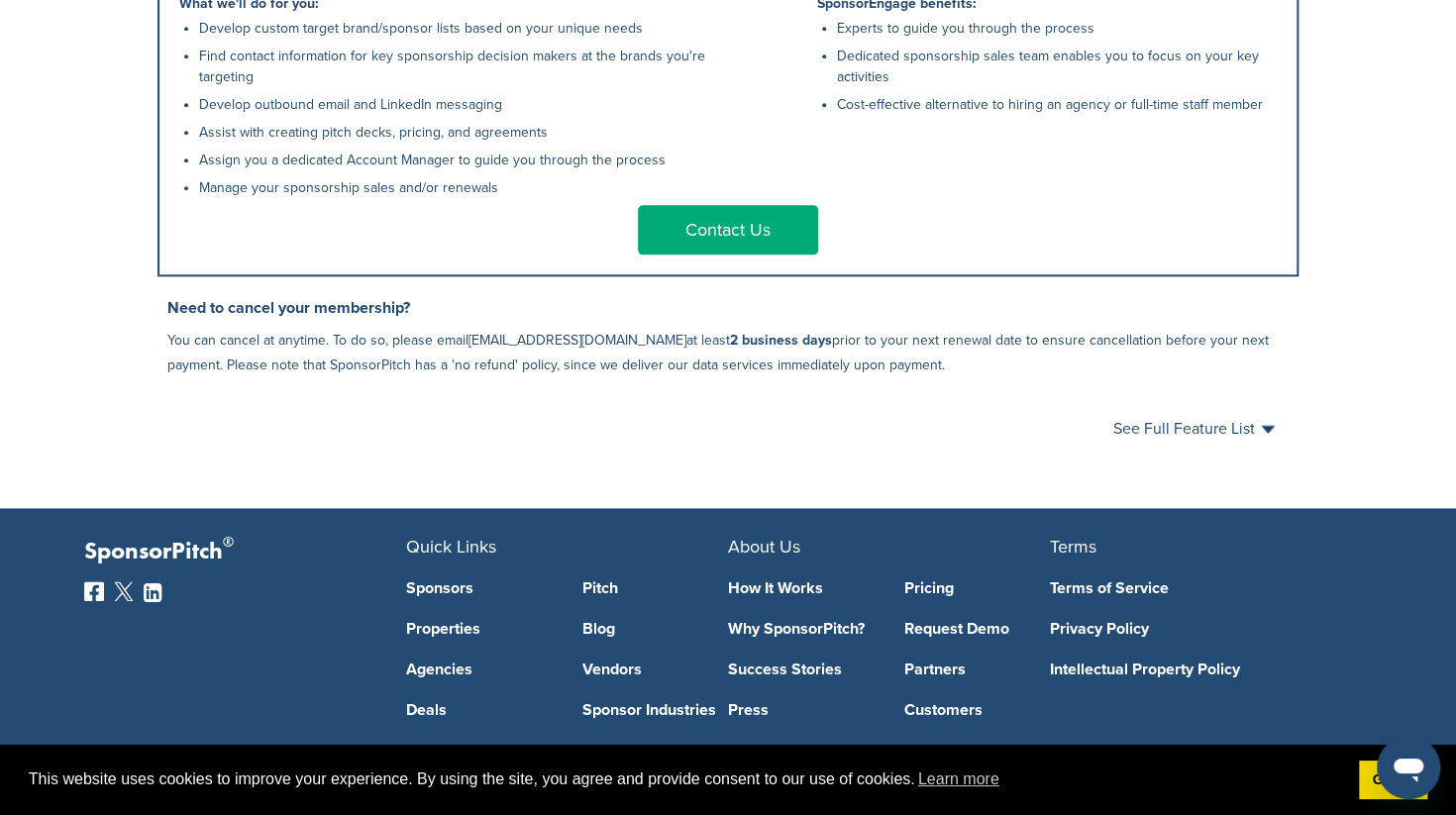 scroll, scrollTop: 1221, scrollLeft: 0, axis: vertical 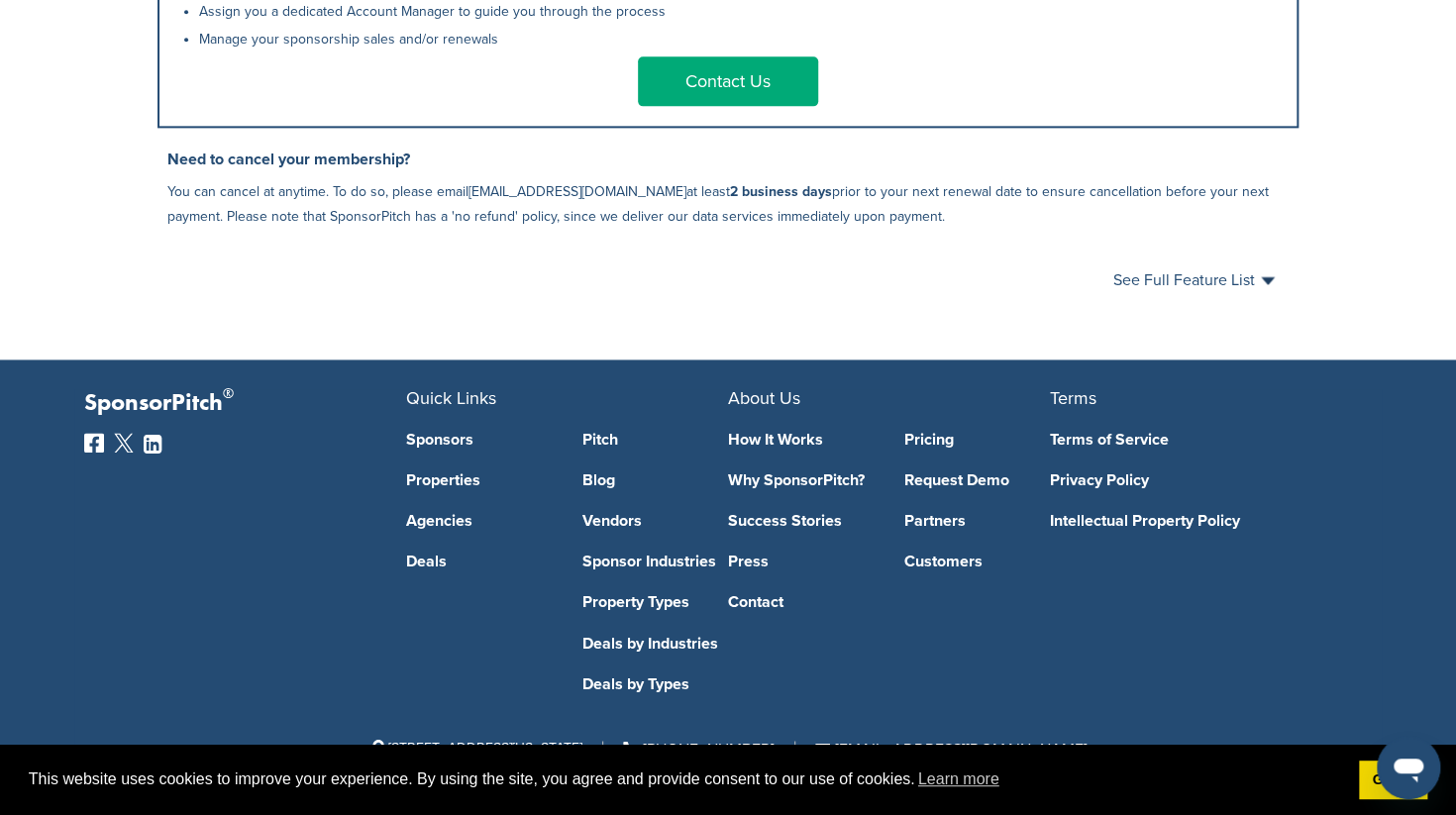 click on "Properties" at bounding box center [479, 480] 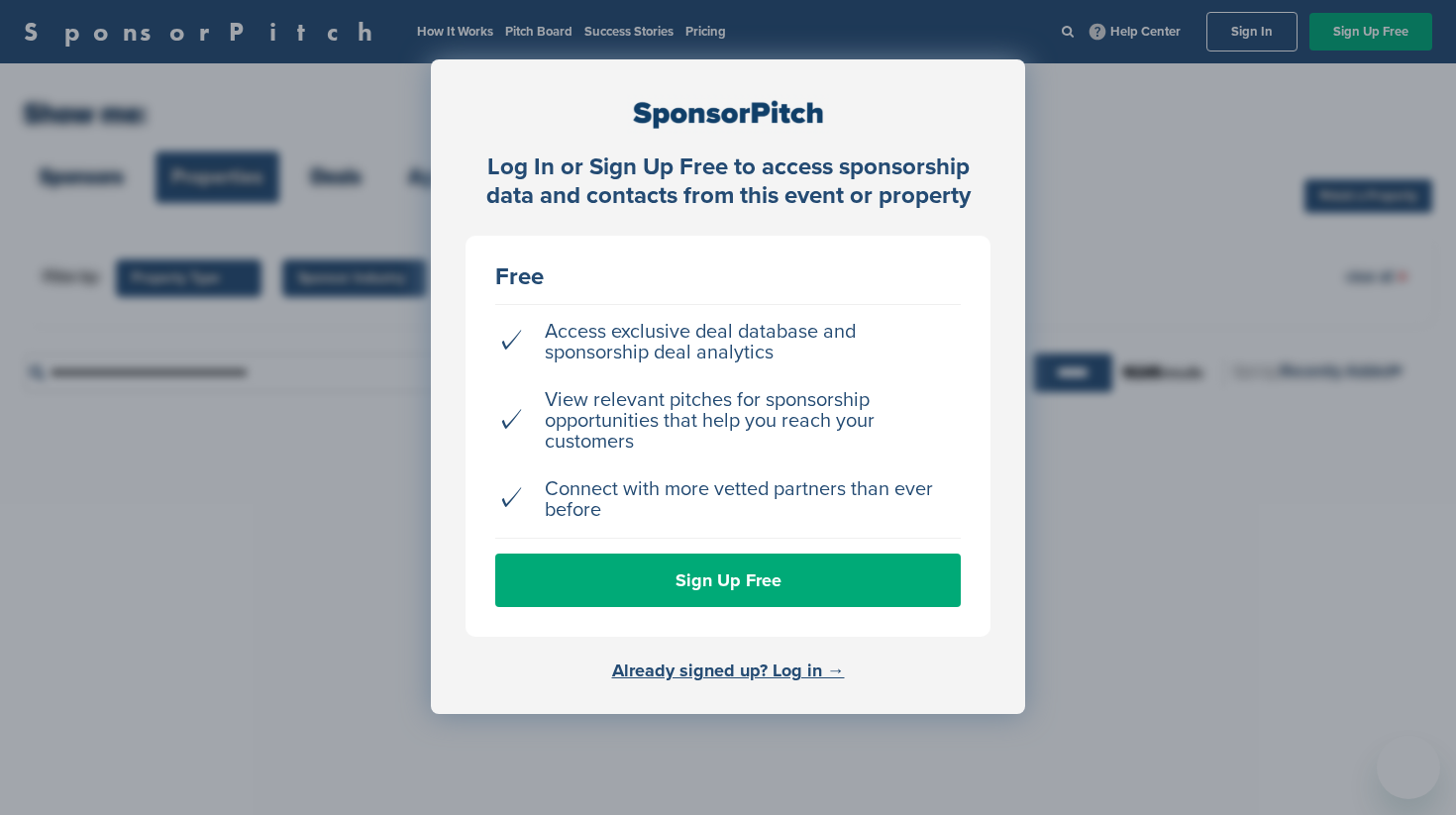 scroll, scrollTop: 0, scrollLeft: 0, axis: both 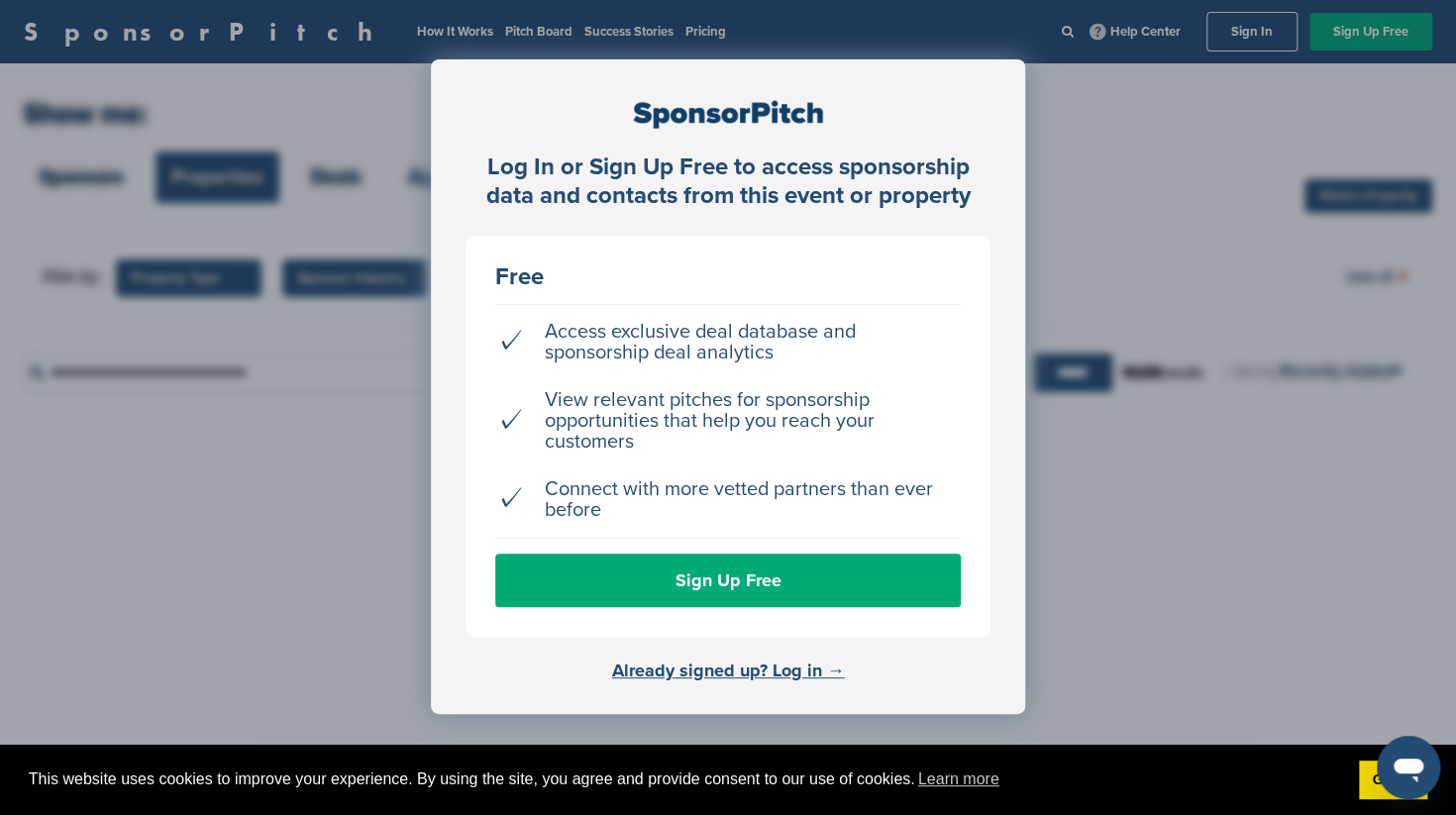 click on "Log In or Sign Up Free to access sponsorship data and contacts from this event or property
Free
✓
Access exclusive deal database and sponsorship deal analytics
✓
View relevant pitches for sponsorship opportunities that help you reach your customers
✓
Connect with more vetted partners than ever before
Sign Up Free
Already signed up? Log in →" at bounding box center [728, 457] 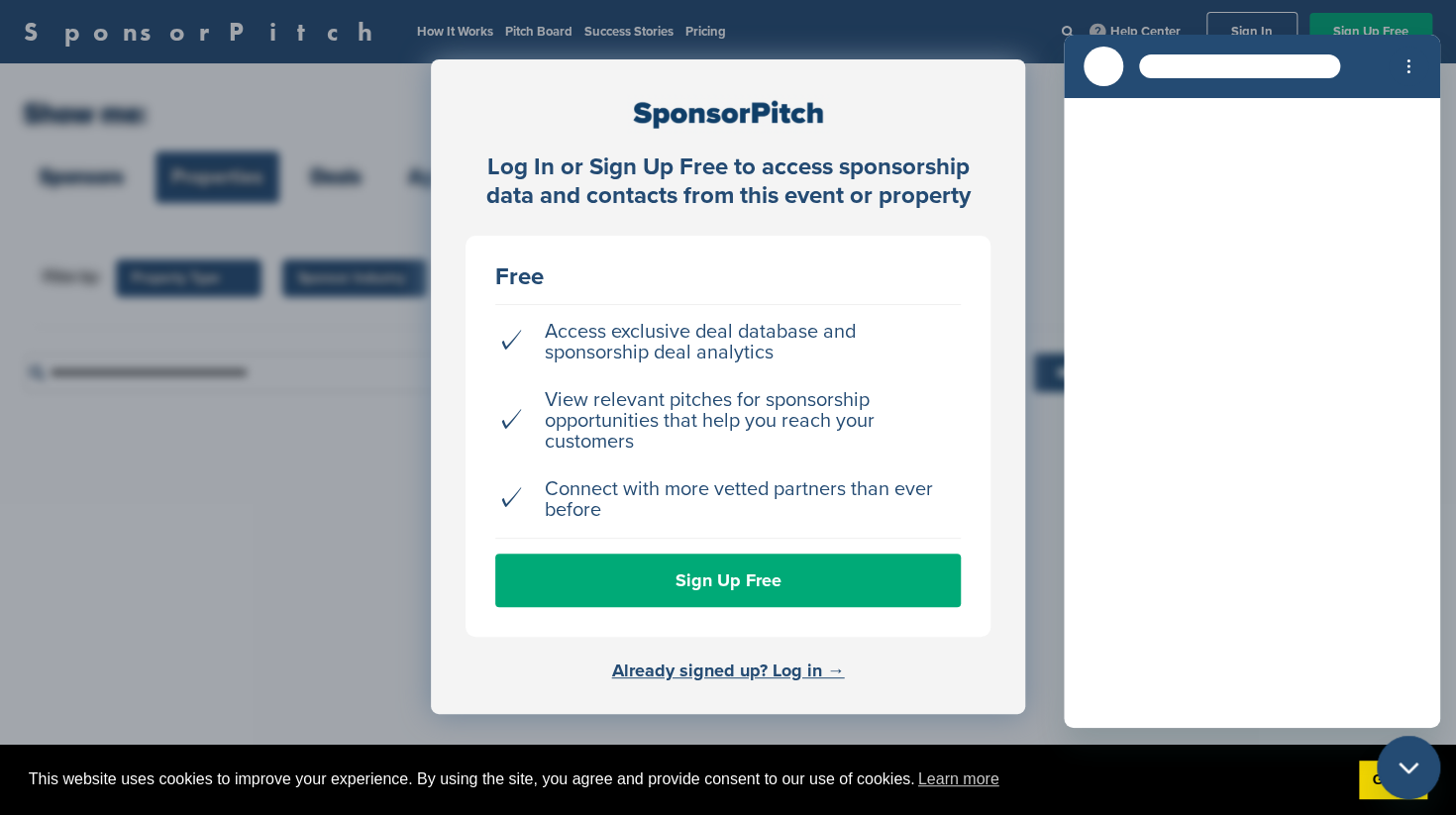scroll, scrollTop: 0, scrollLeft: 0, axis: both 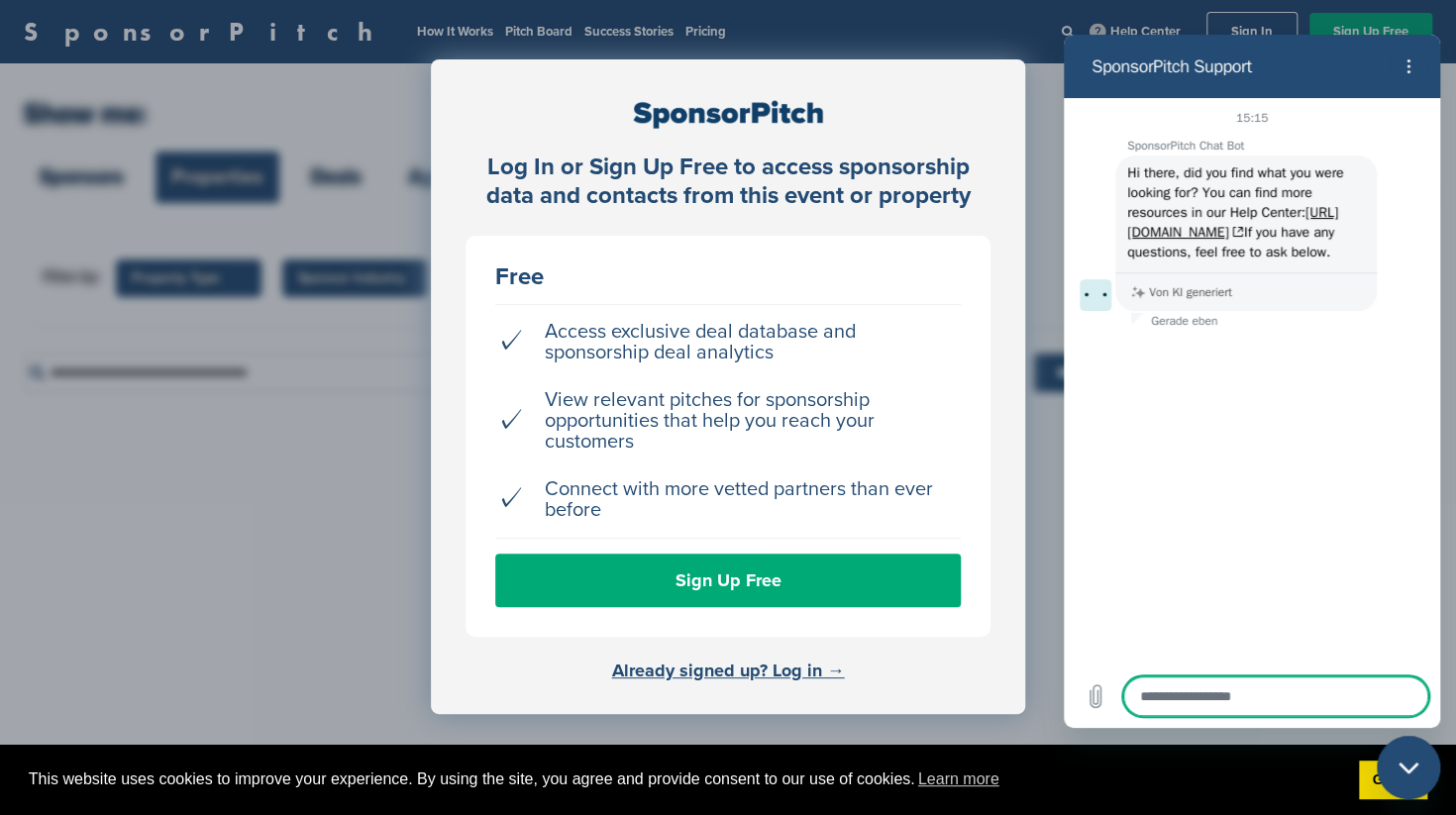 click at bounding box center (1276, 696) 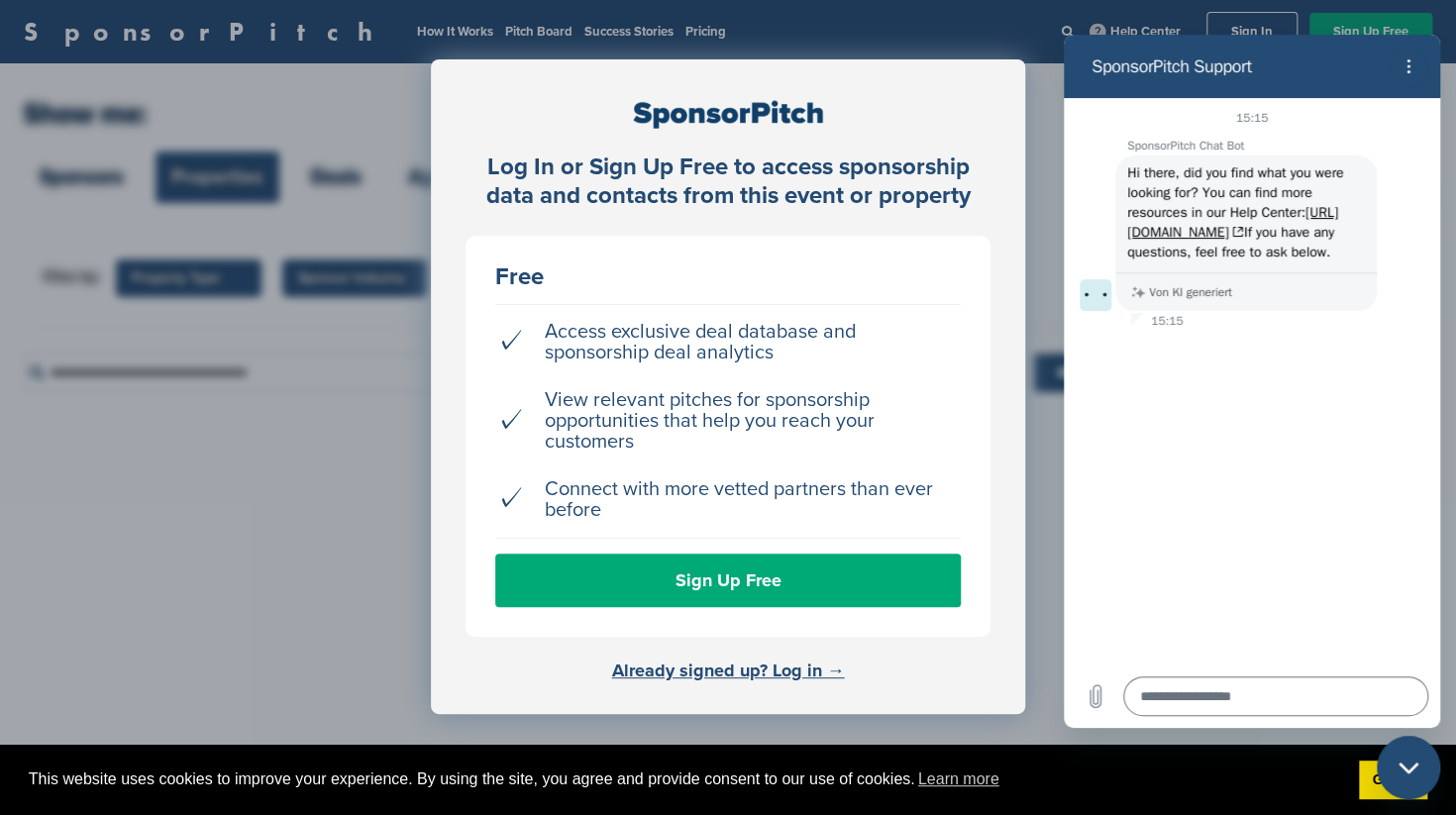 type on "*" 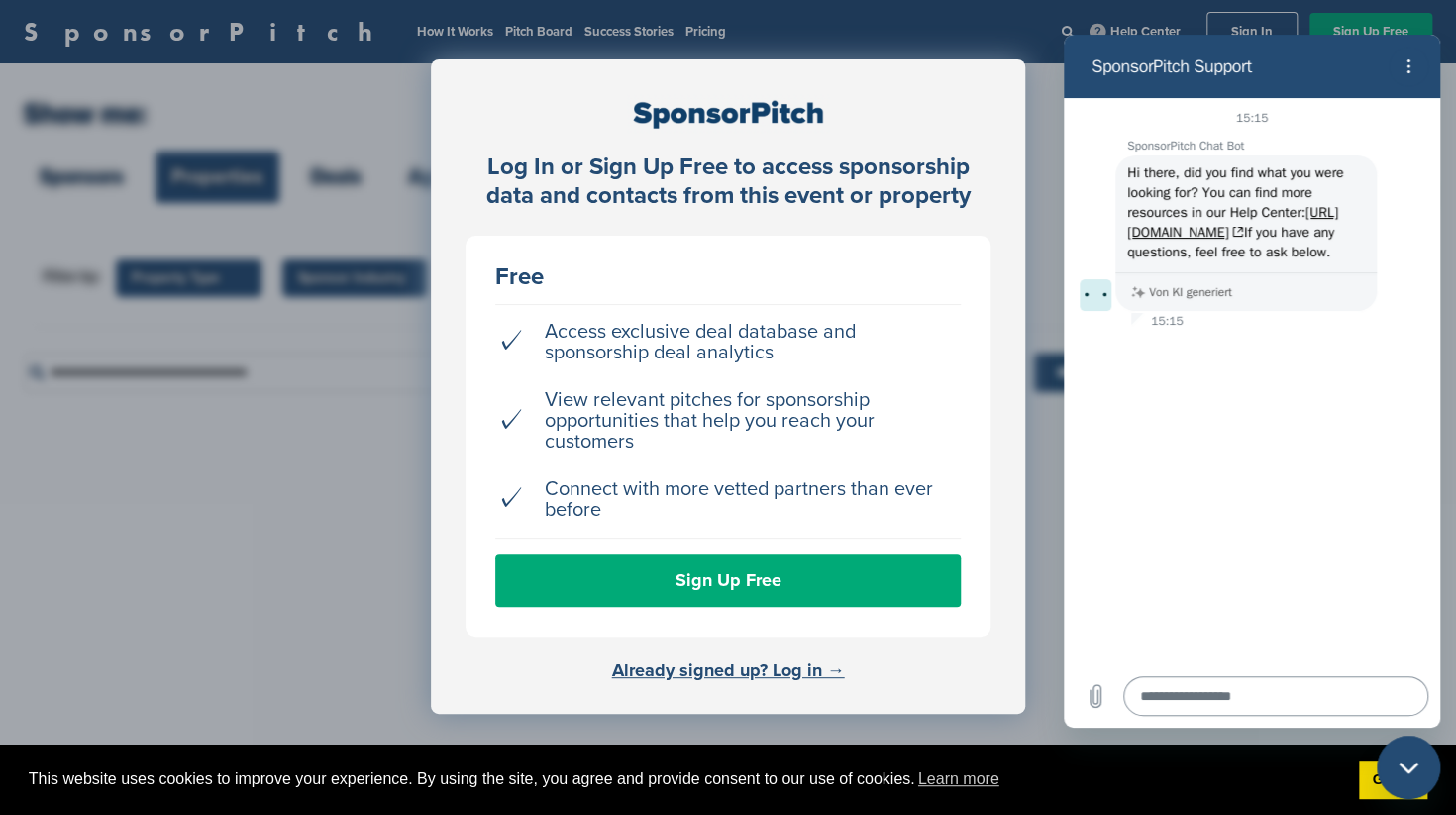 click at bounding box center [1276, 696] 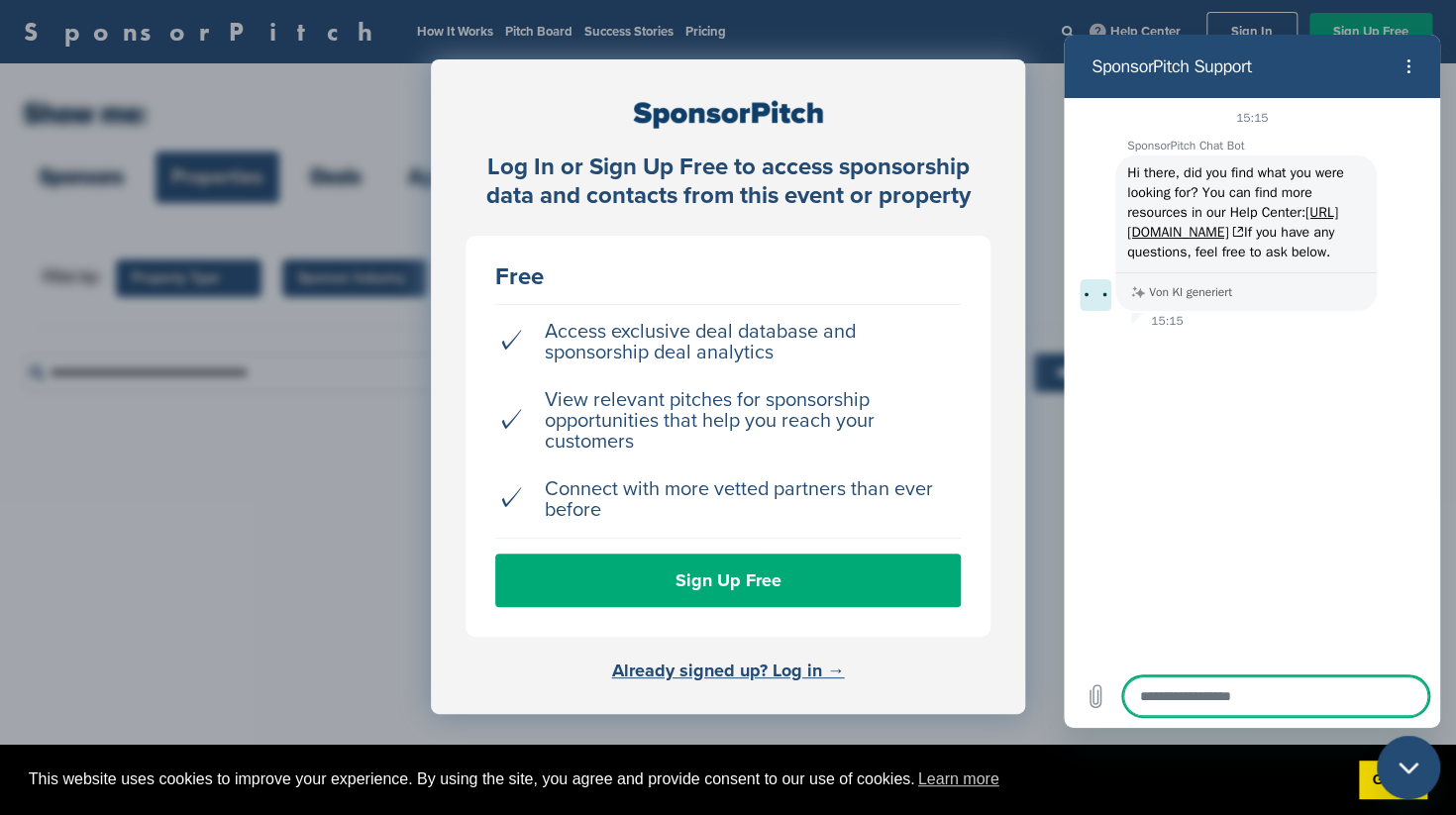 type on "*" 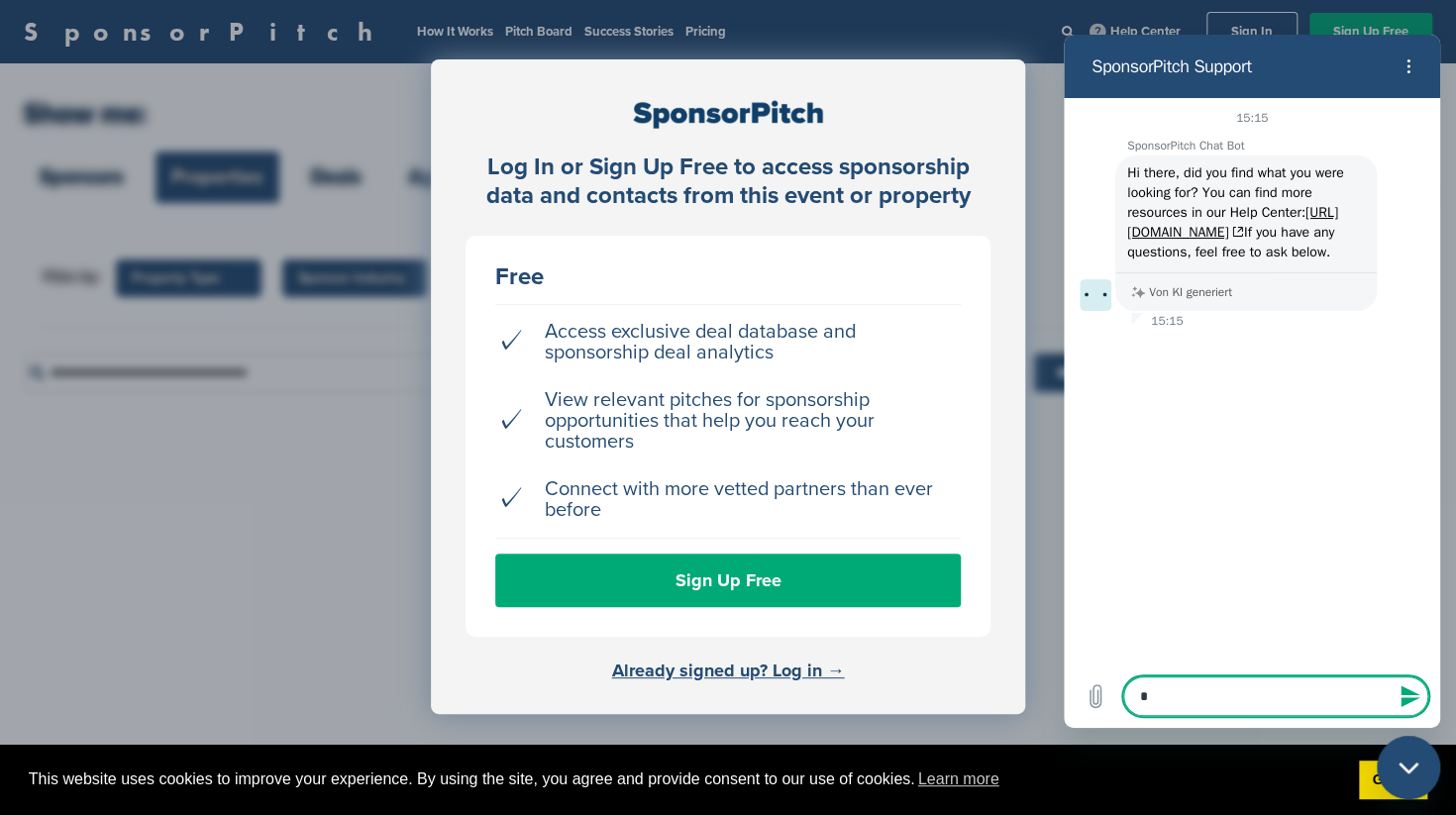 type on "*" 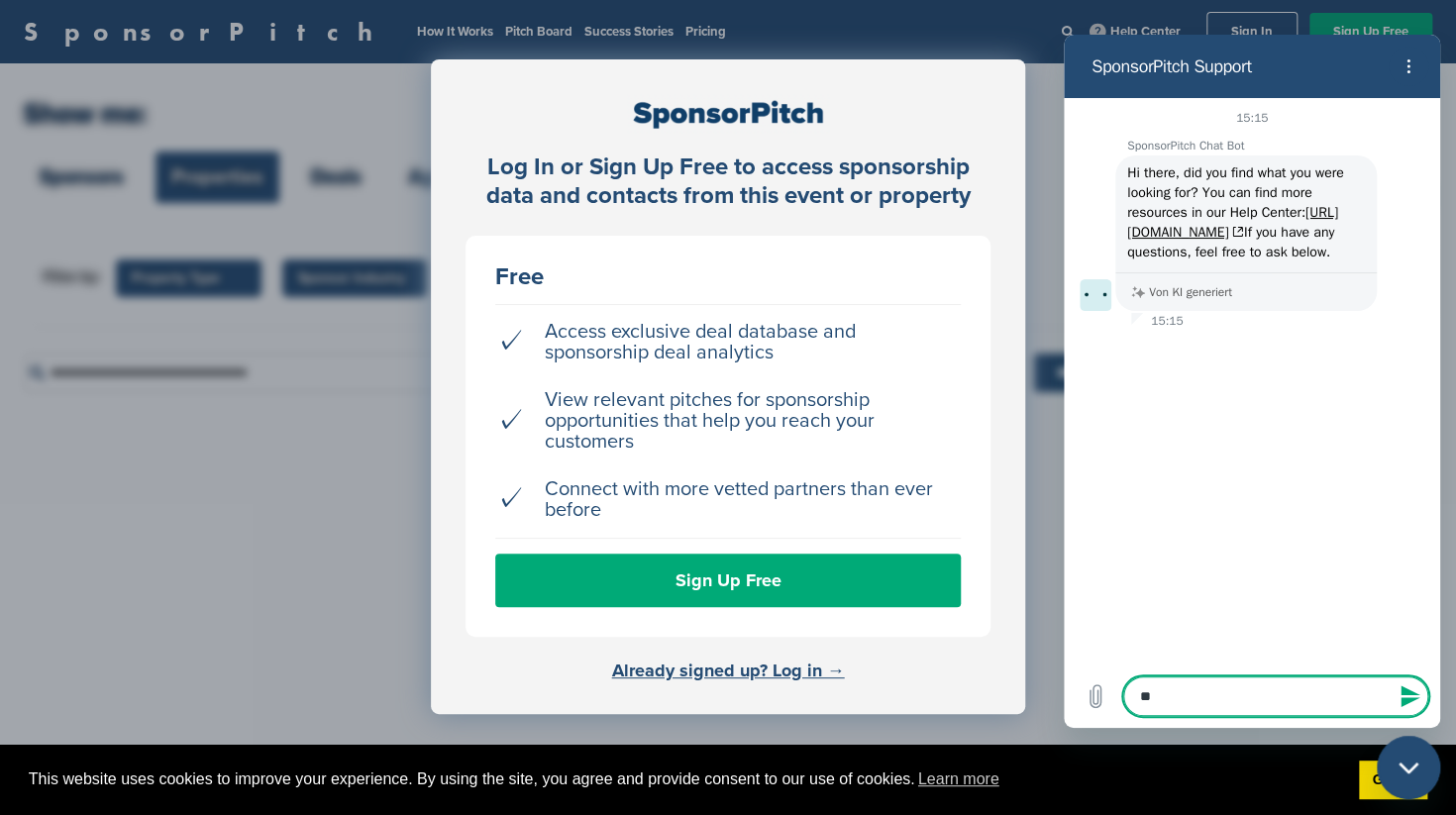 type on "***" 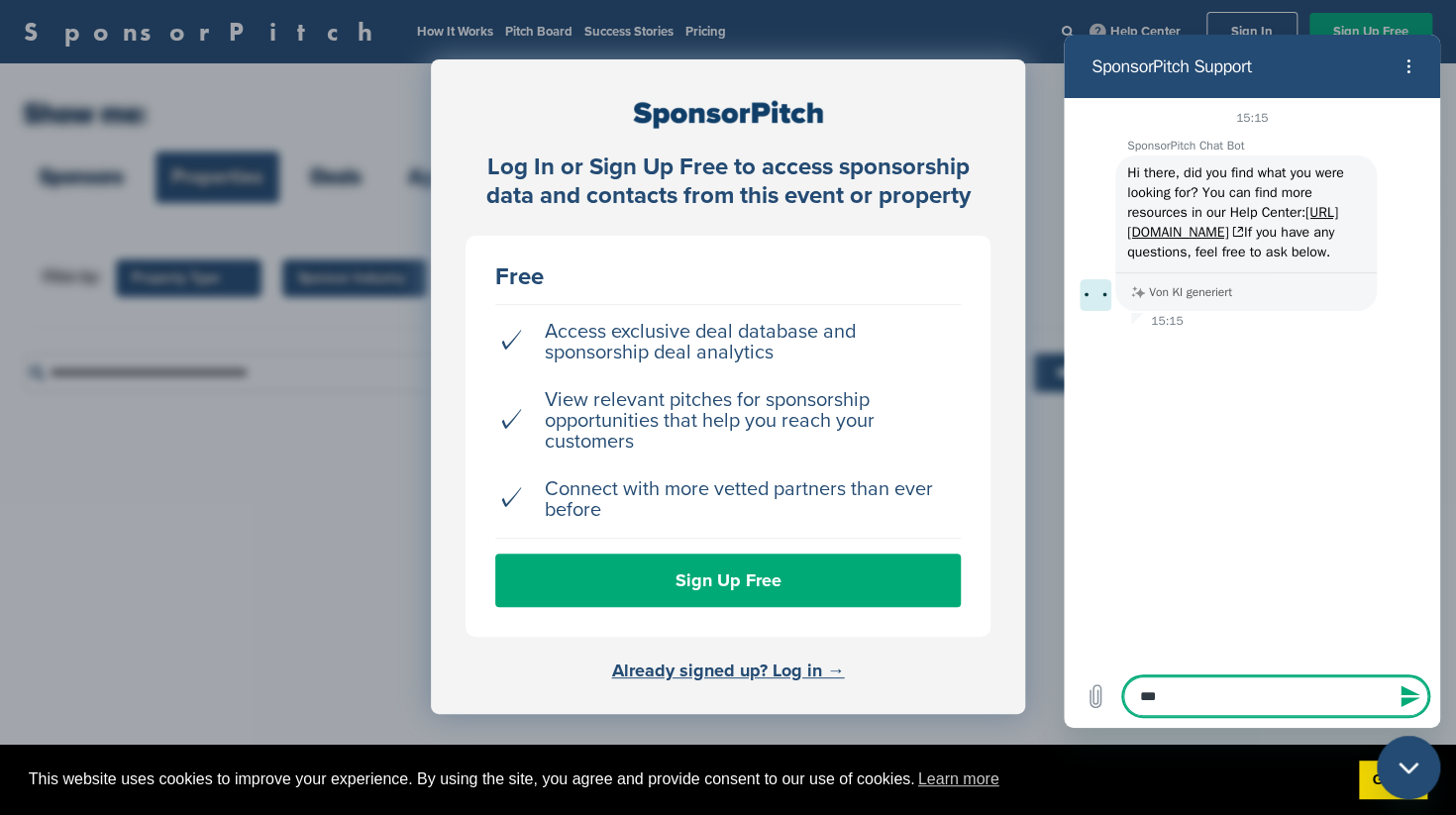 type on "****" 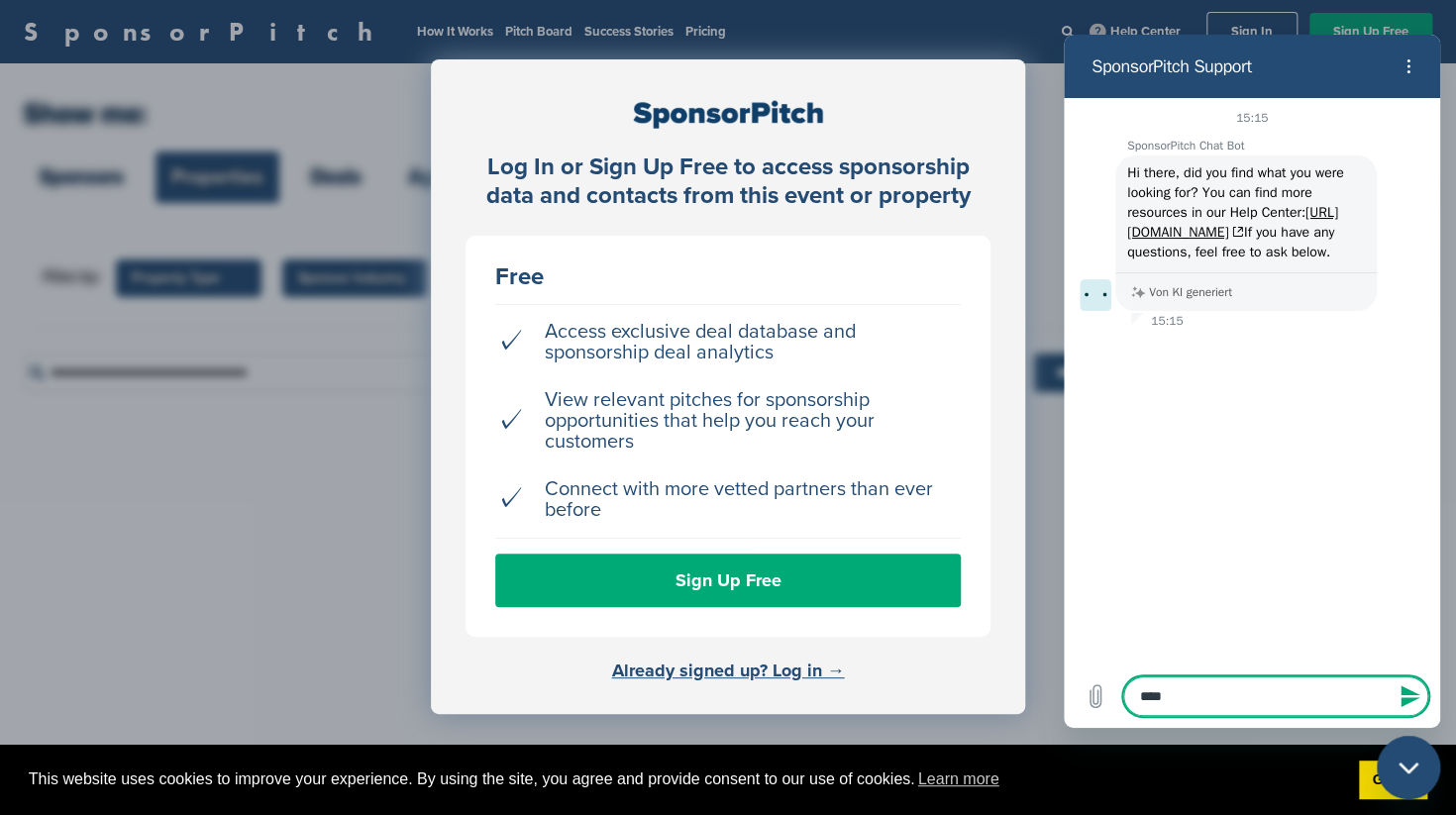 type on "*****" 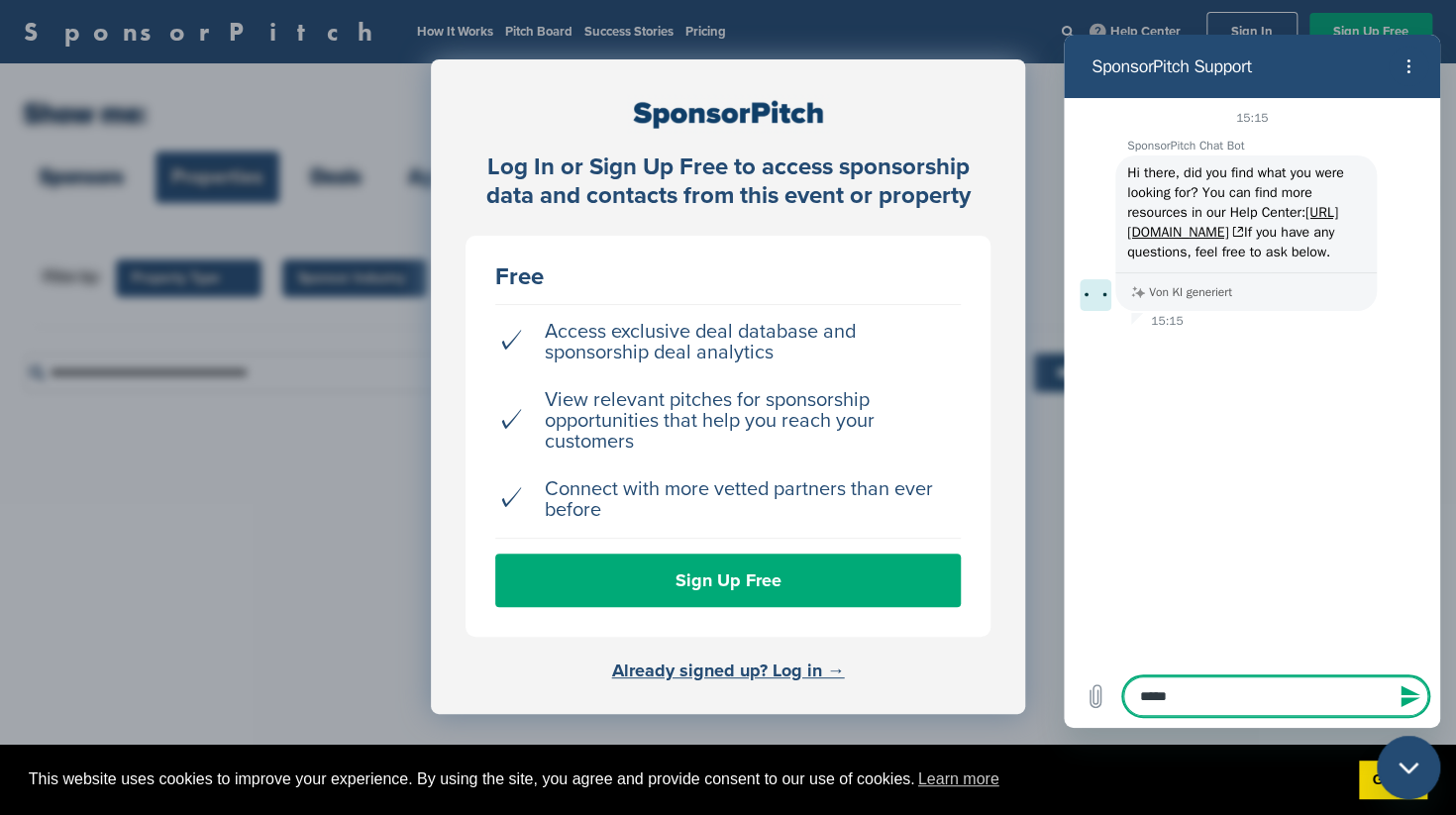 type on "******" 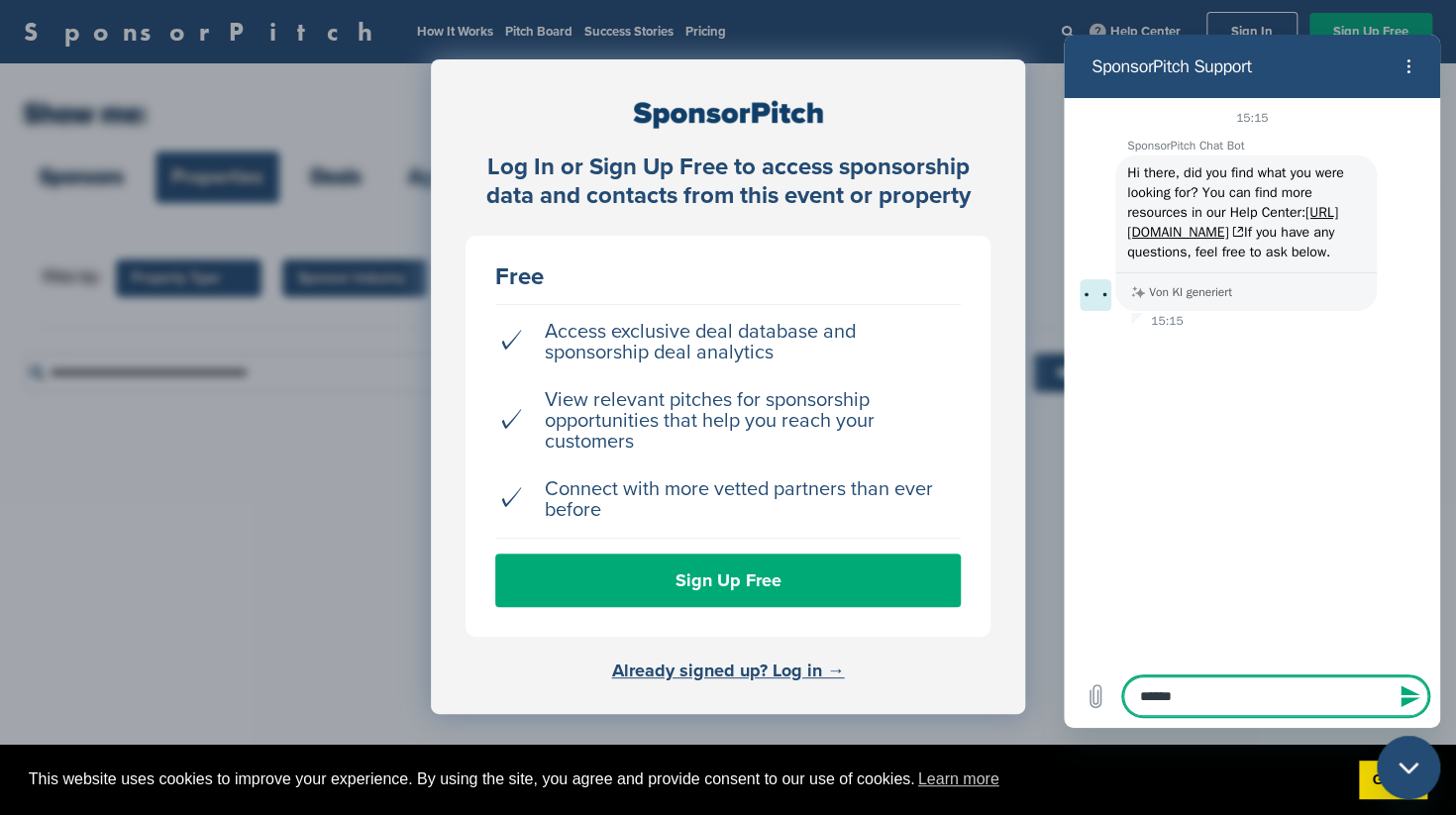 type on "*******" 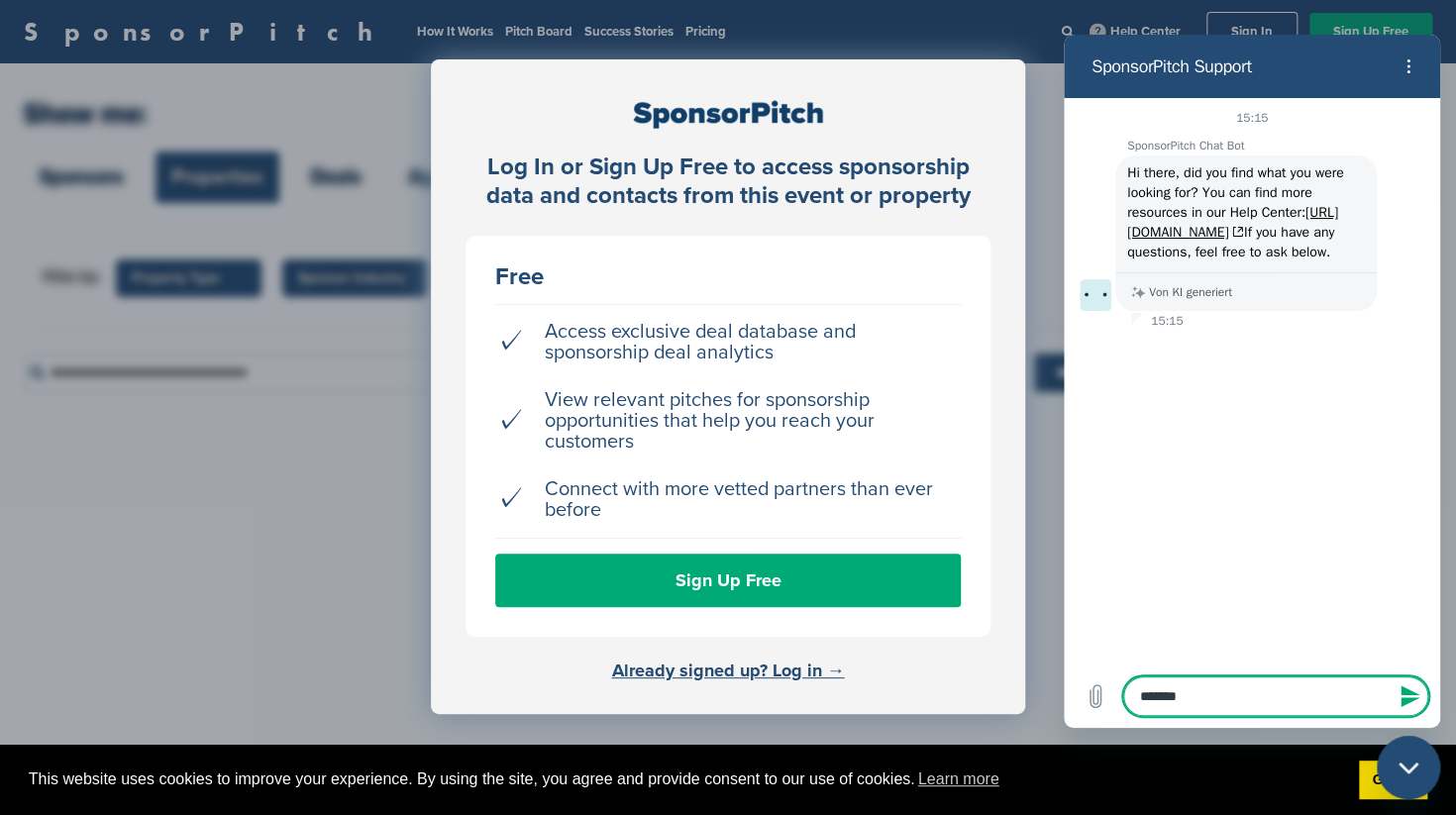 type on "*******" 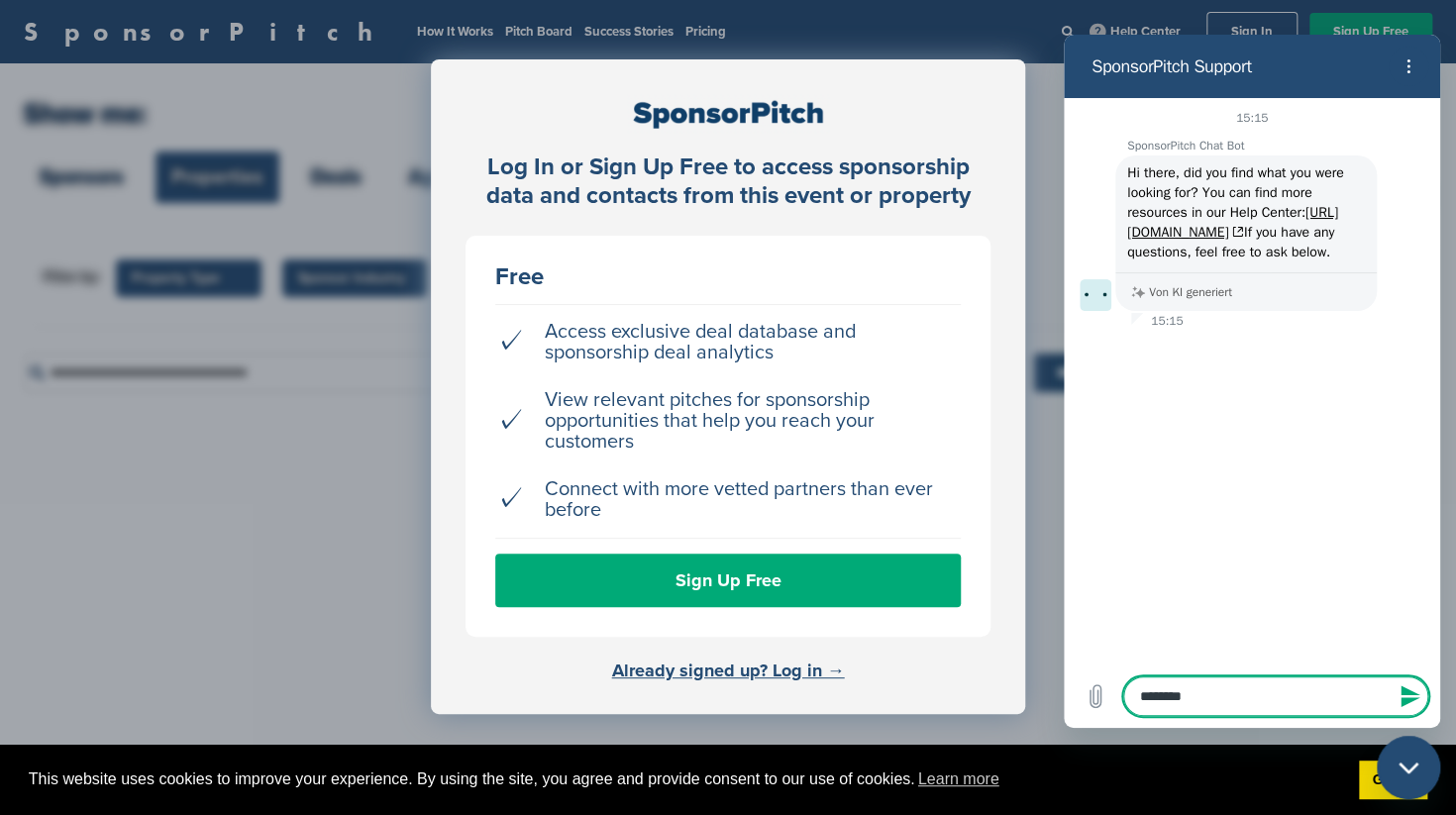 type on "*" 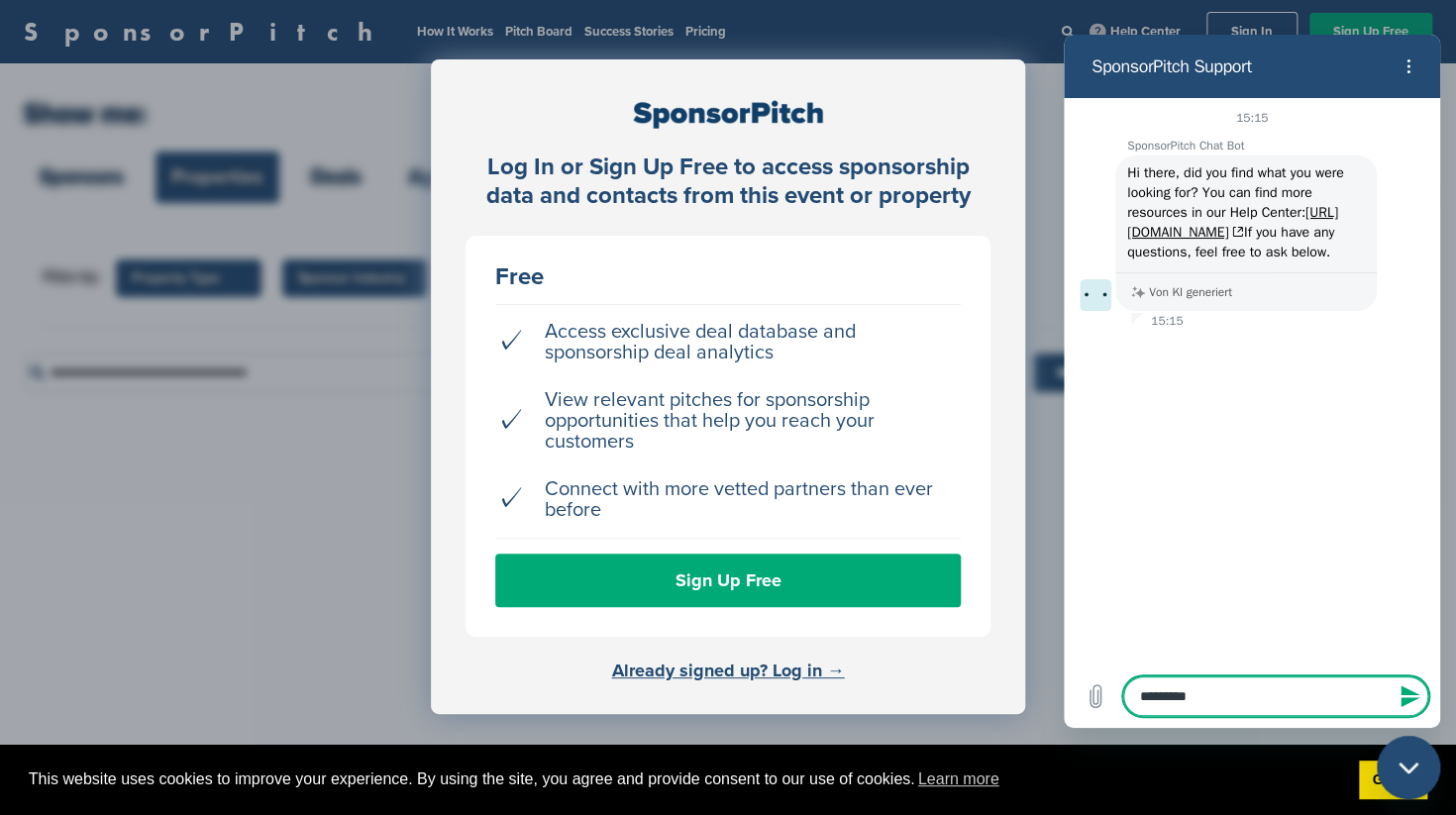 type on "**********" 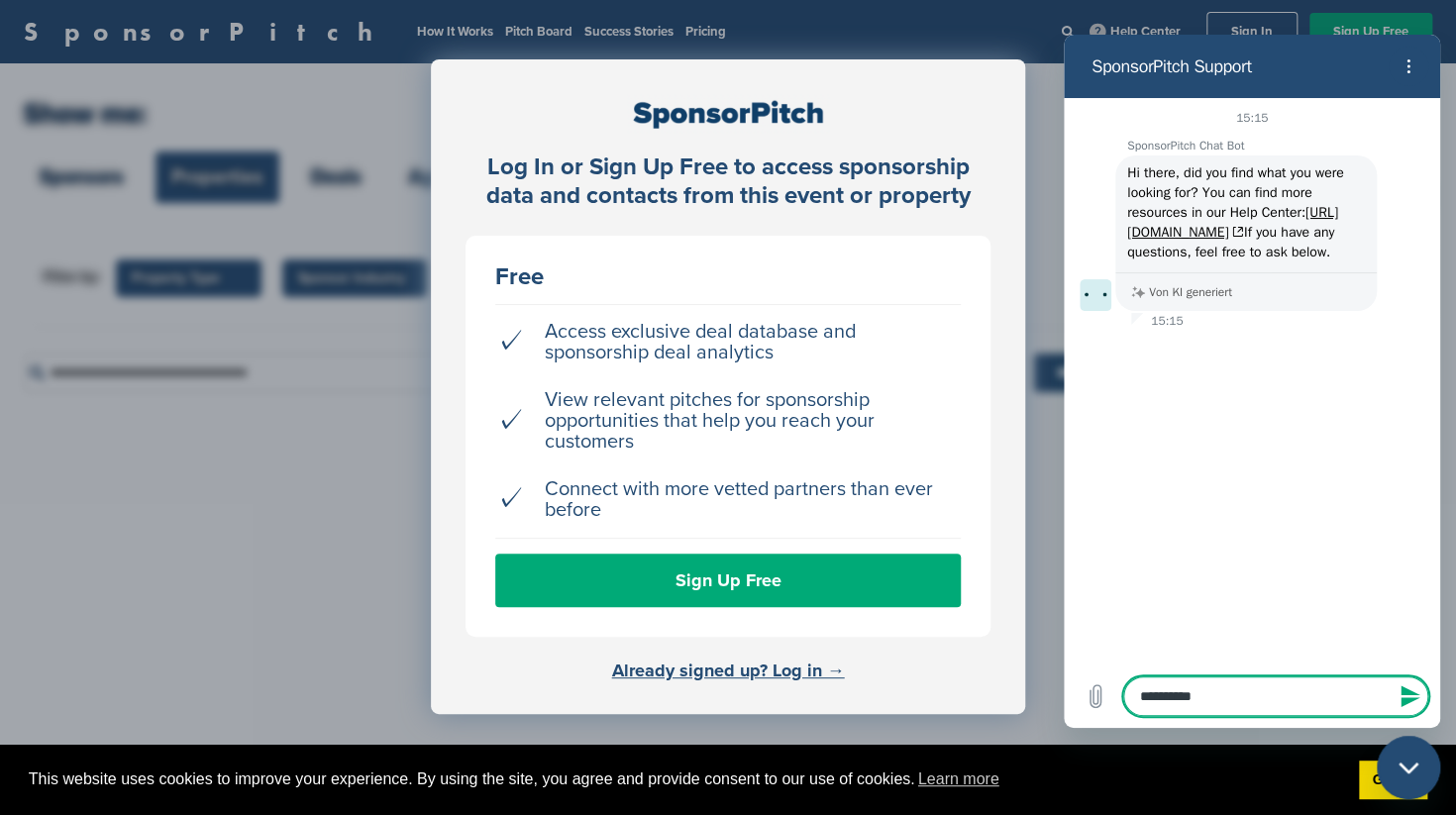 type on "**********" 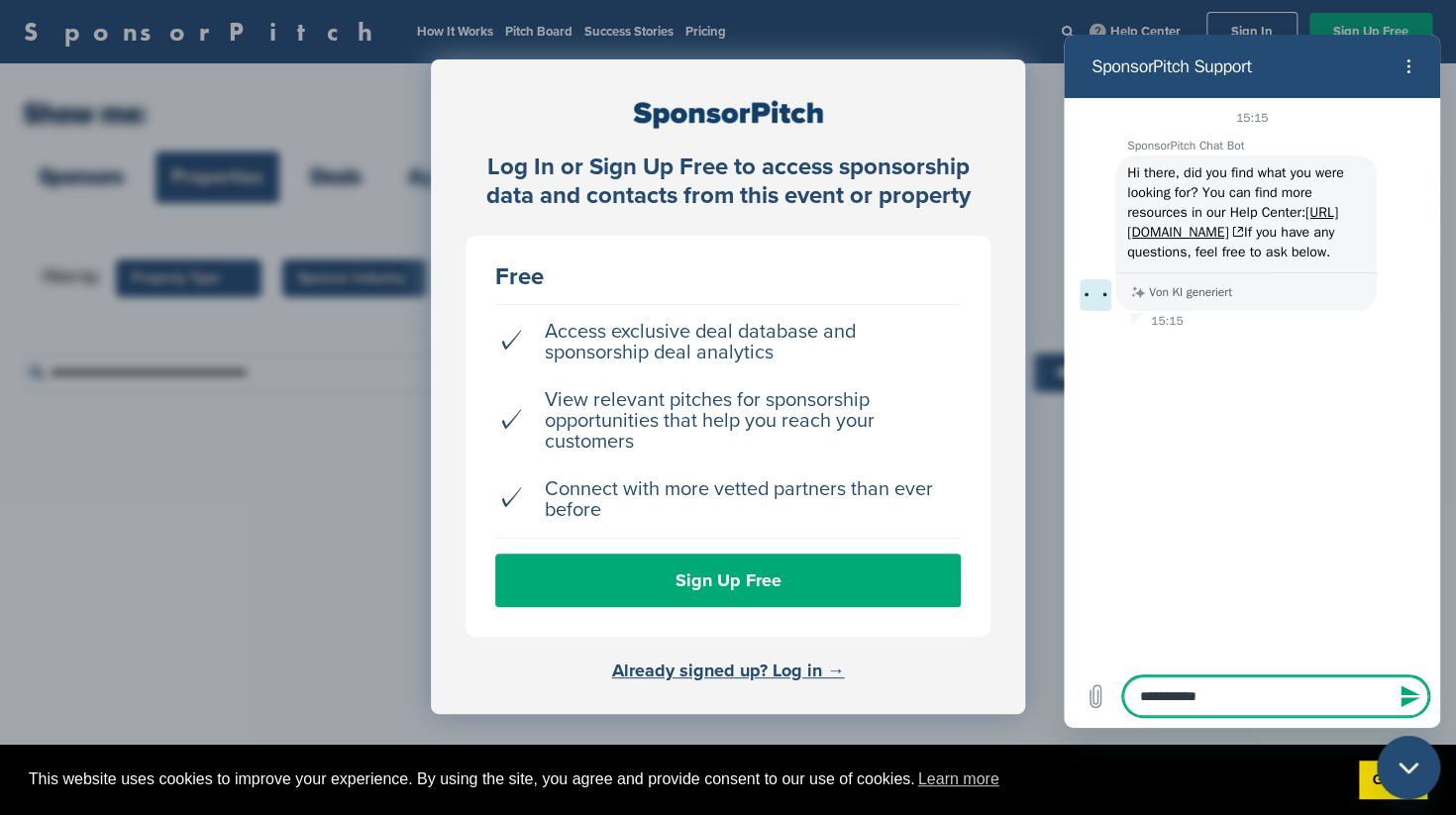type on "**********" 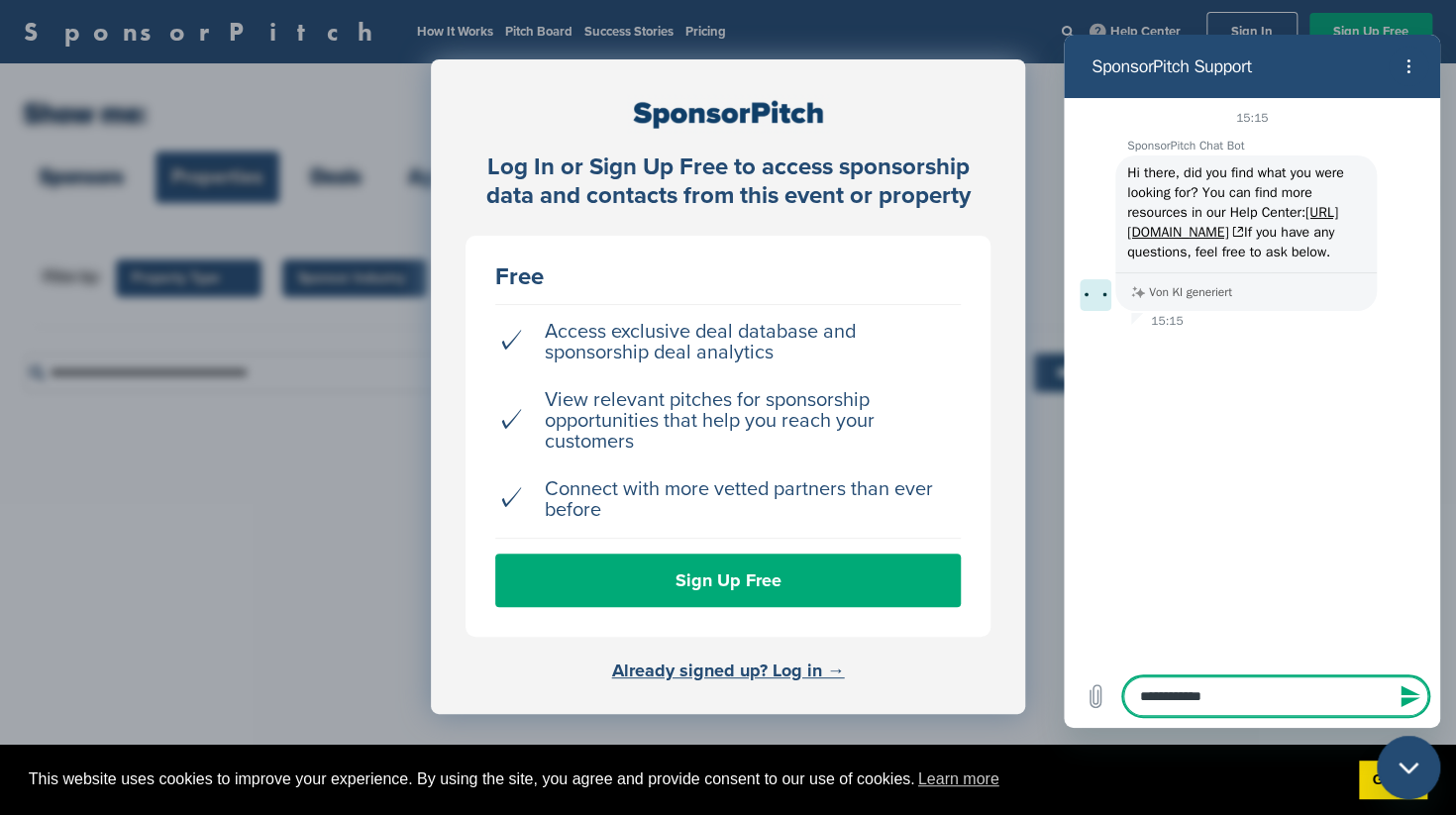 type on "**********" 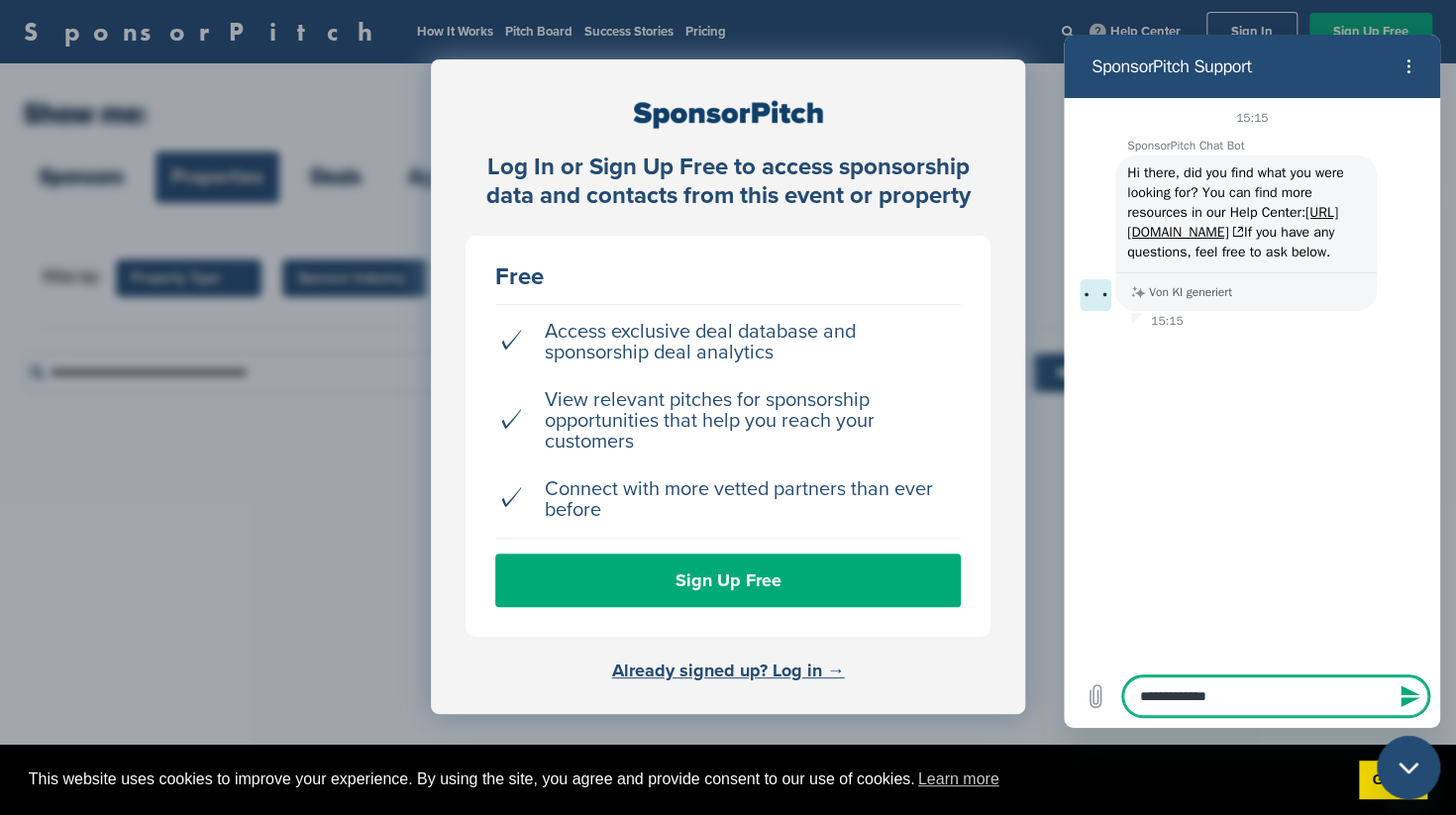 type on "**********" 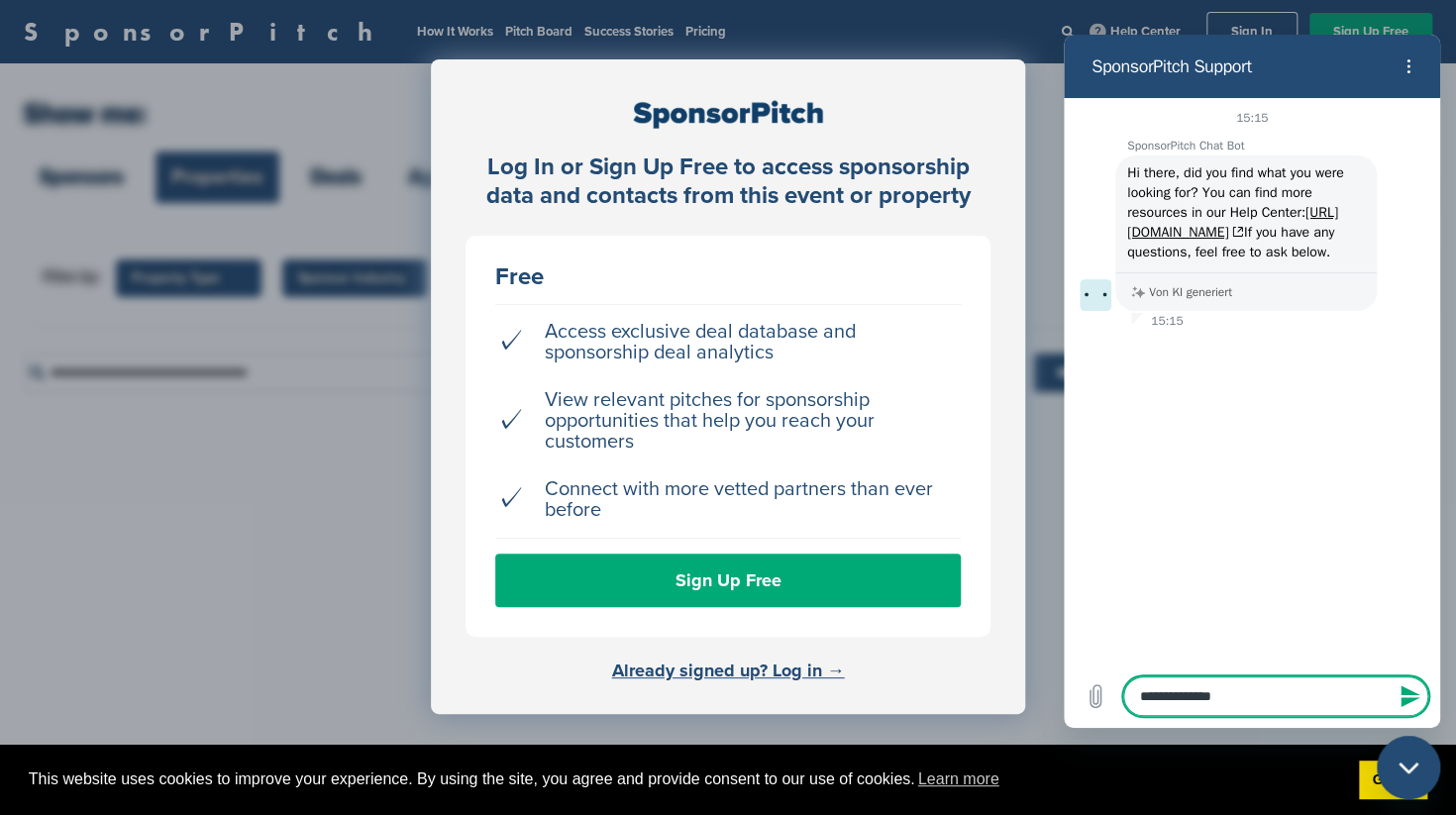 type on "**********" 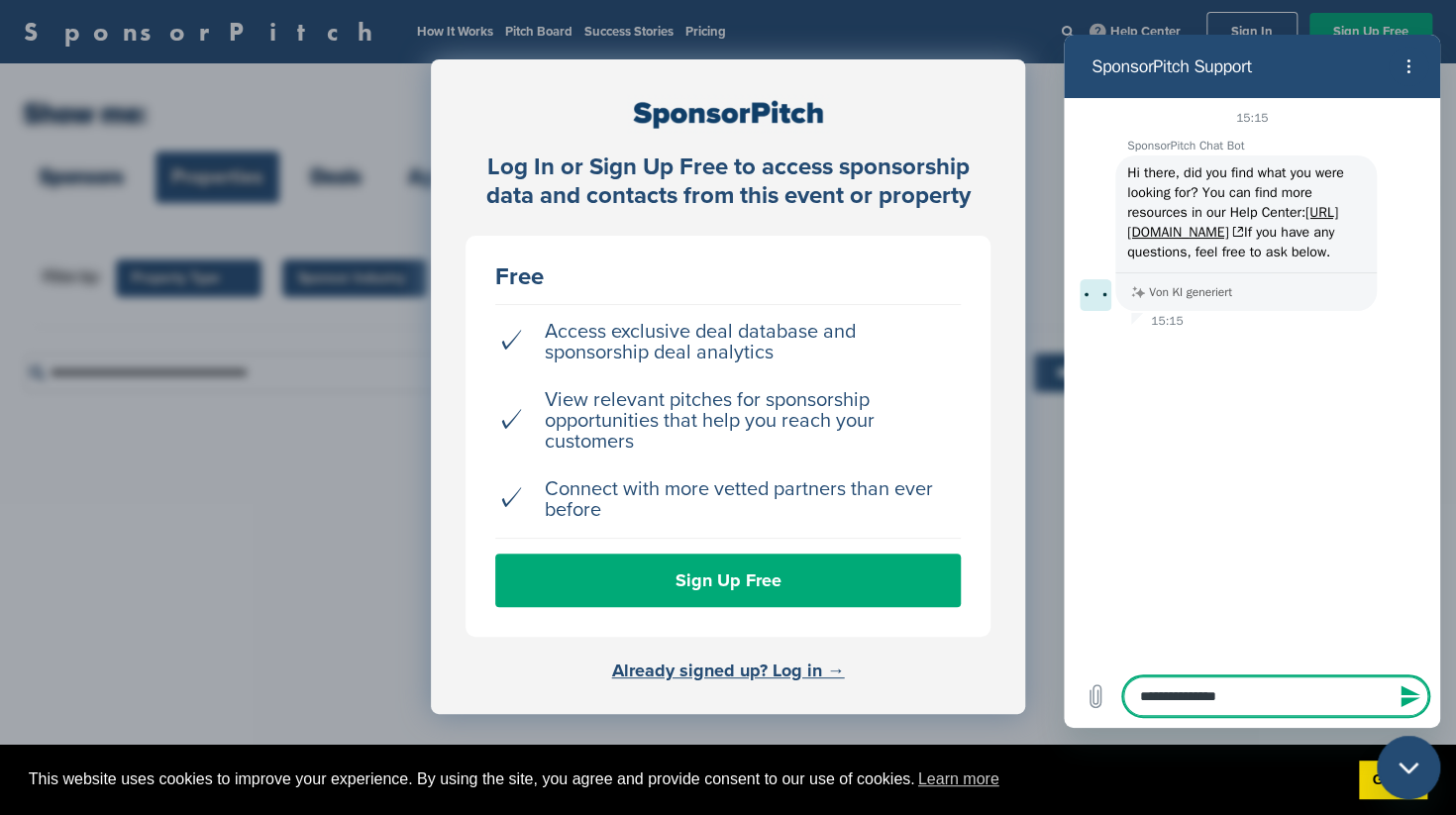 type on "**********" 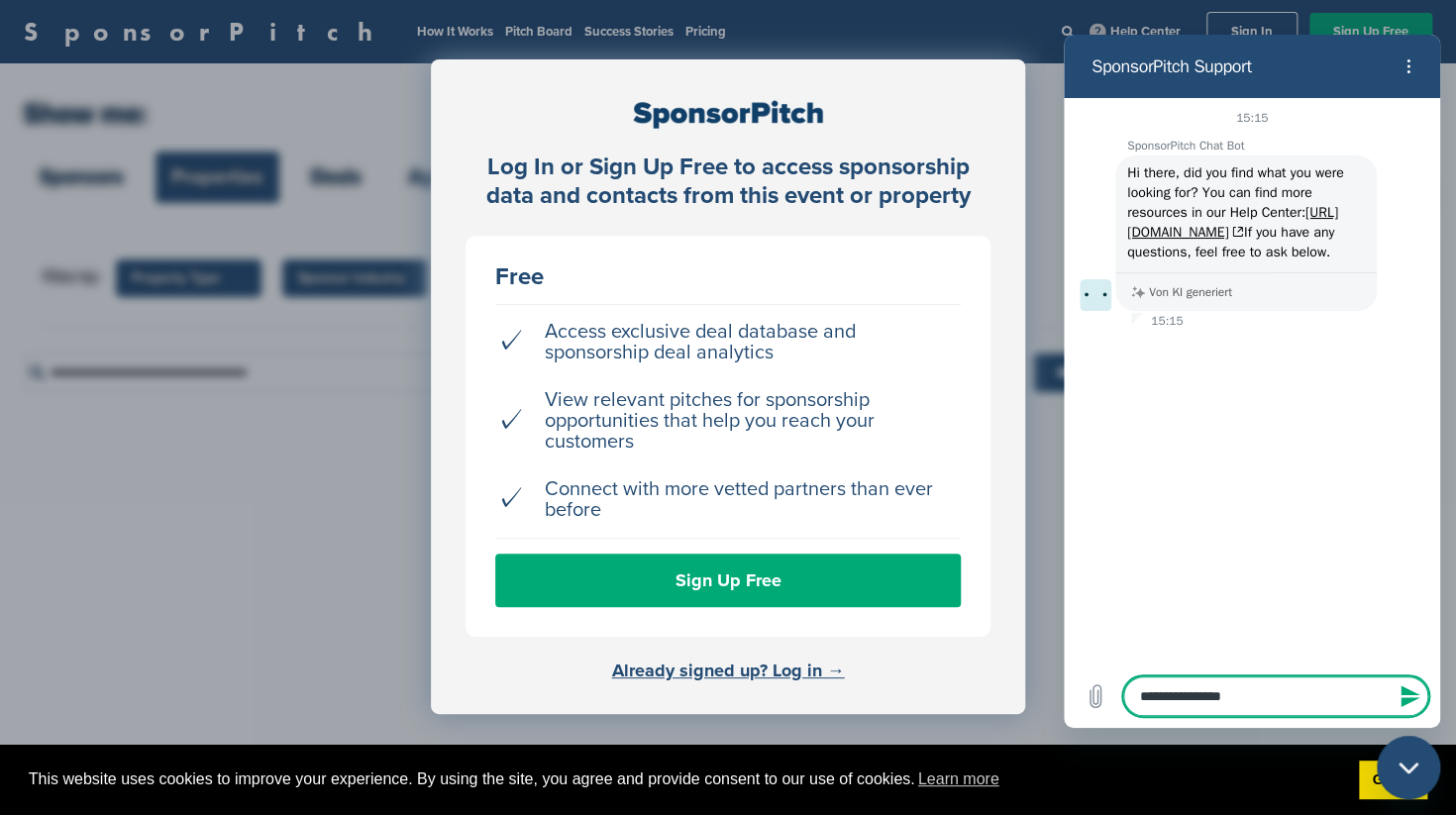 type on "**********" 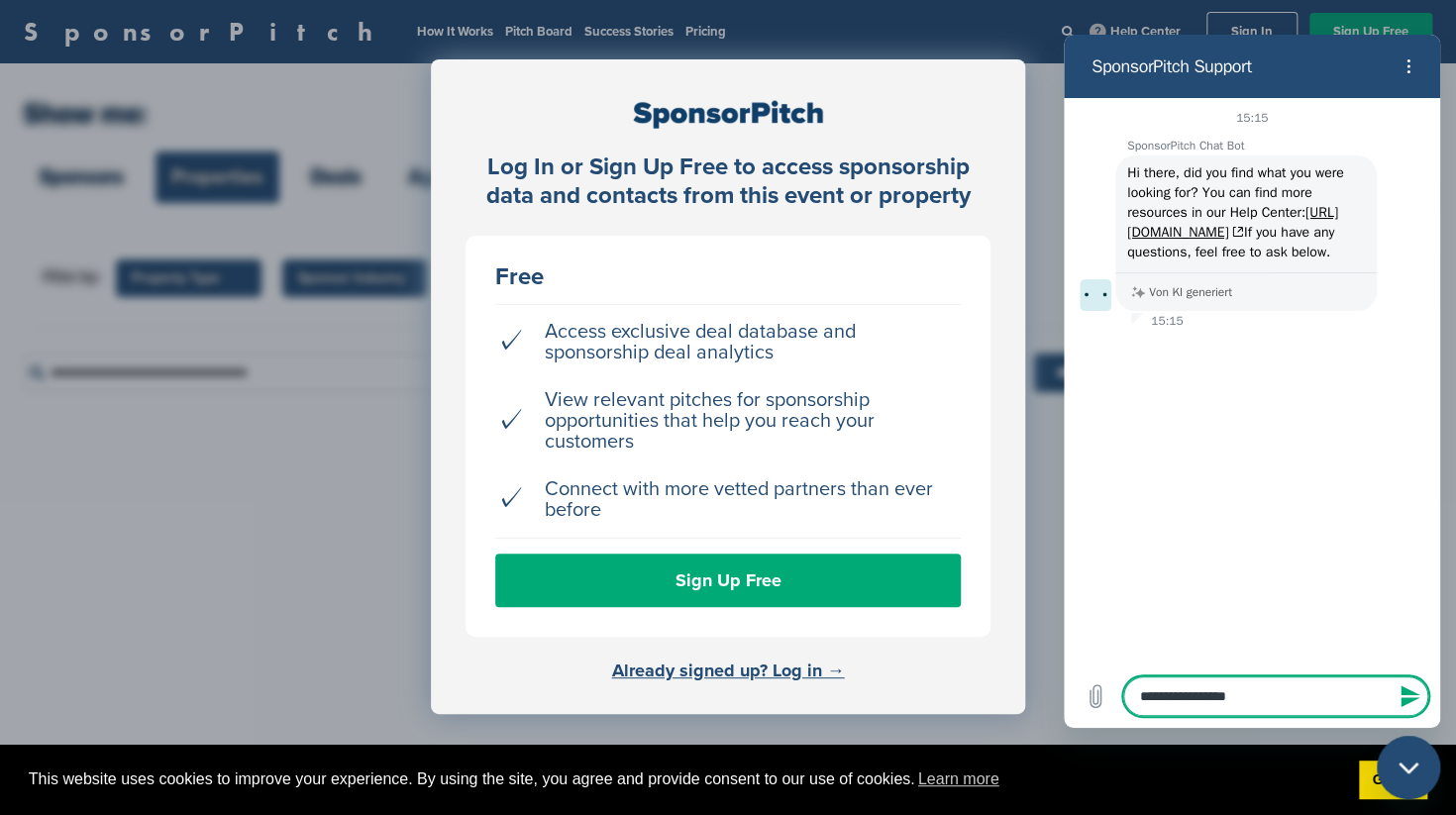 type on "**********" 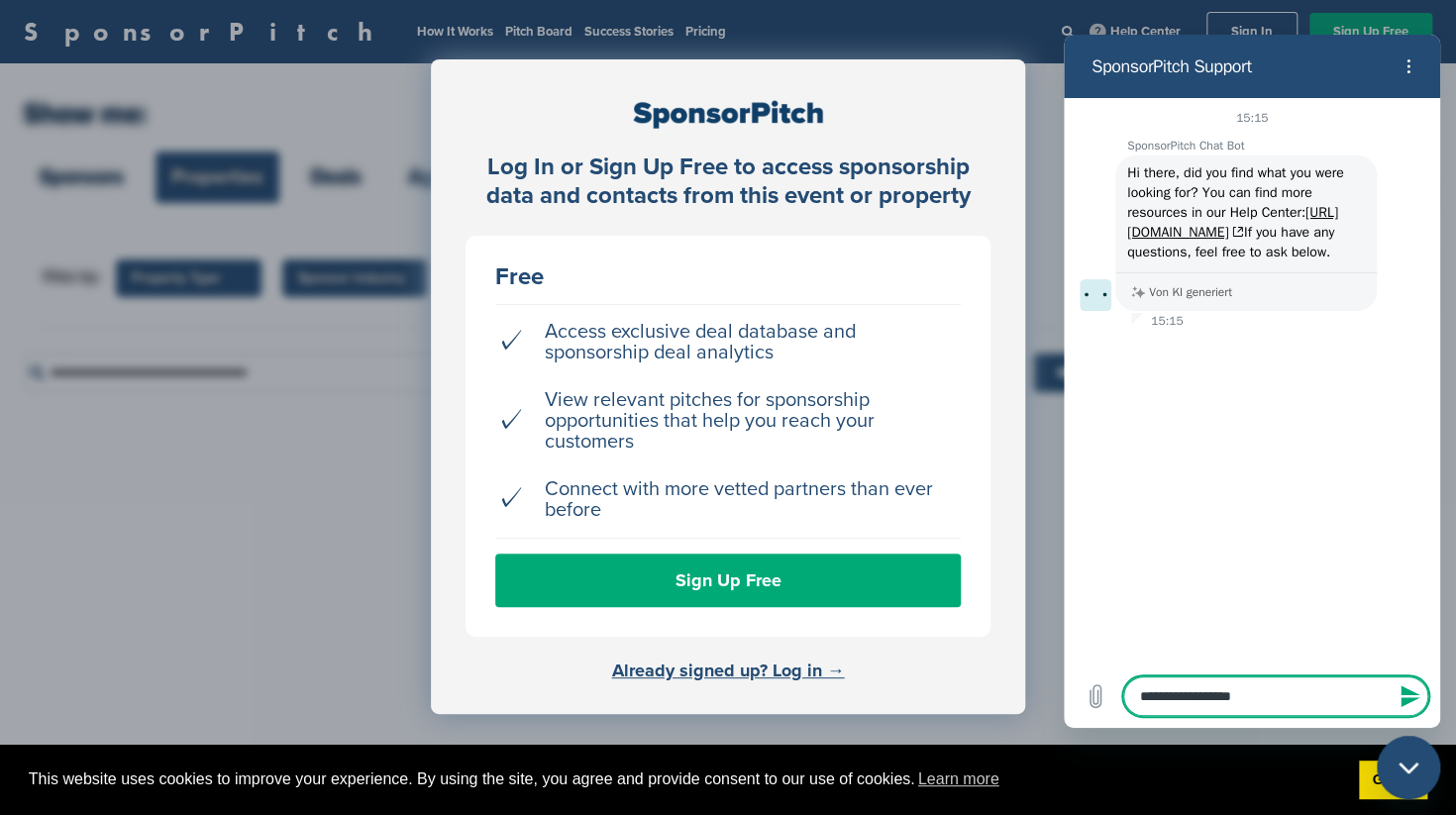 type on "**********" 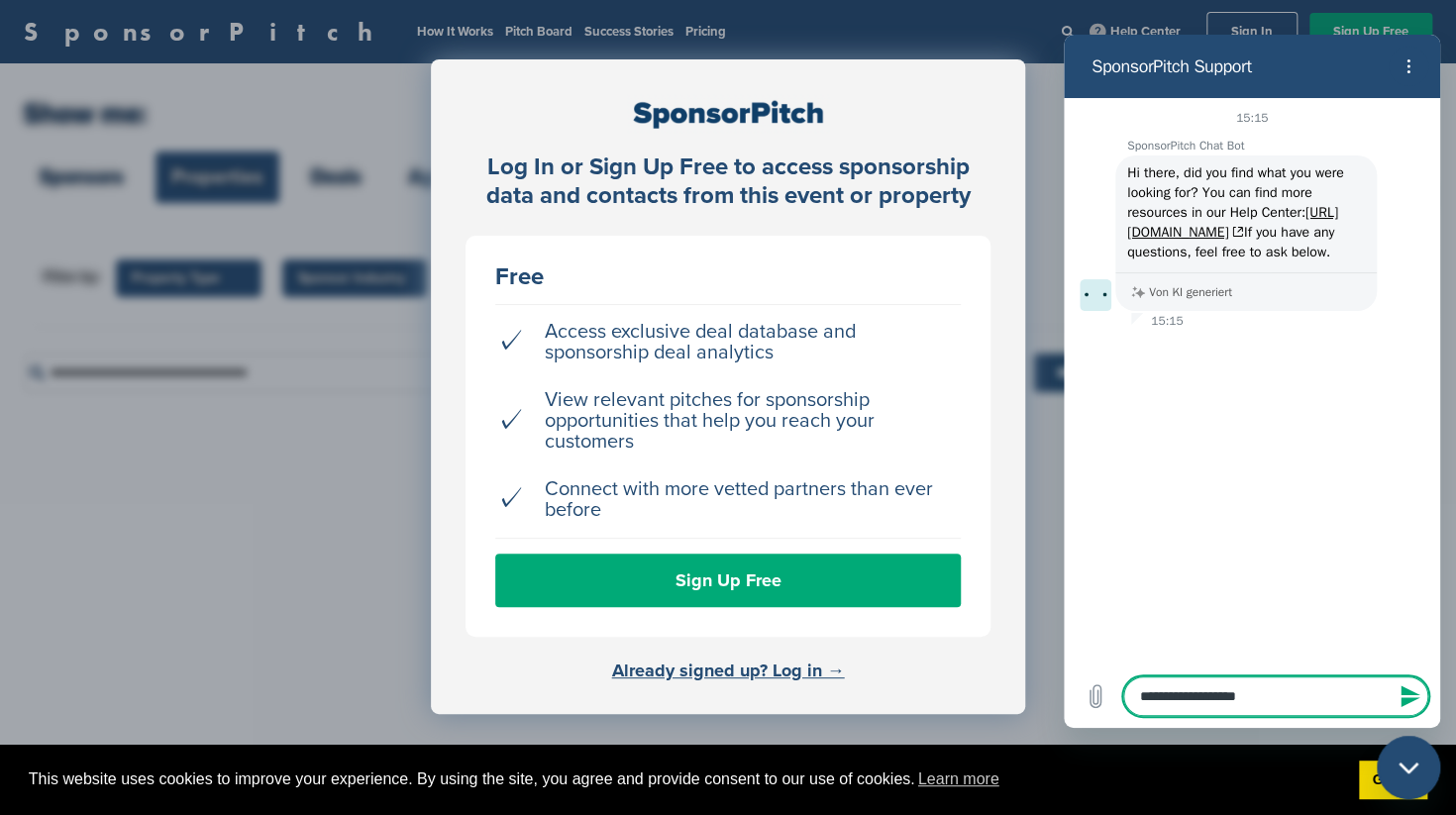 type on "**********" 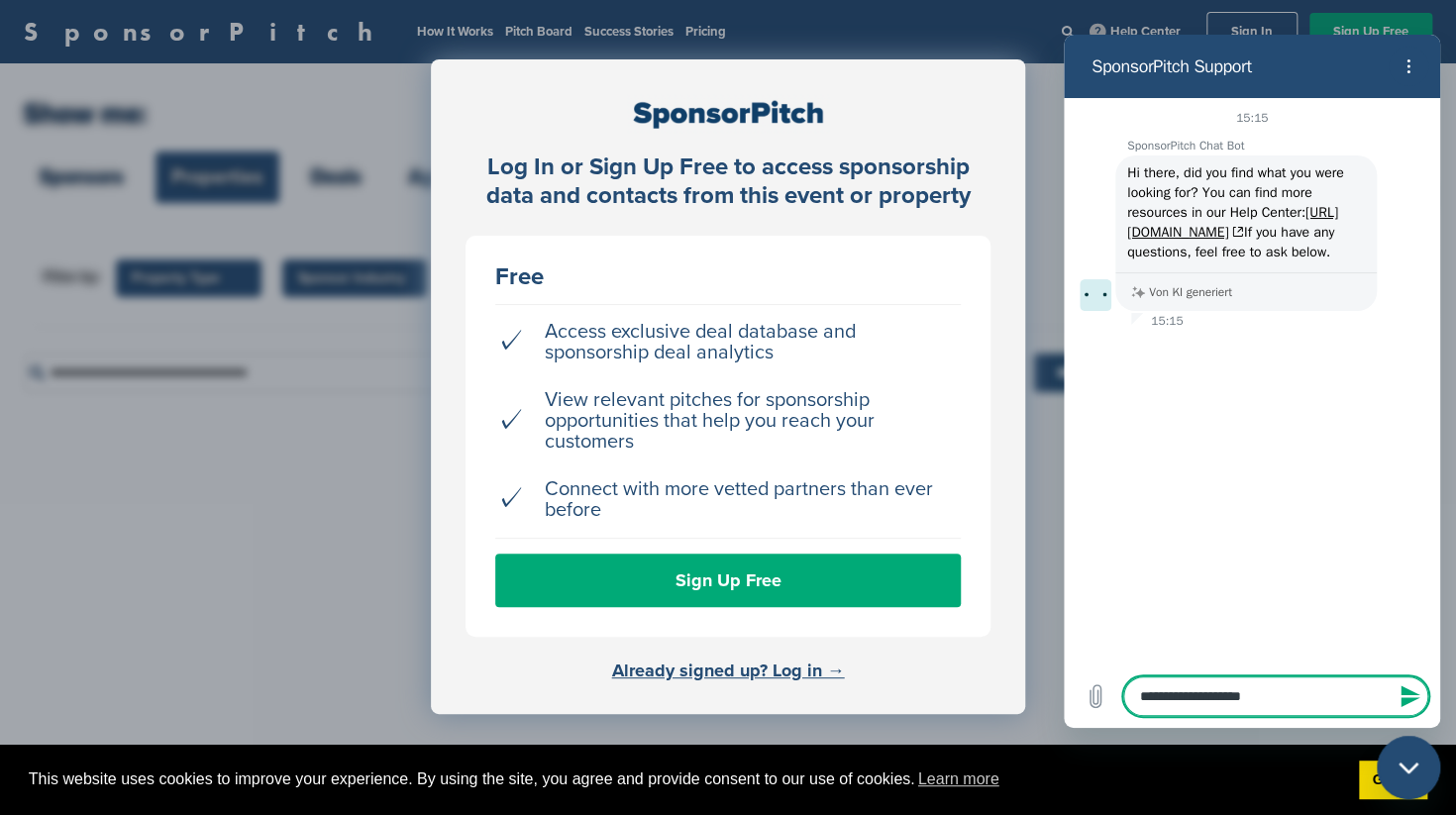 type on "**********" 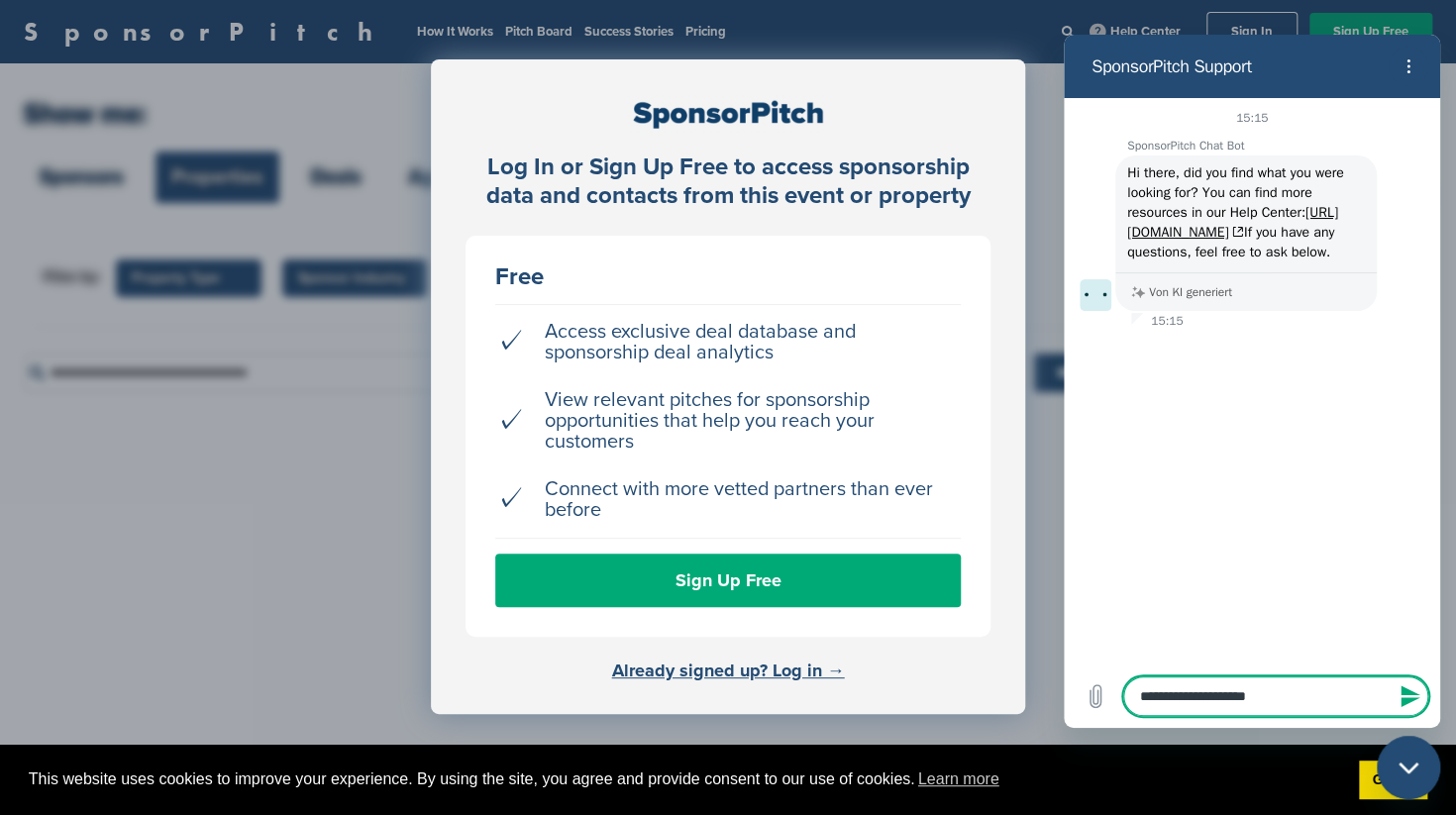 type on "**********" 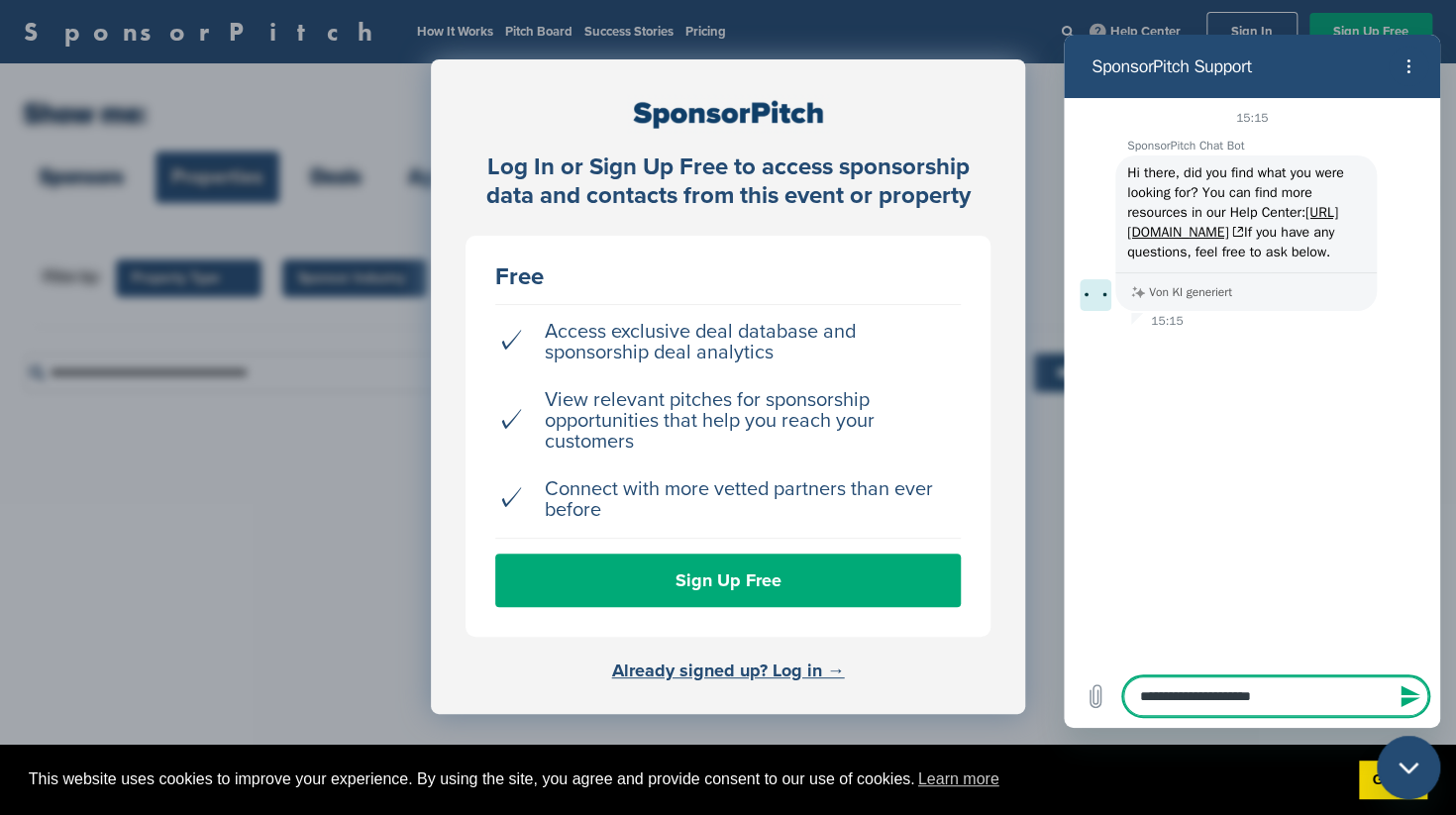 type on "**********" 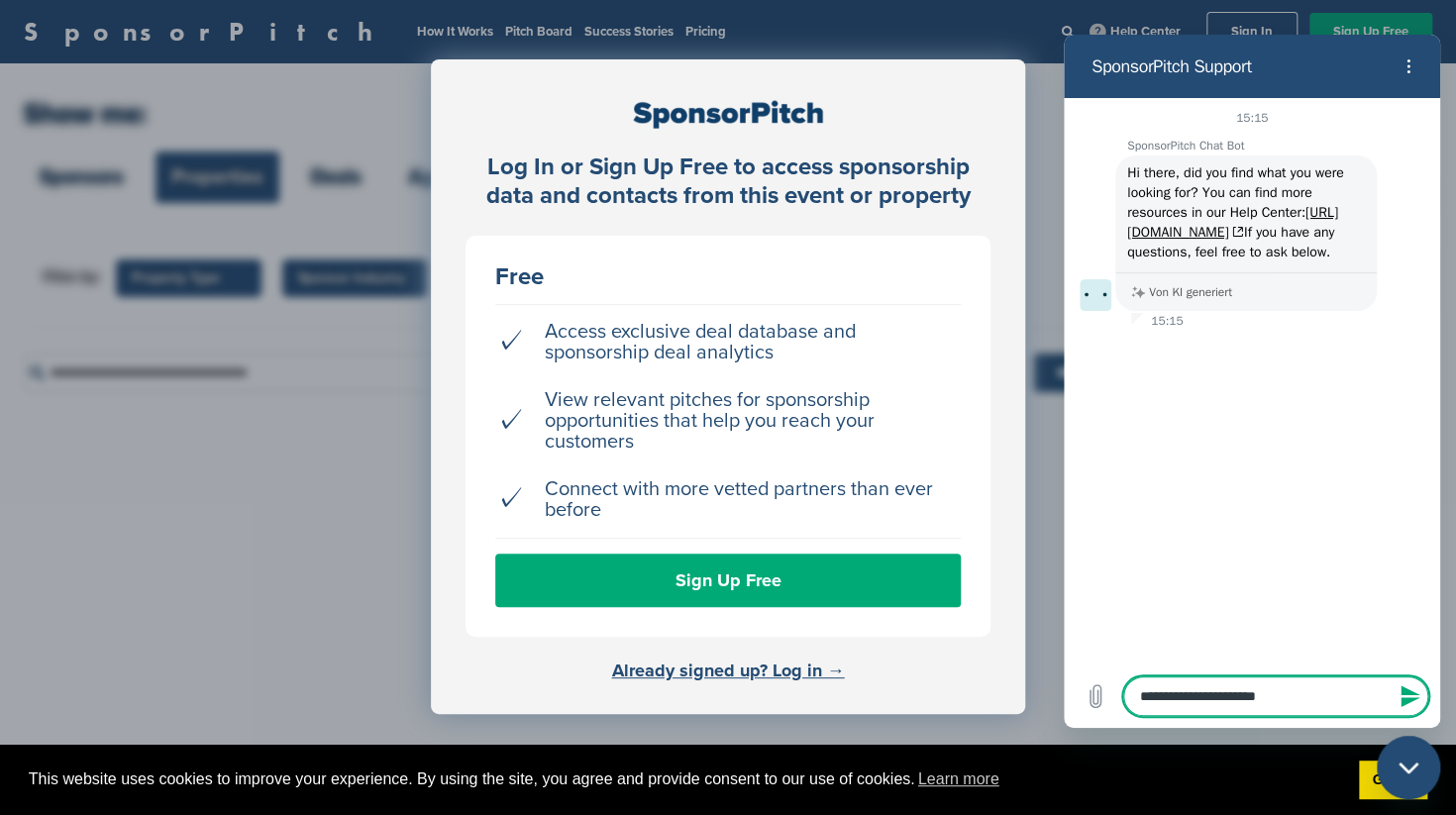 type on "**********" 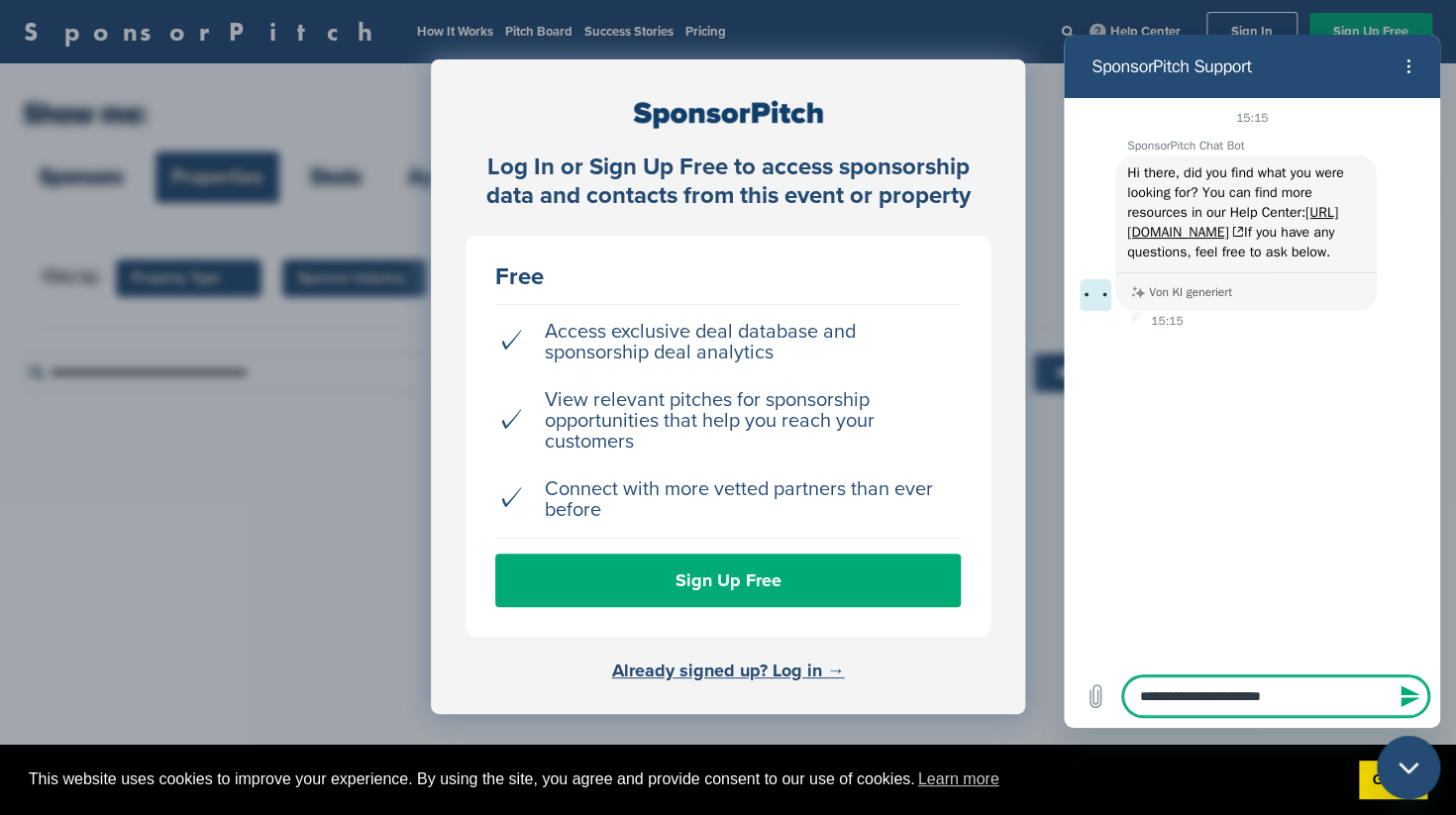 type on "**********" 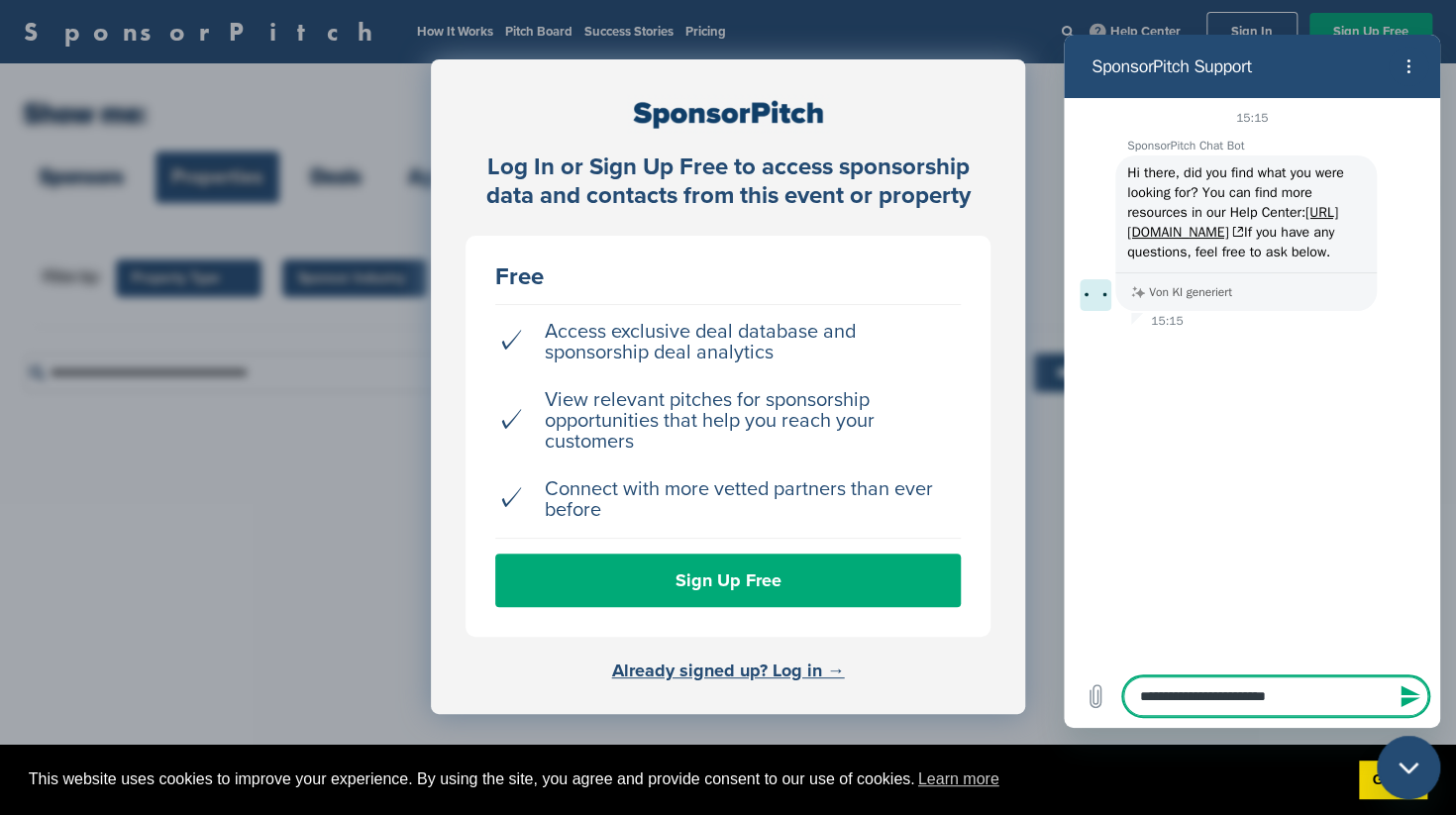 type on "**********" 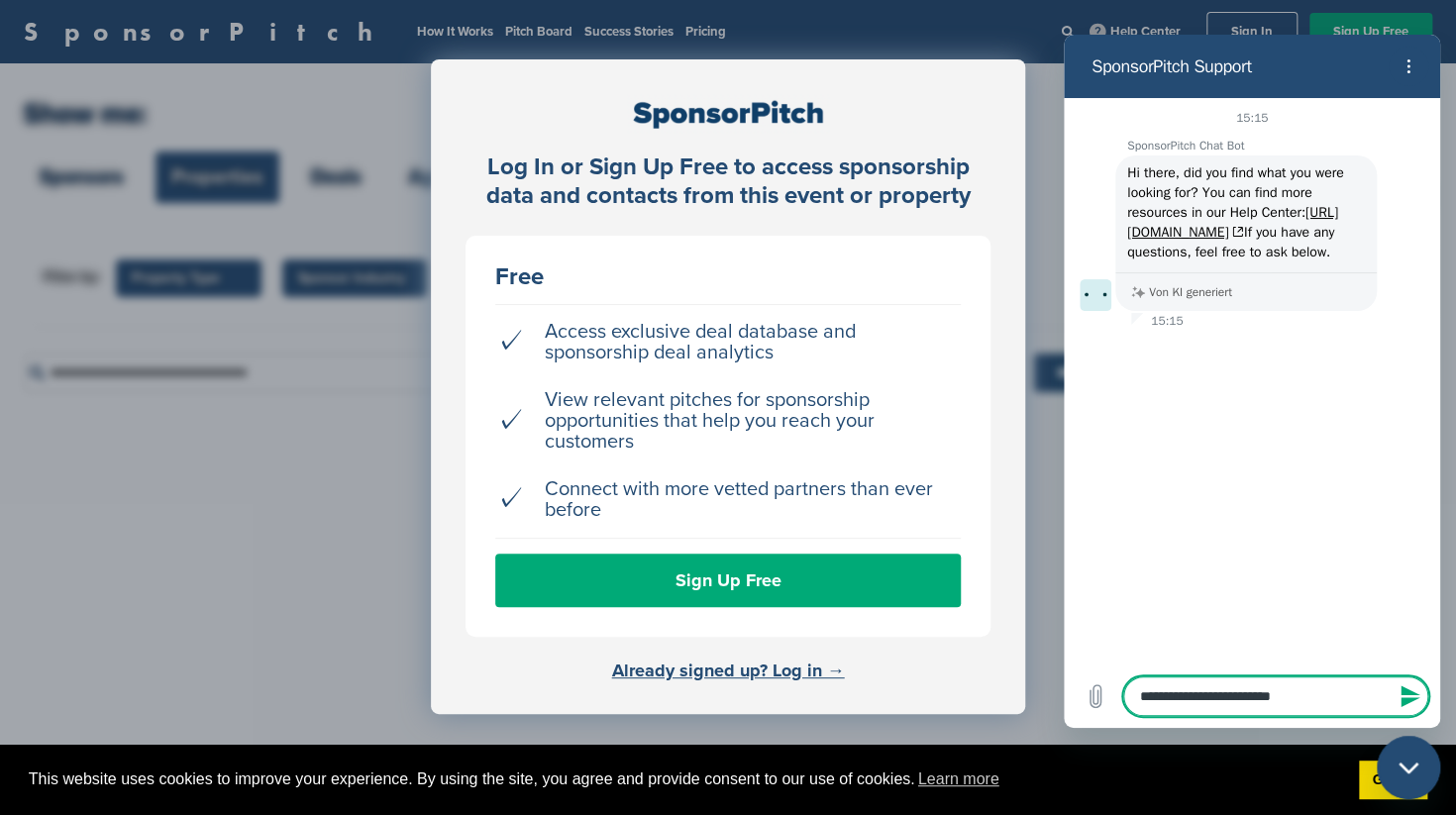 type on "**********" 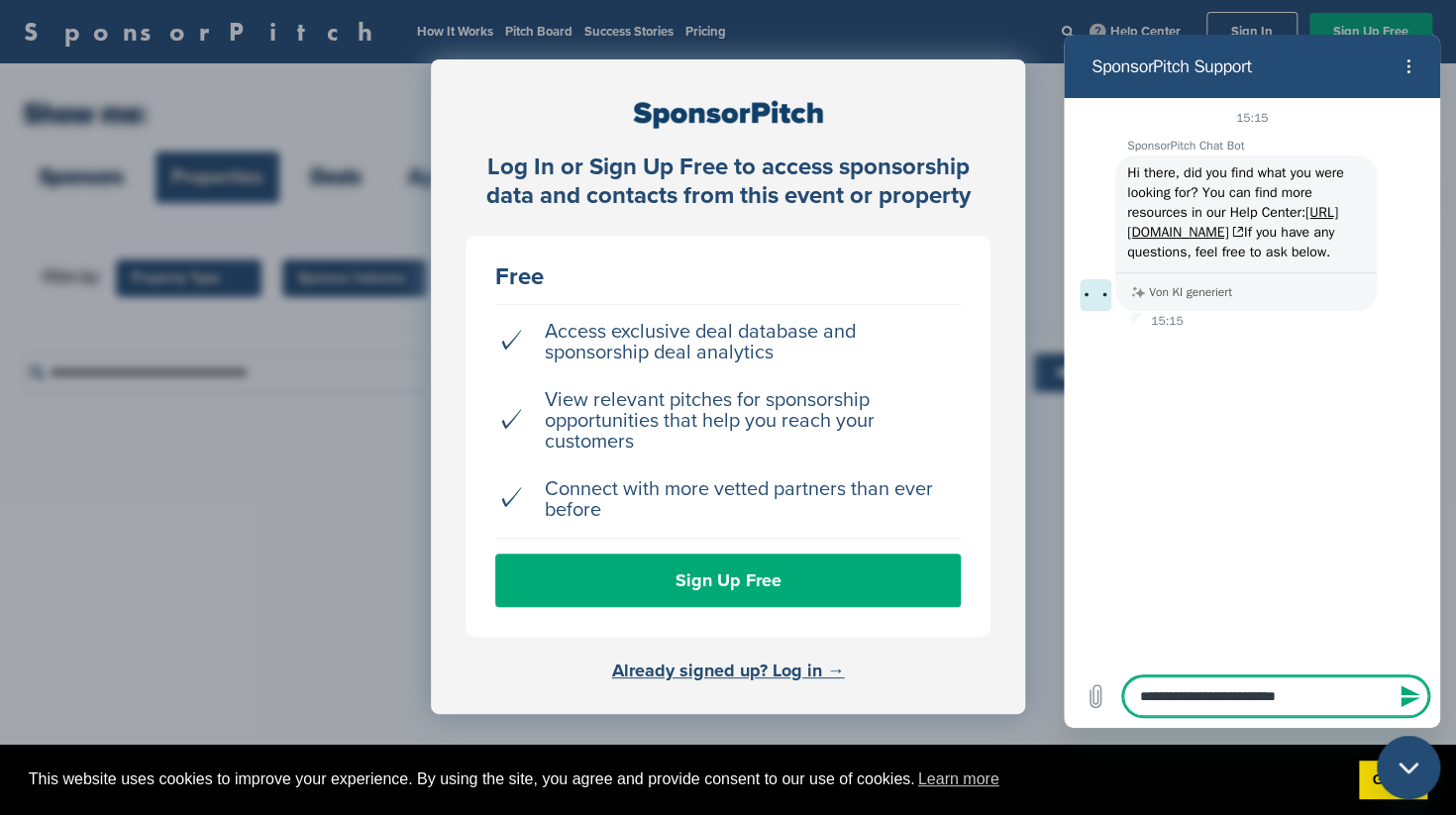 type on "**********" 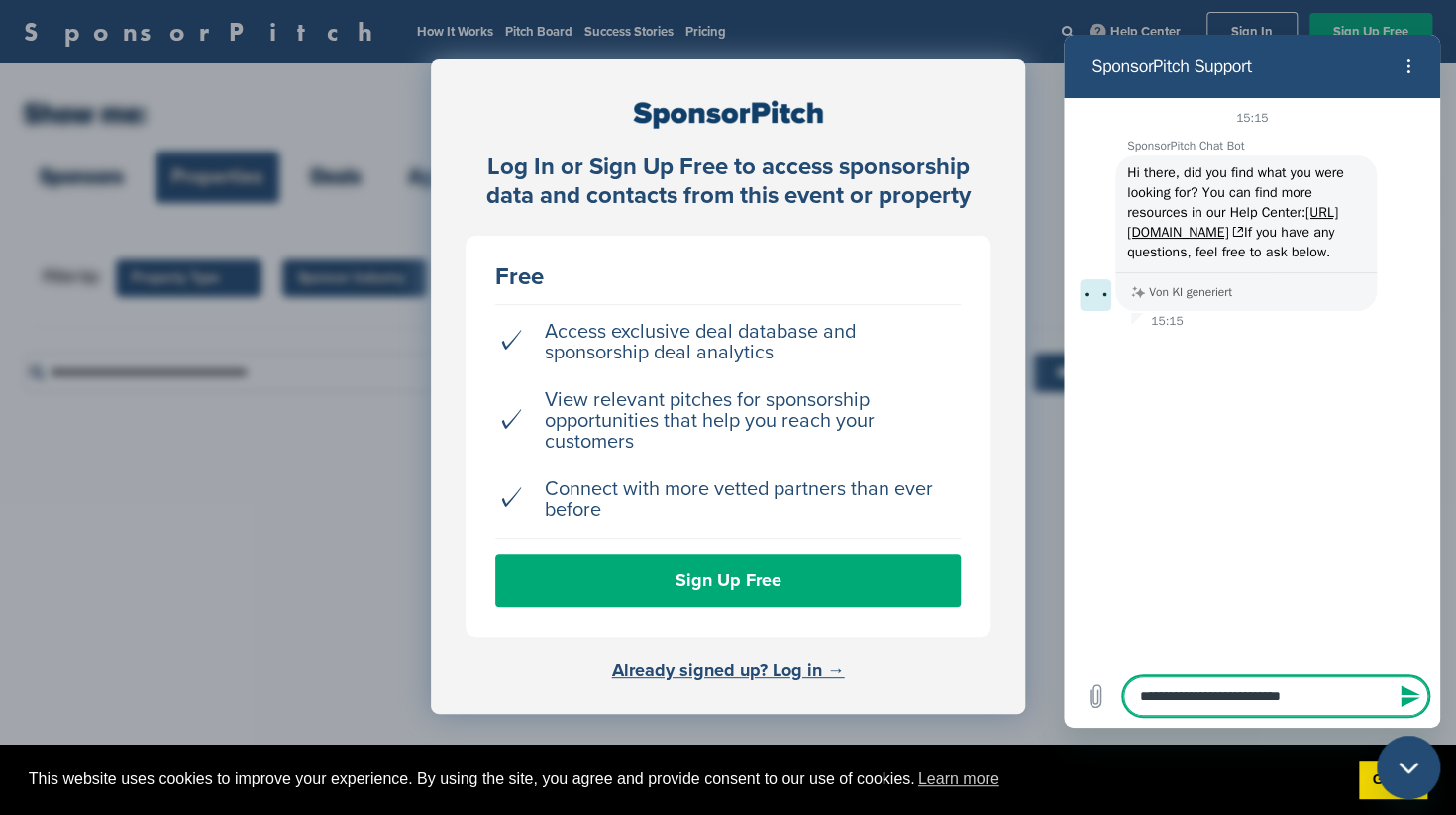type on "**********" 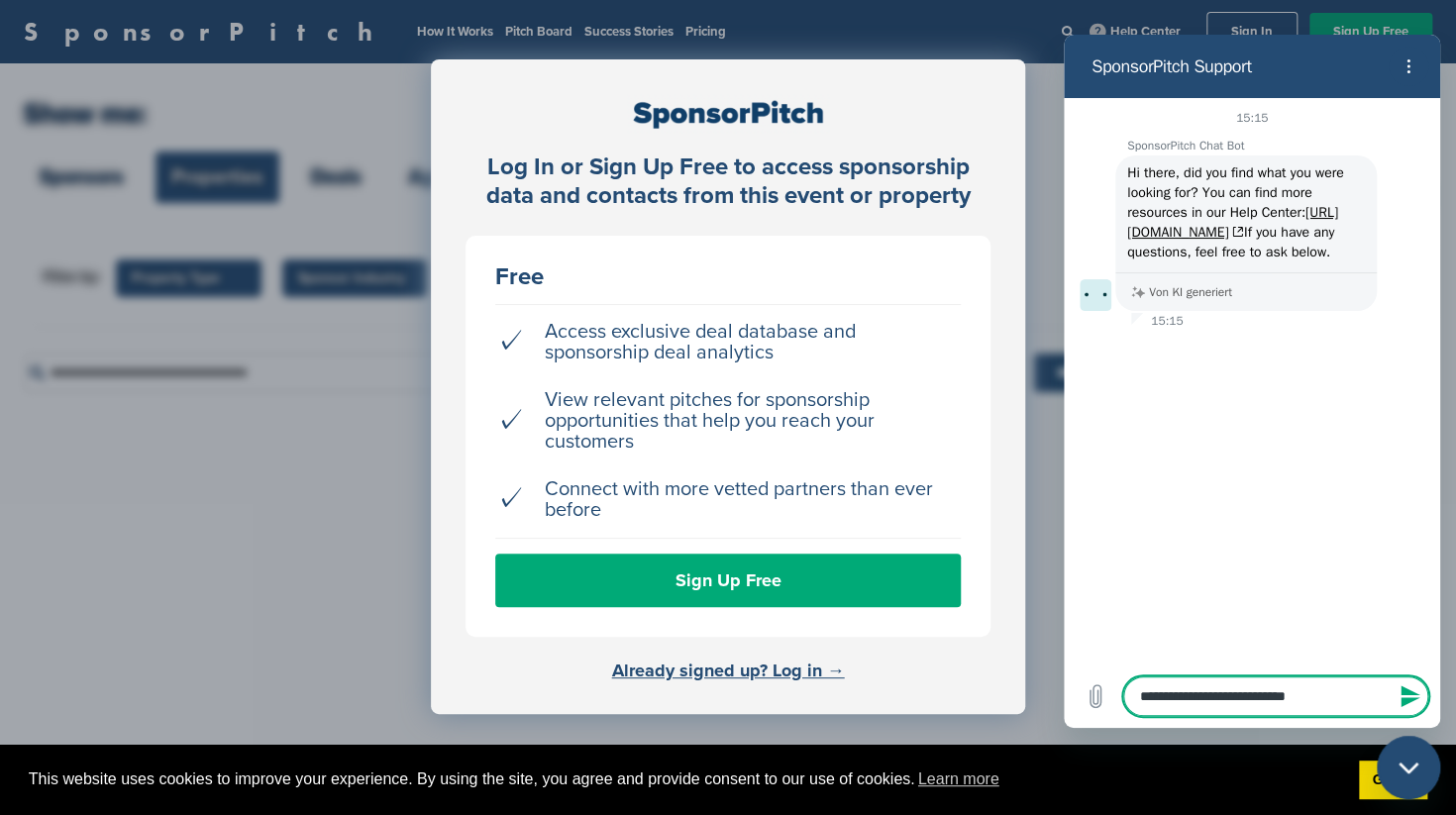 type on "**********" 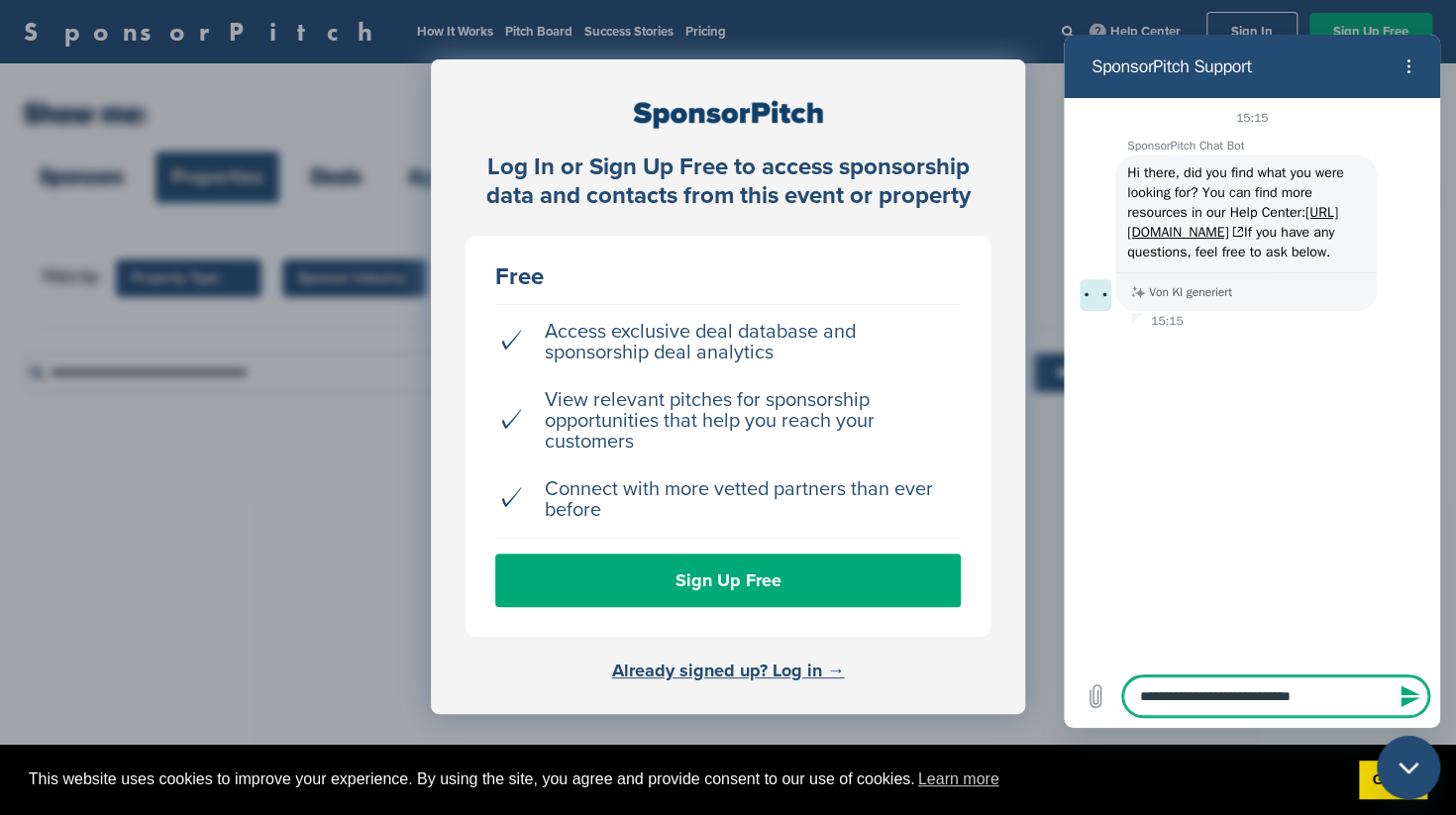 type on "**********" 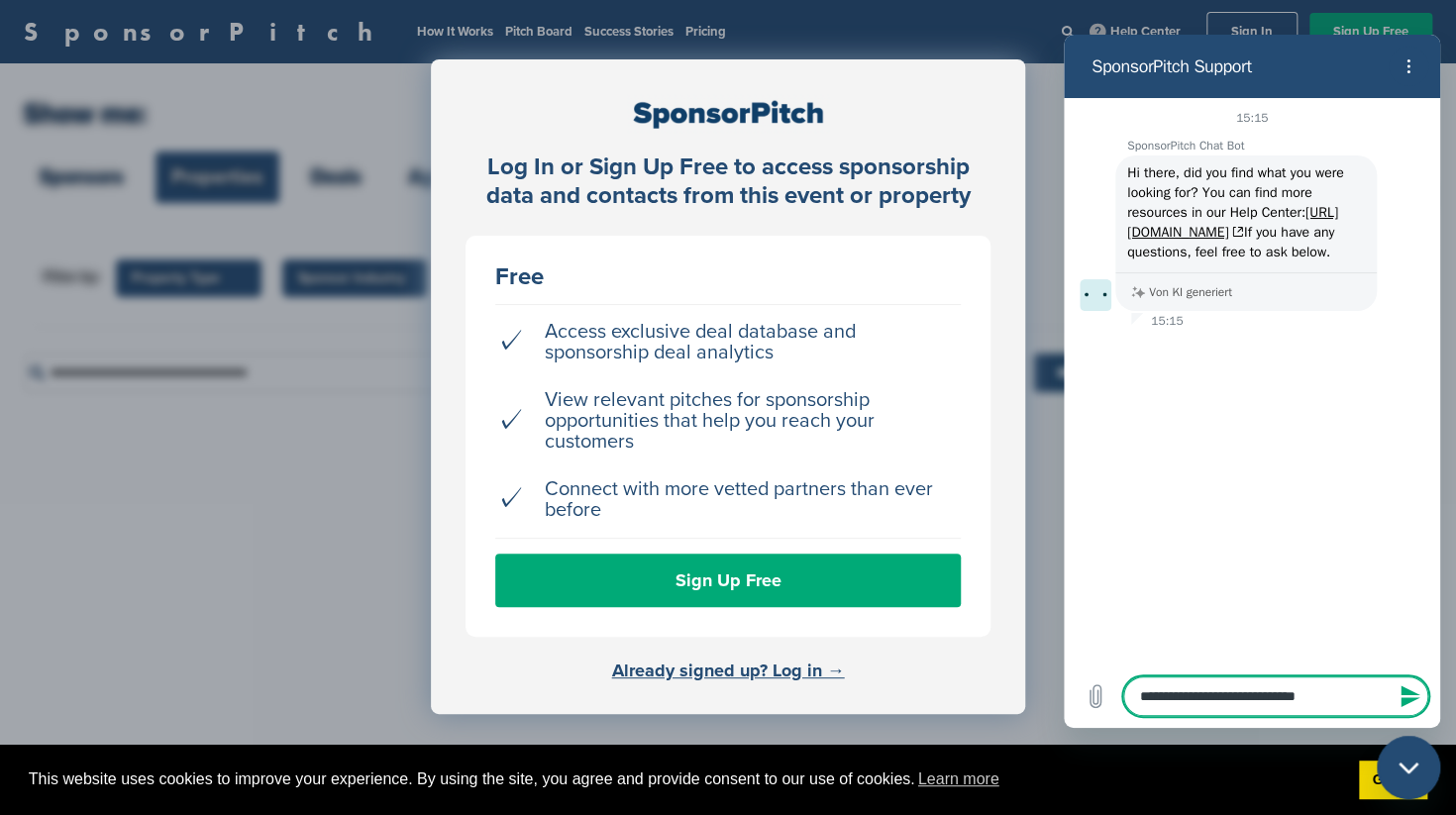 type on "**********" 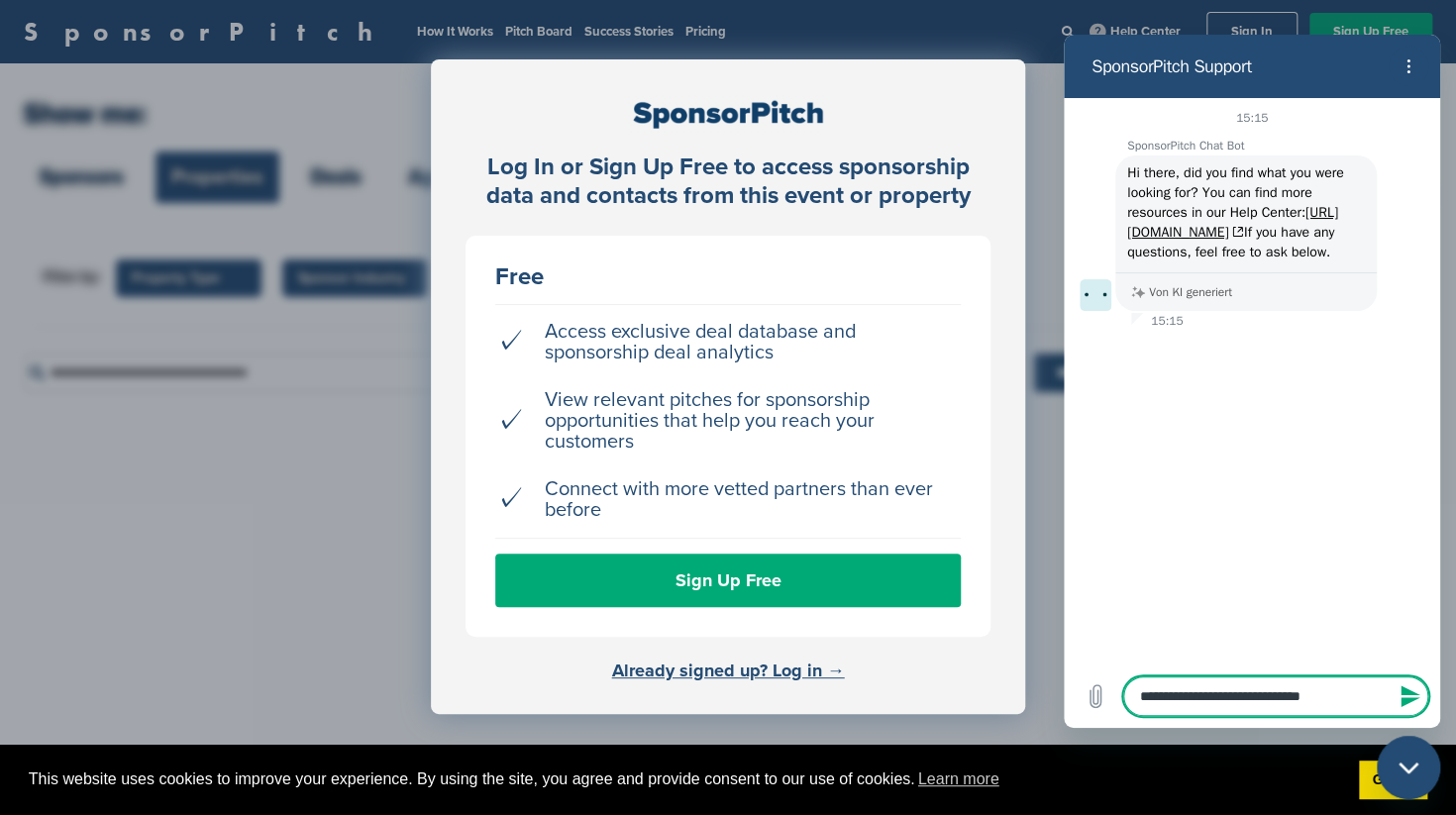 type on "**********" 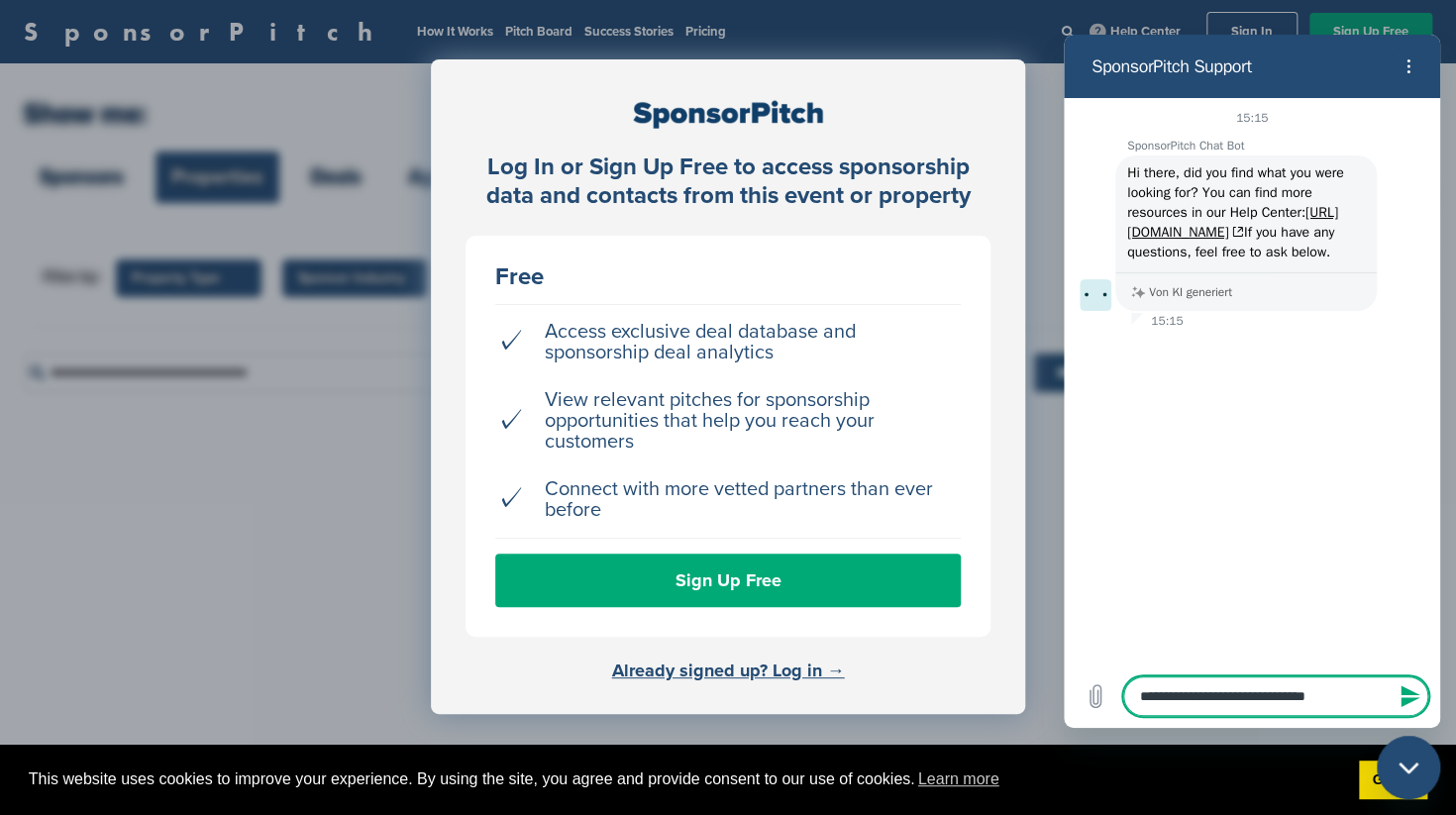 type on "**********" 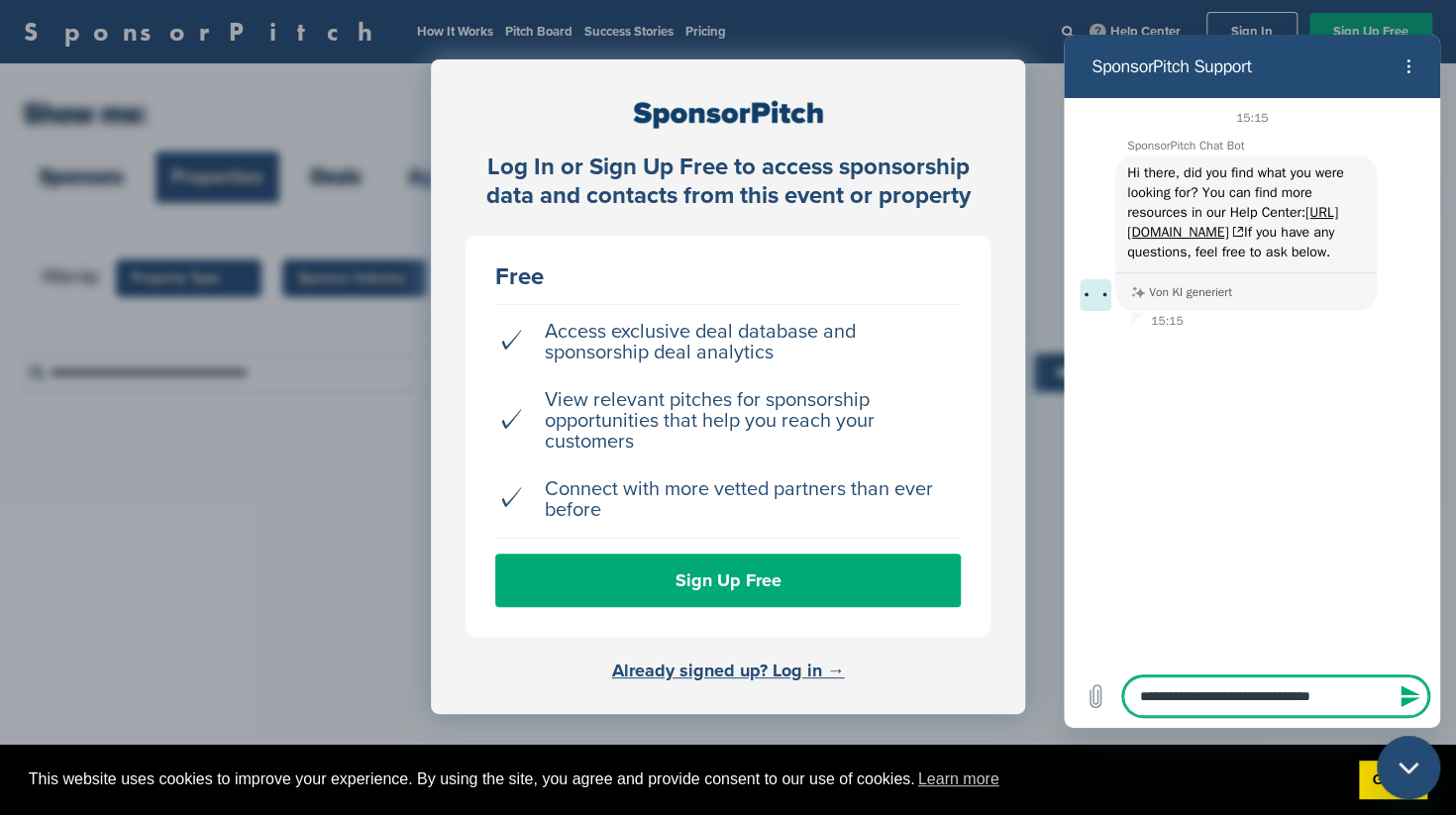 type on "**********" 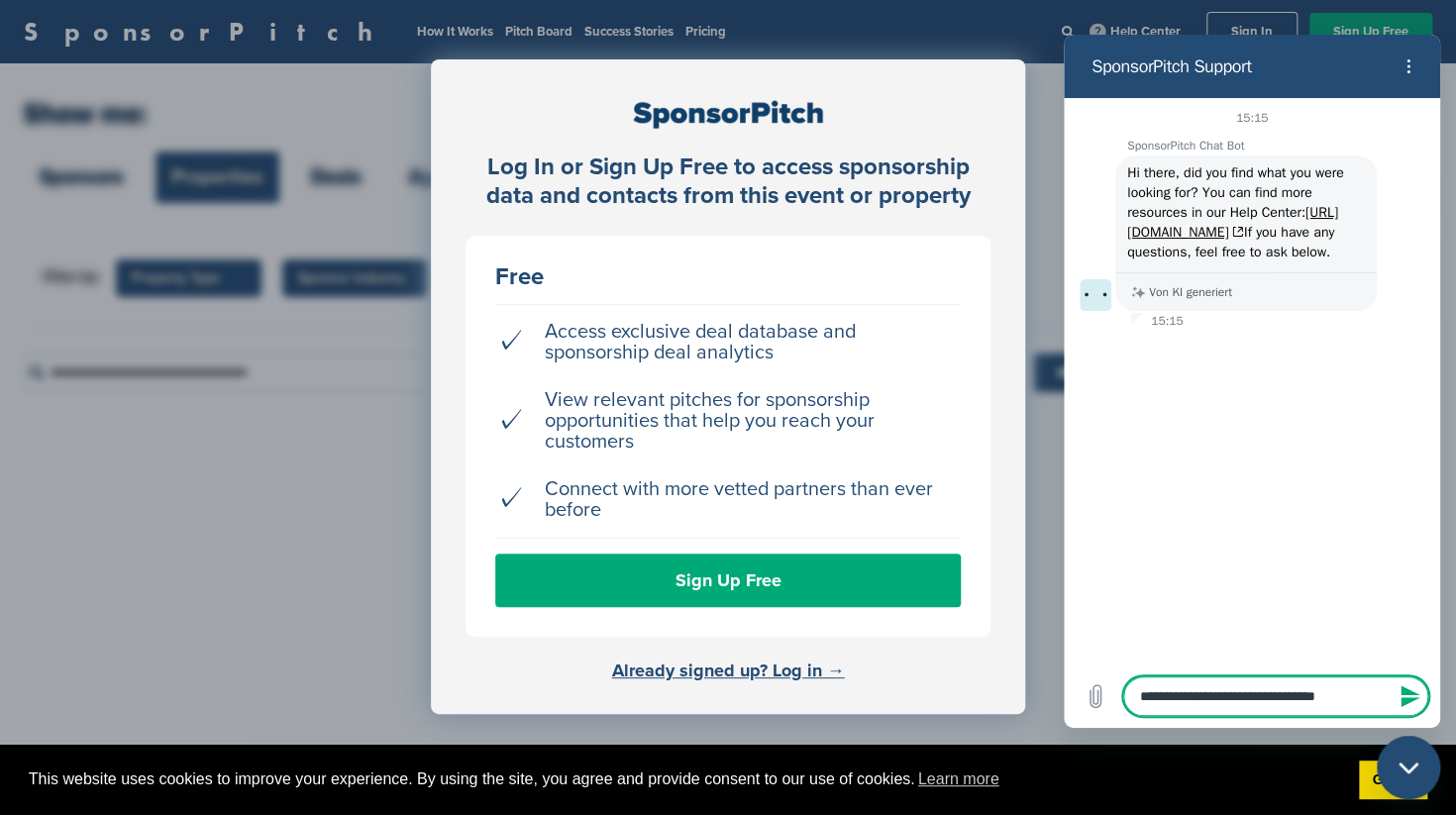 type on "**********" 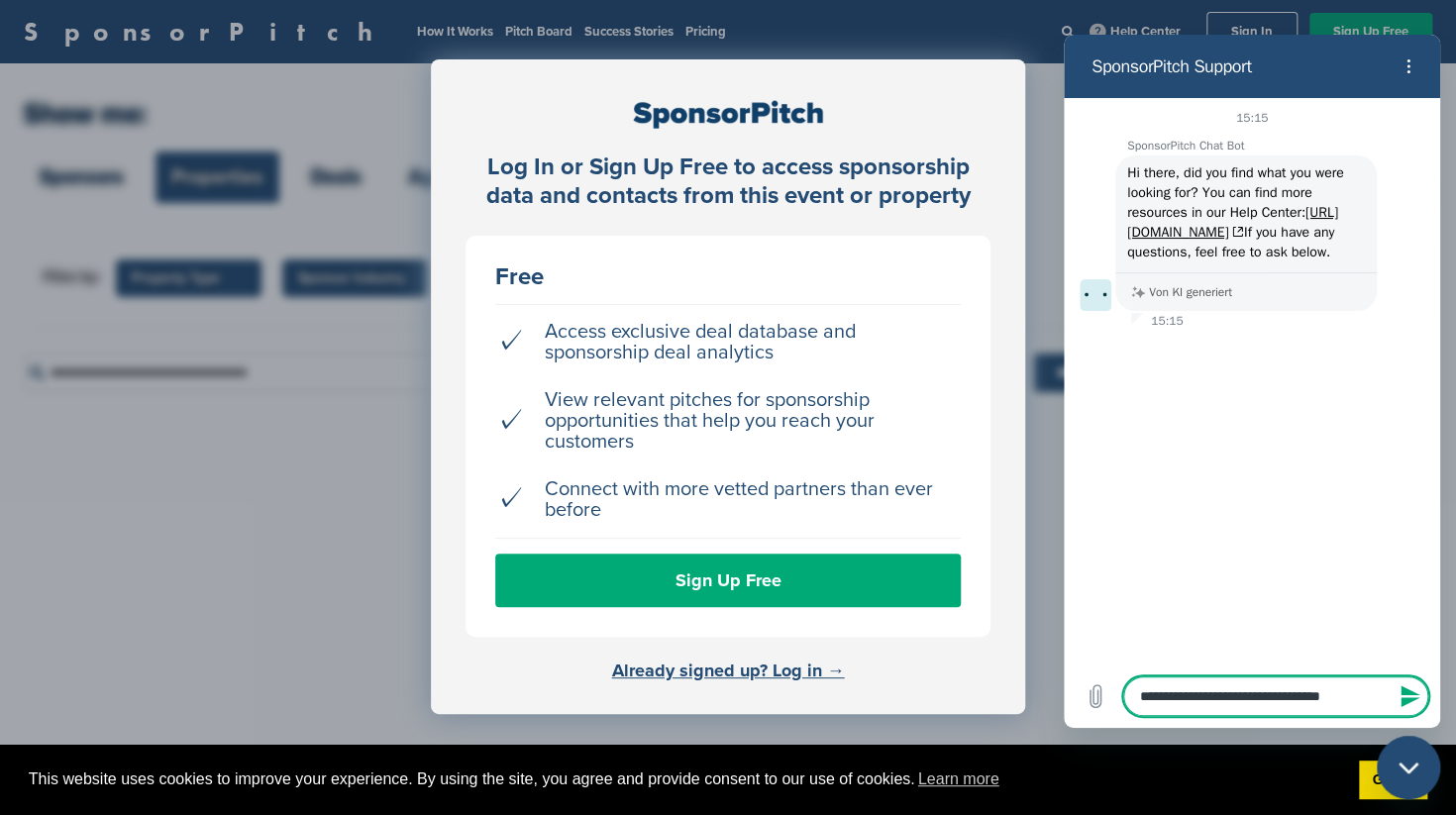 type on "**********" 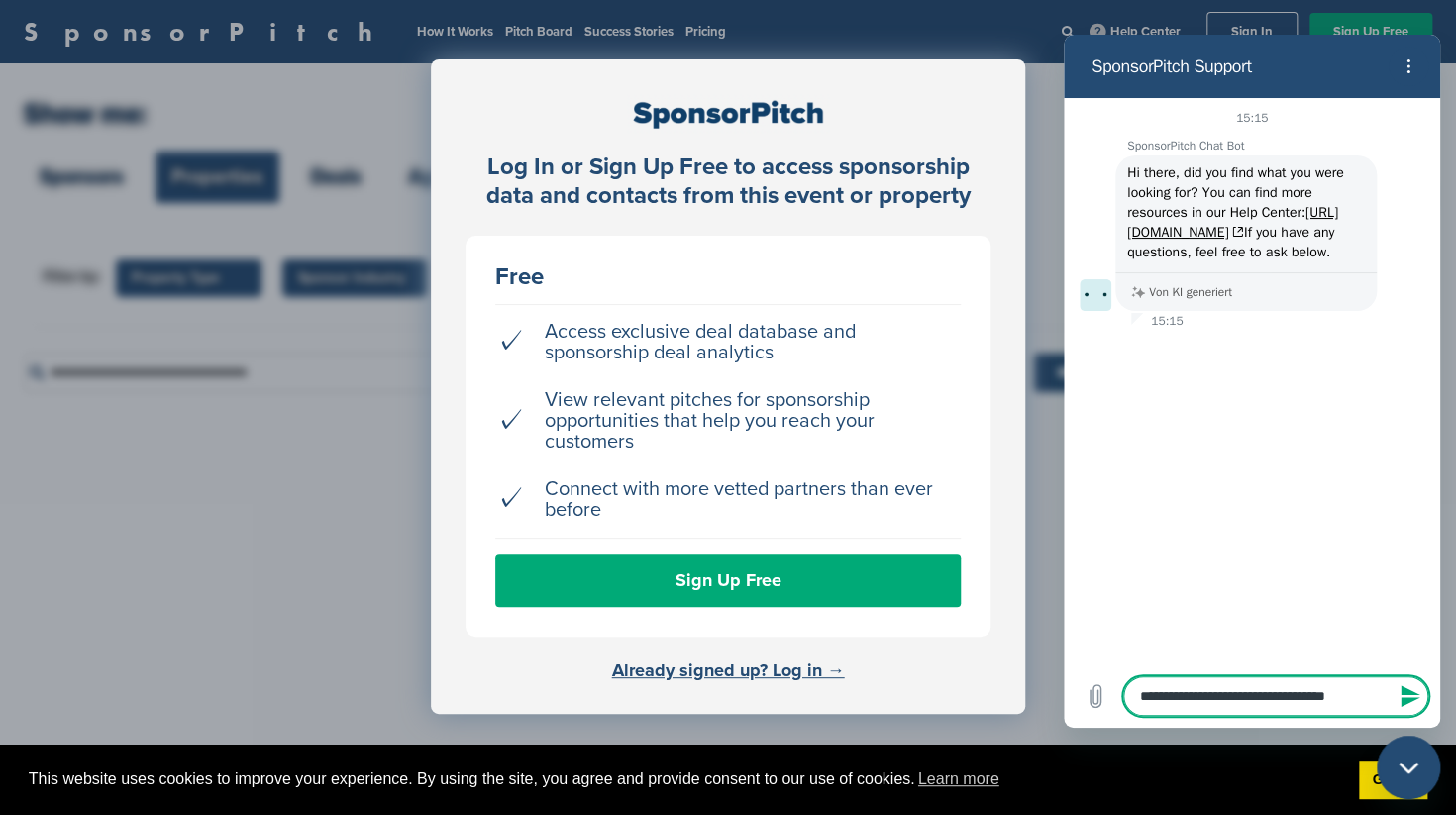type on "**********" 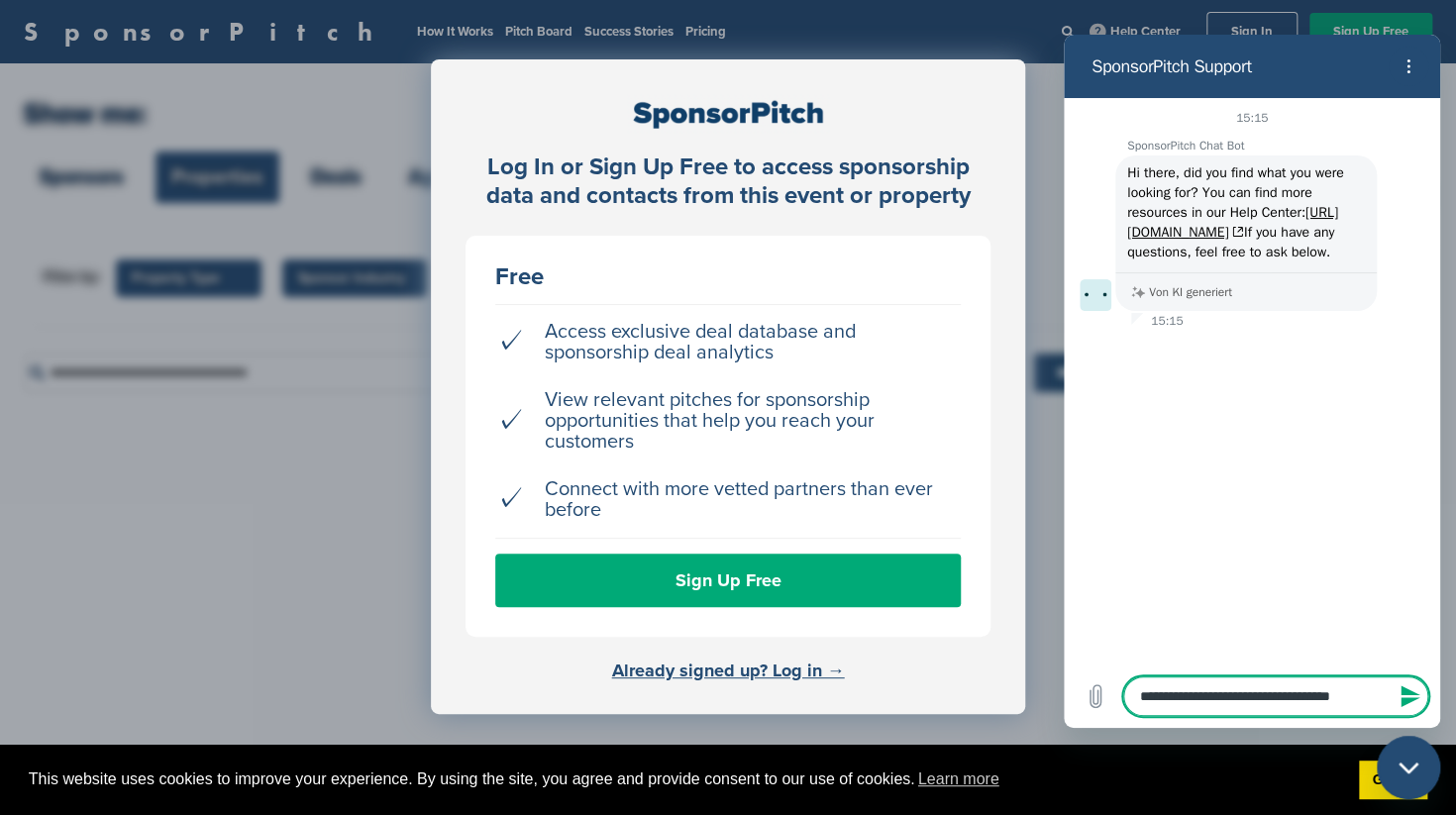 type on "**********" 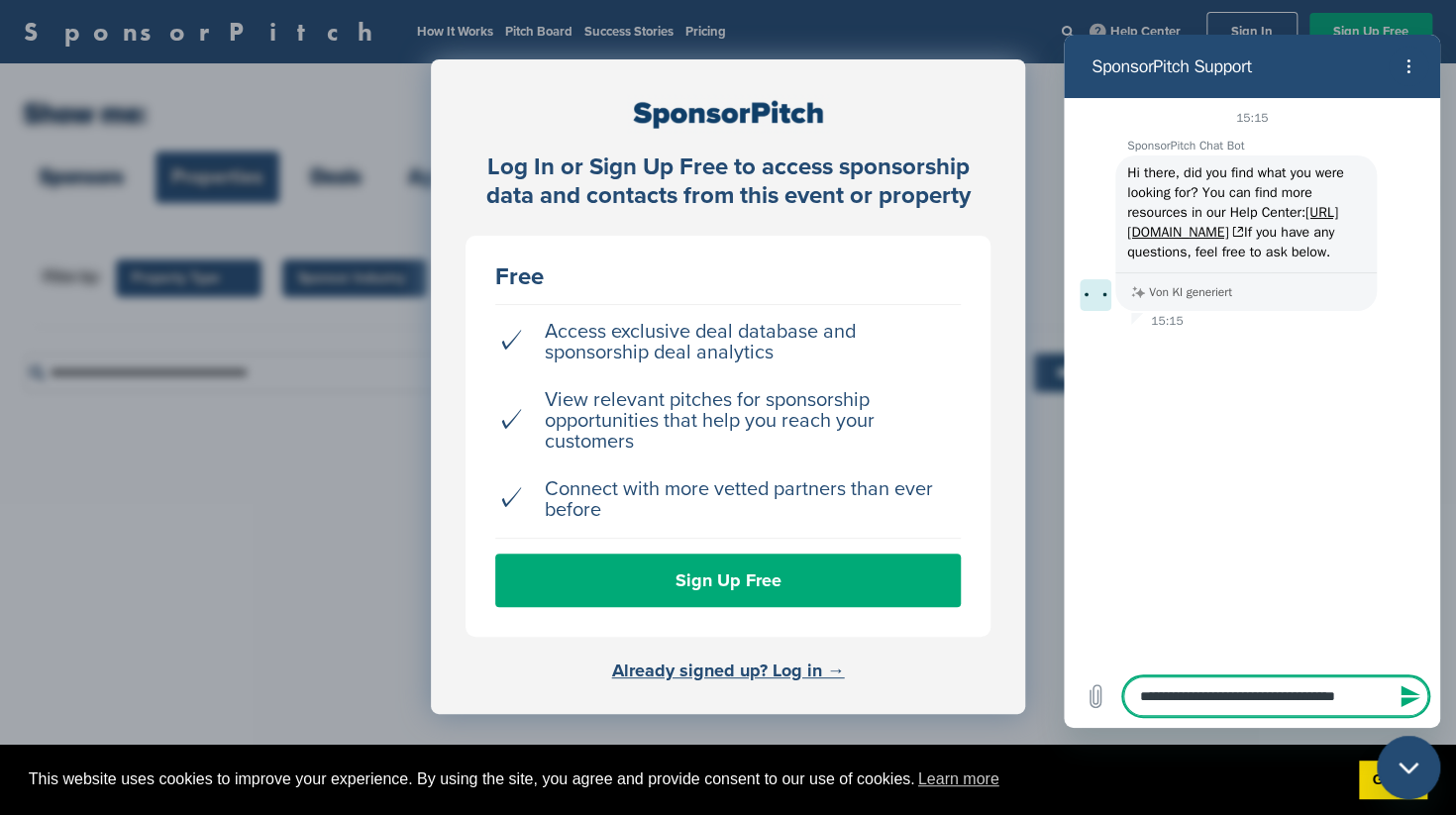 type on "**********" 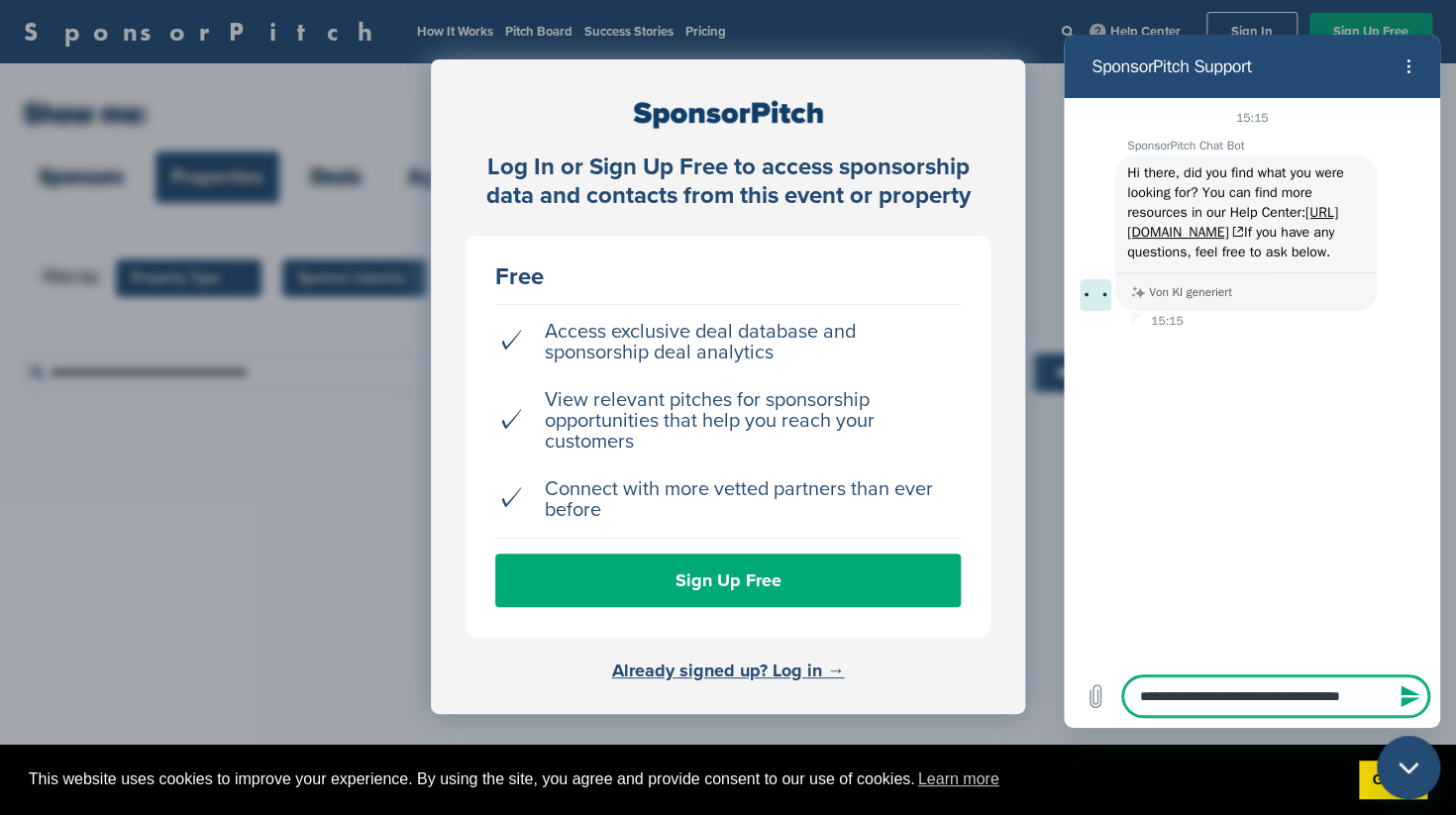 type on "**********" 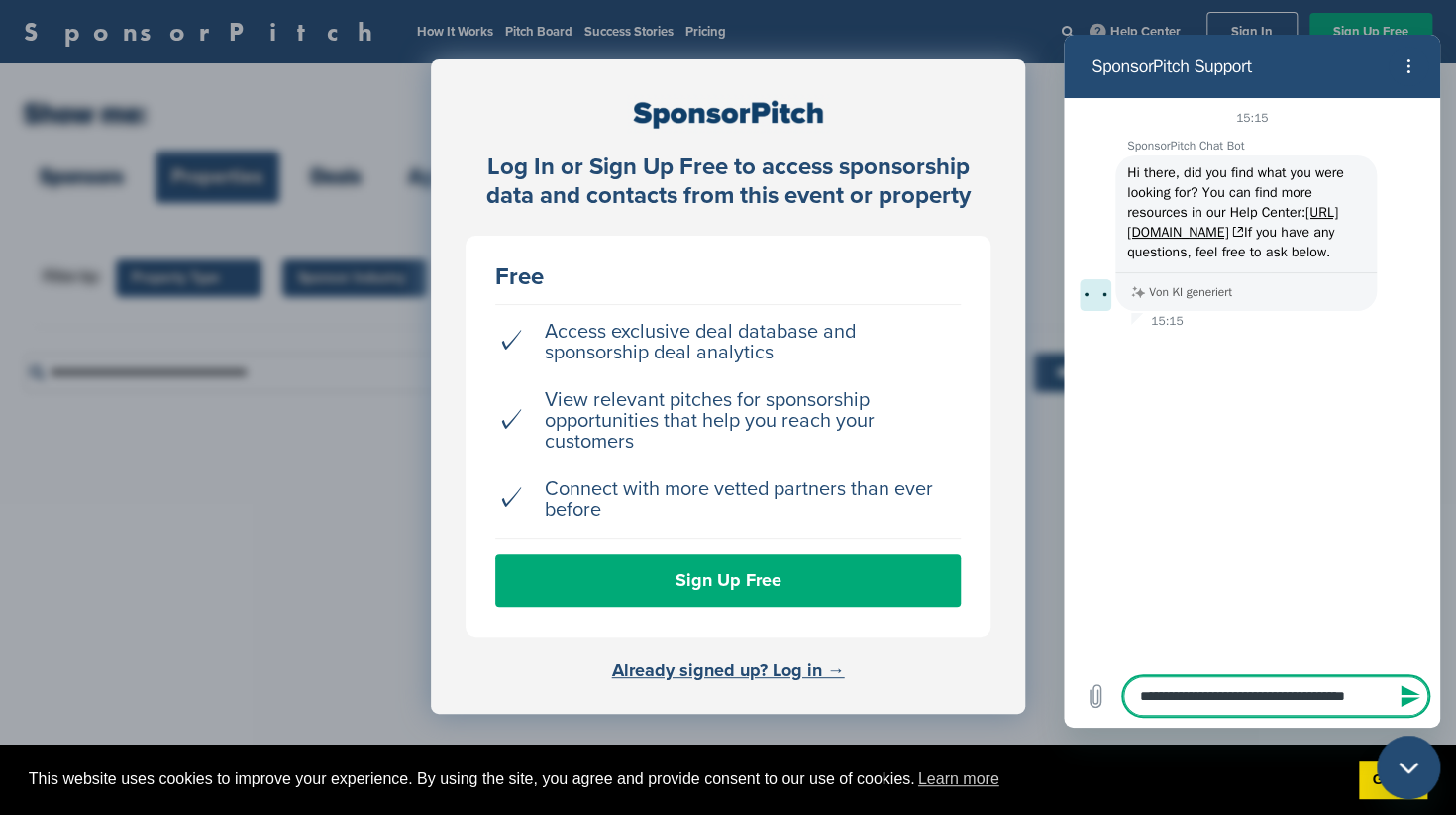 type on "*" 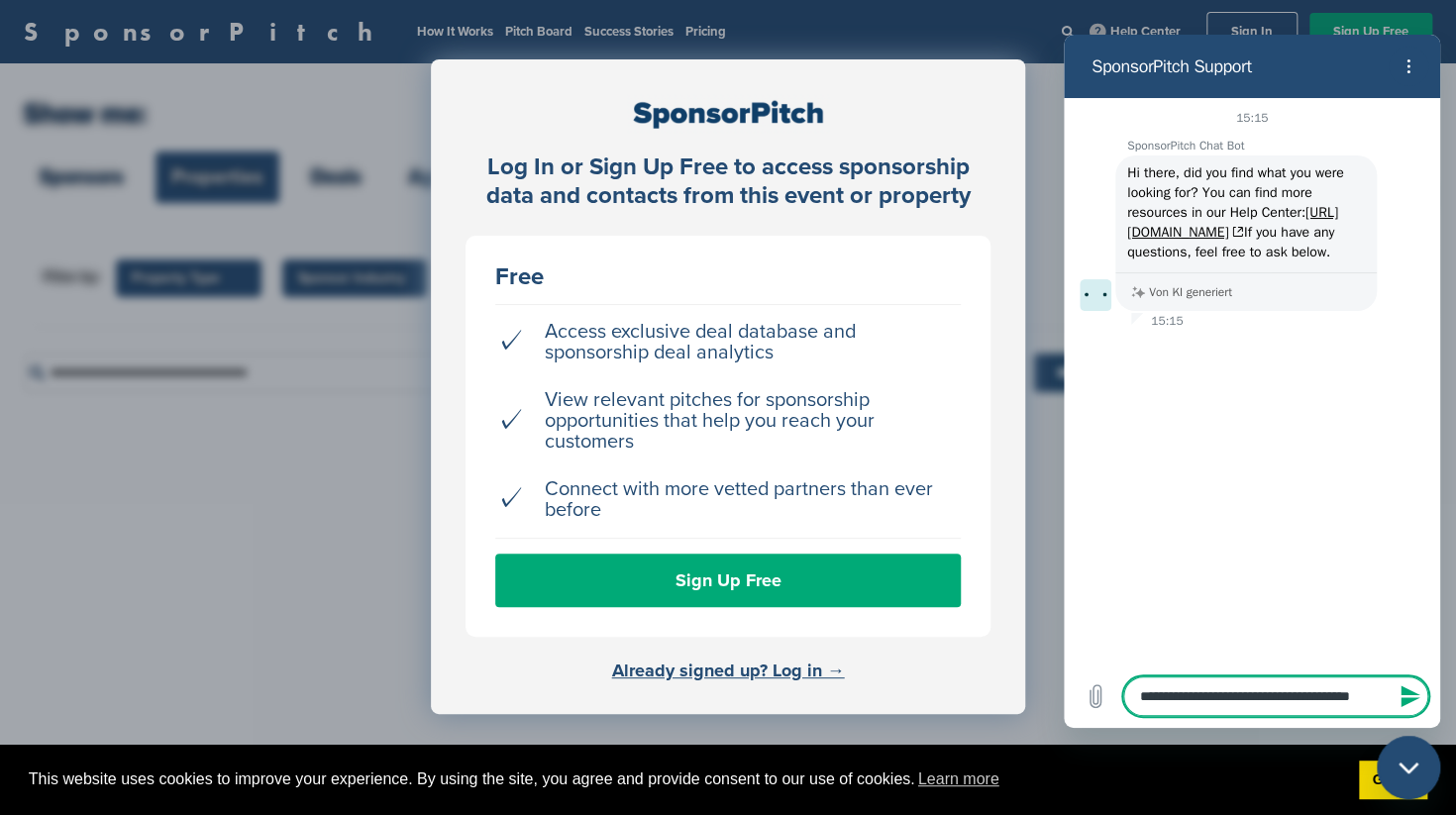 type on "*" 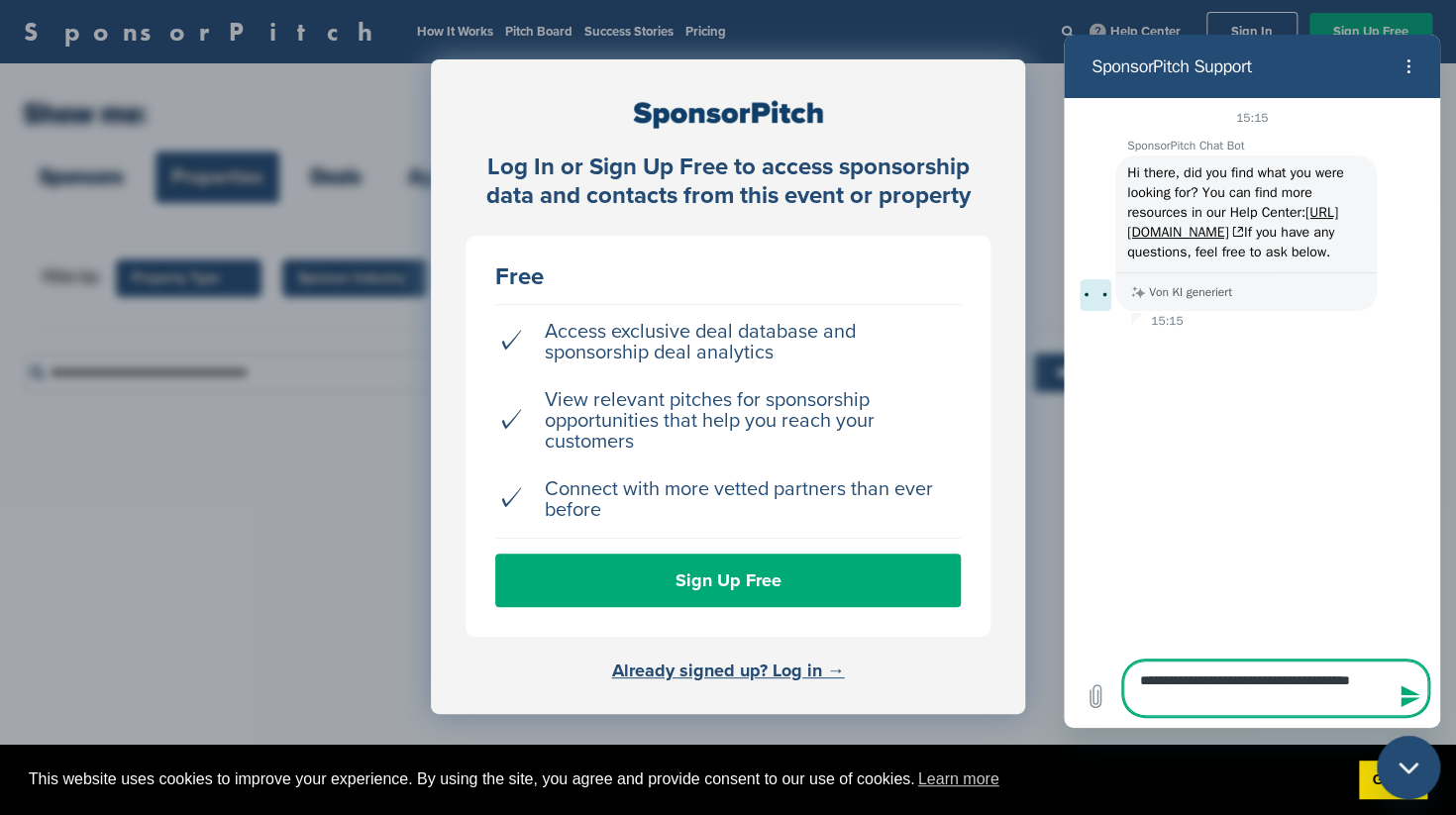 type on "**********" 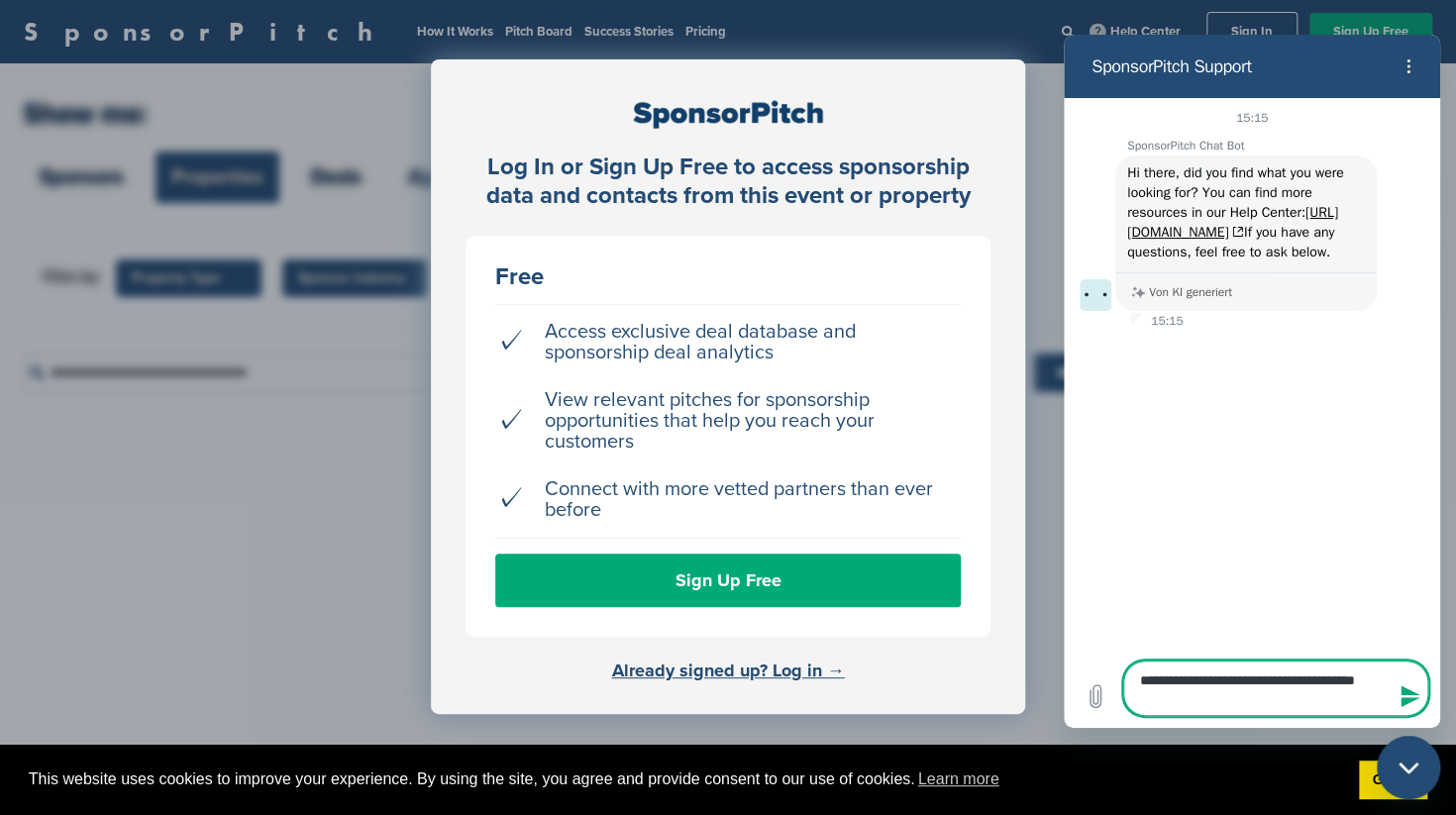 type on "**********" 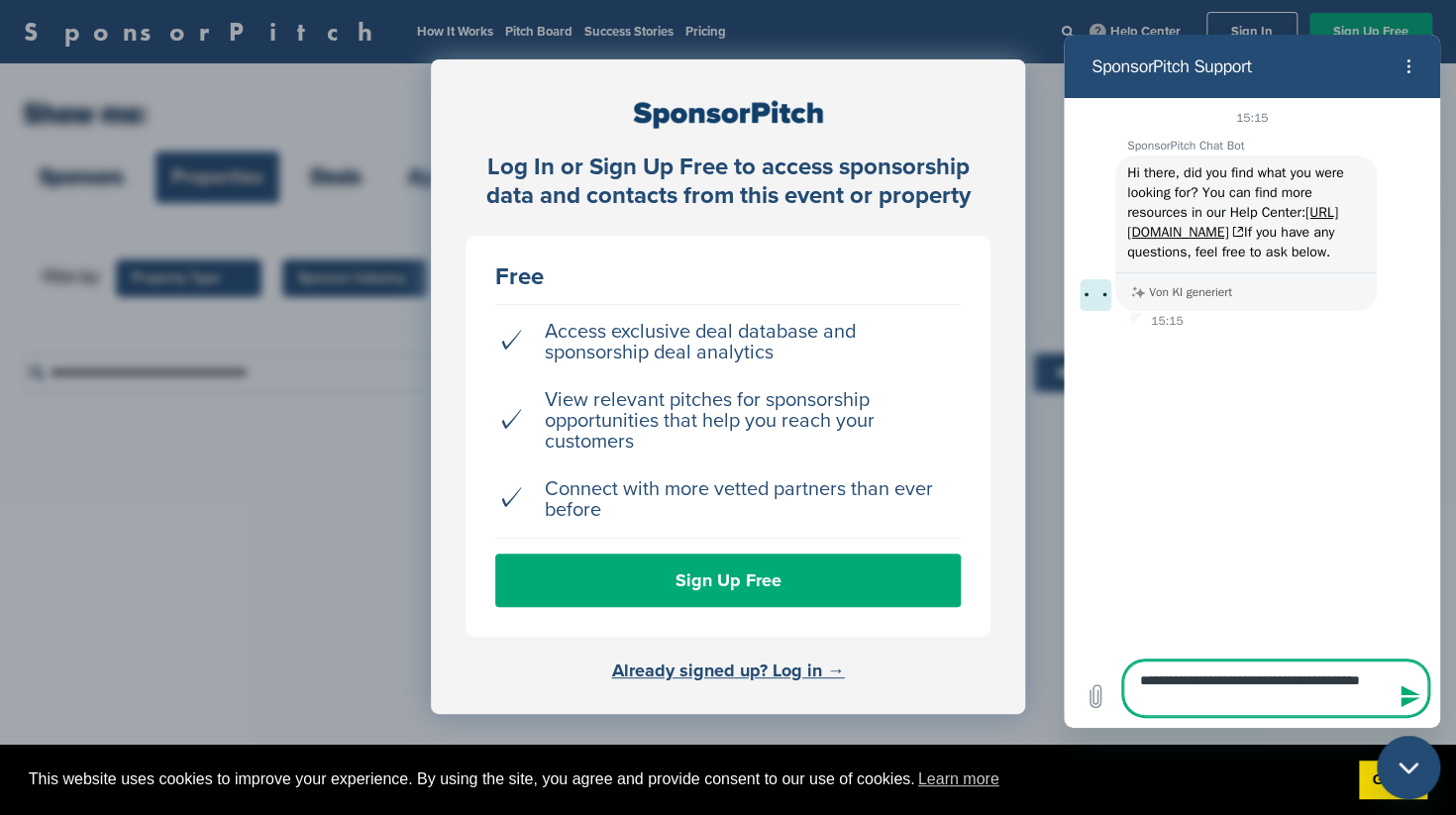 type on "**********" 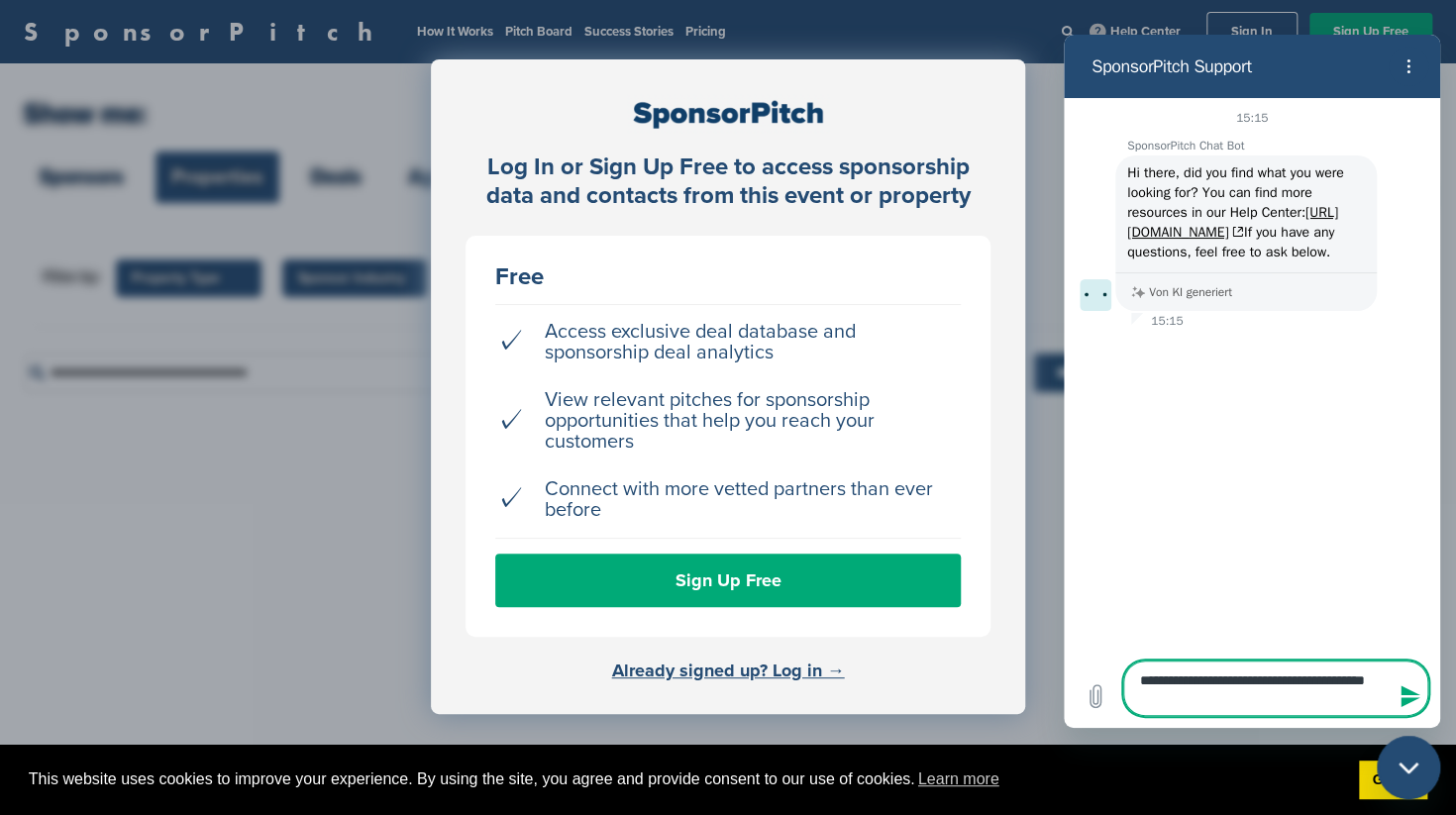 type on "**********" 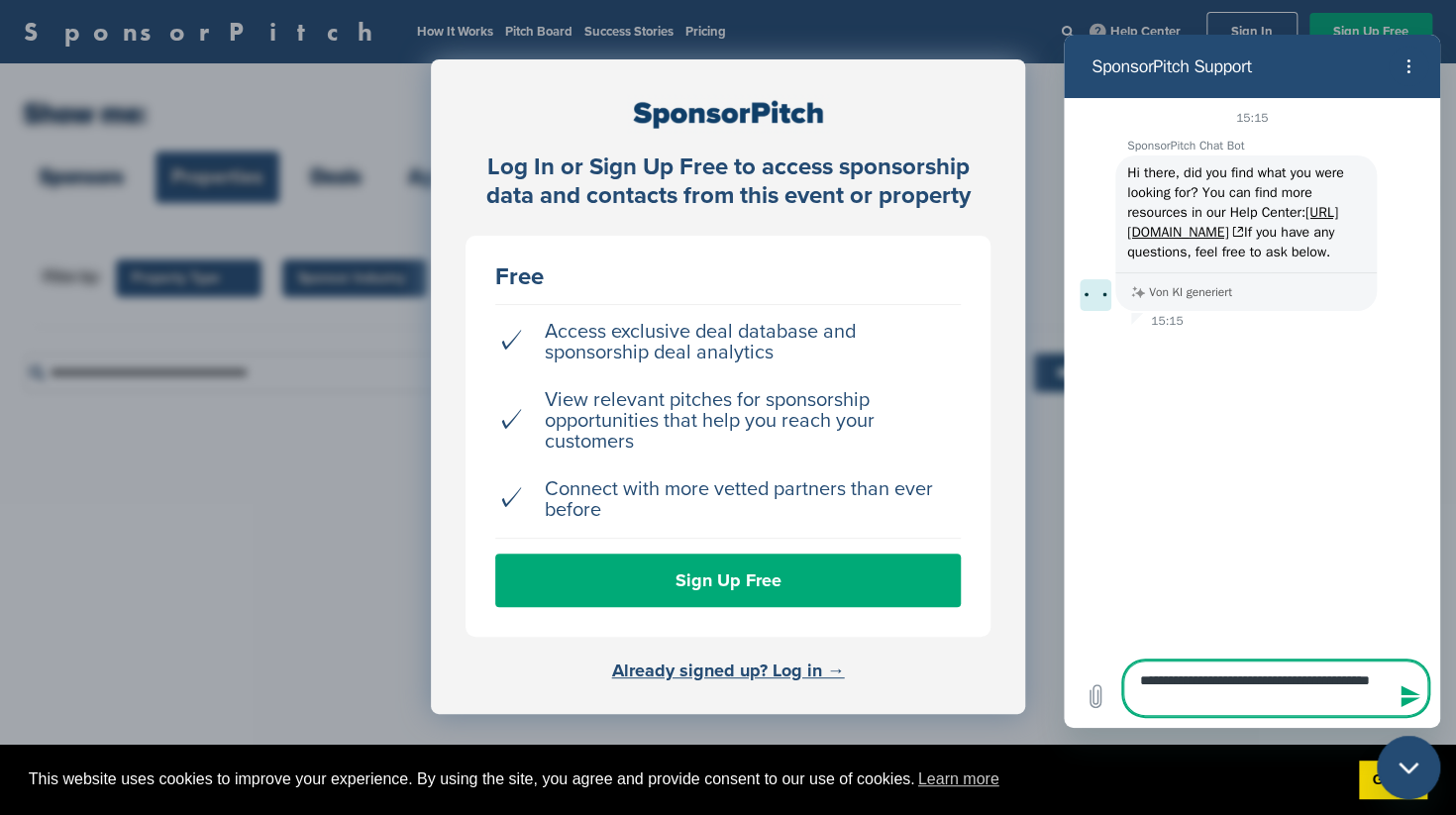 type on "**********" 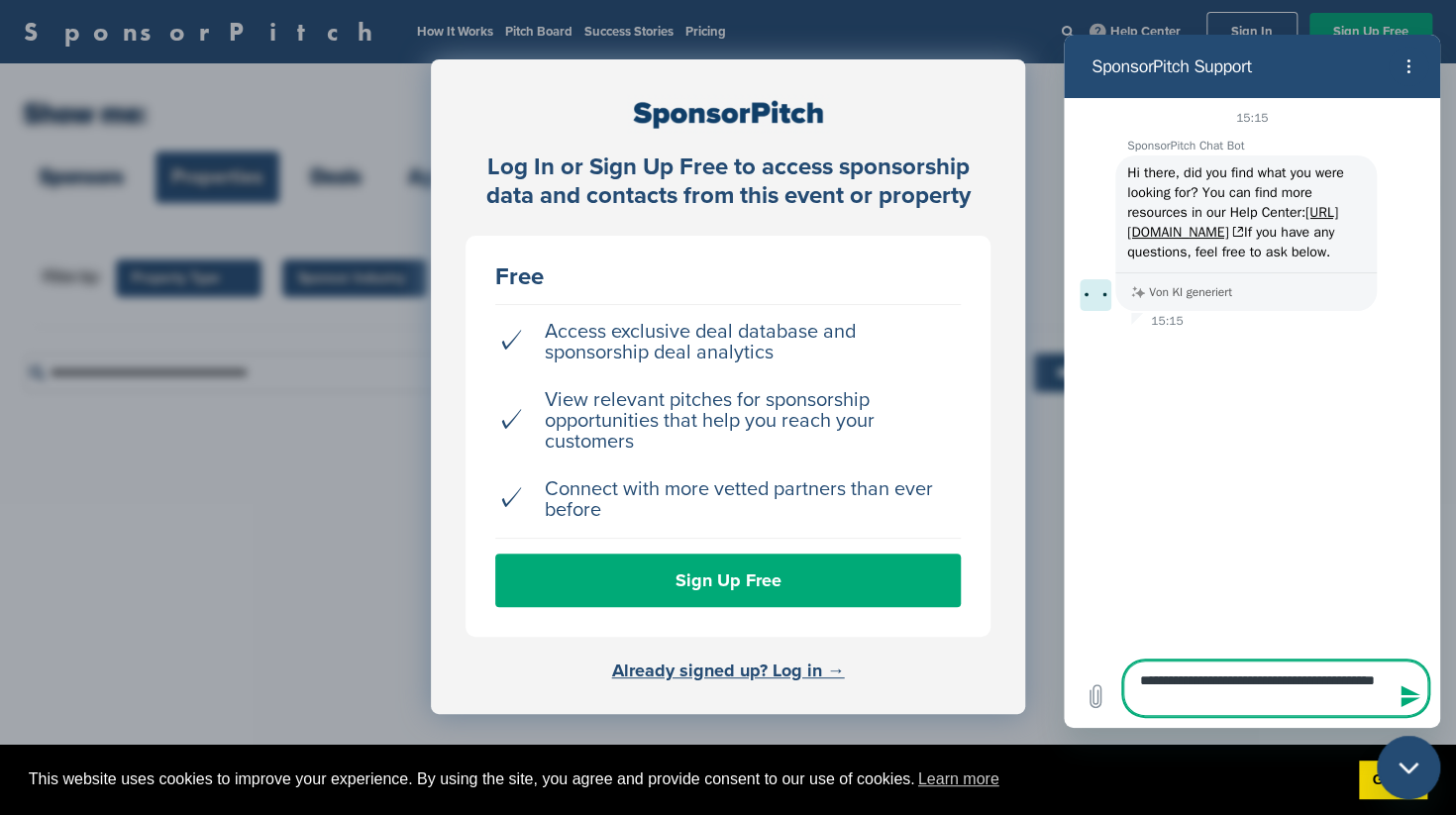 type on "**********" 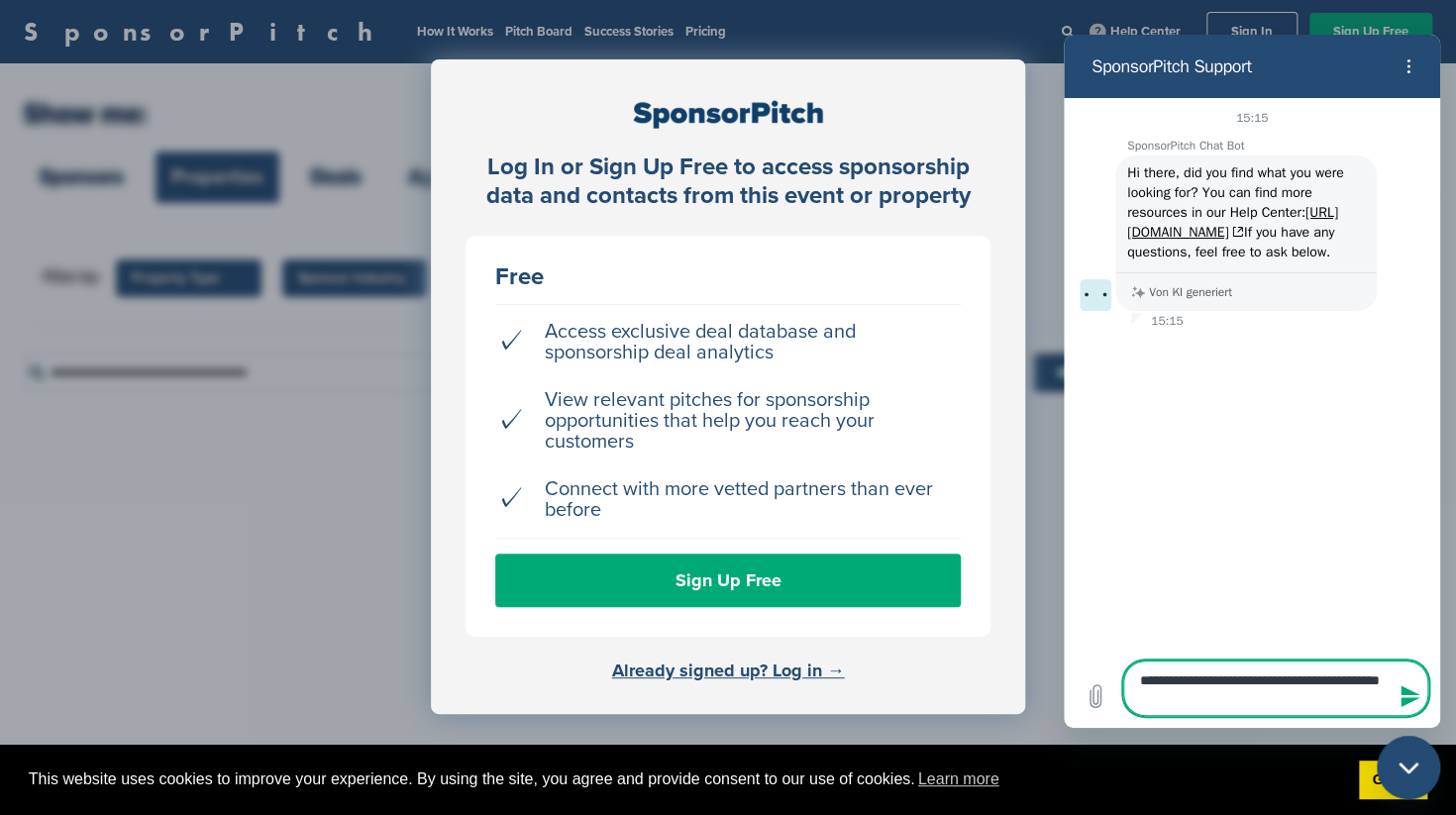 type on "**********" 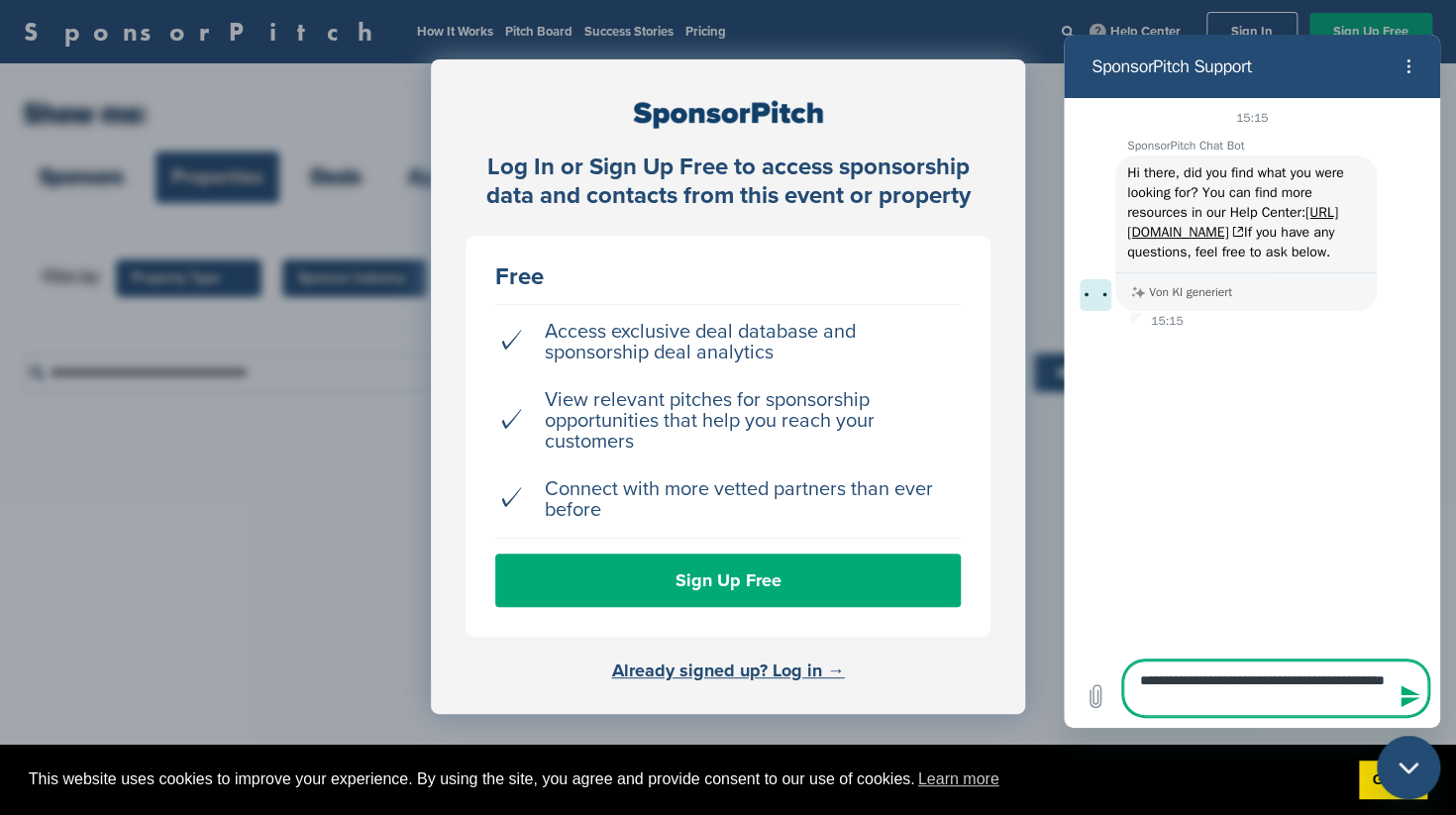 type on "**********" 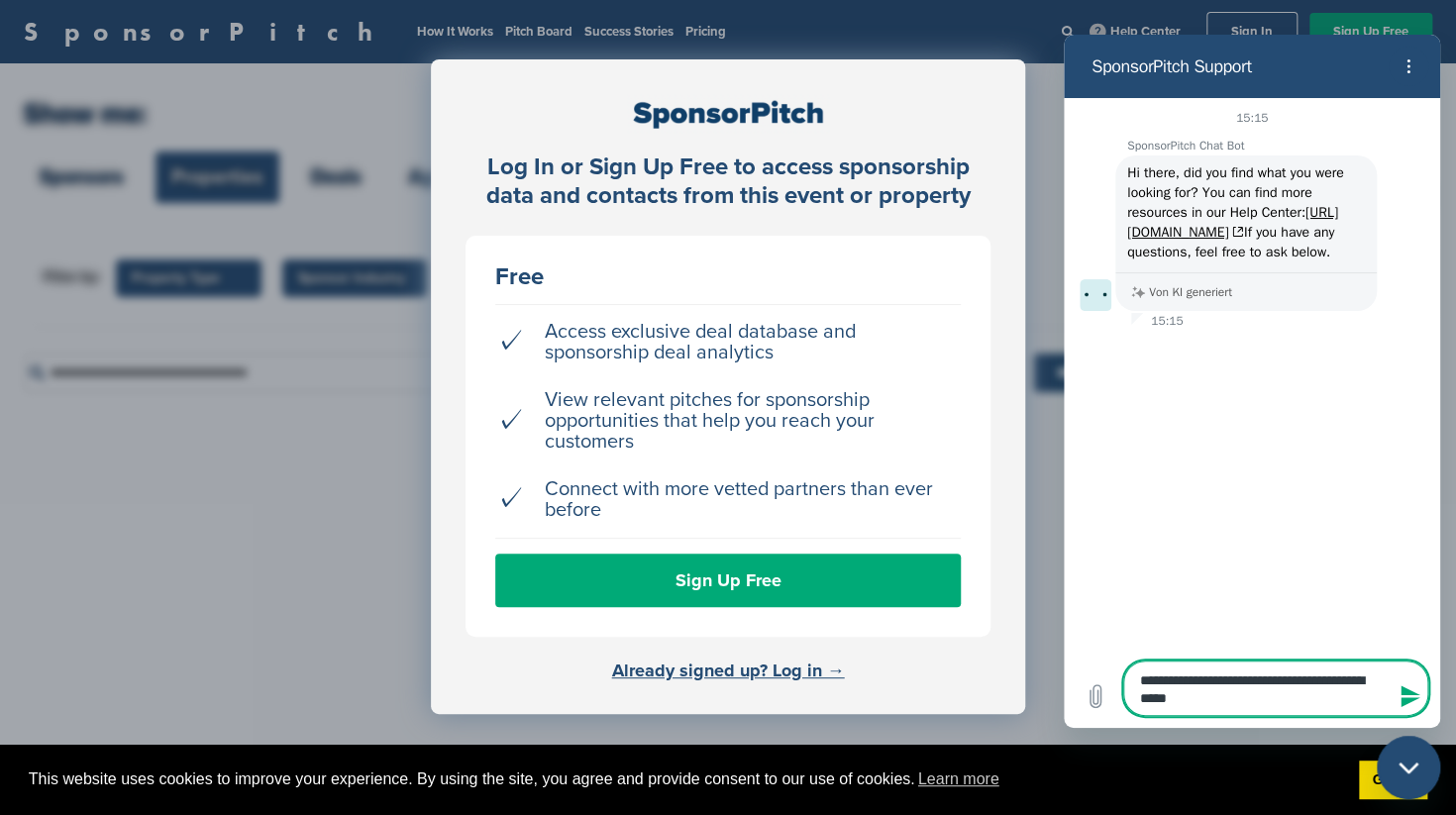 type on "**********" 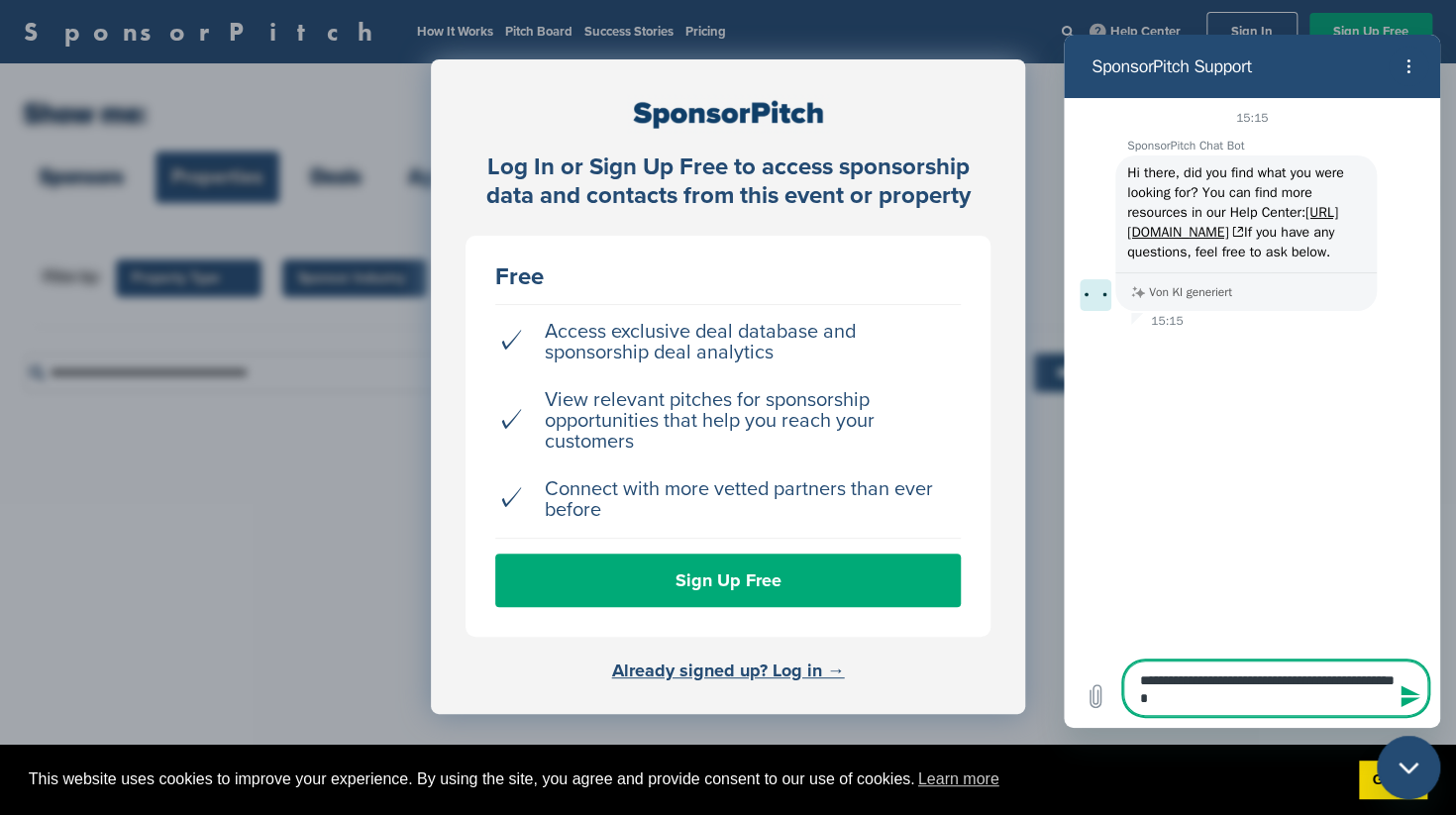 type on "**********" 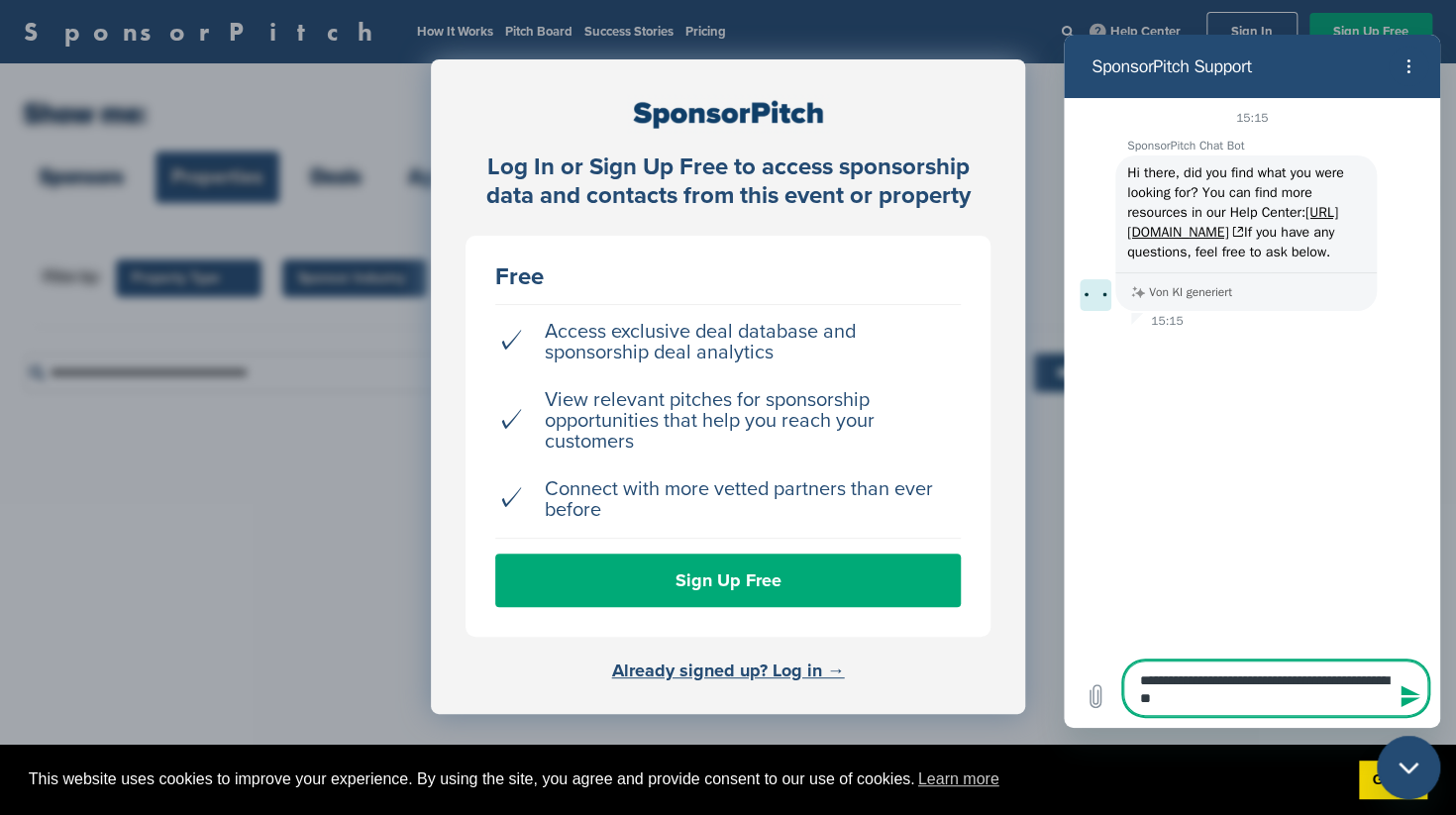 type on "**********" 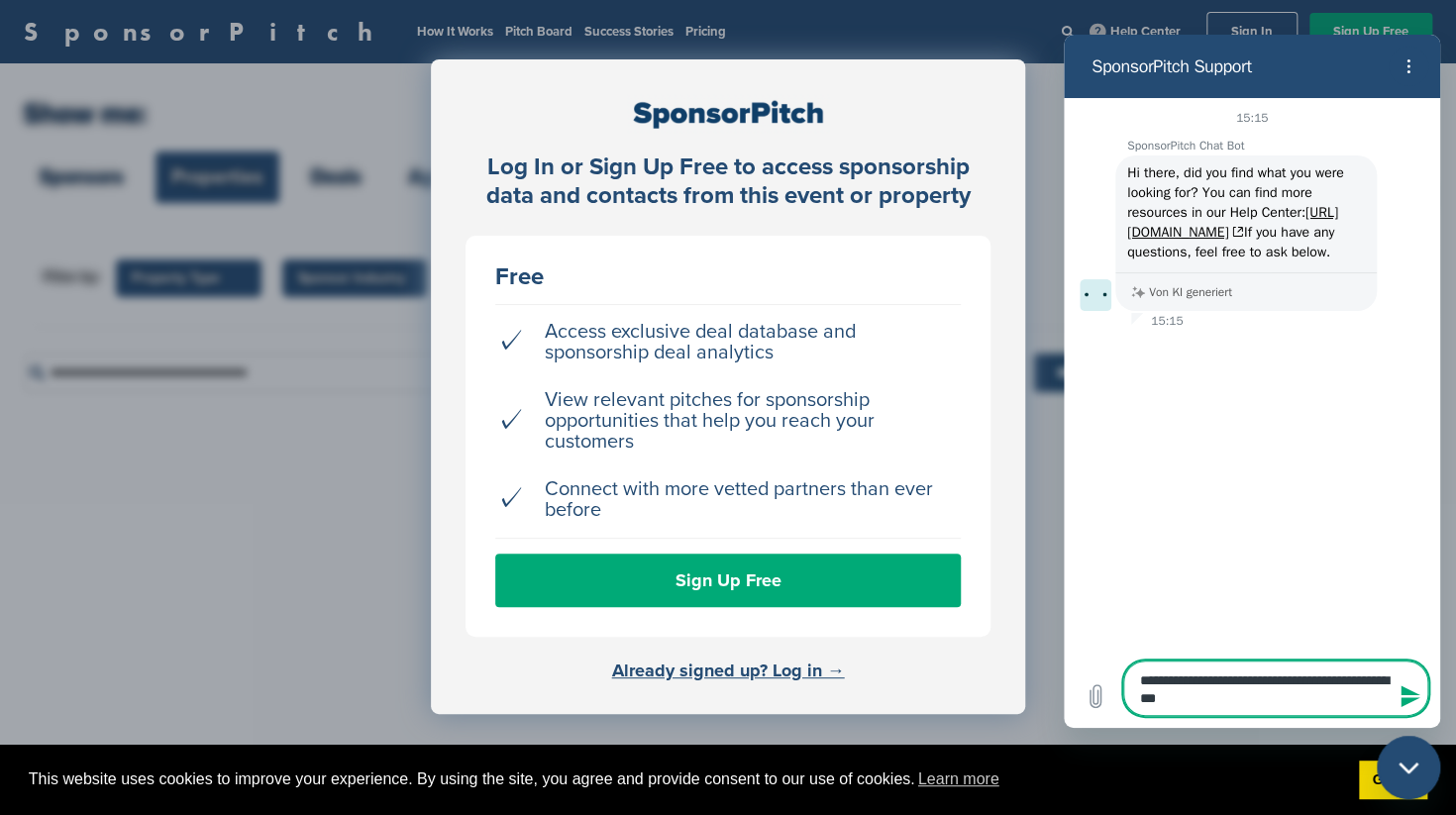 type on "**********" 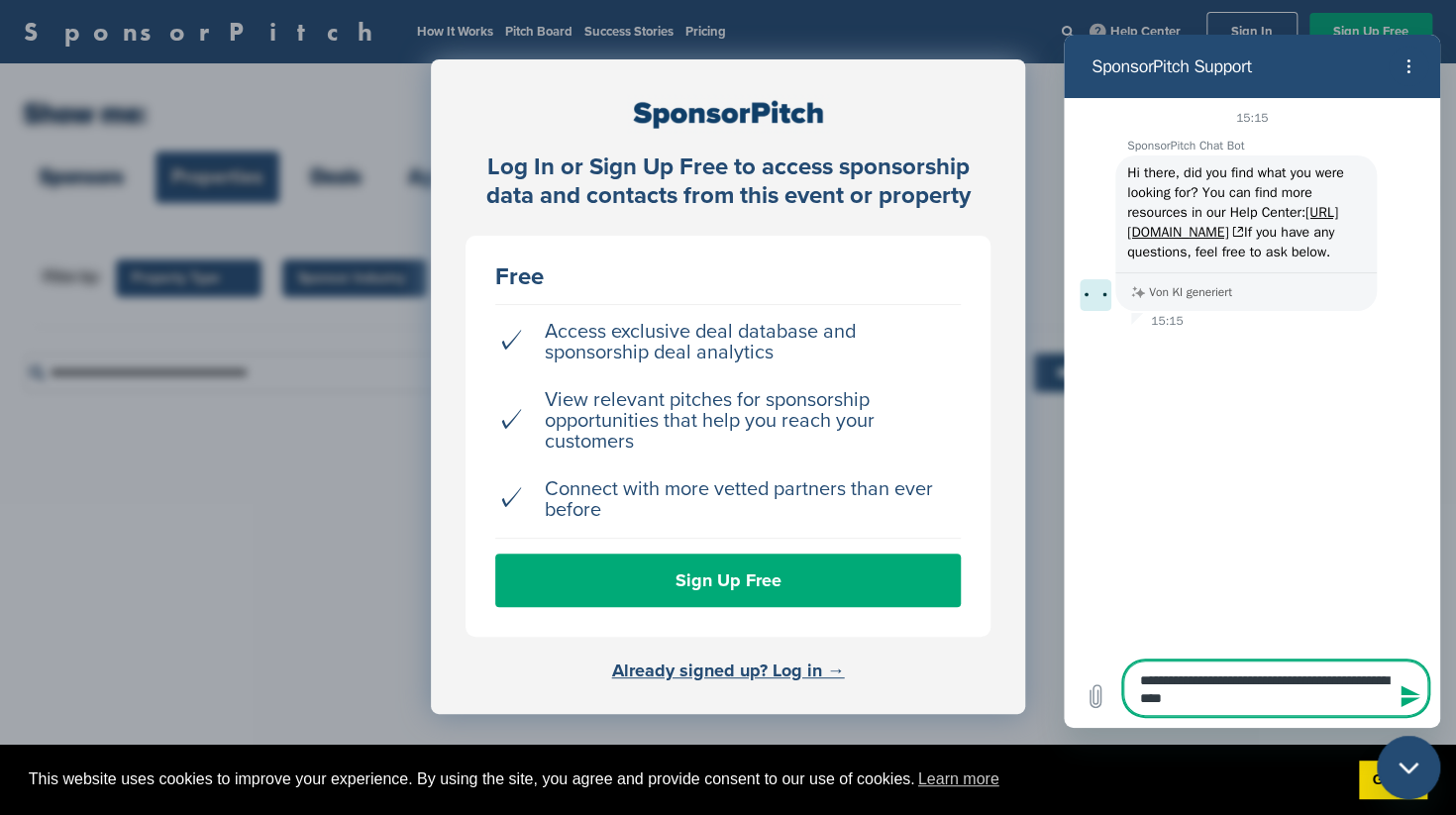 type on "**********" 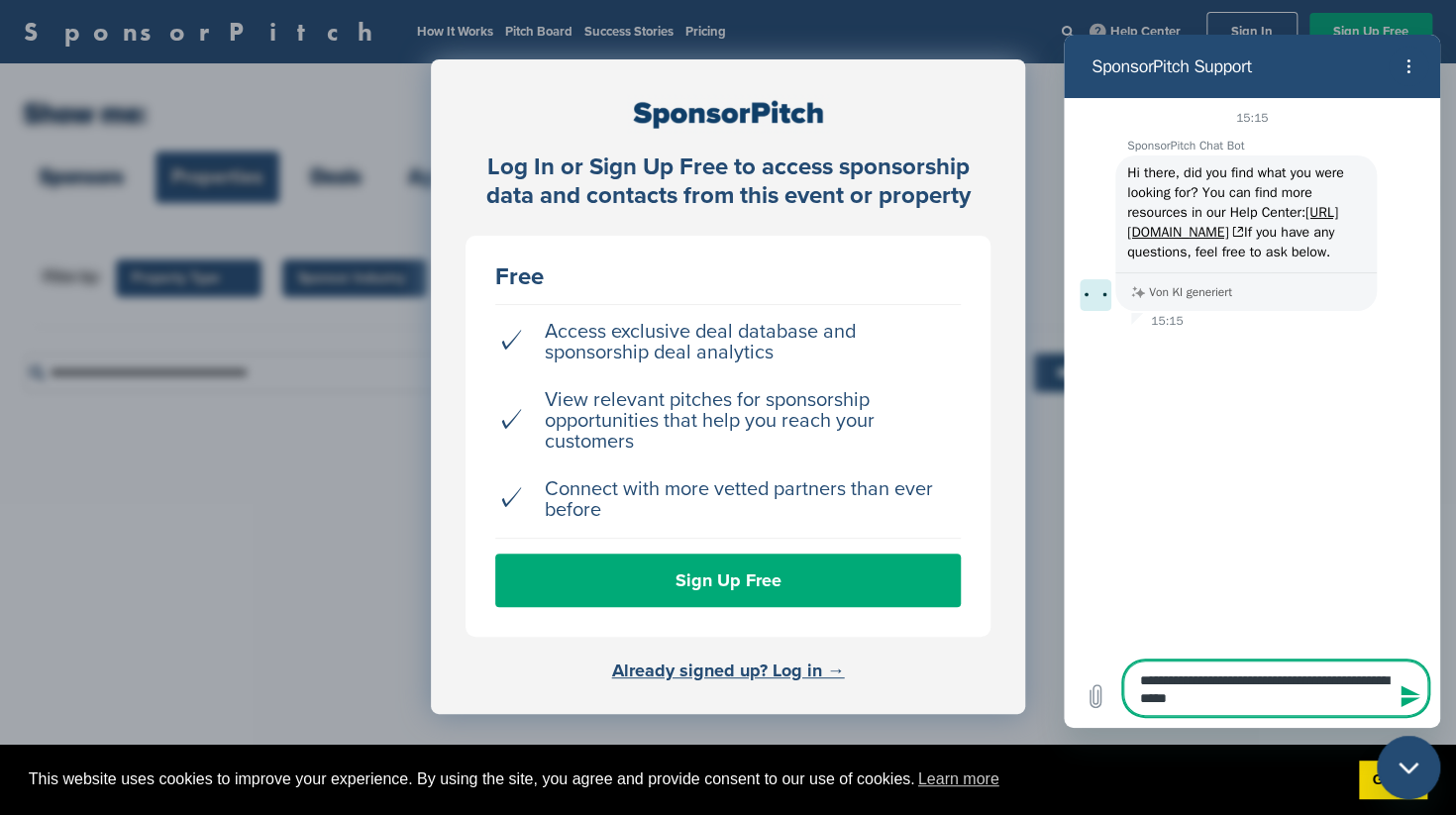type on "**********" 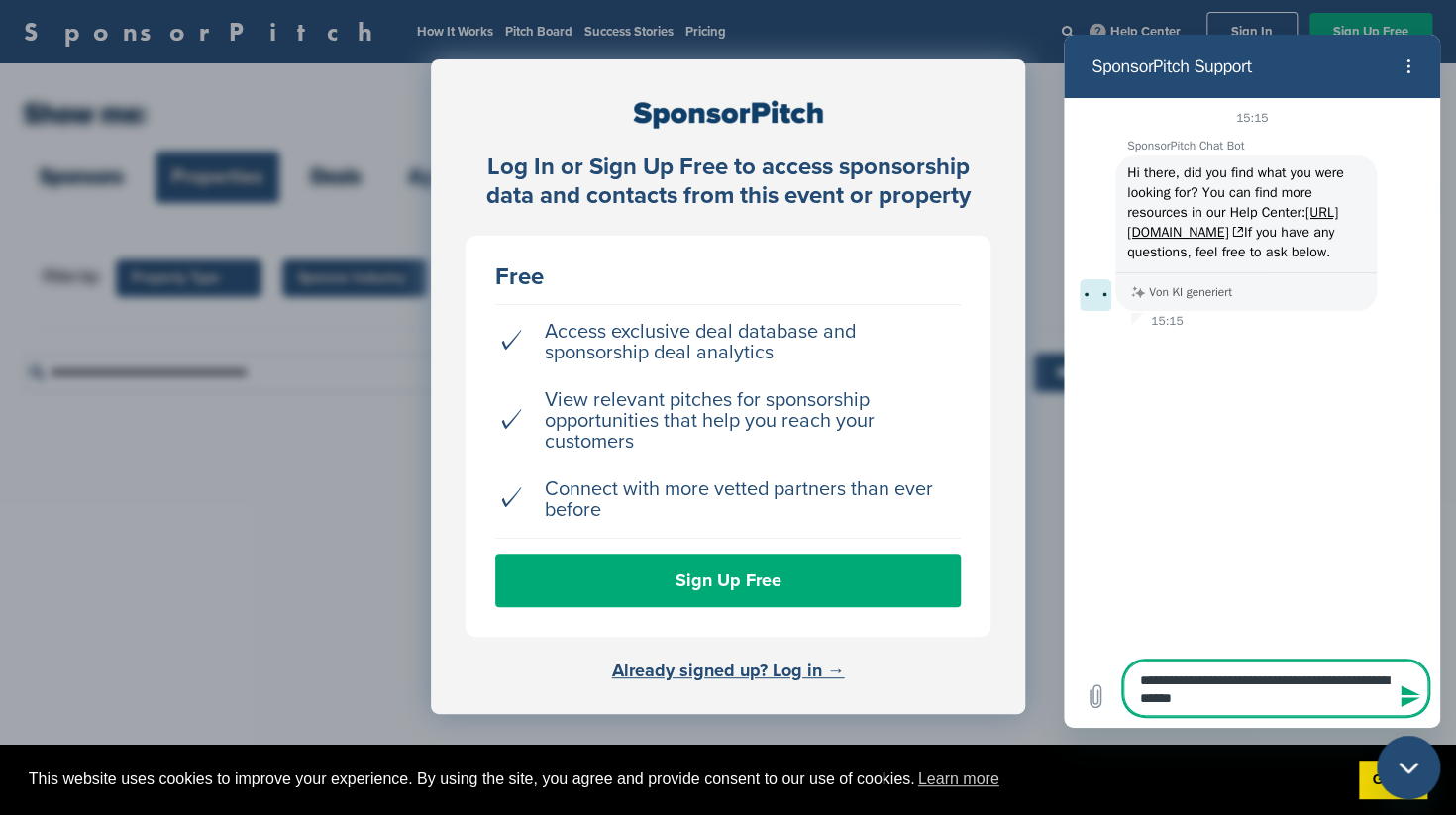 type on "**********" 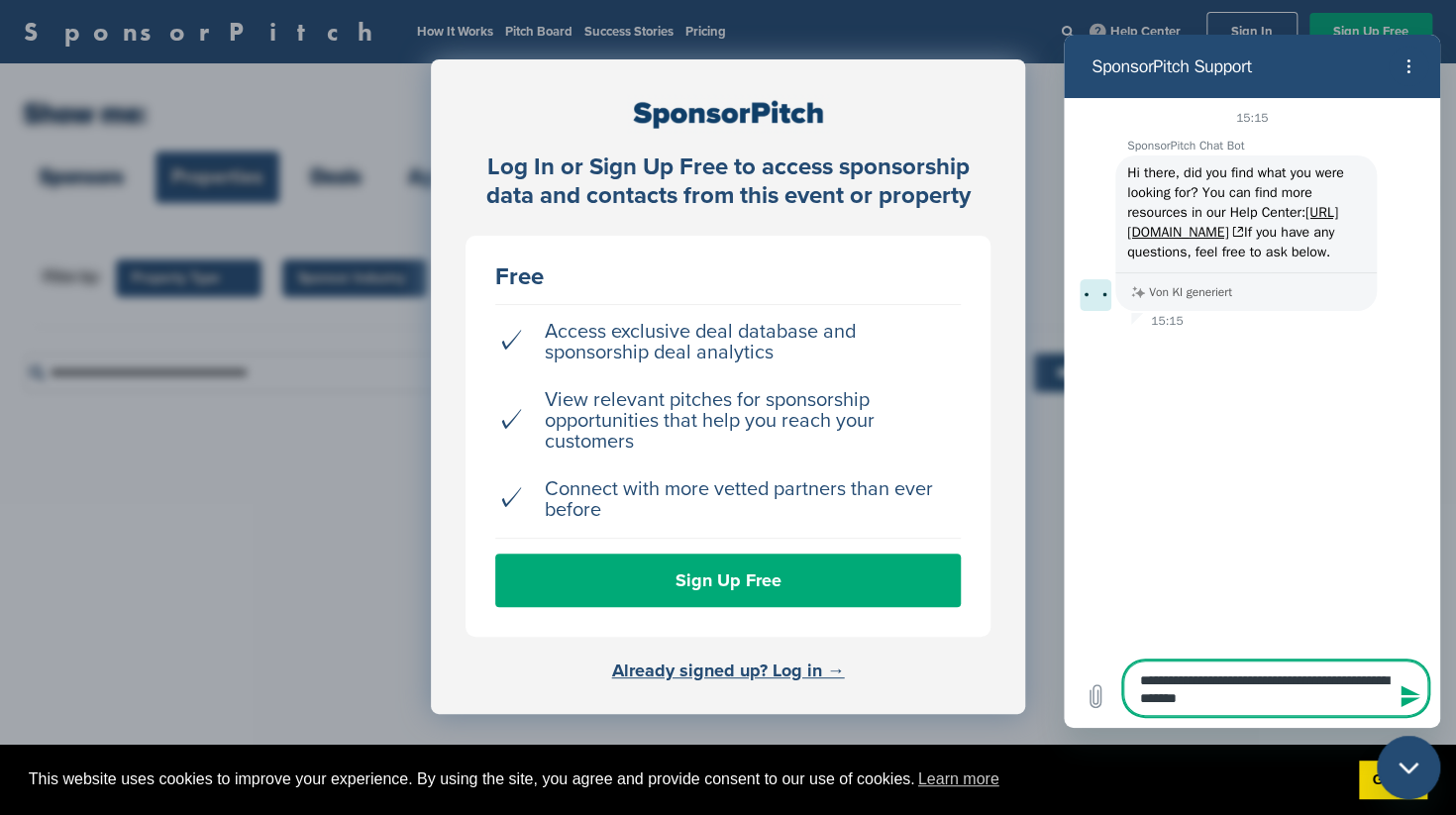type on "**********" 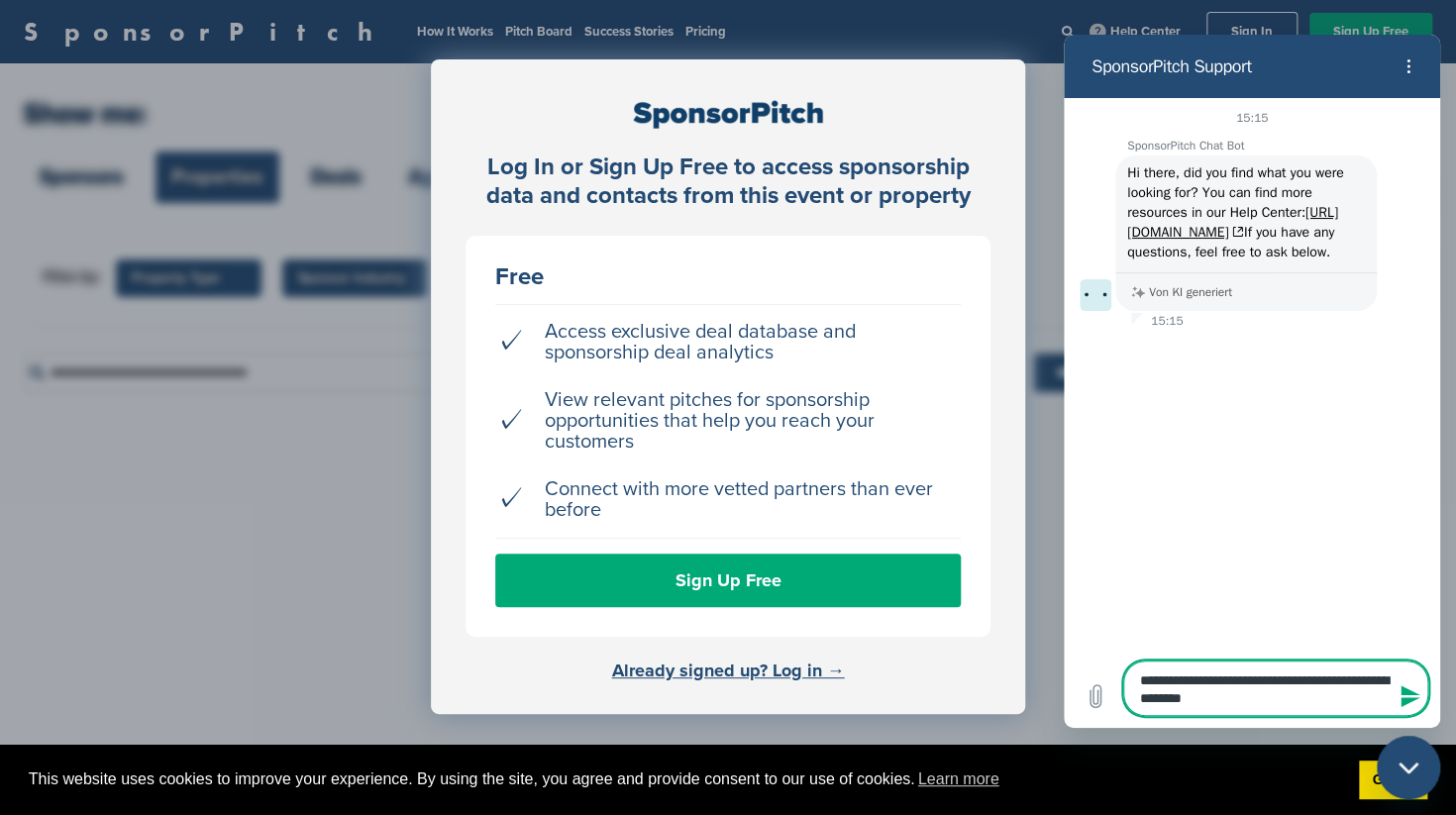 type on "**********" 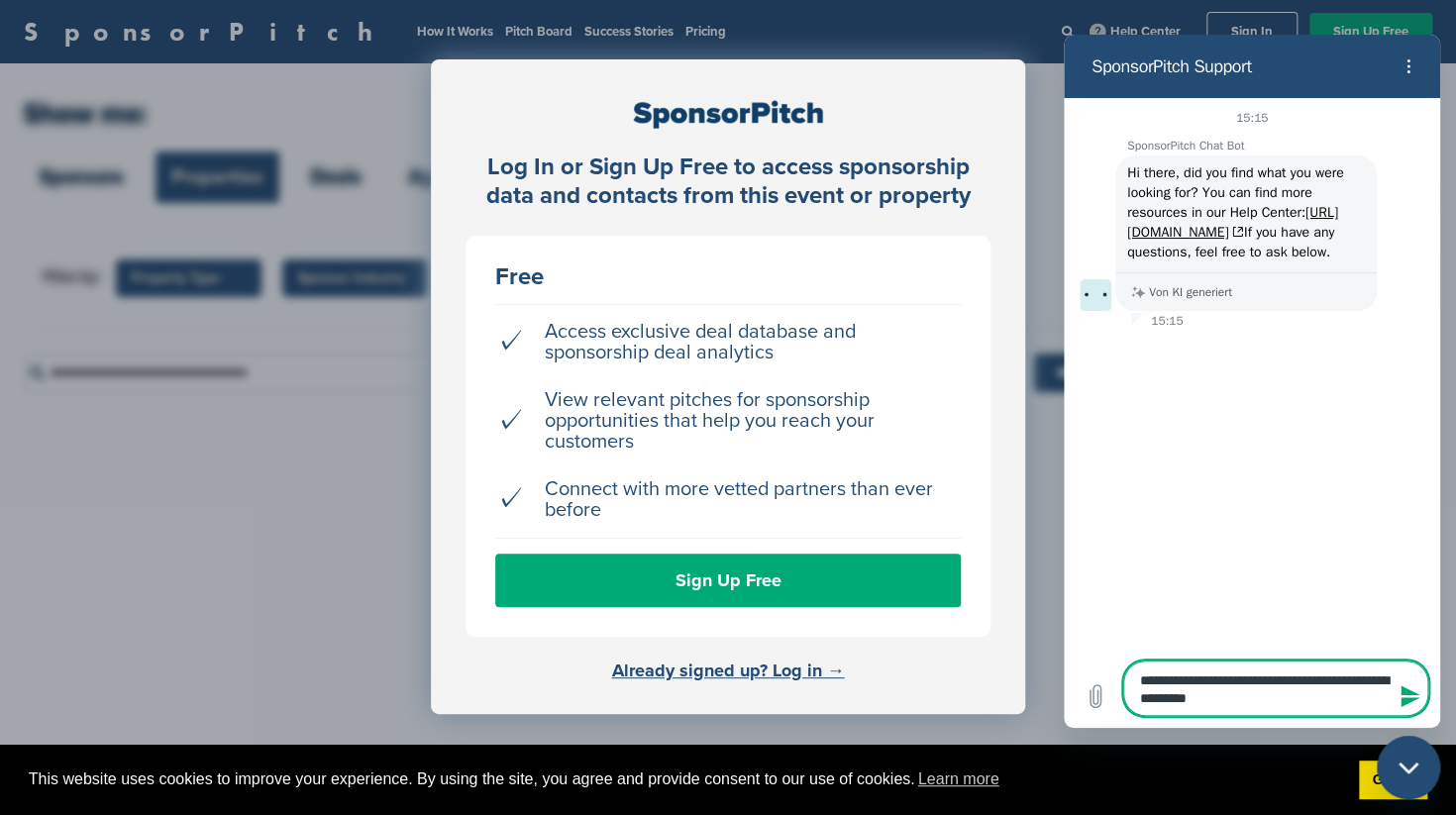 type on "*" 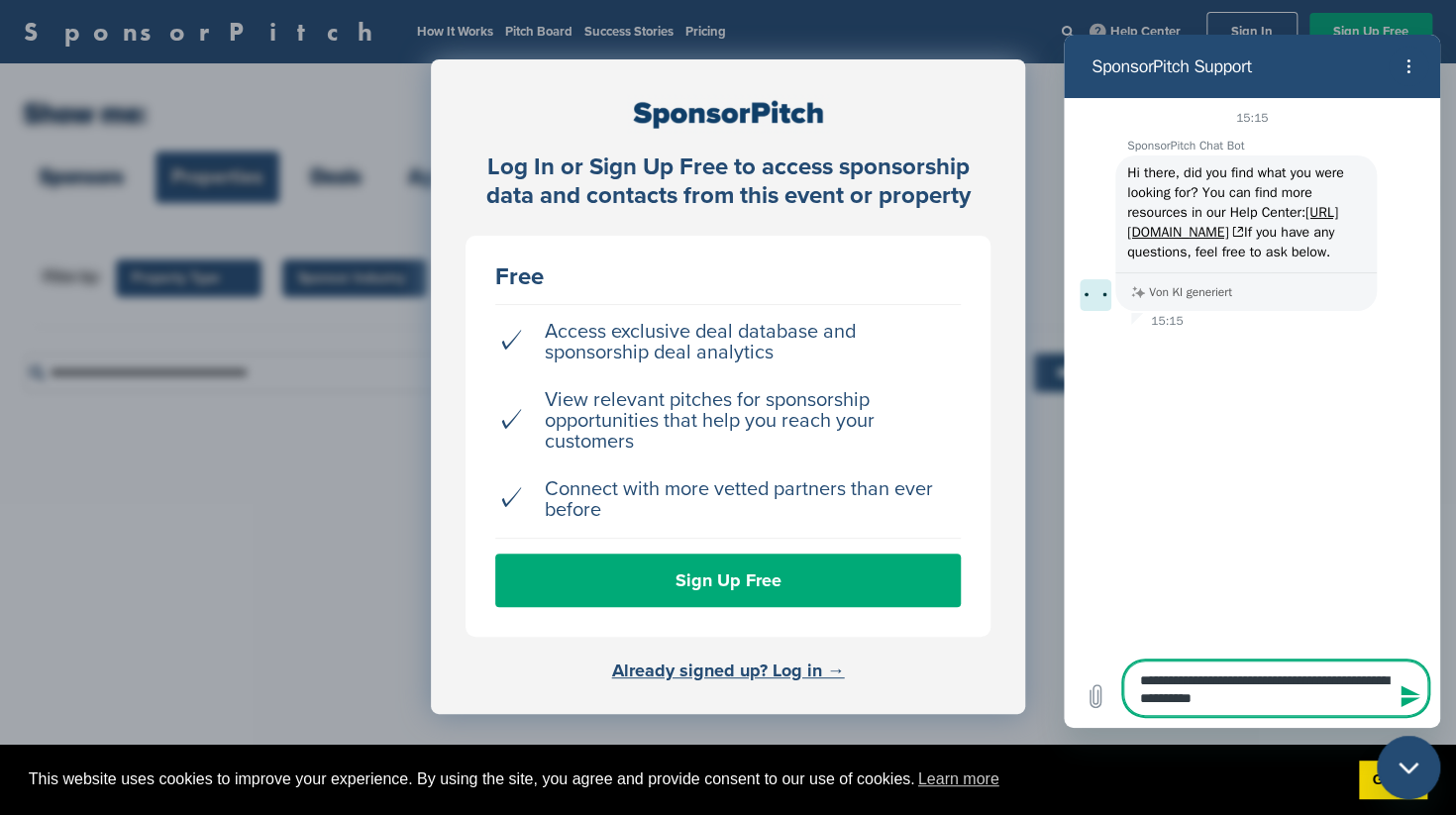 type on "**********" 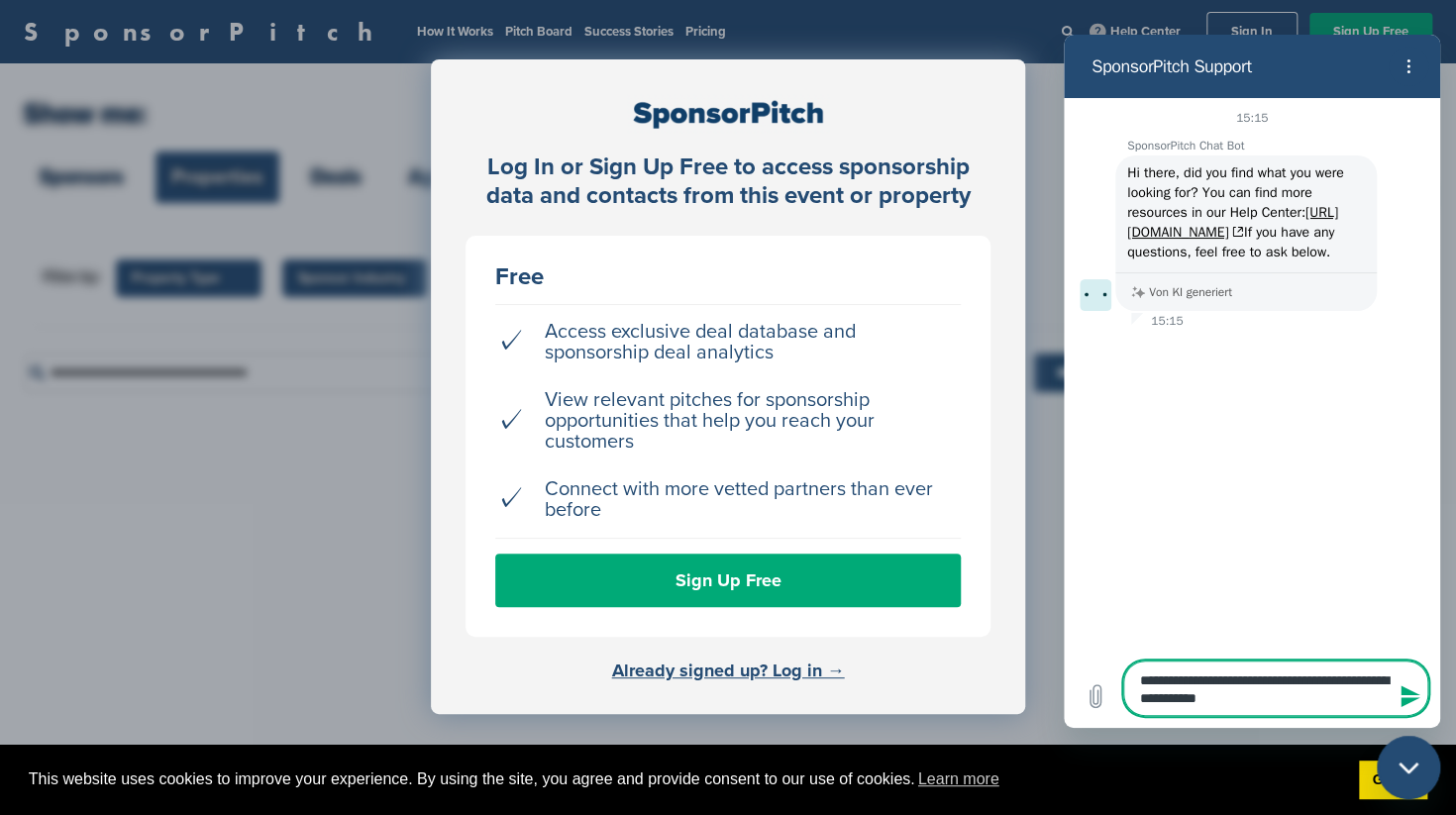 type on "**********" 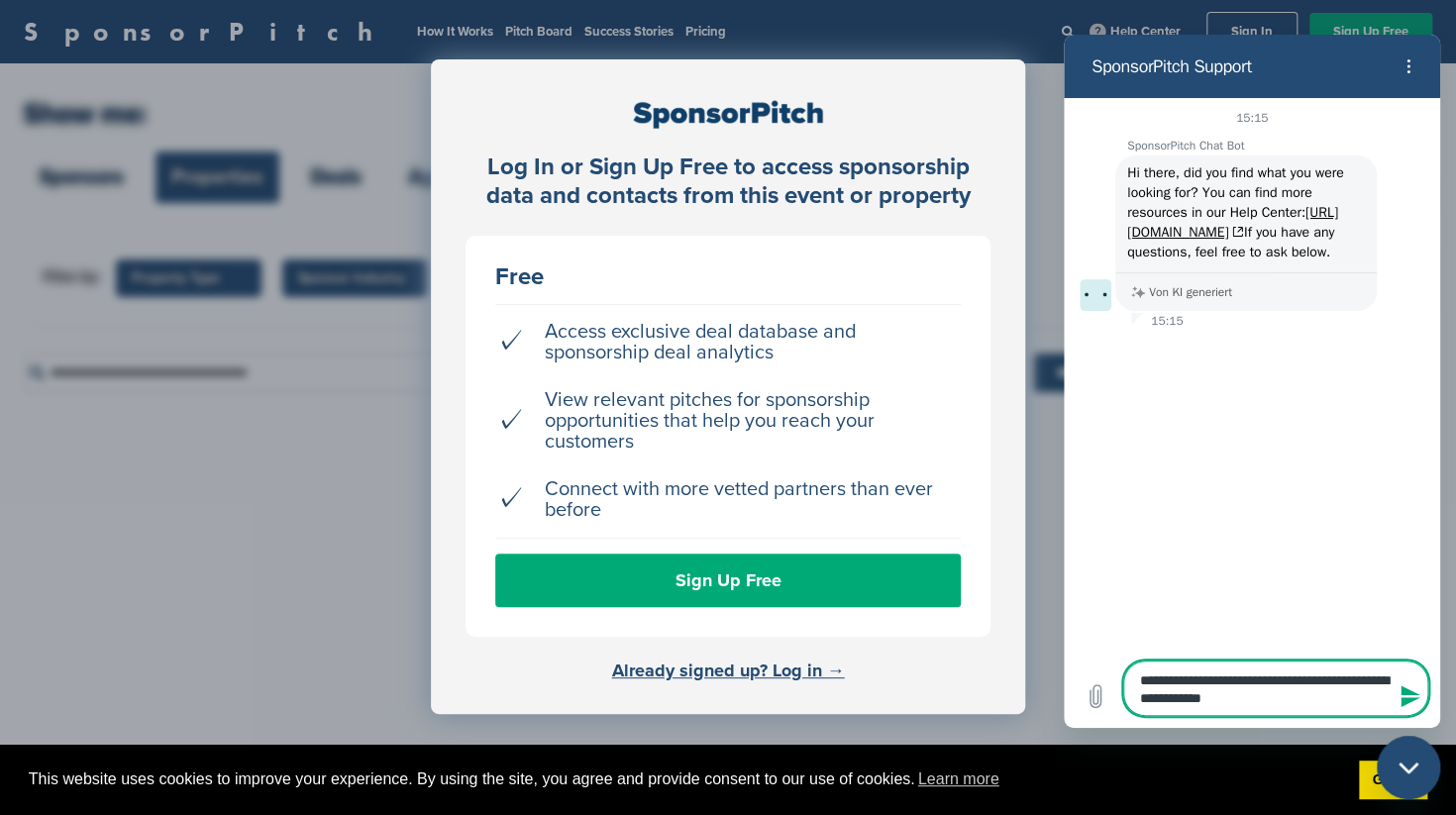 type on "**********" 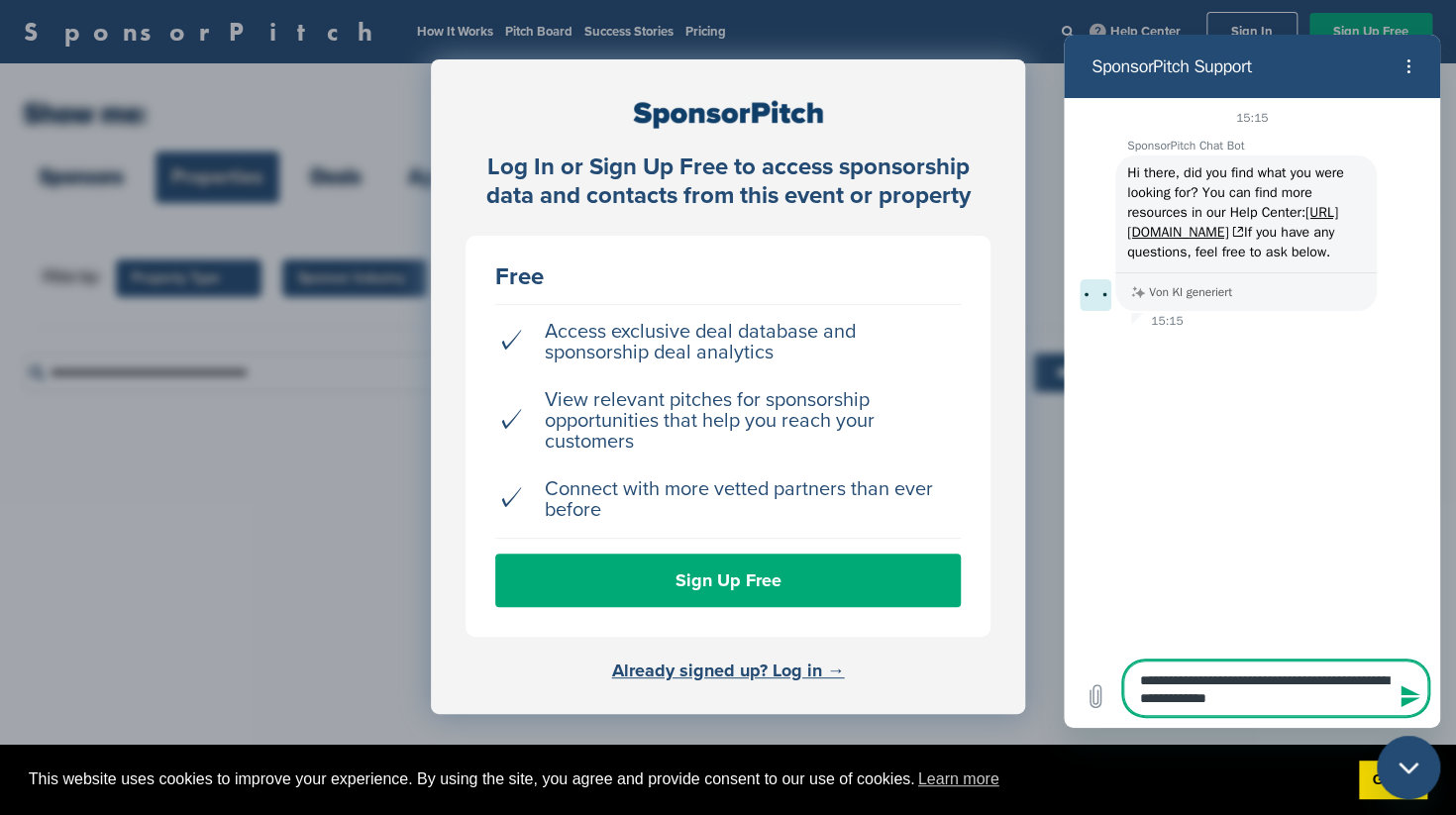 type on "**********" 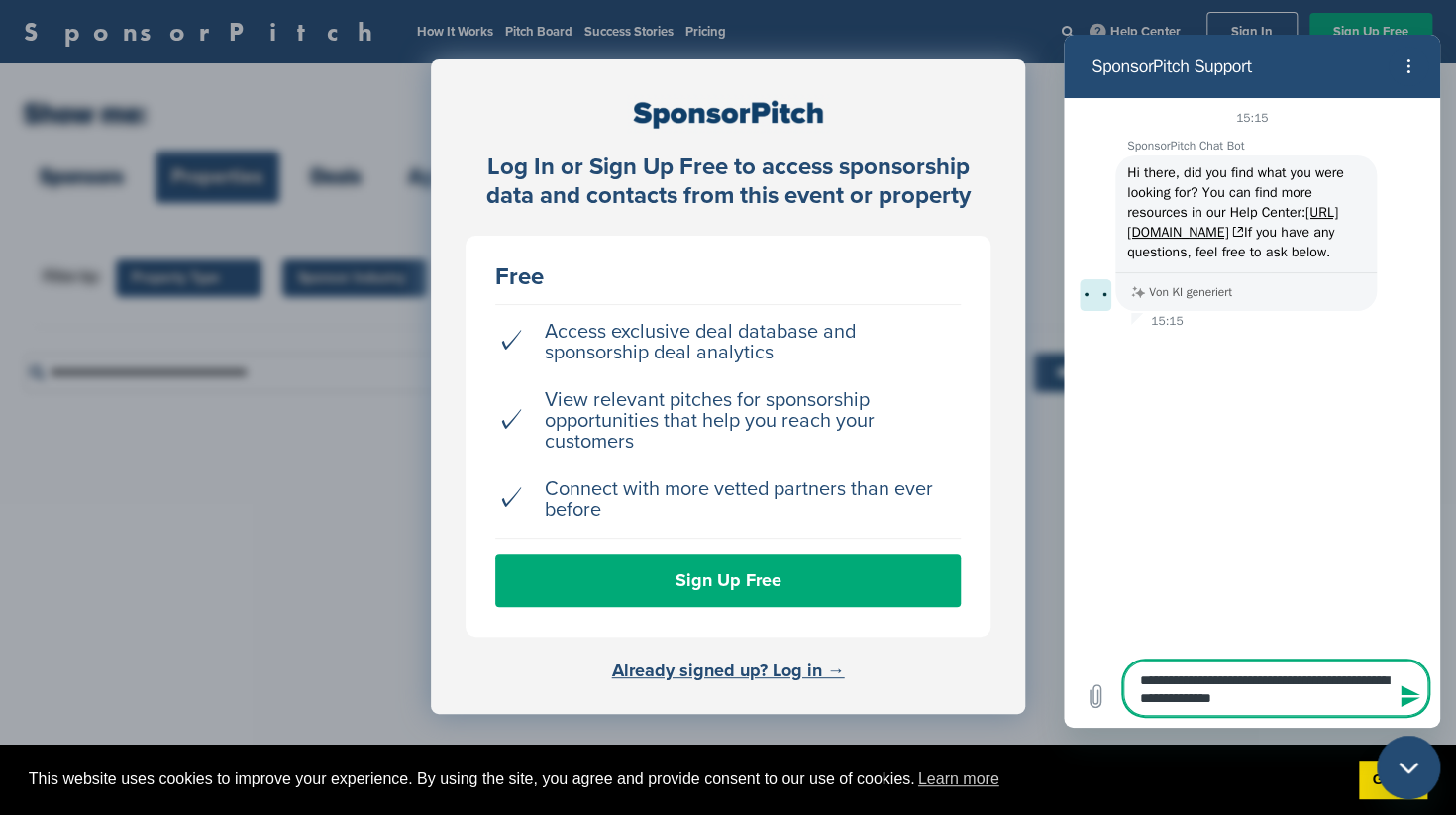 type on "**********" 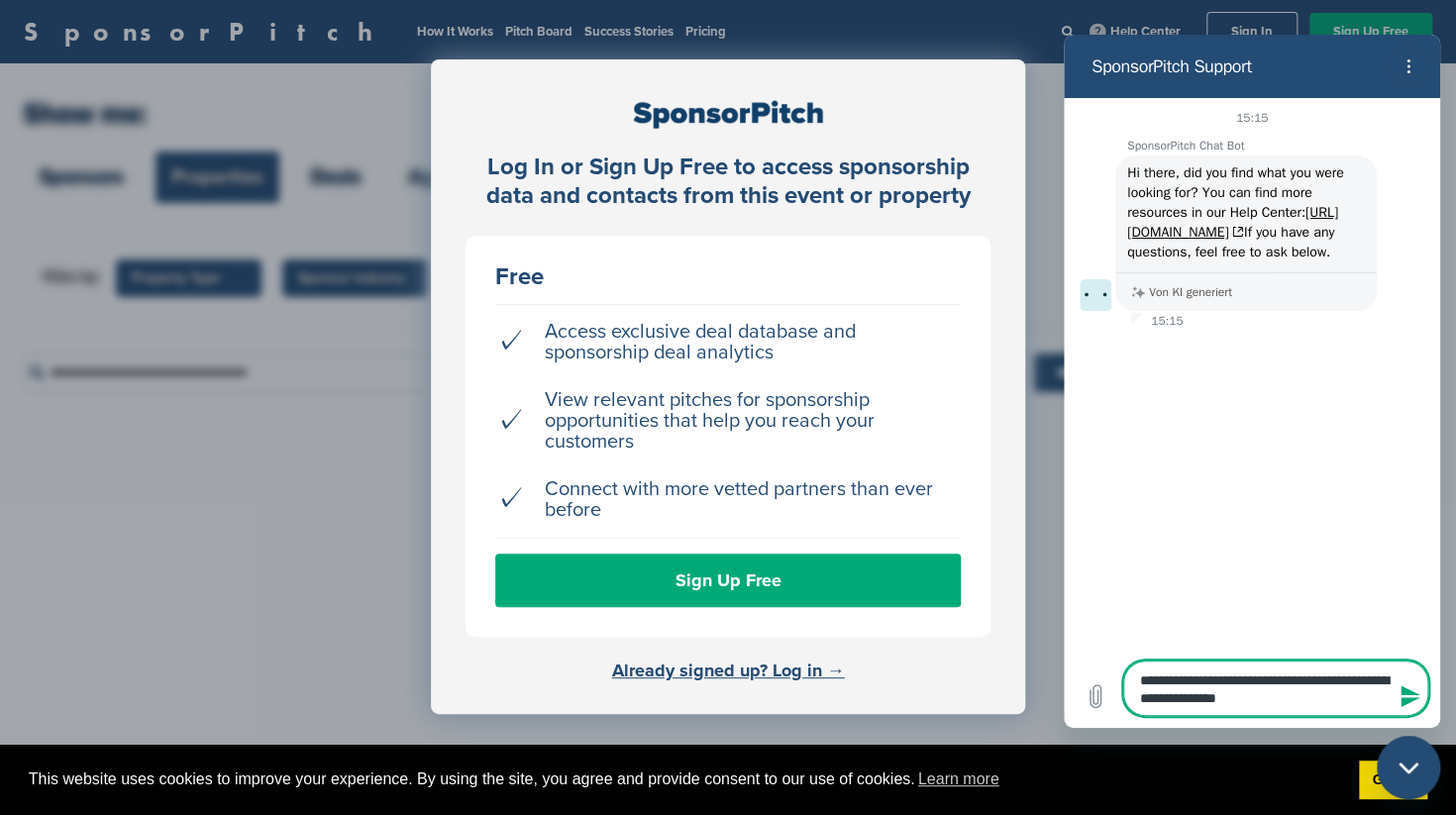 type on "**********" 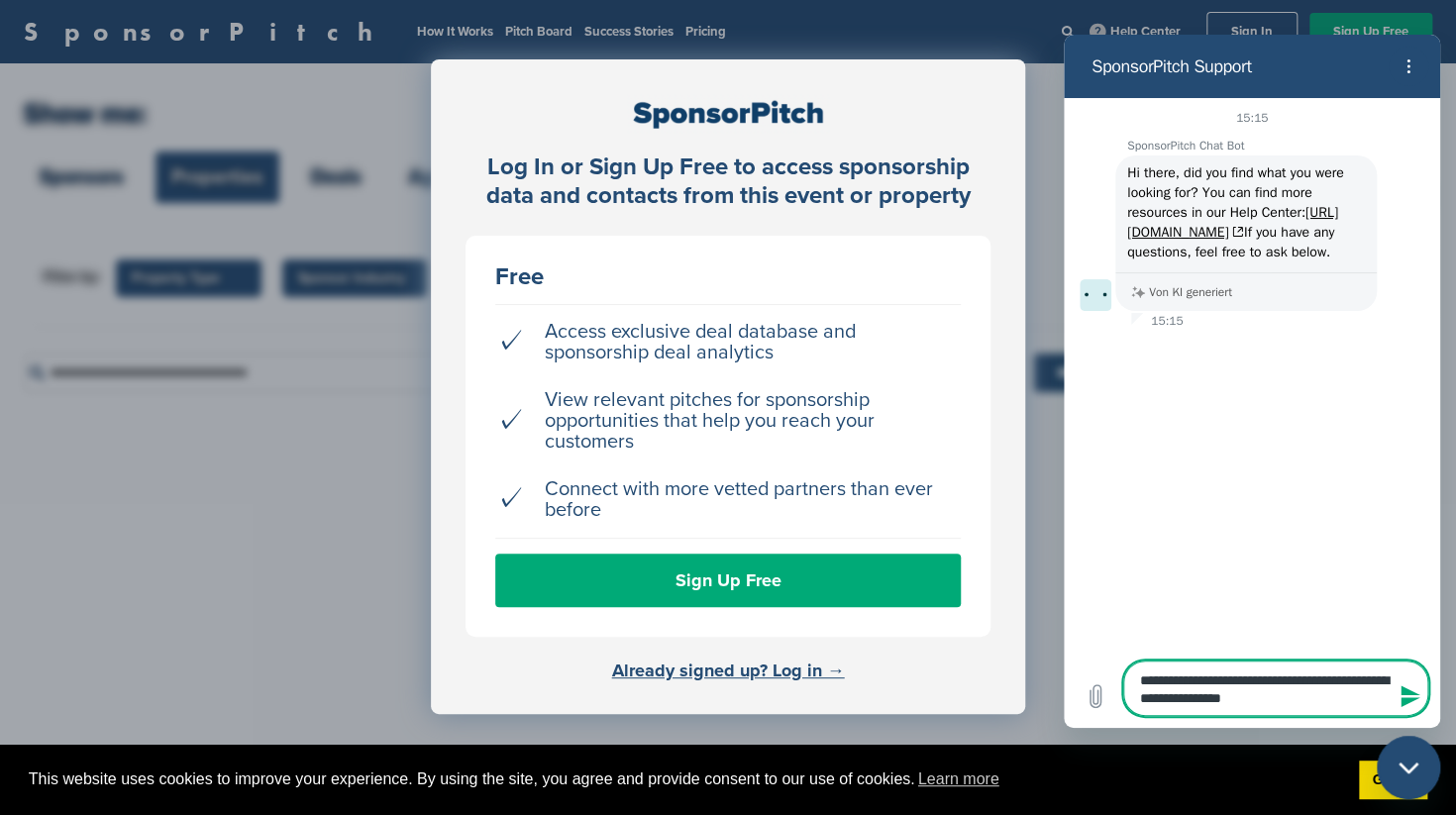 type on "**********" 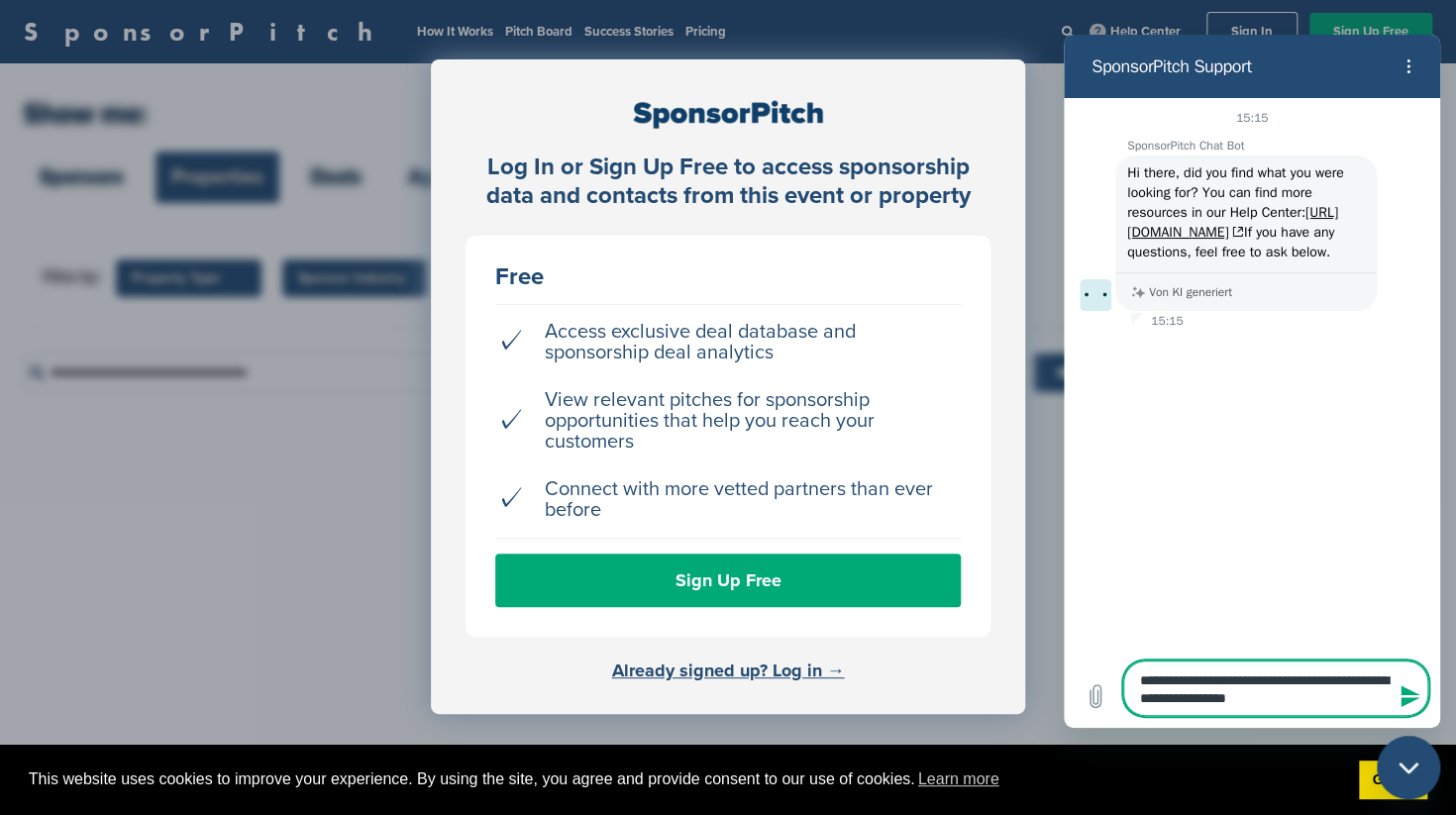 type on "**********" 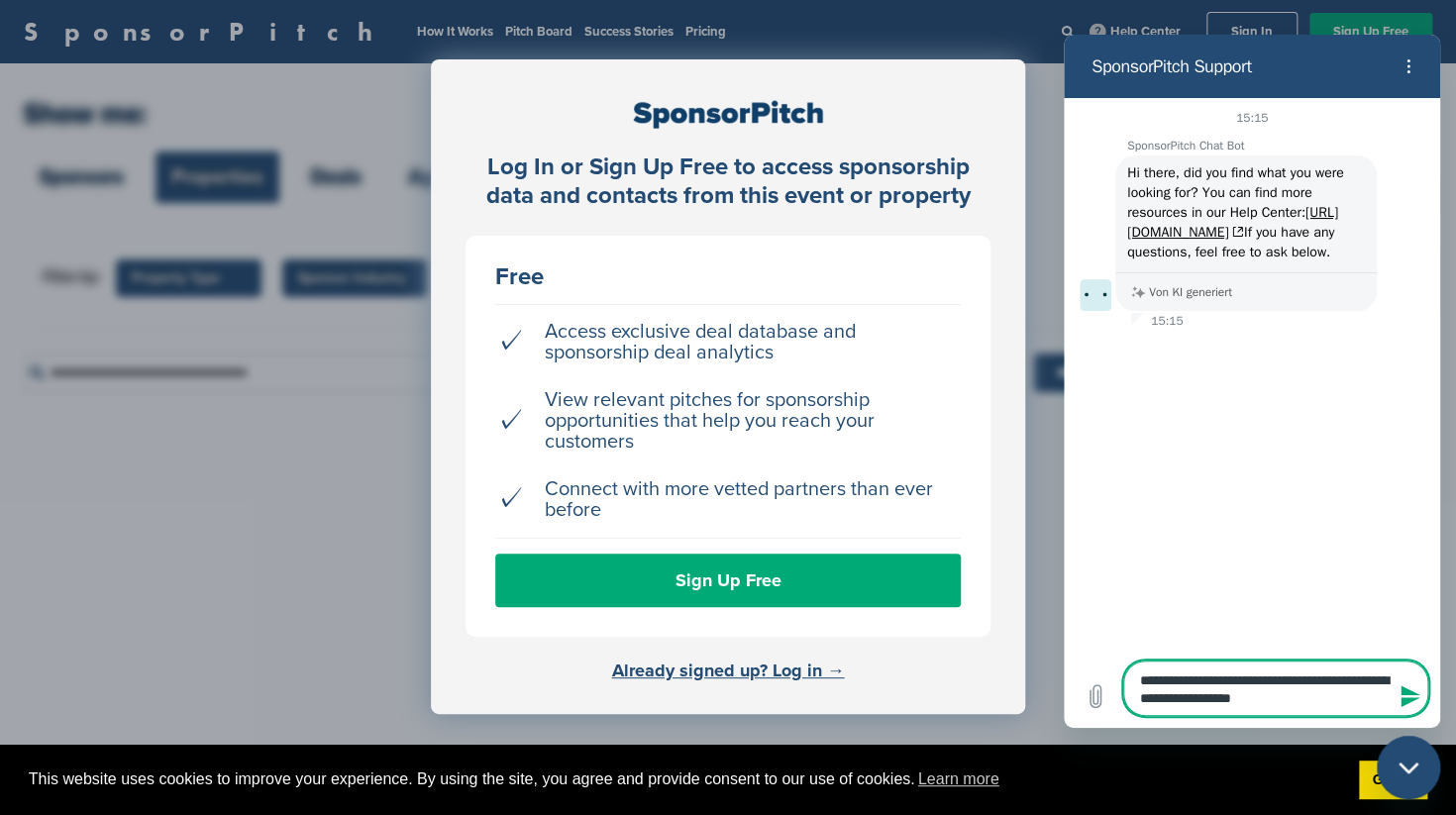 type on "**********" 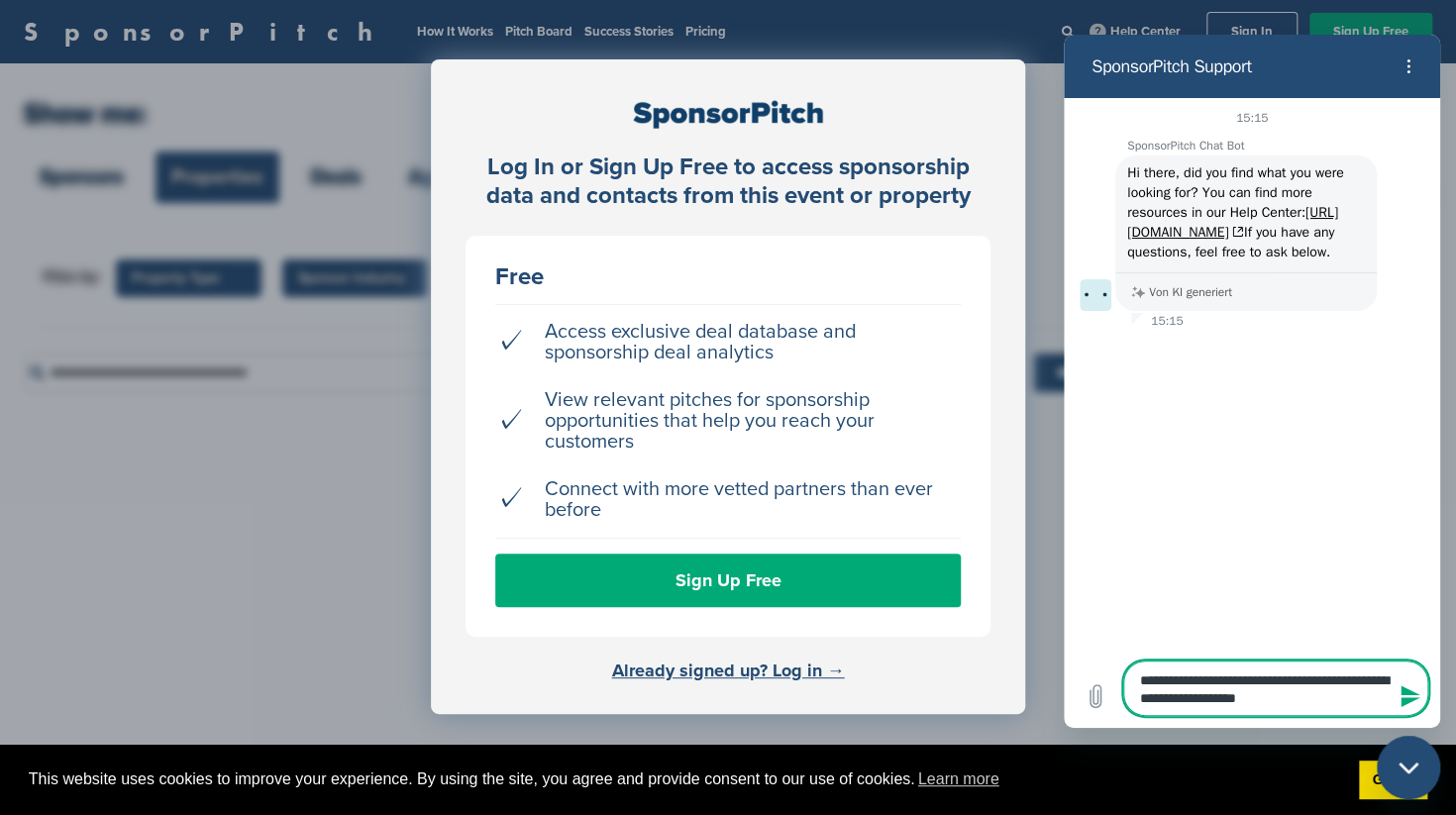 type on "**********" 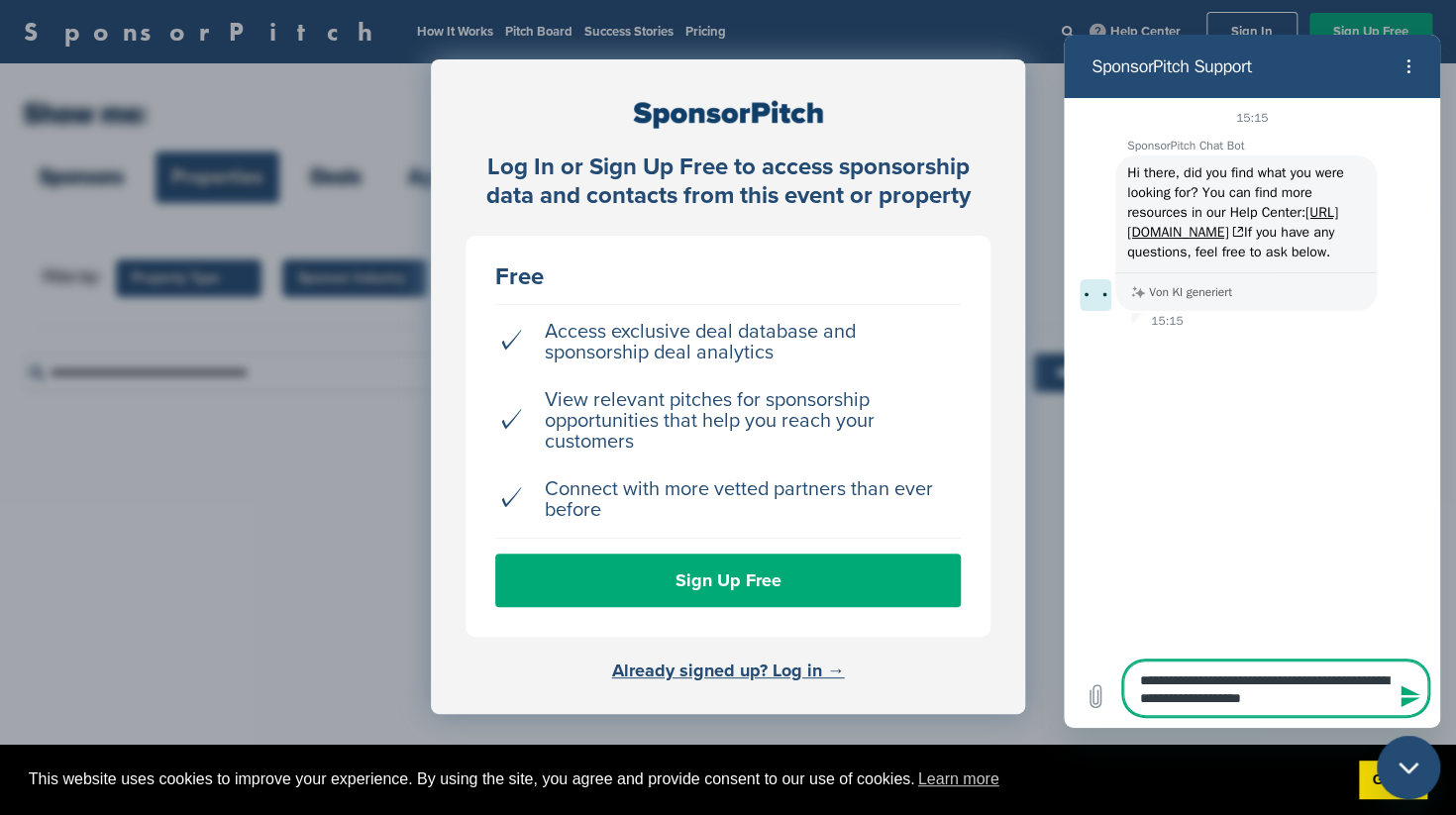 type on "**********" 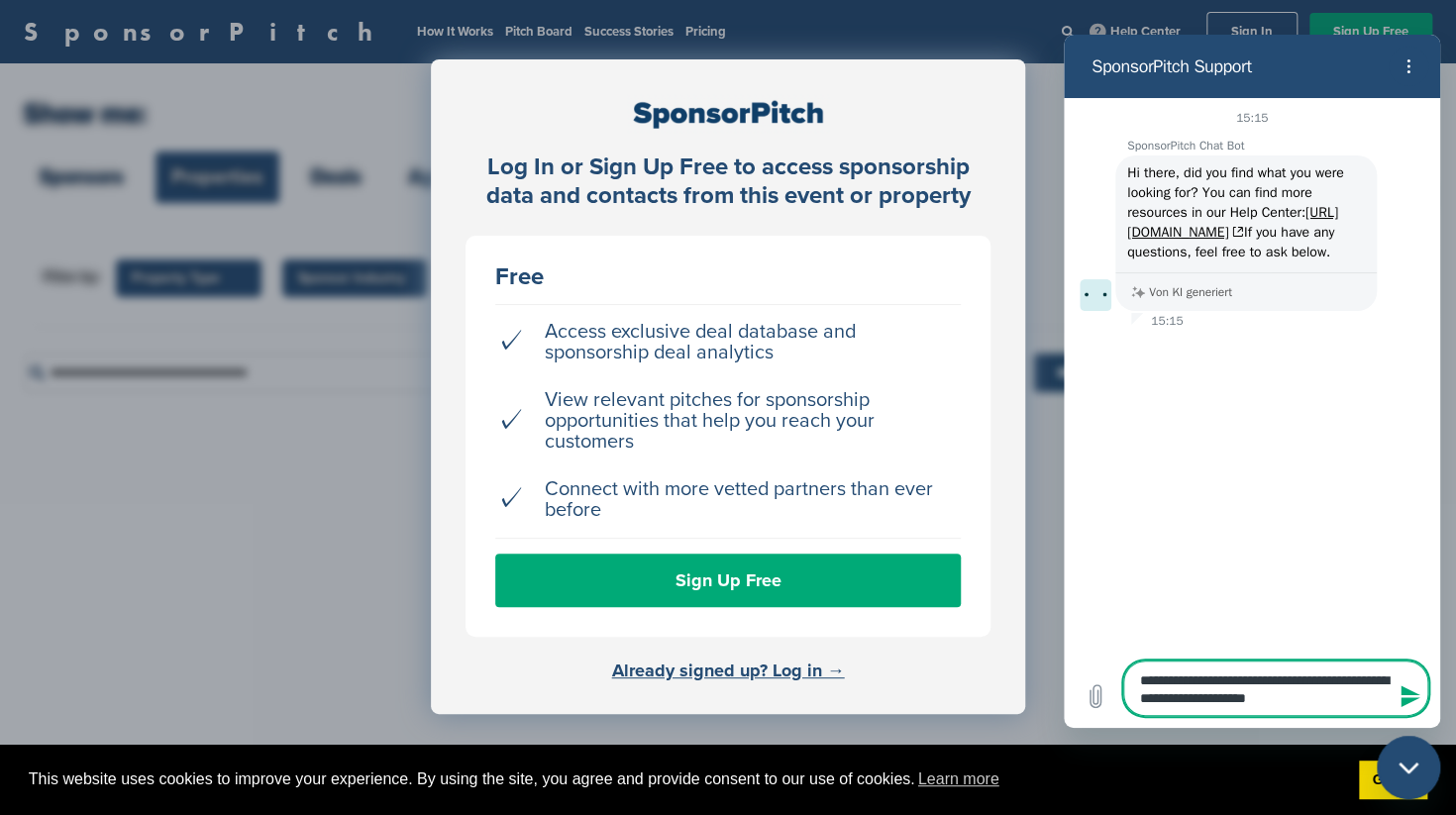 type on "**********" 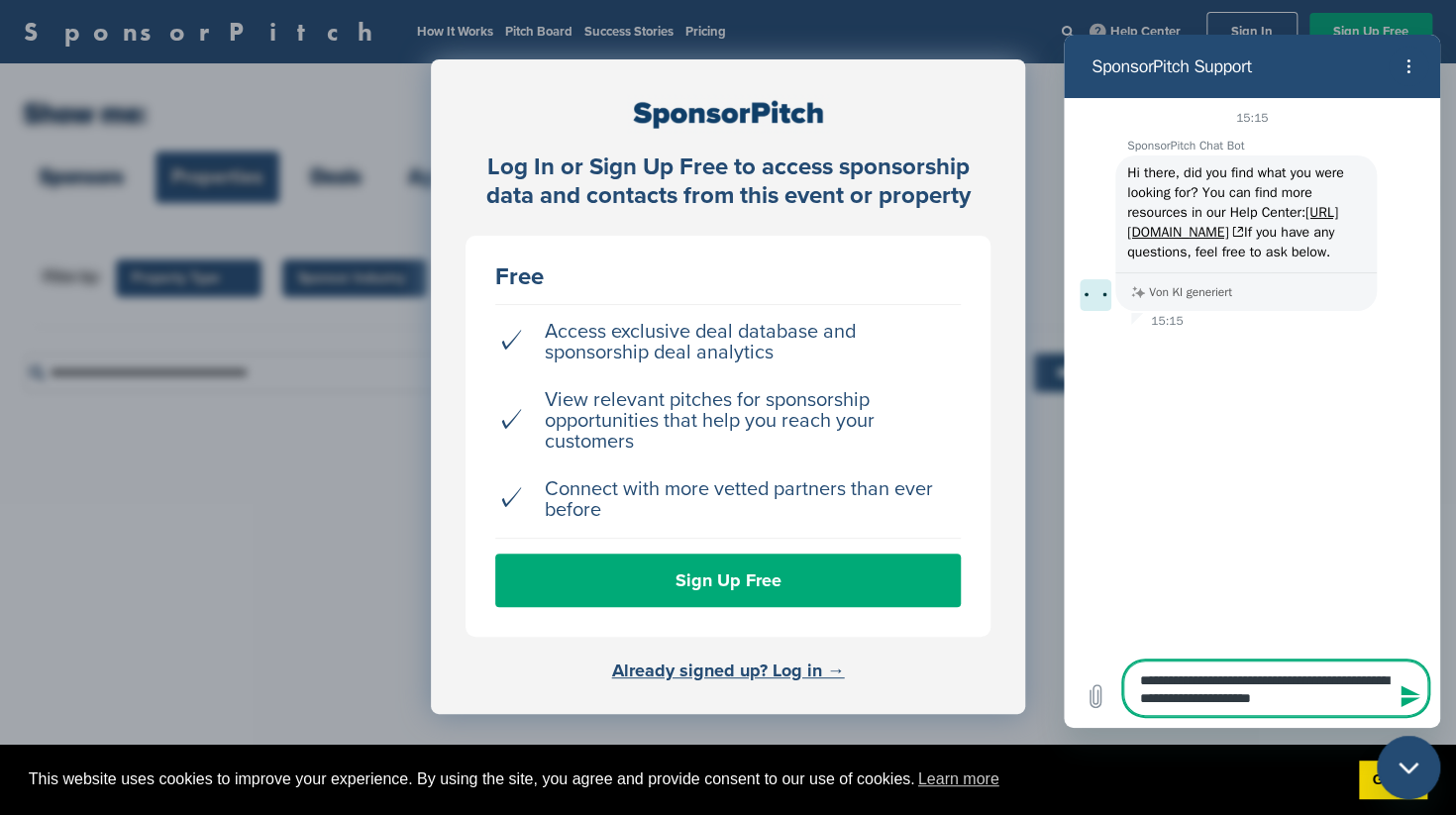 type on "**********" 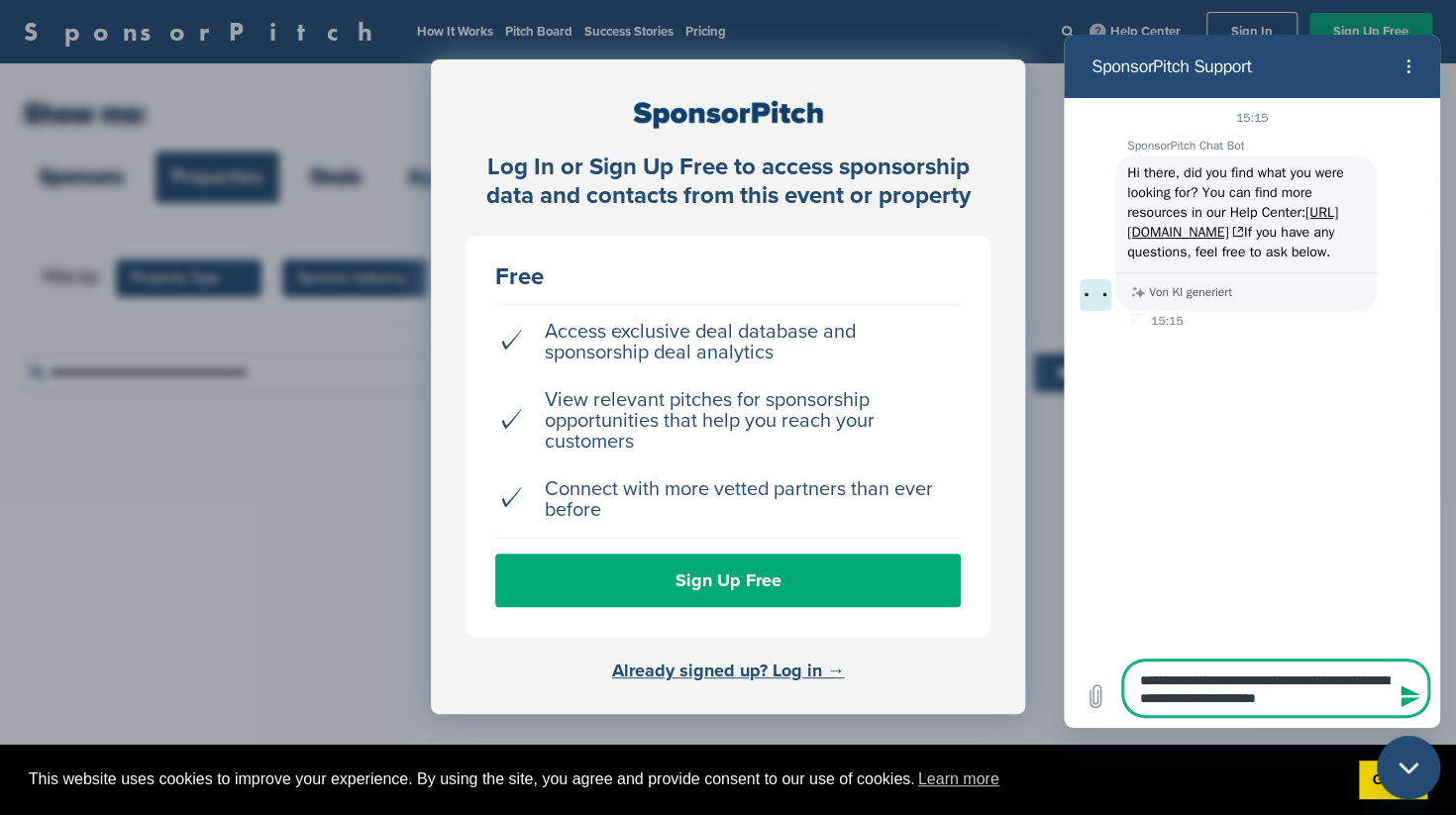 type on "**********" 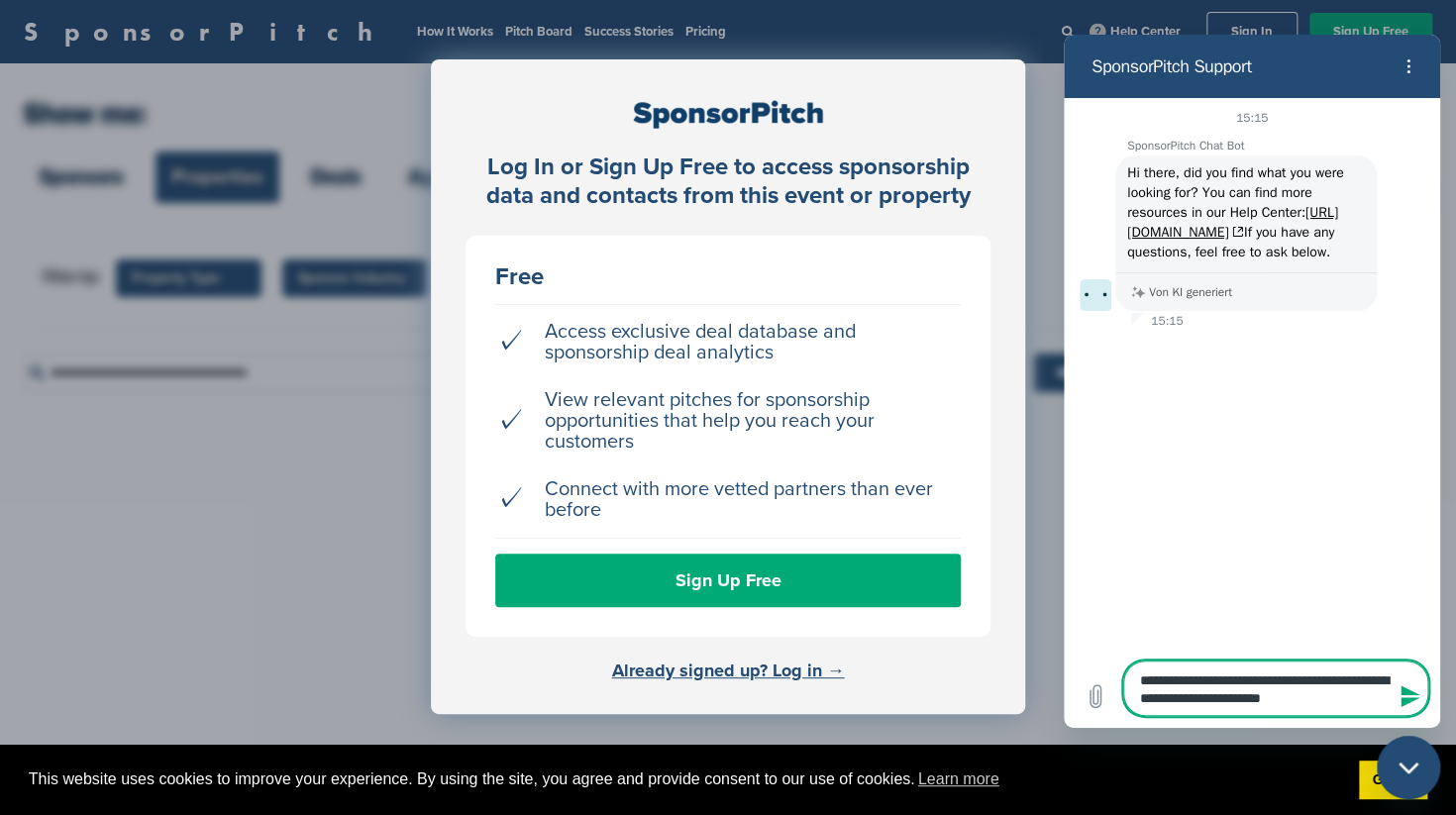 type on "**********" 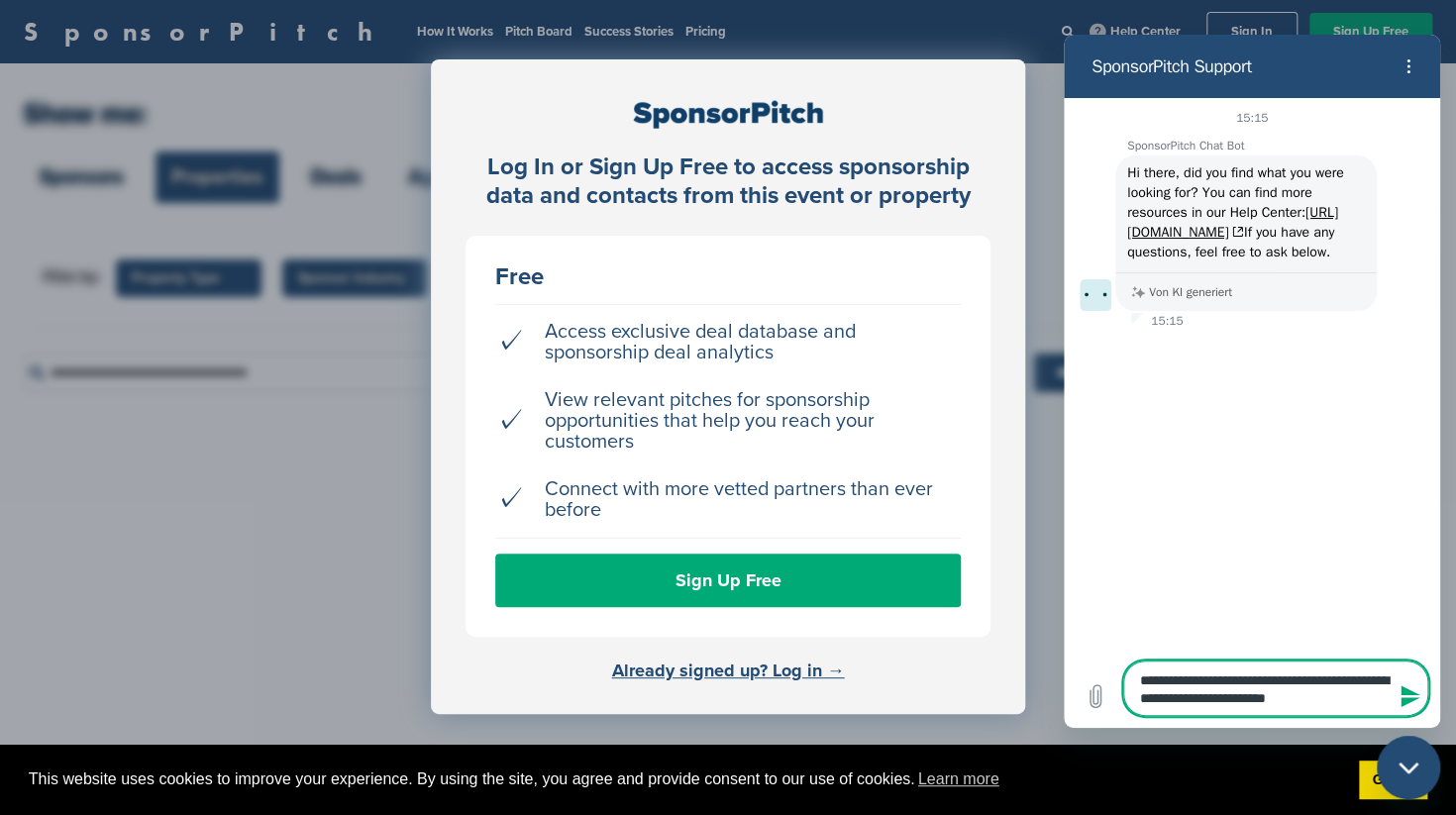 type on "**********" 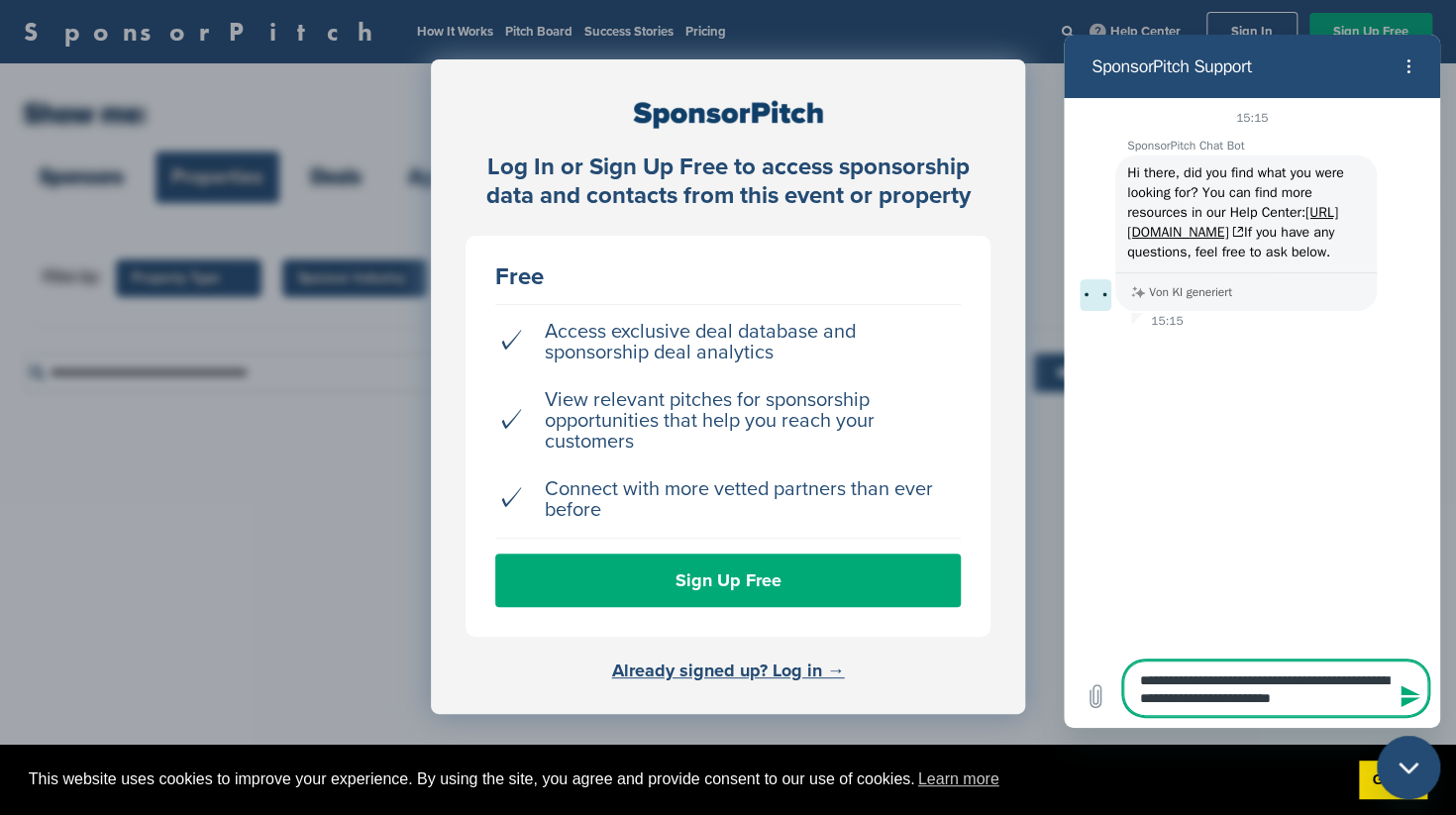 type on "**********" 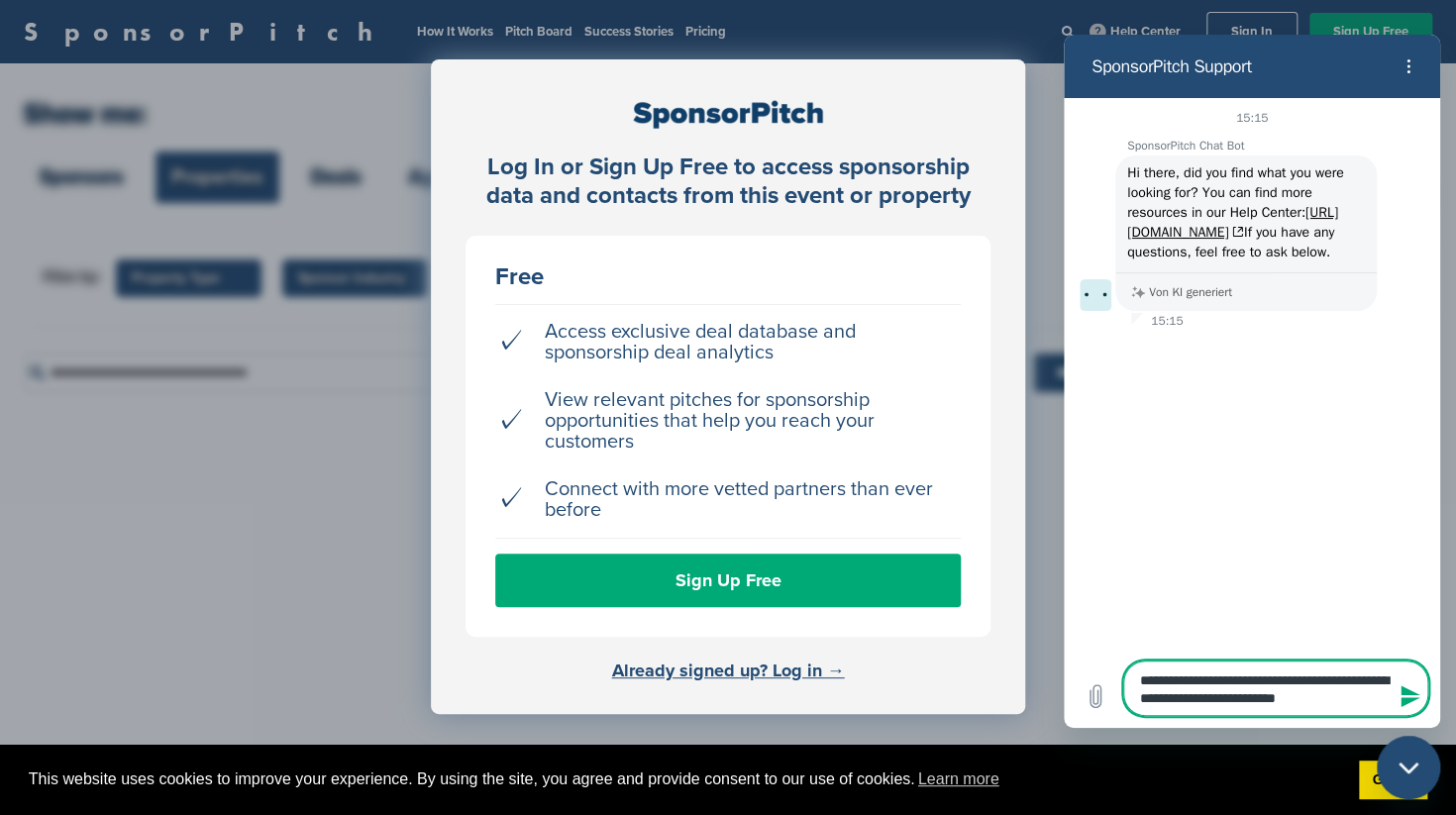 type on "**********" 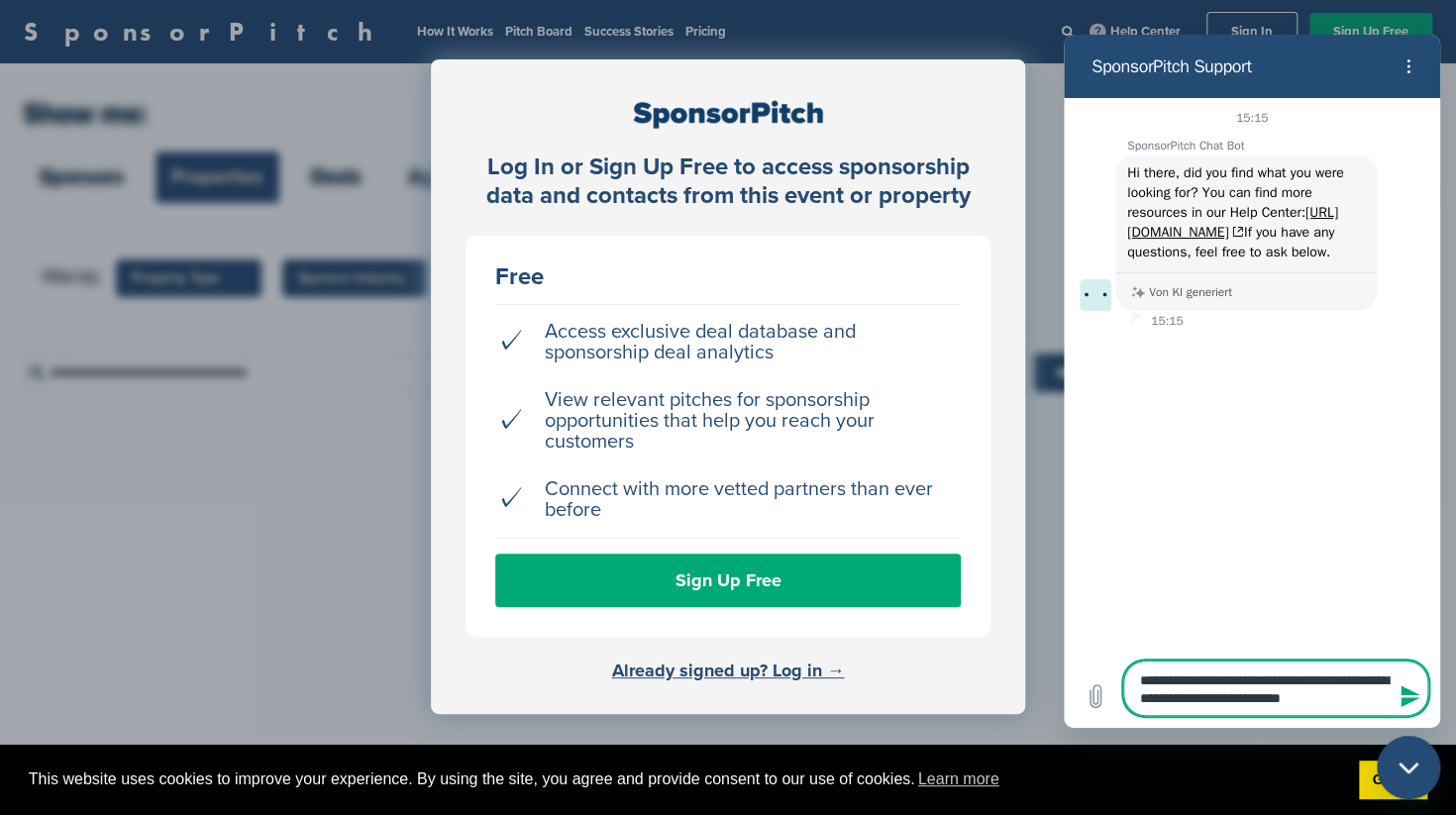 type on "**********" 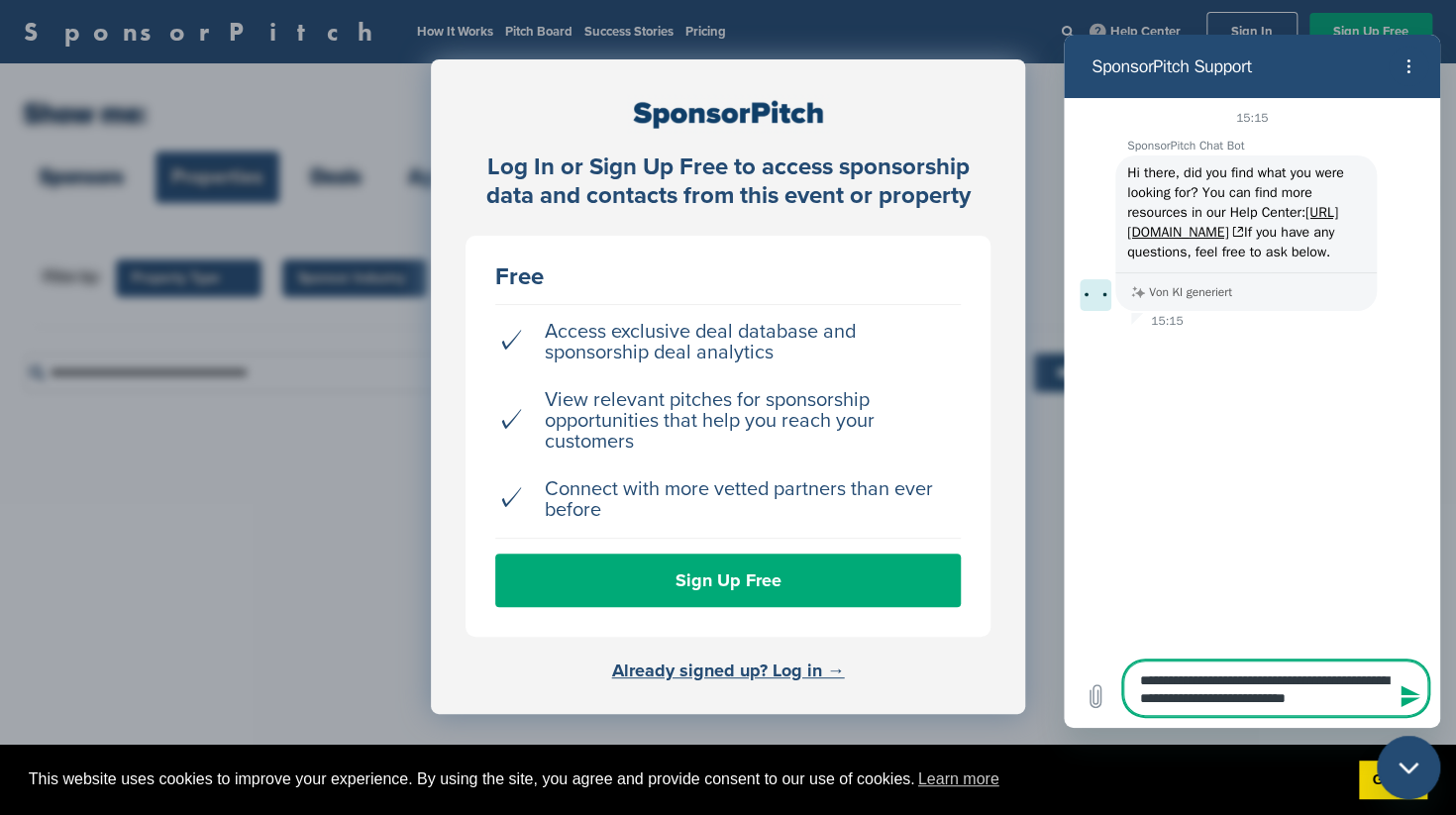 type on "**********" 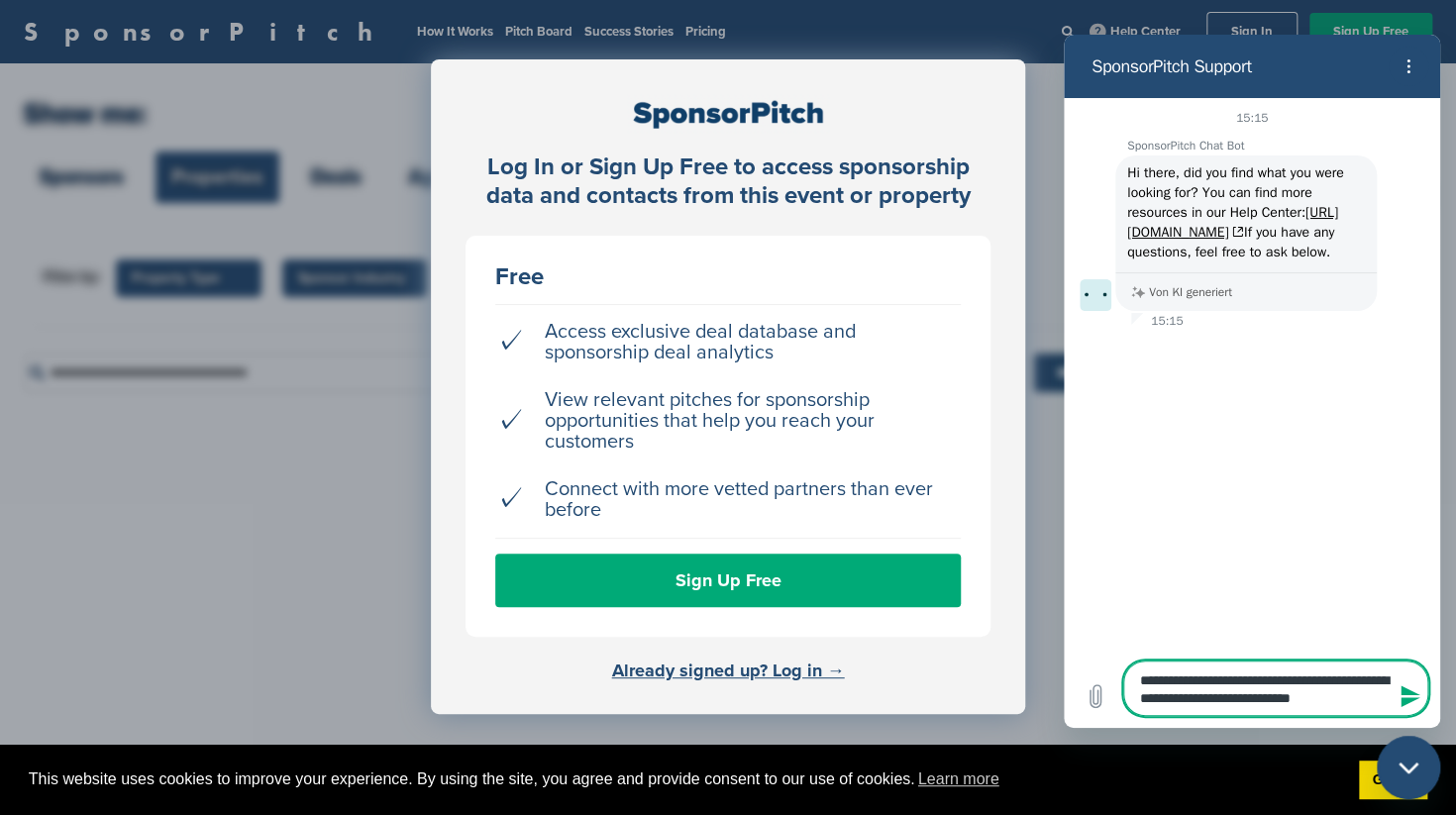 type on "**********" 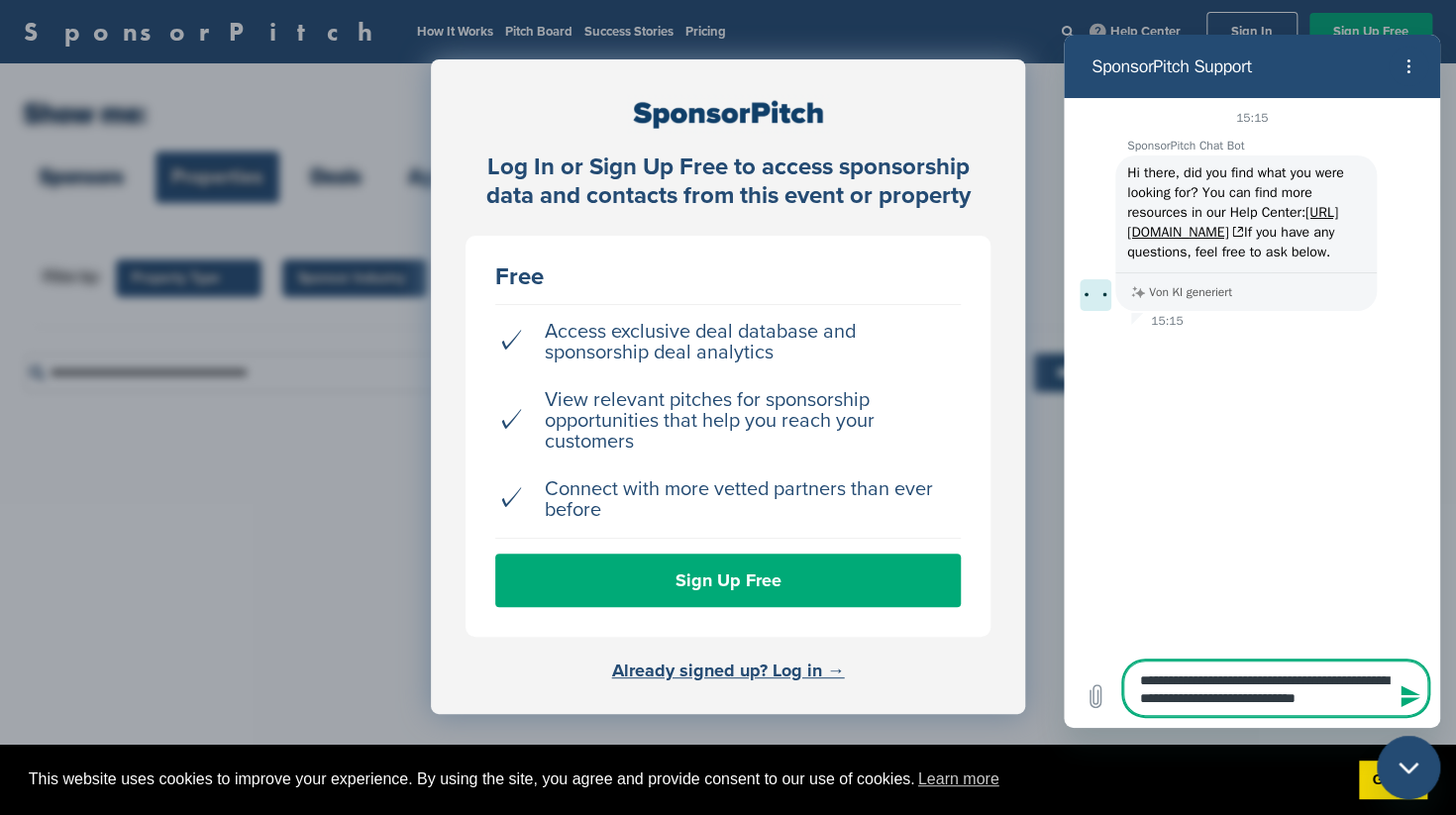 type on "**********" 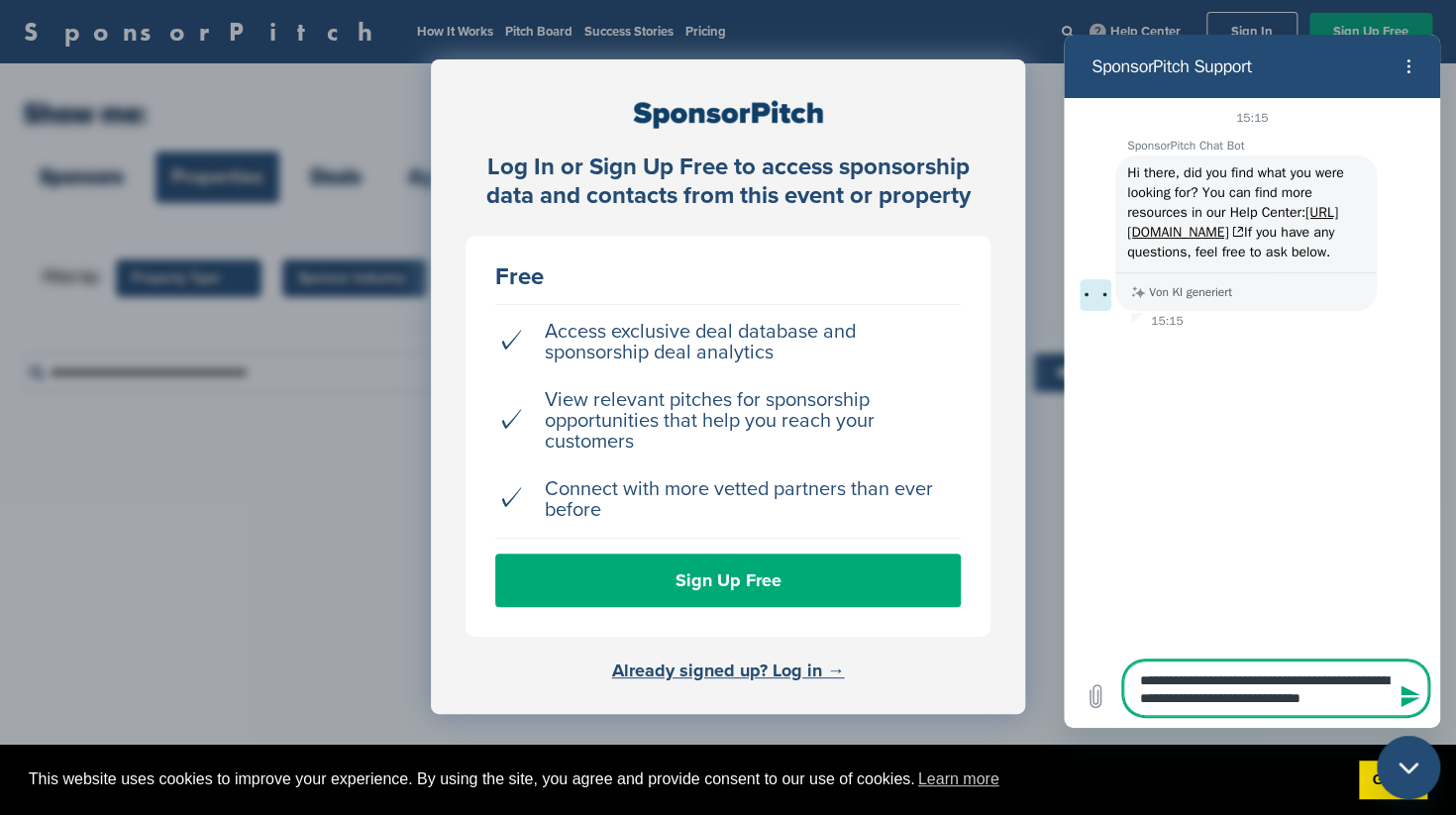 type on "**********" 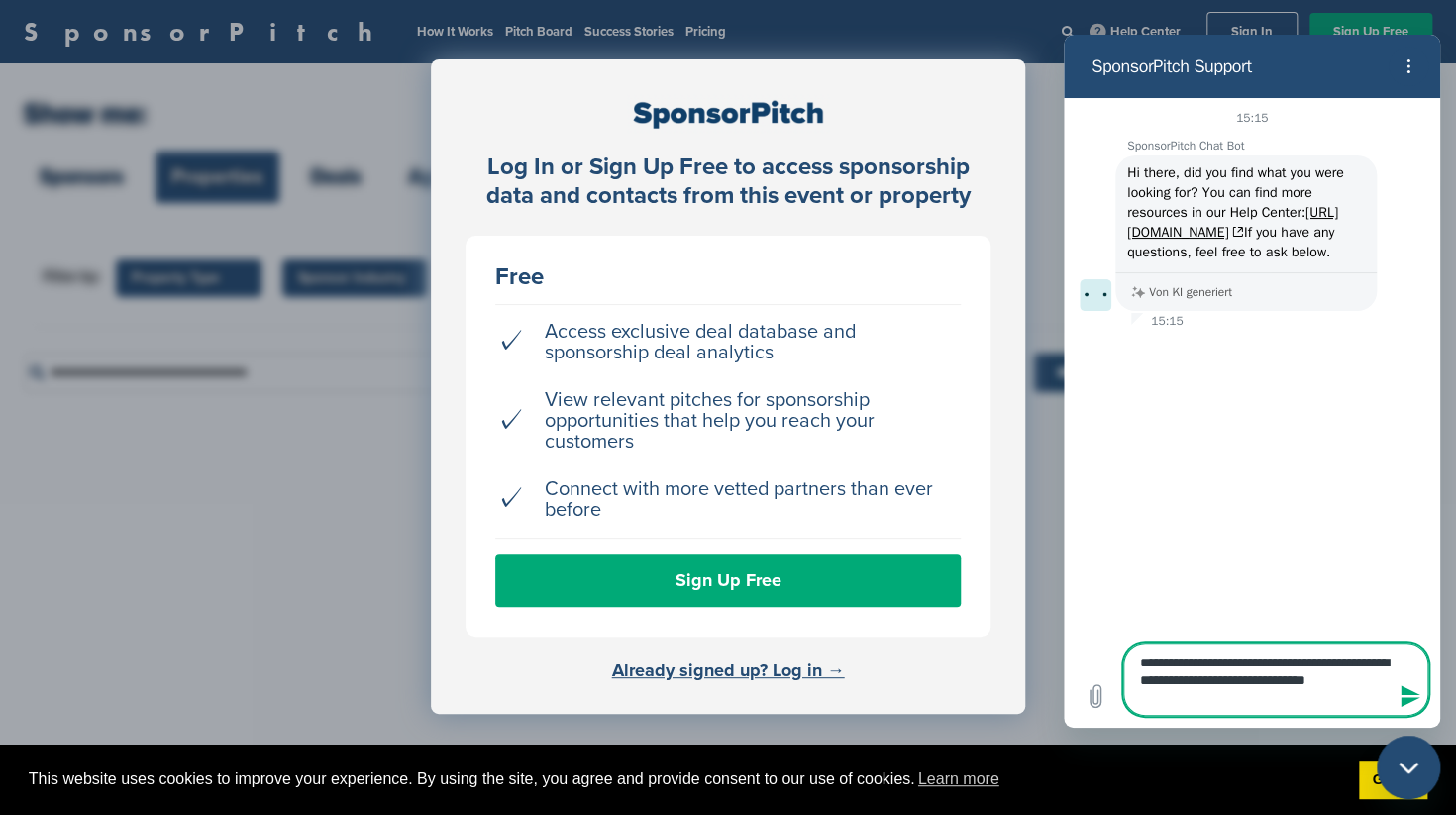 type on "**********" 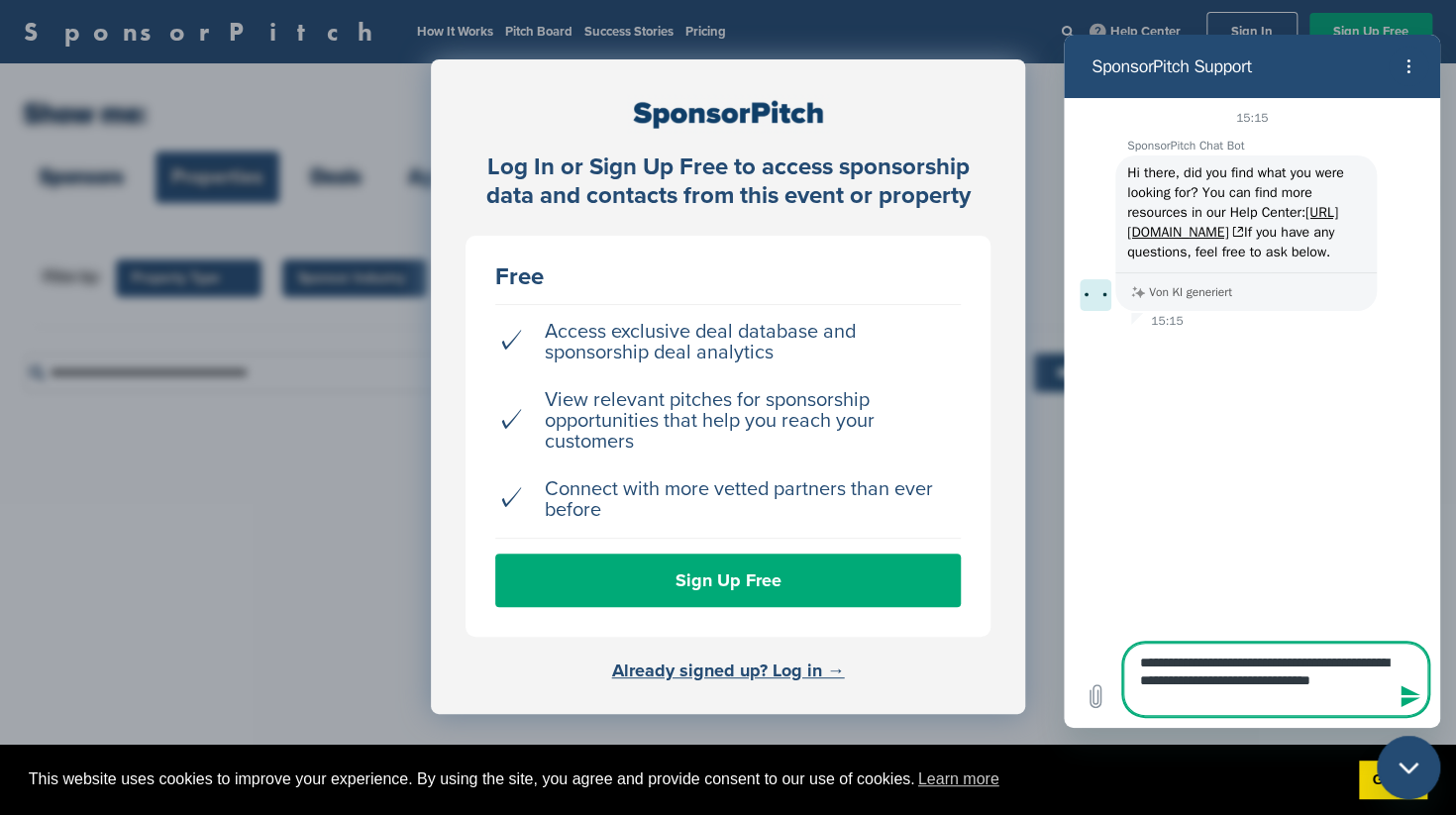 type on "**********" 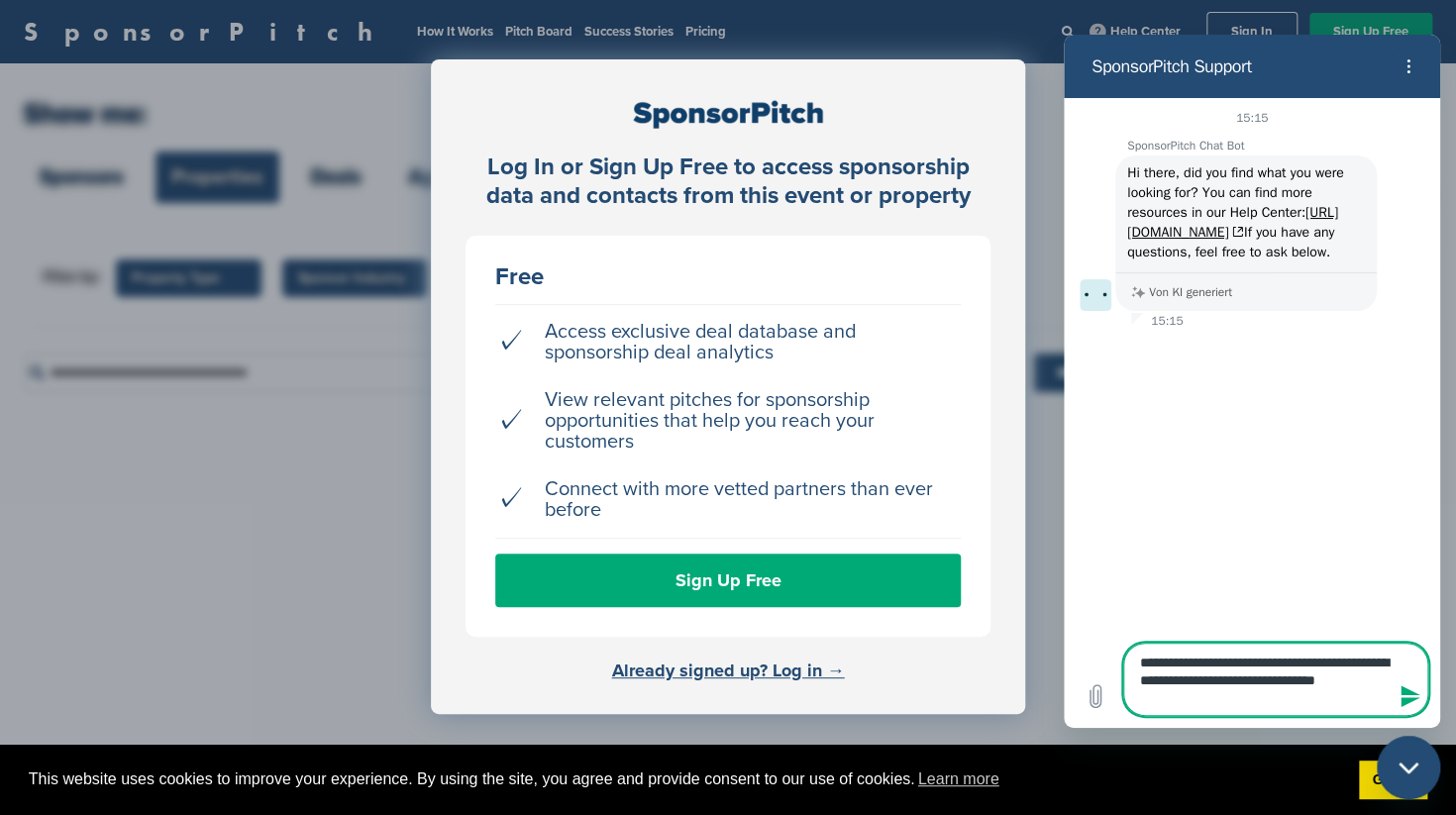 type on "**********" 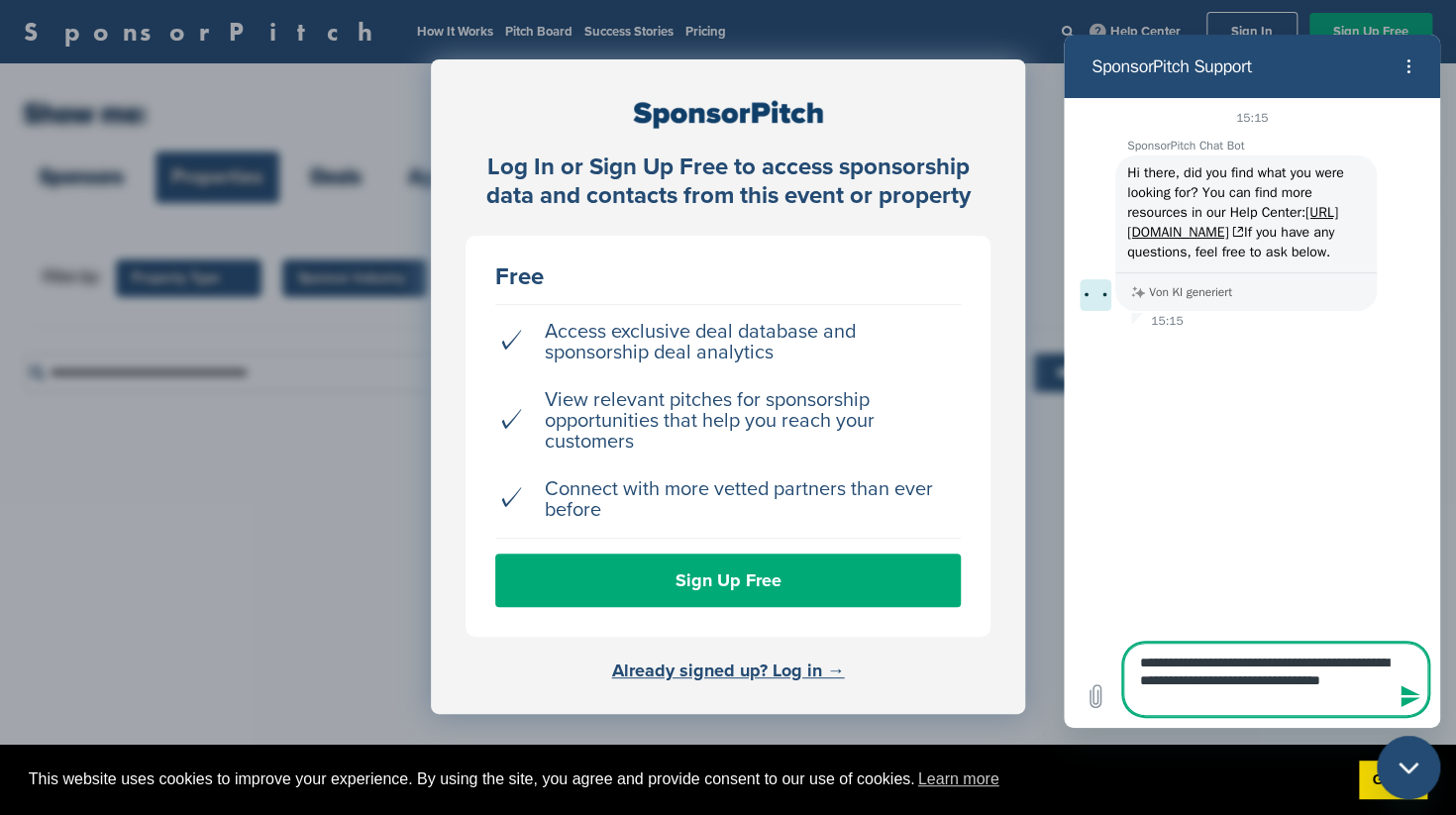 type on "**********" 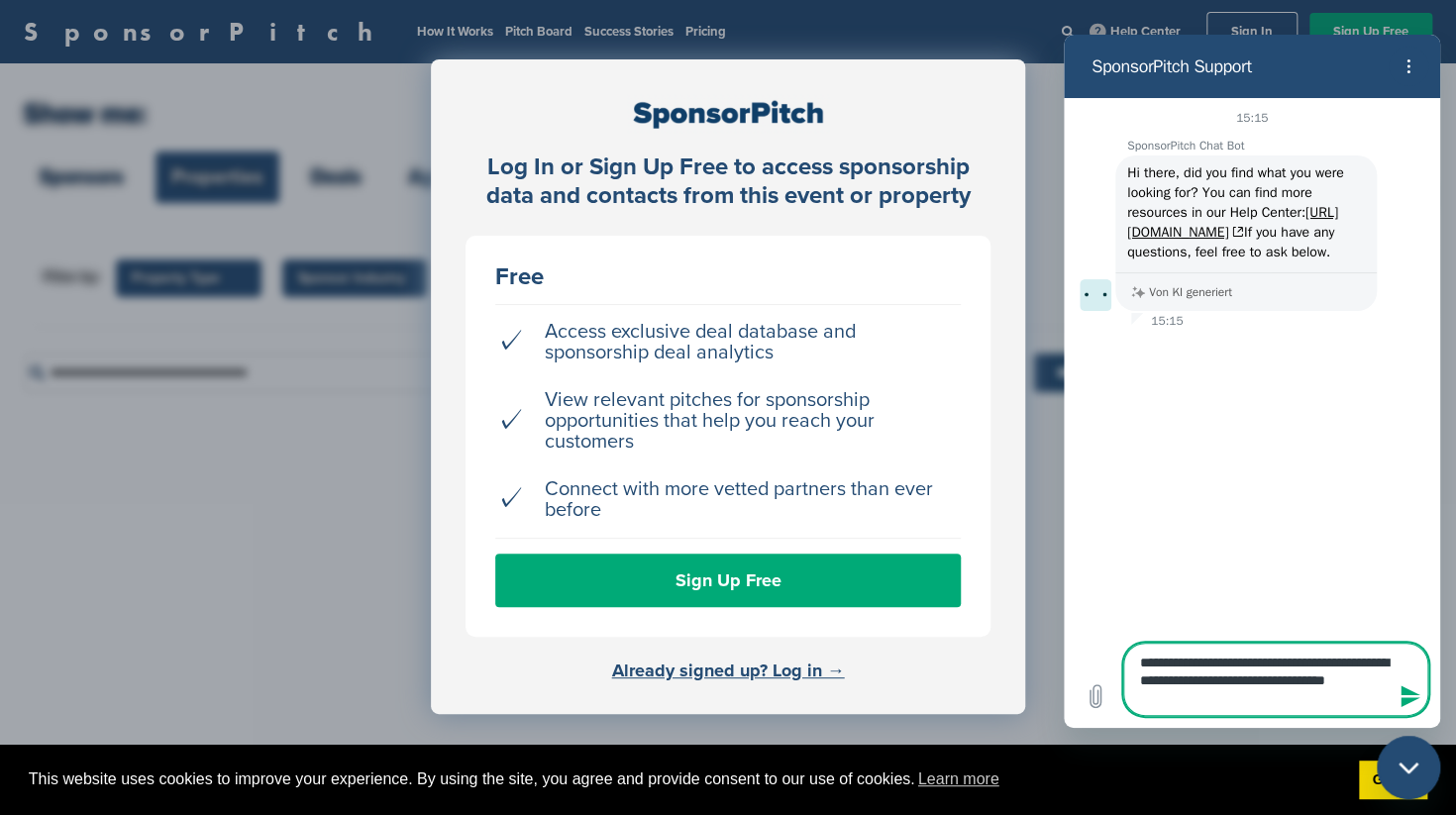 type on "**********" 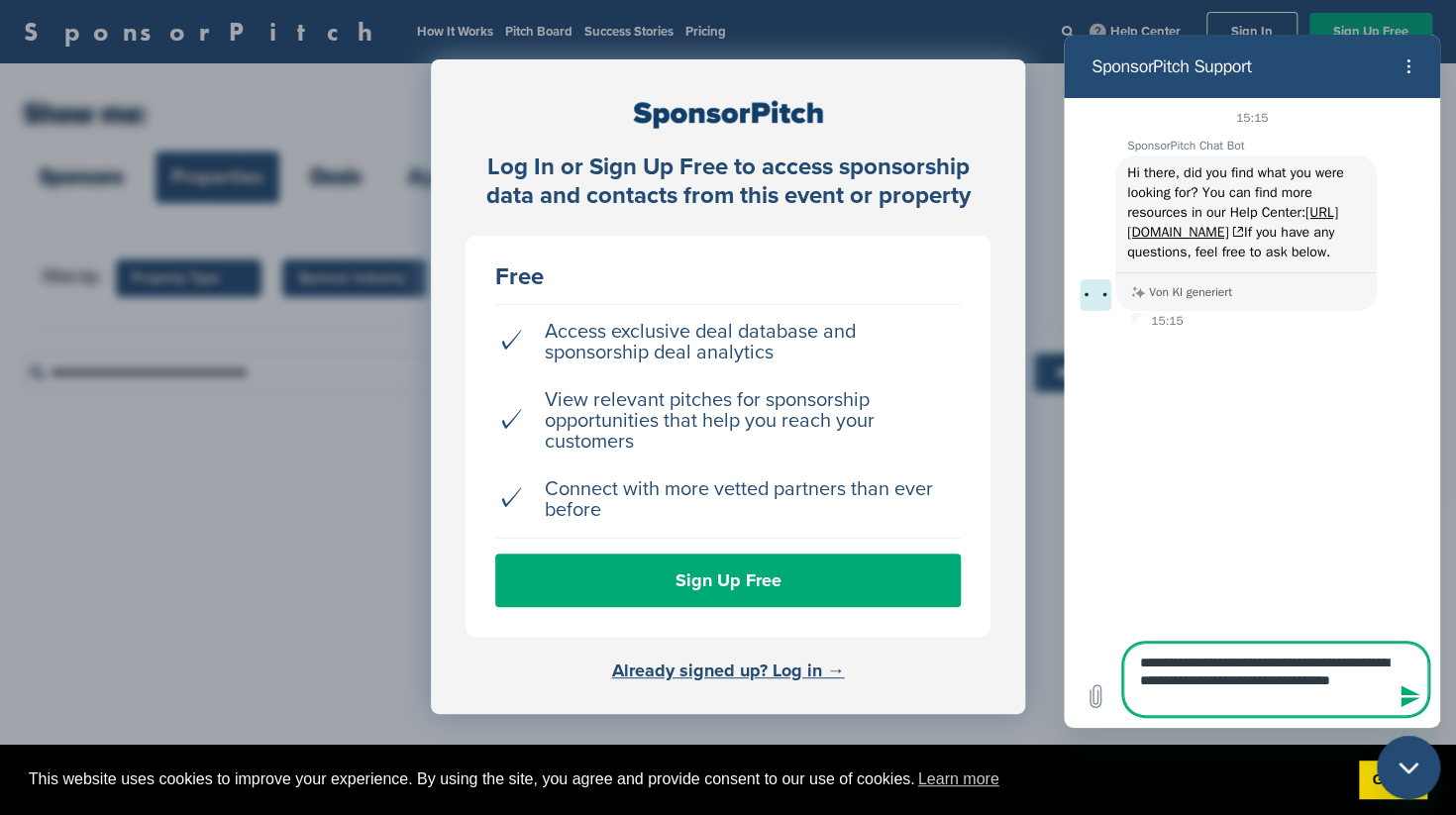 type on "**********" 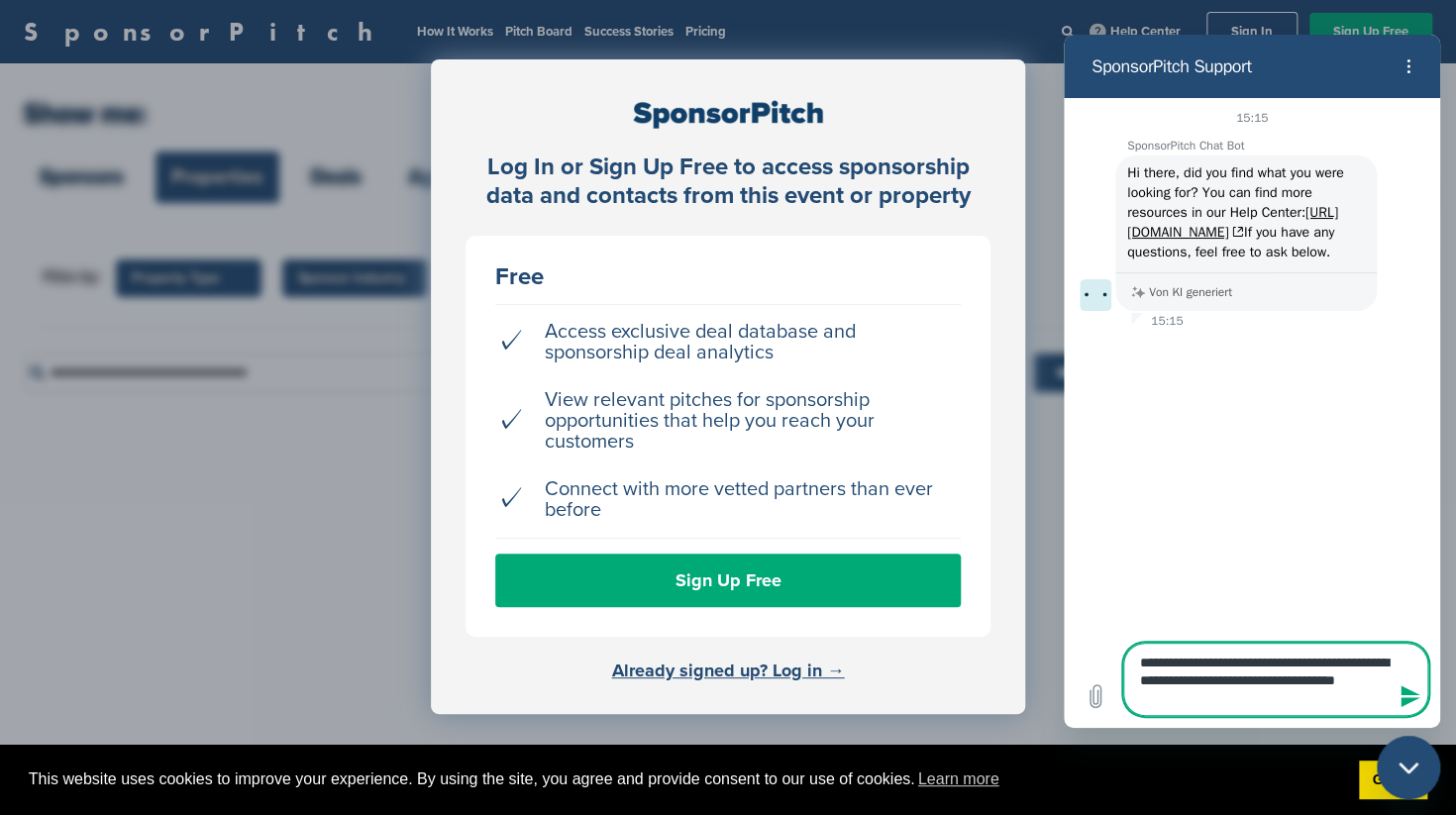 type on "**********" 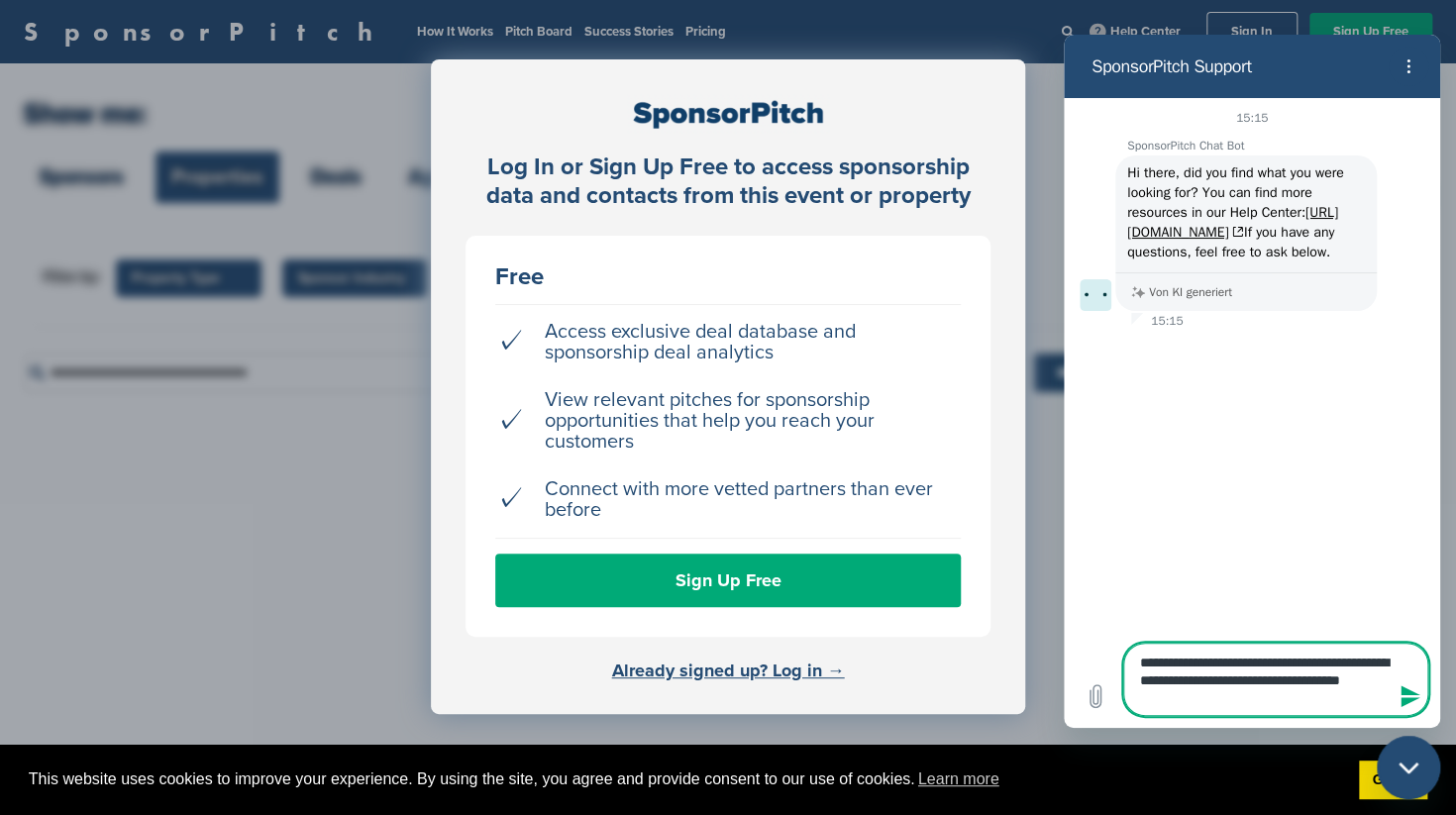 type on "*" 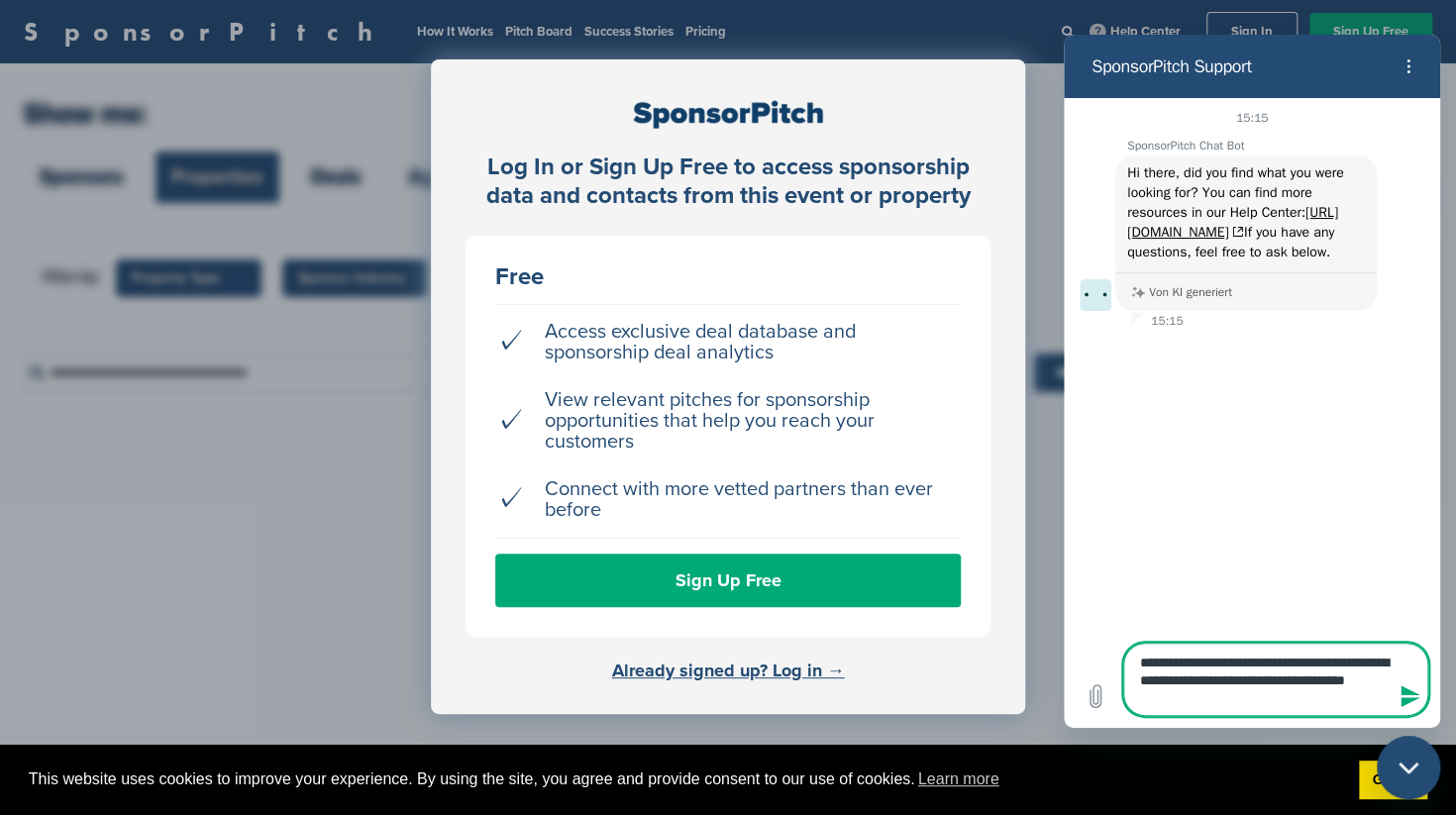 type on "*" 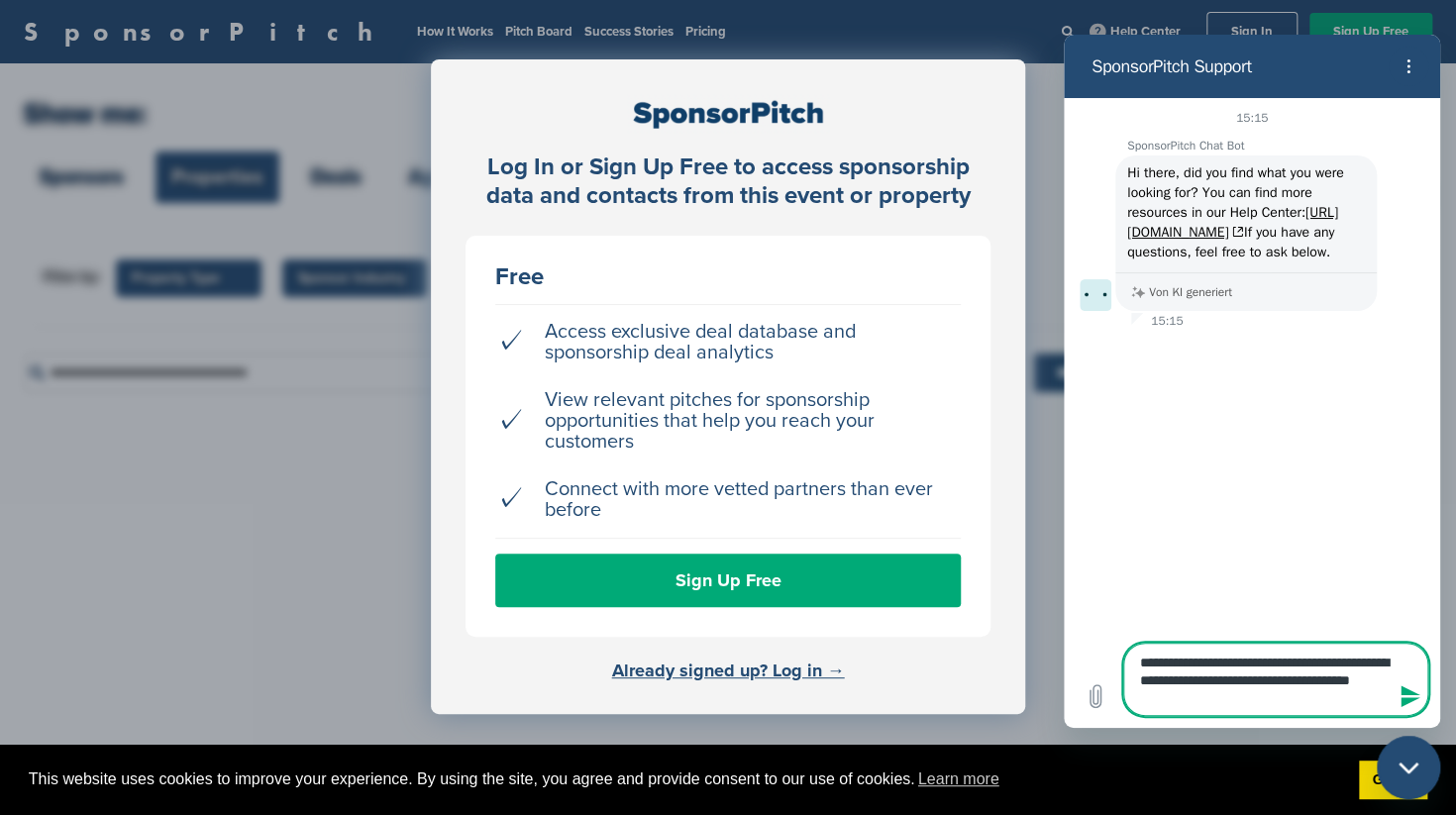 type on "**********" 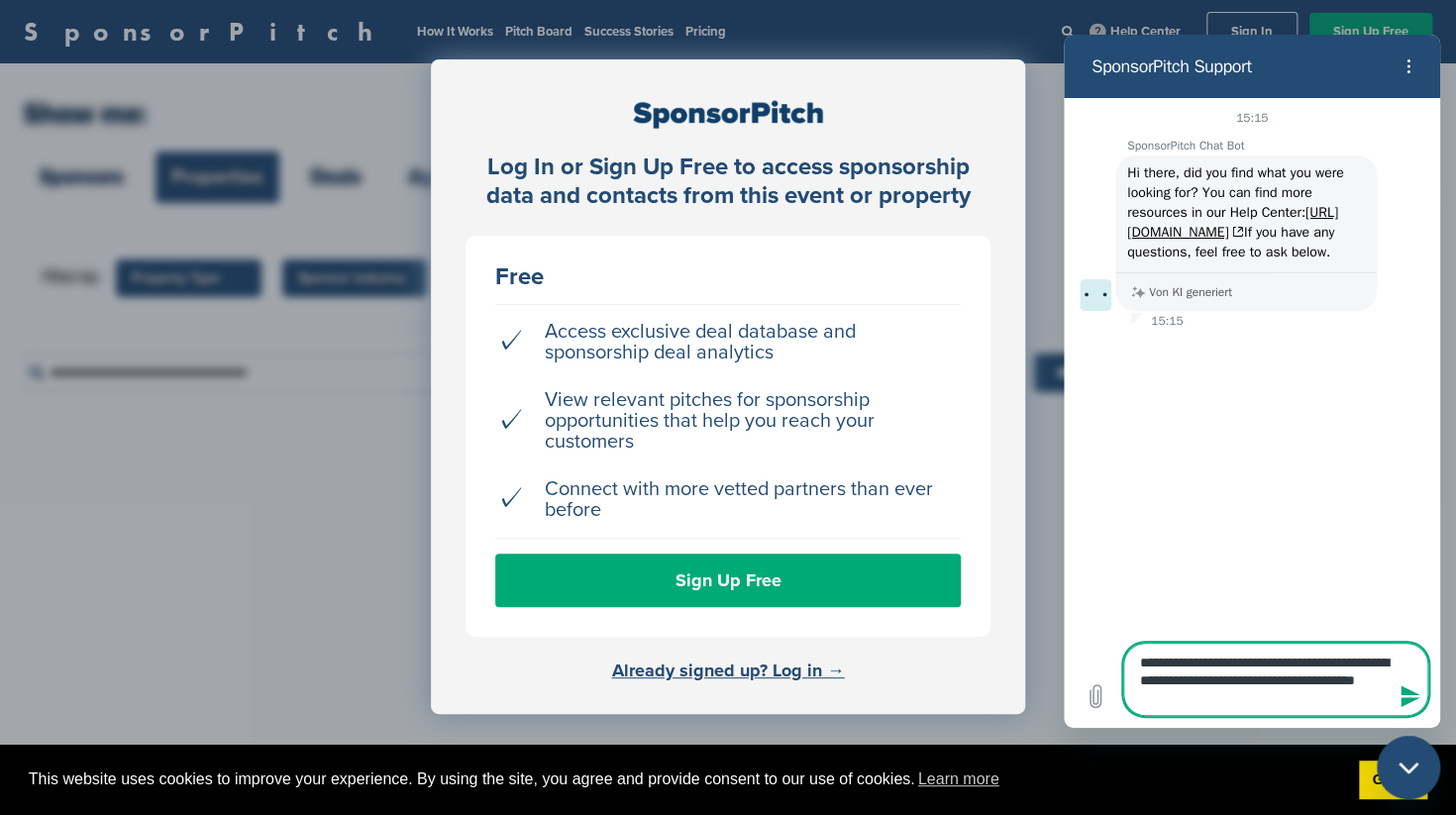 type on "**********" 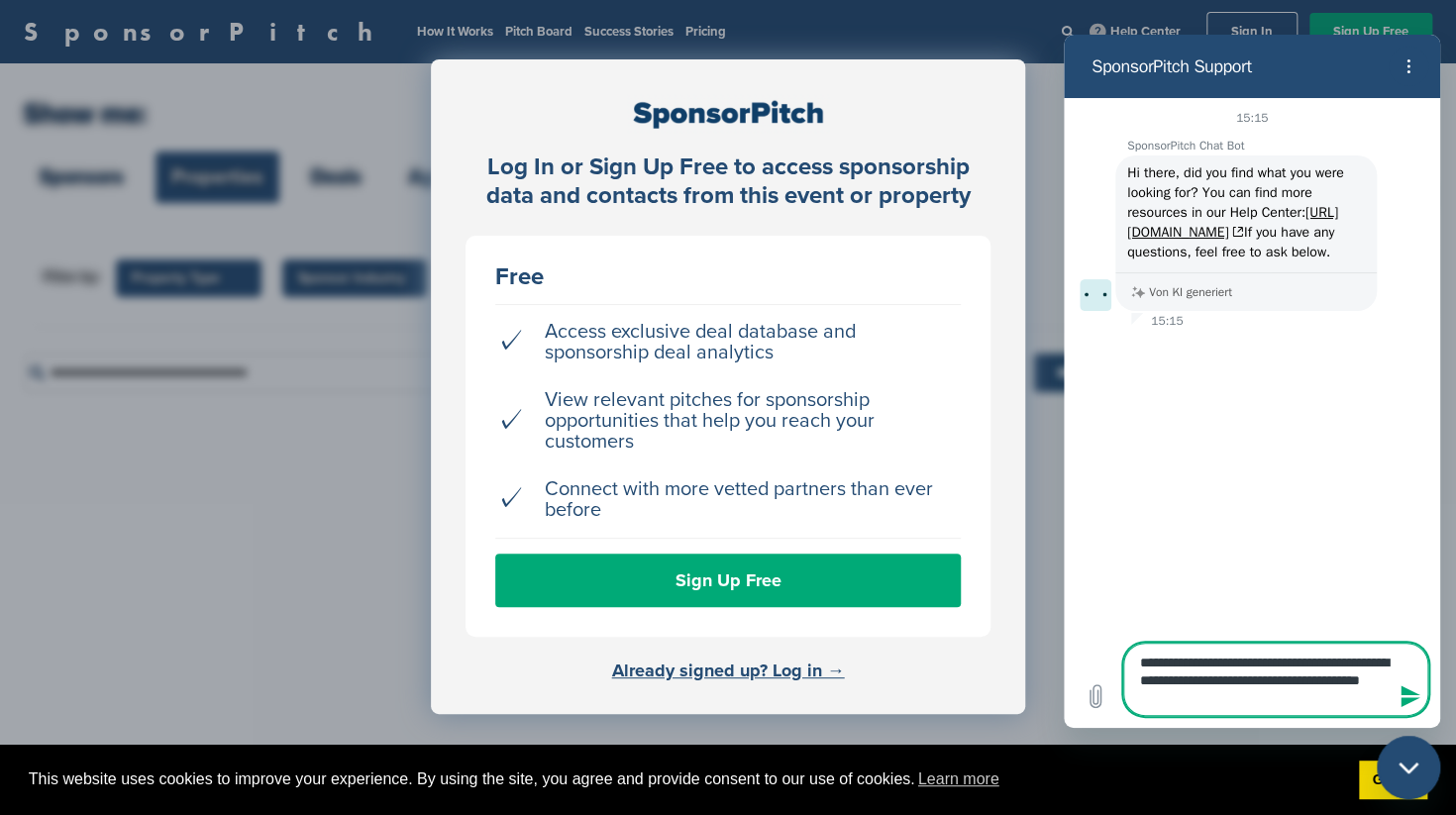 type on "**********" 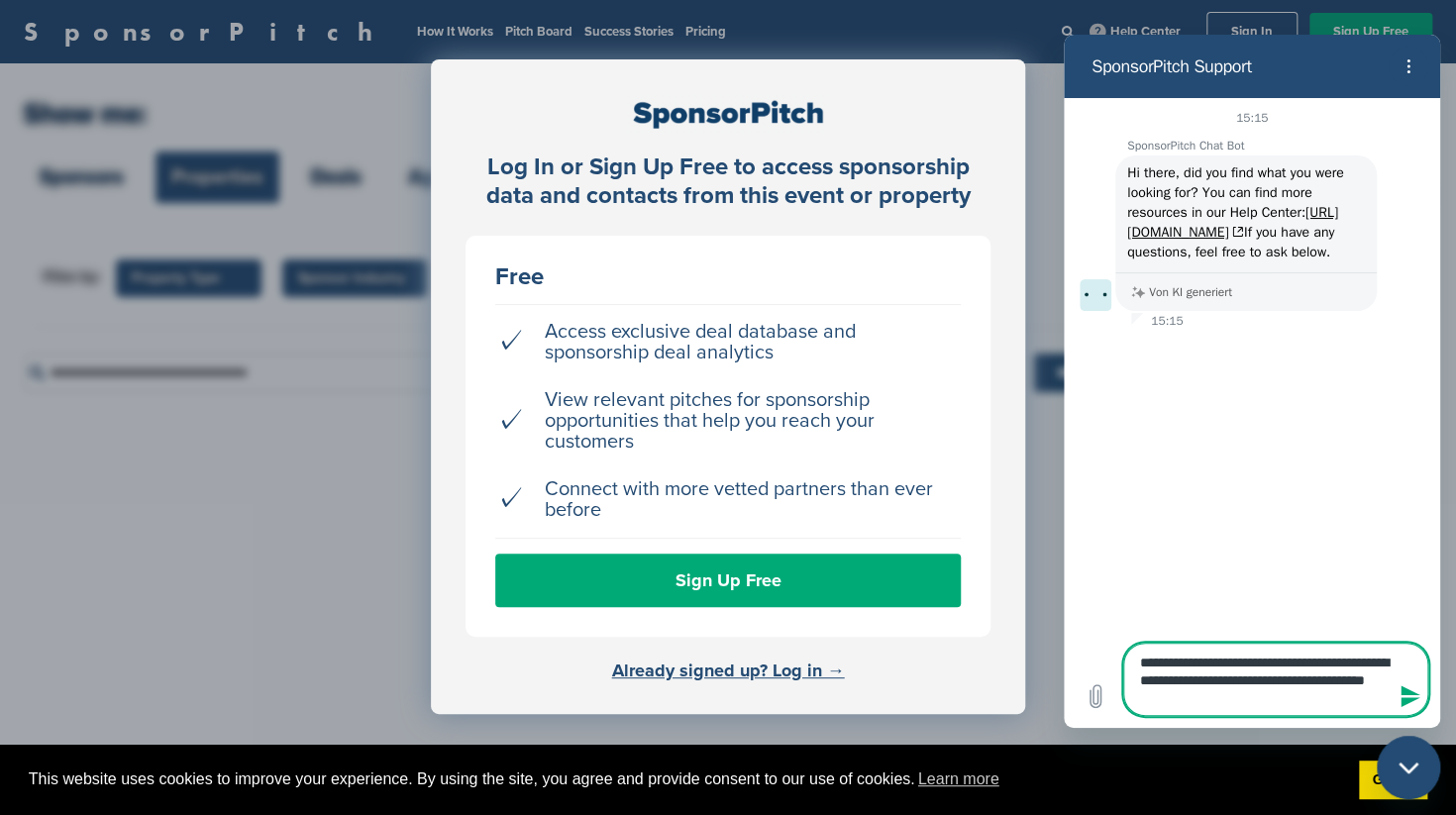 type on "**********" 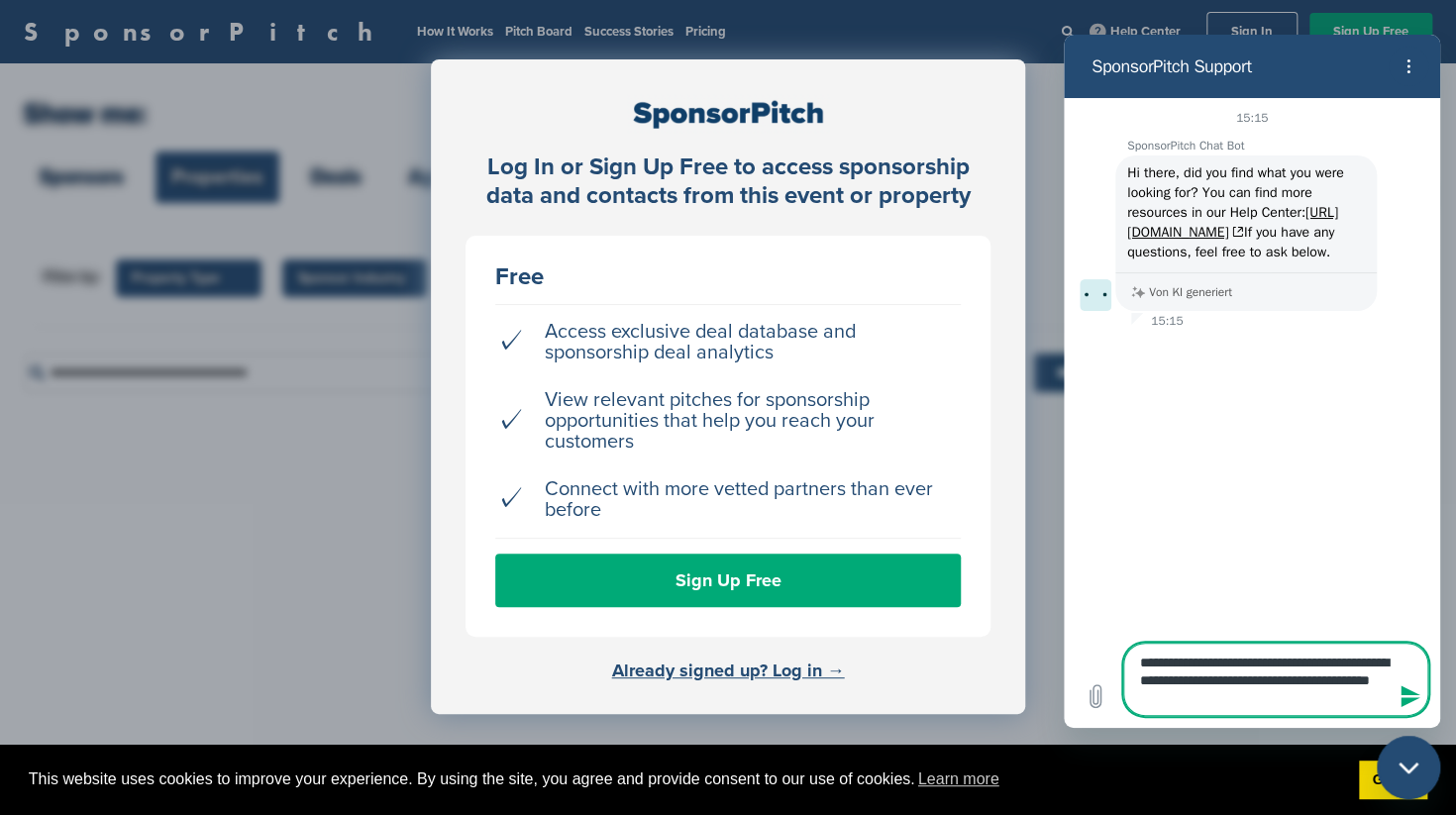 type on "**********" 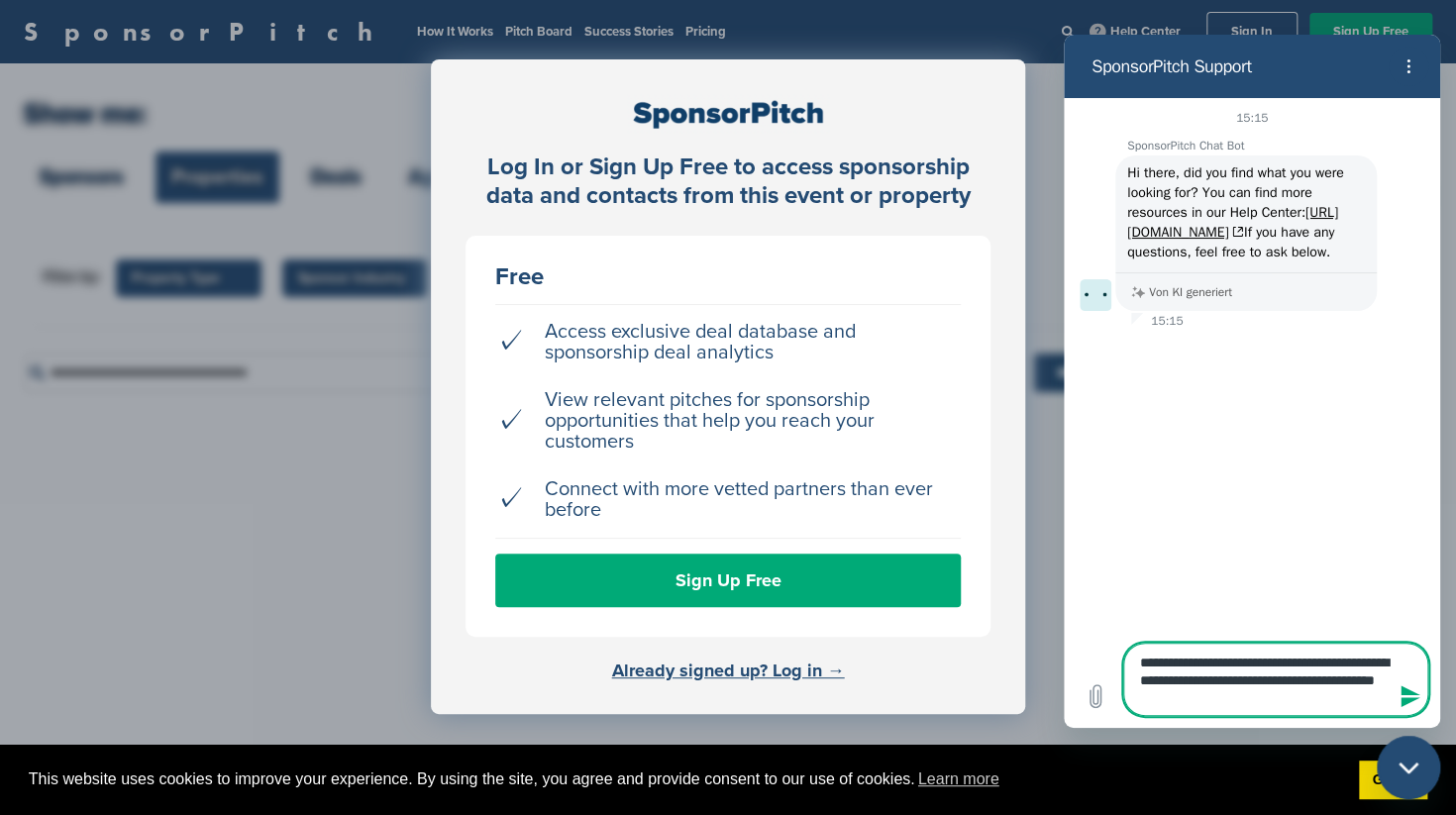 type on "**********" 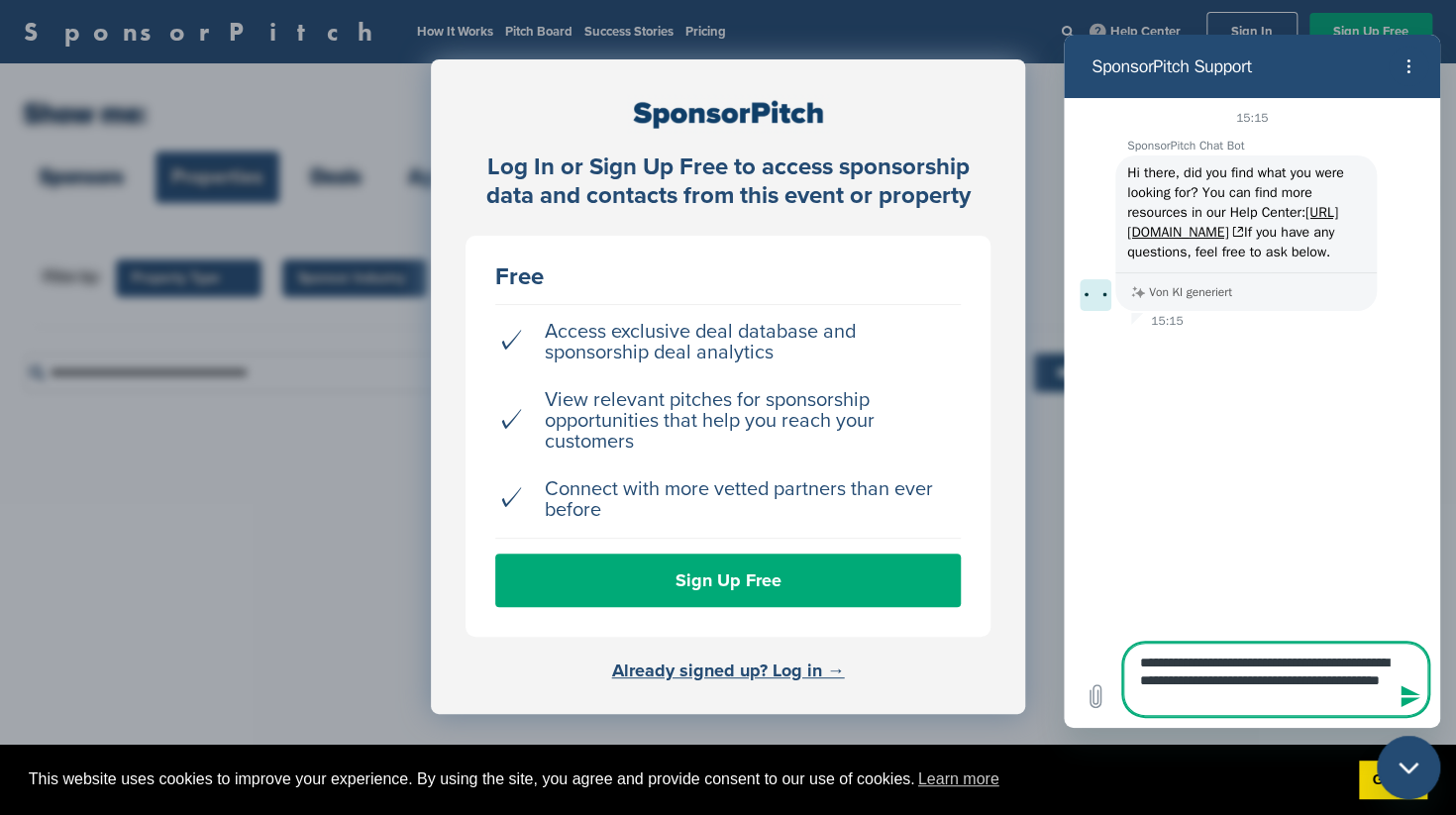 type on "**********" 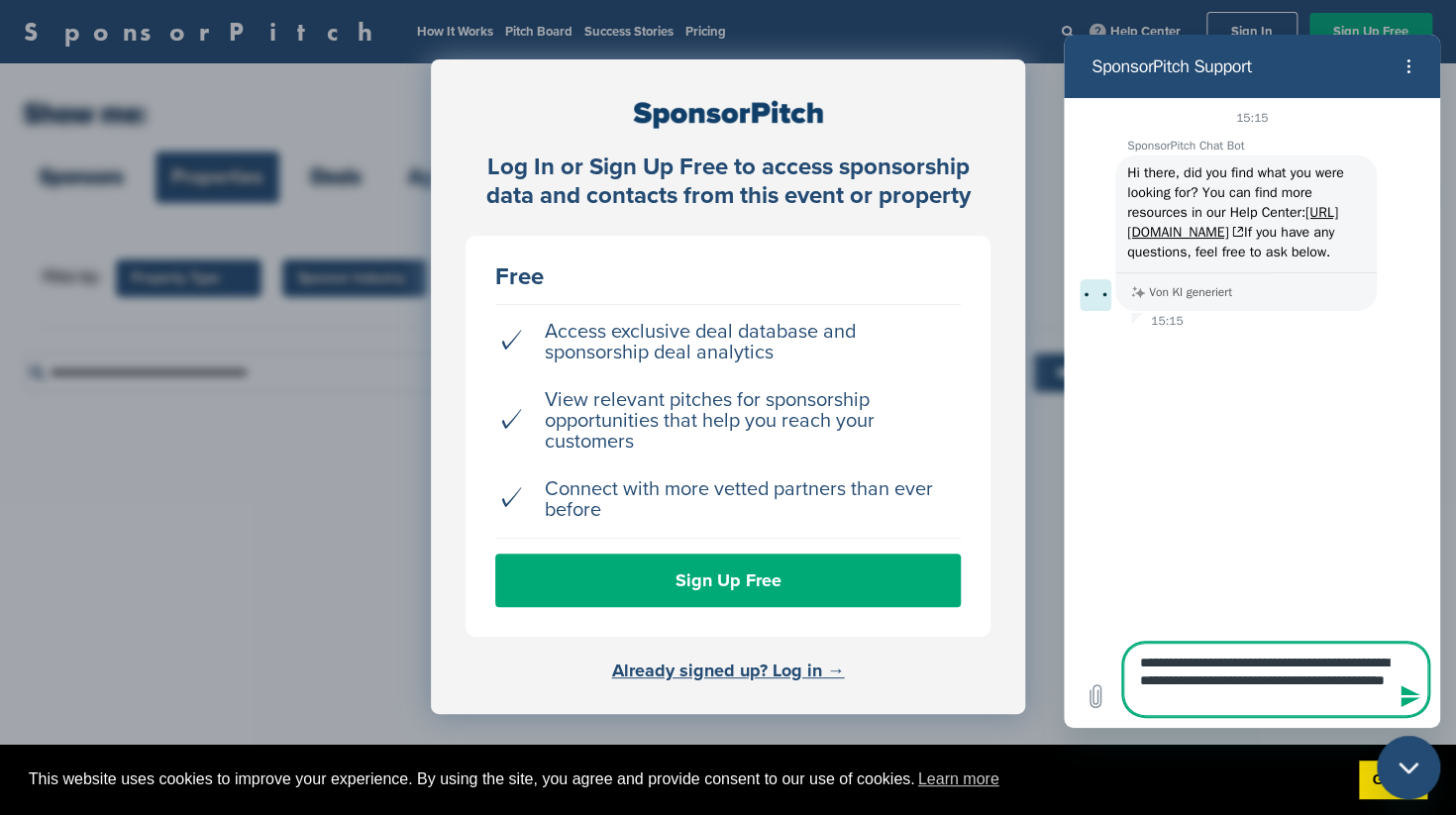 type on "**********" 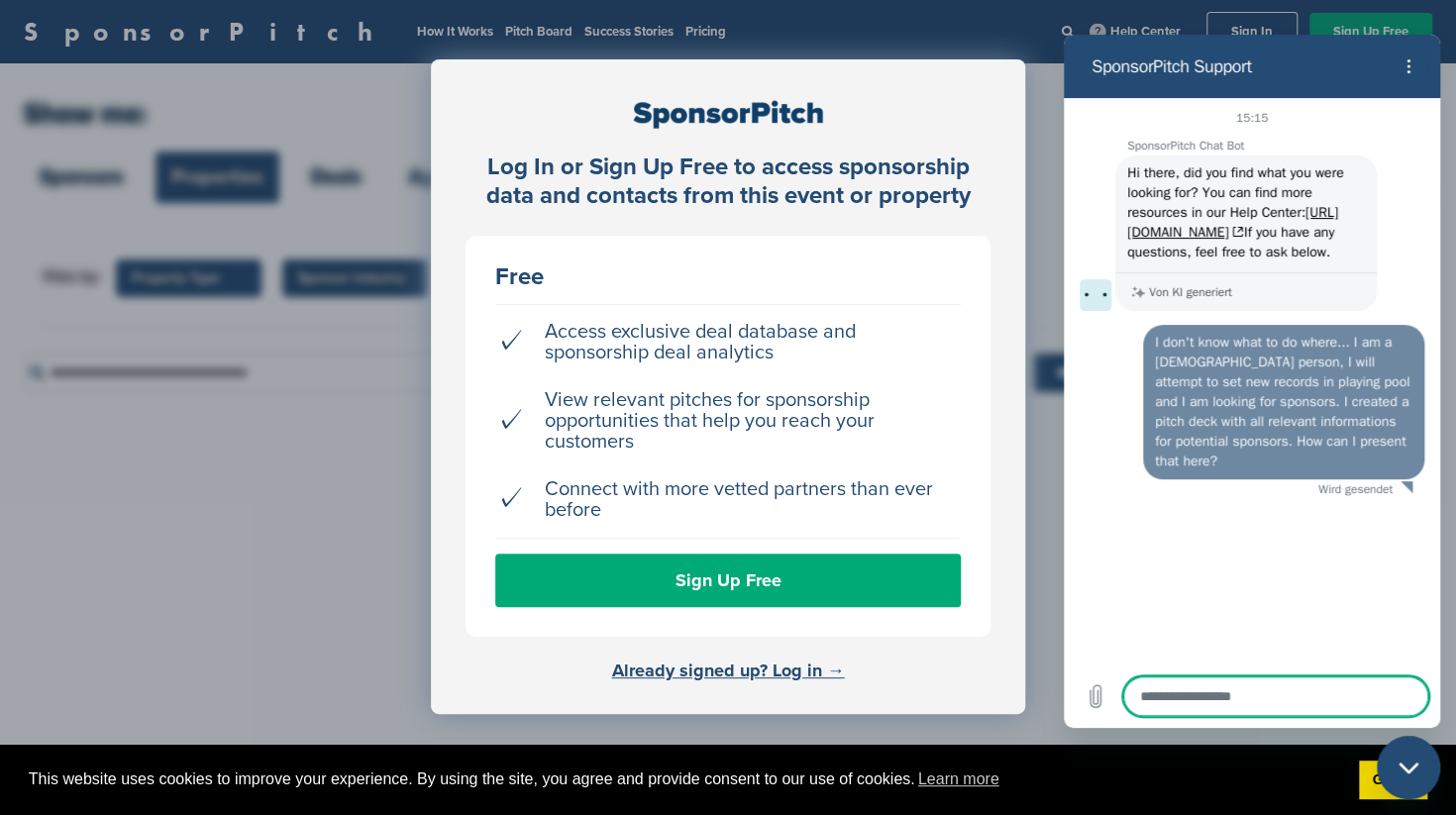 scroll, scrollTop: 0, scrollLeft: 0, axis: both 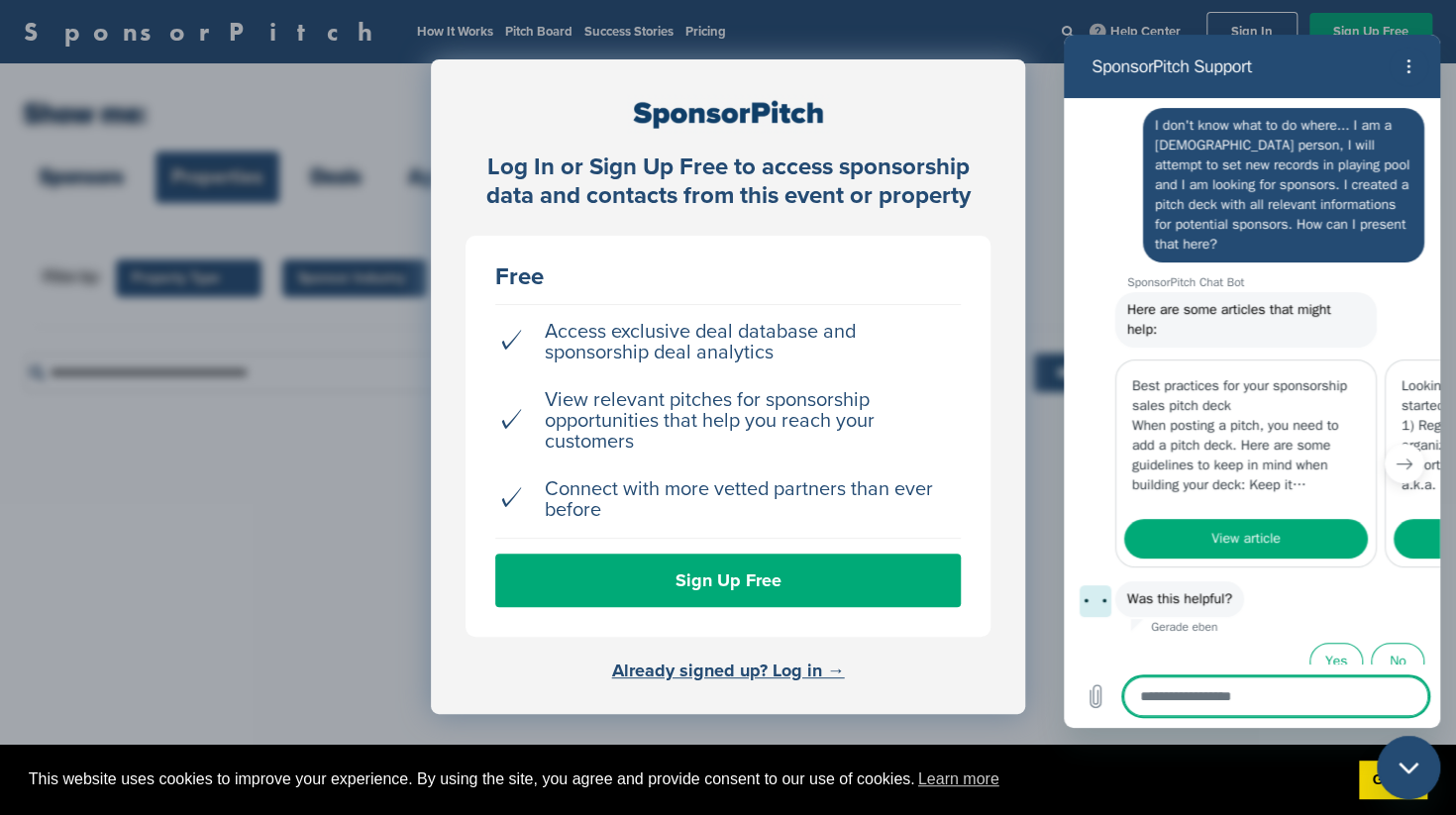 click 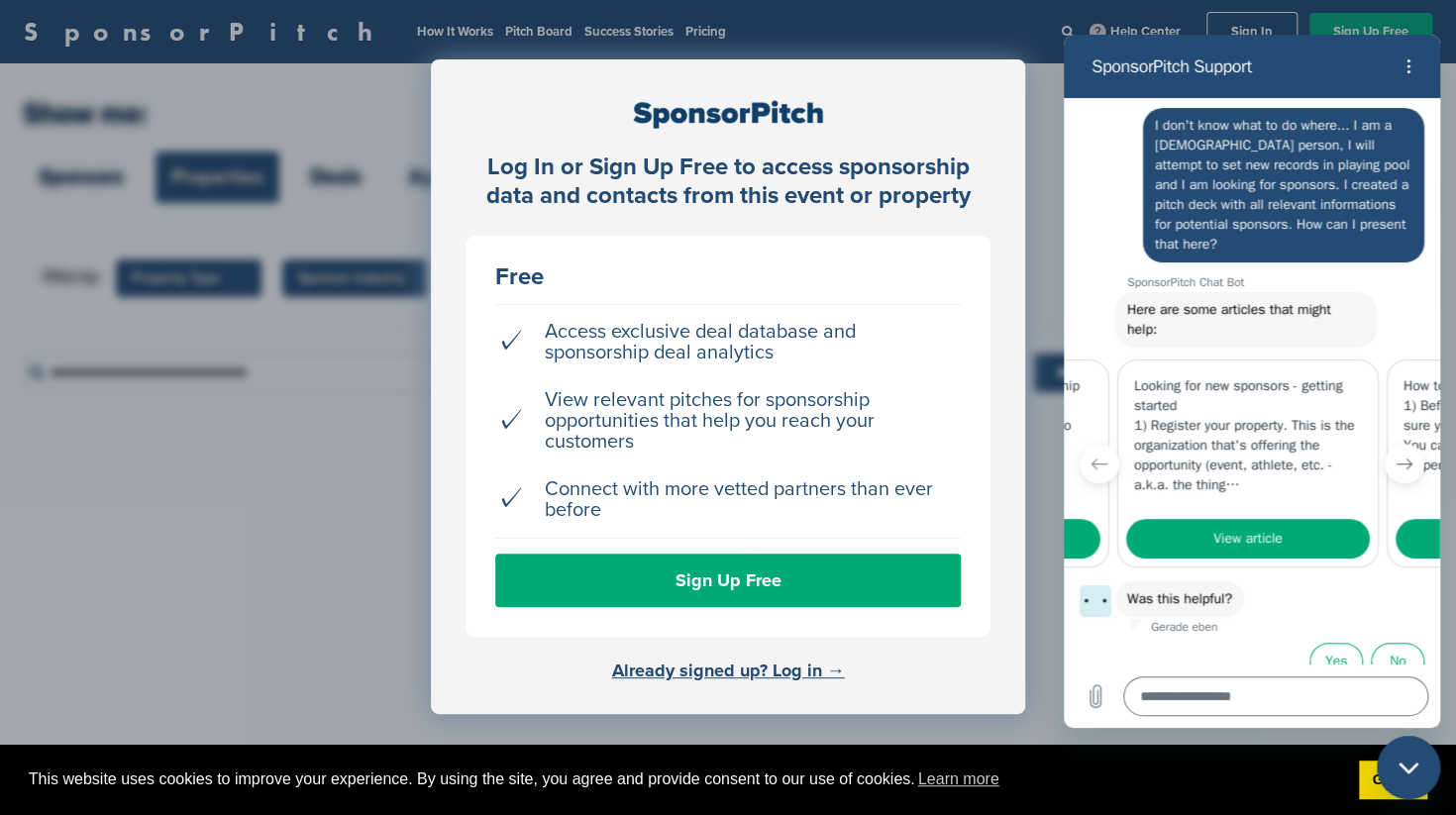 scroll, scrollTop: 0, scrollLeft: 269, axis: horizontal 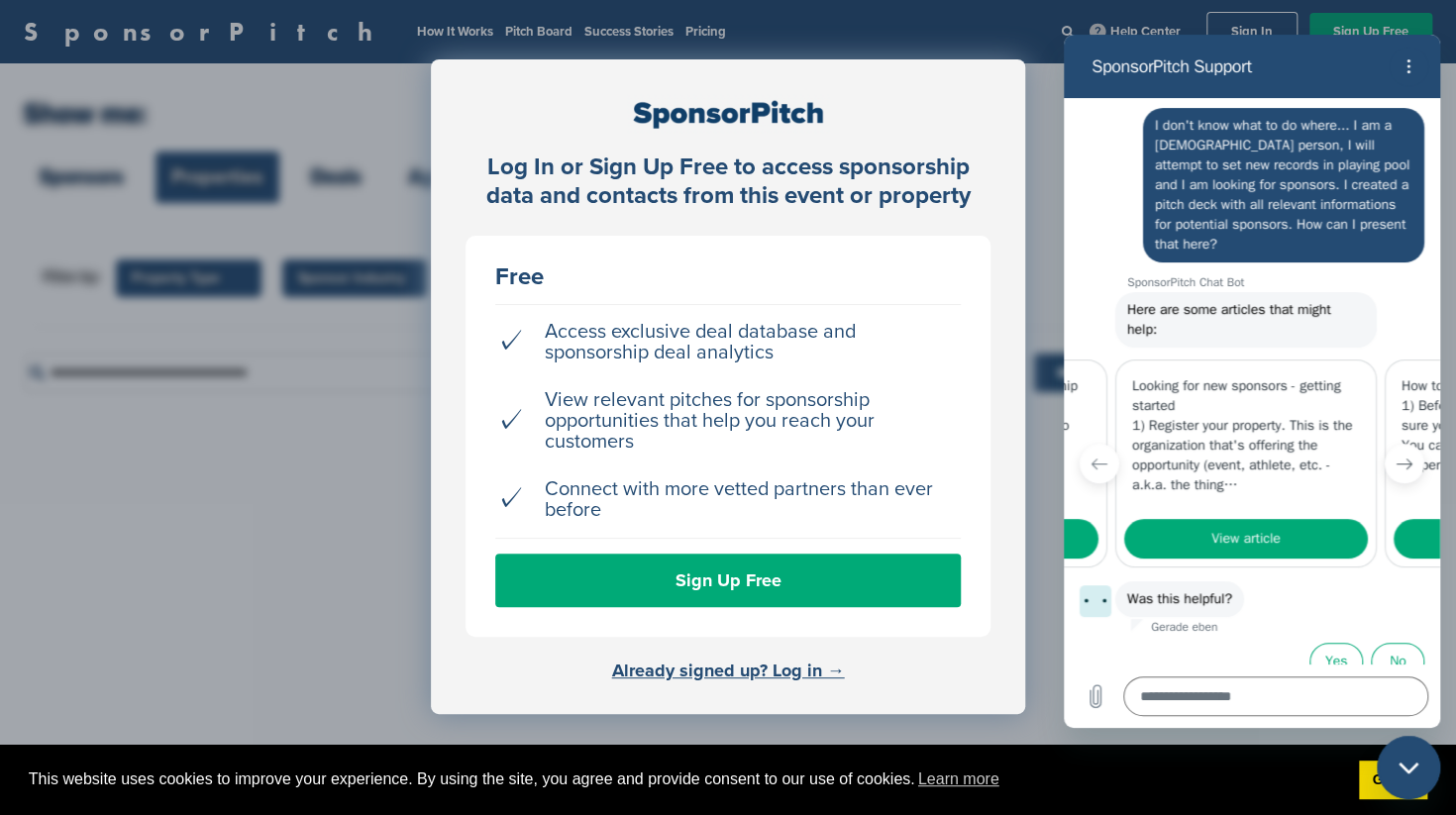 click at bounding box center [1404, 463] 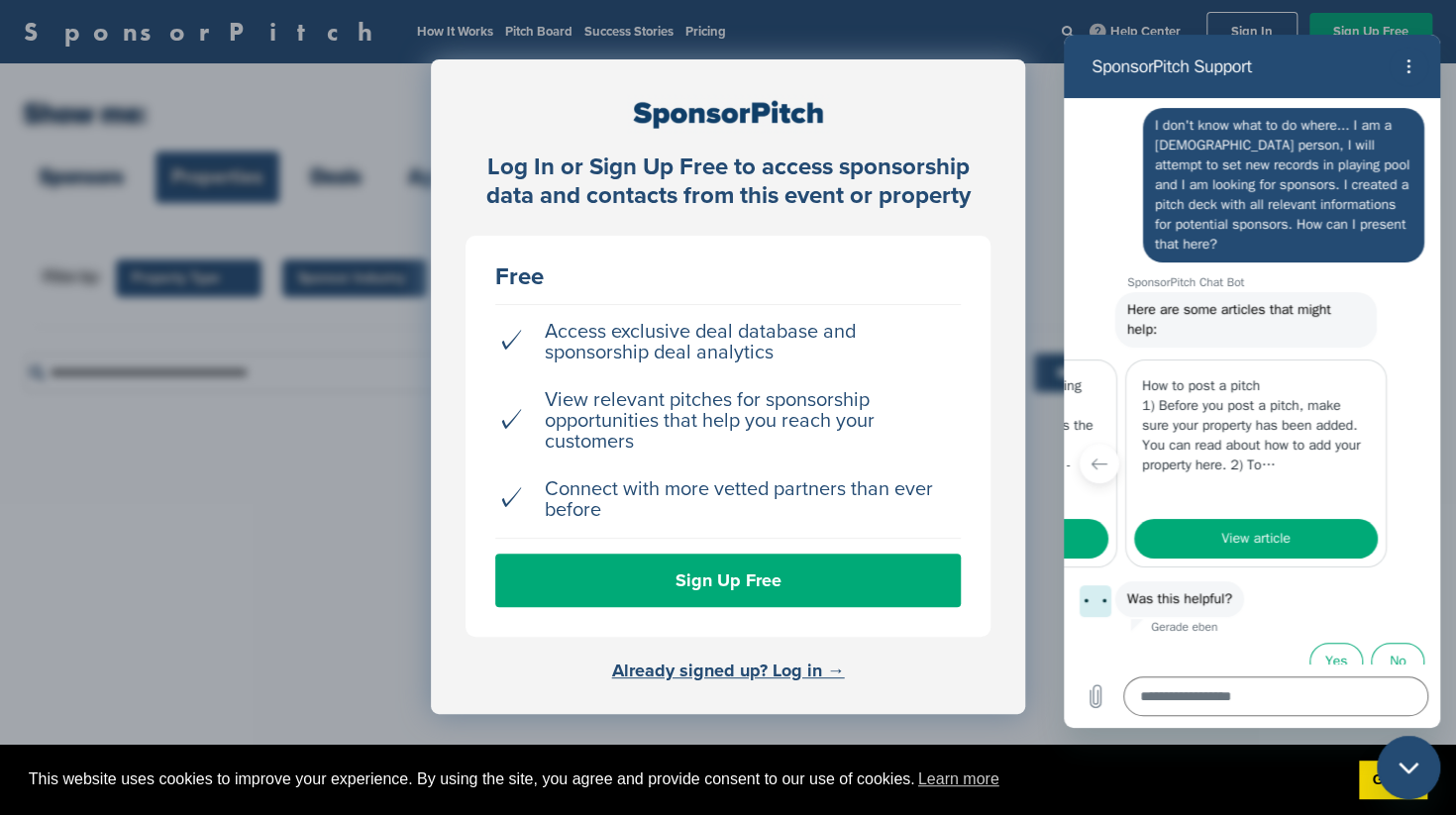 scroll, scrollTop: 0, scrollLeft: 530, axis: horizontal 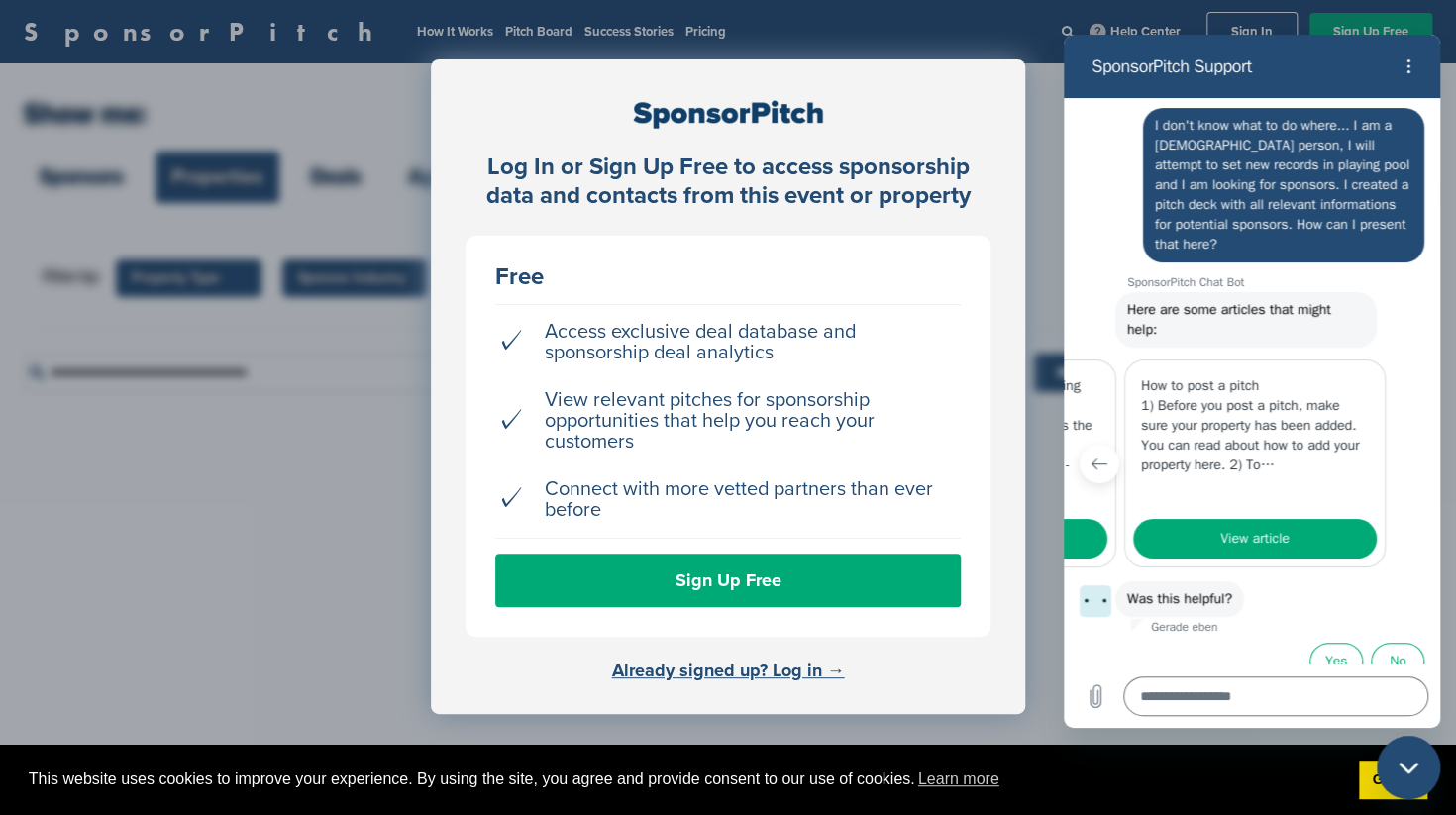 click 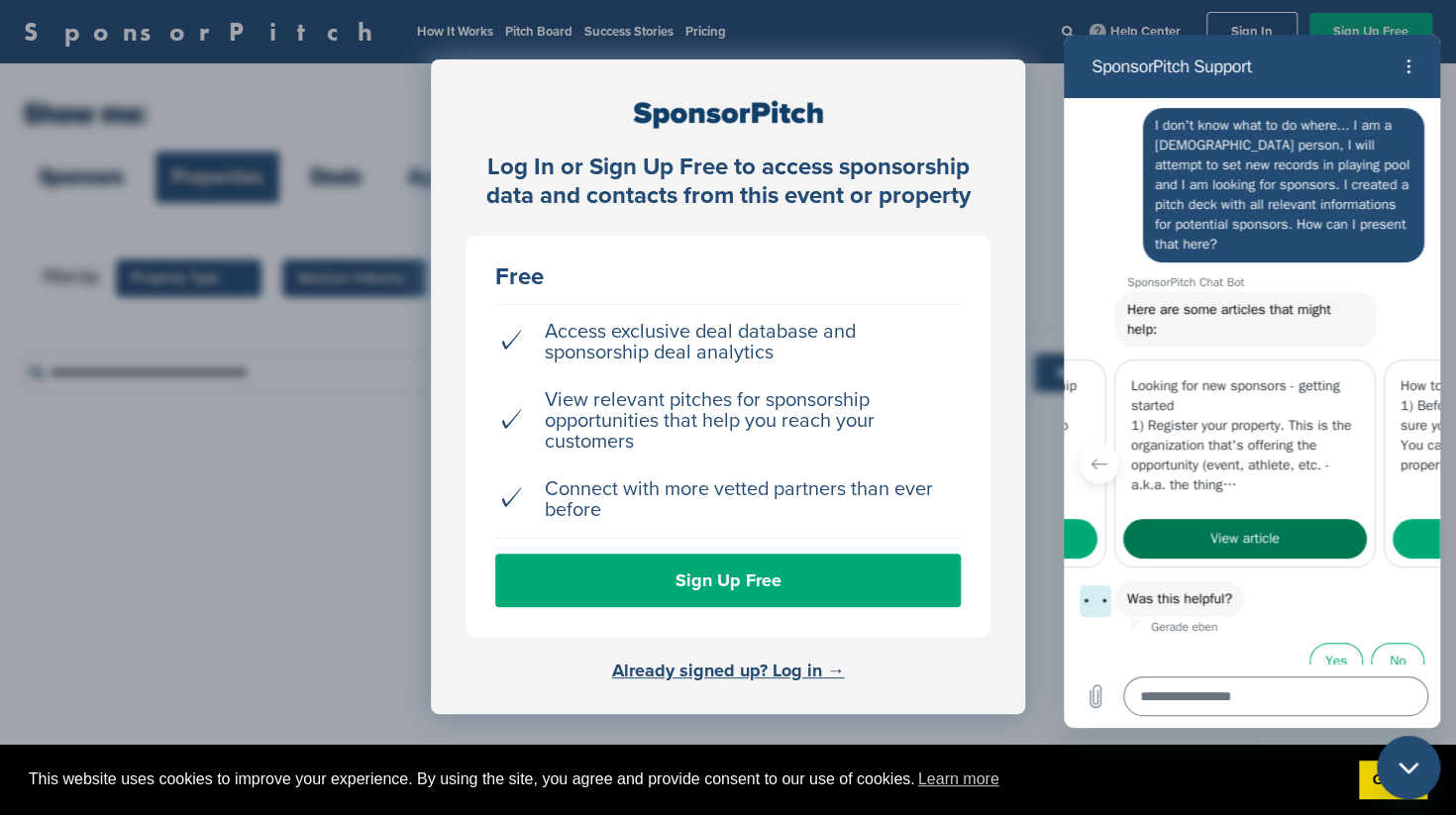 scroll, scrollTop: 0, scrollLeft: 269, axis: horizontal 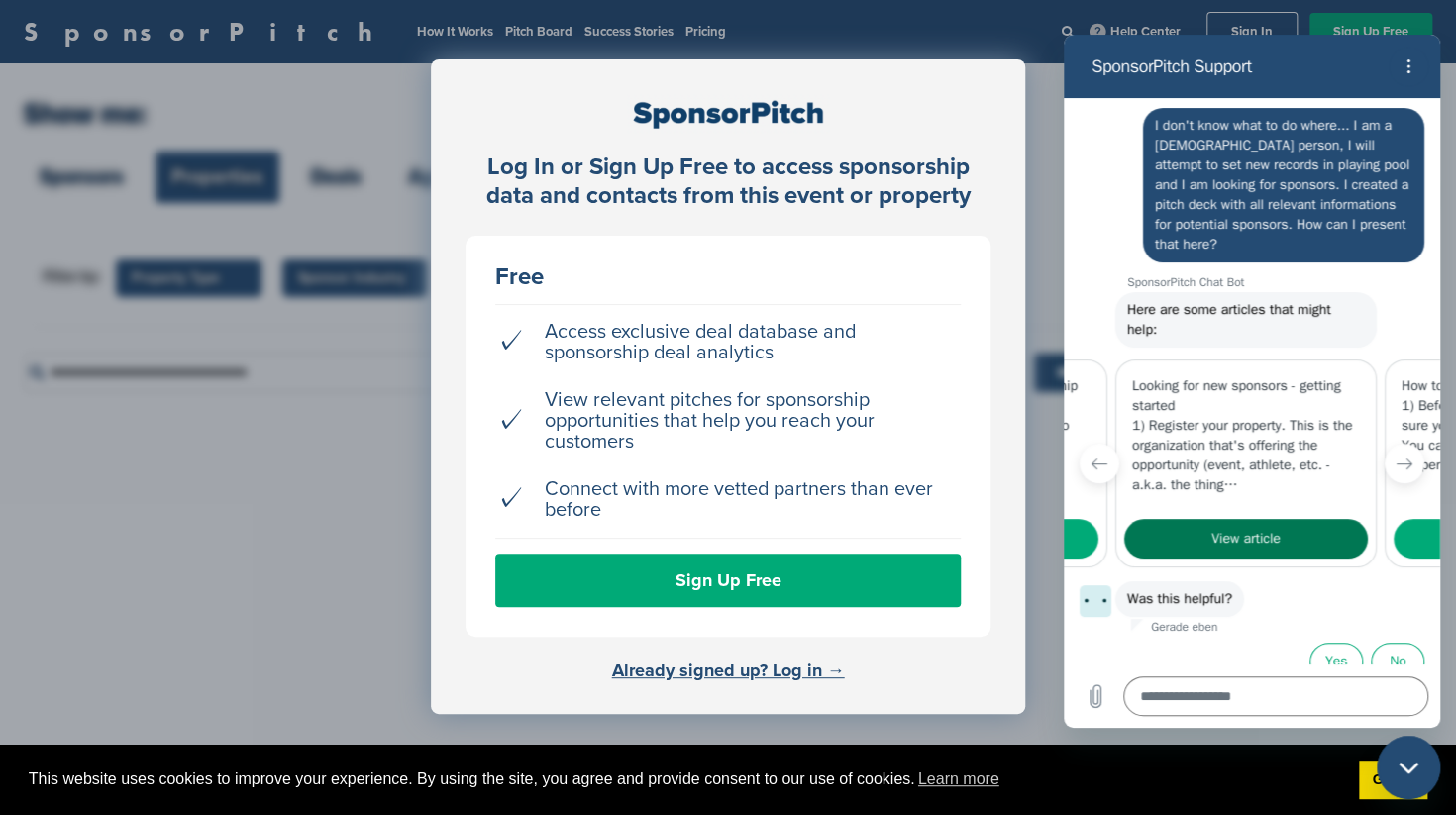 click on "View article" at bounding box center [1246, 539] 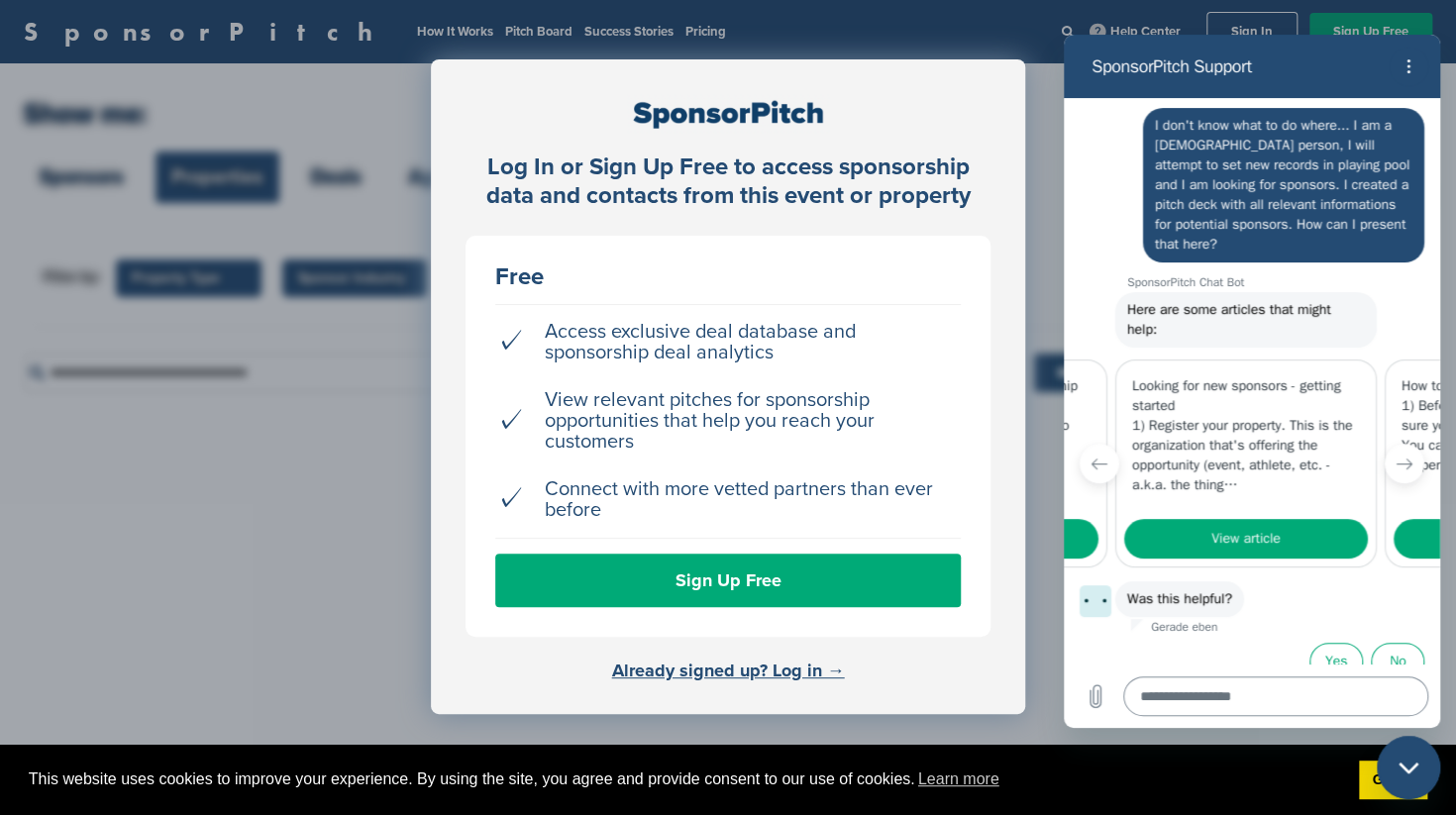 click at bounding box center (1276, 696) 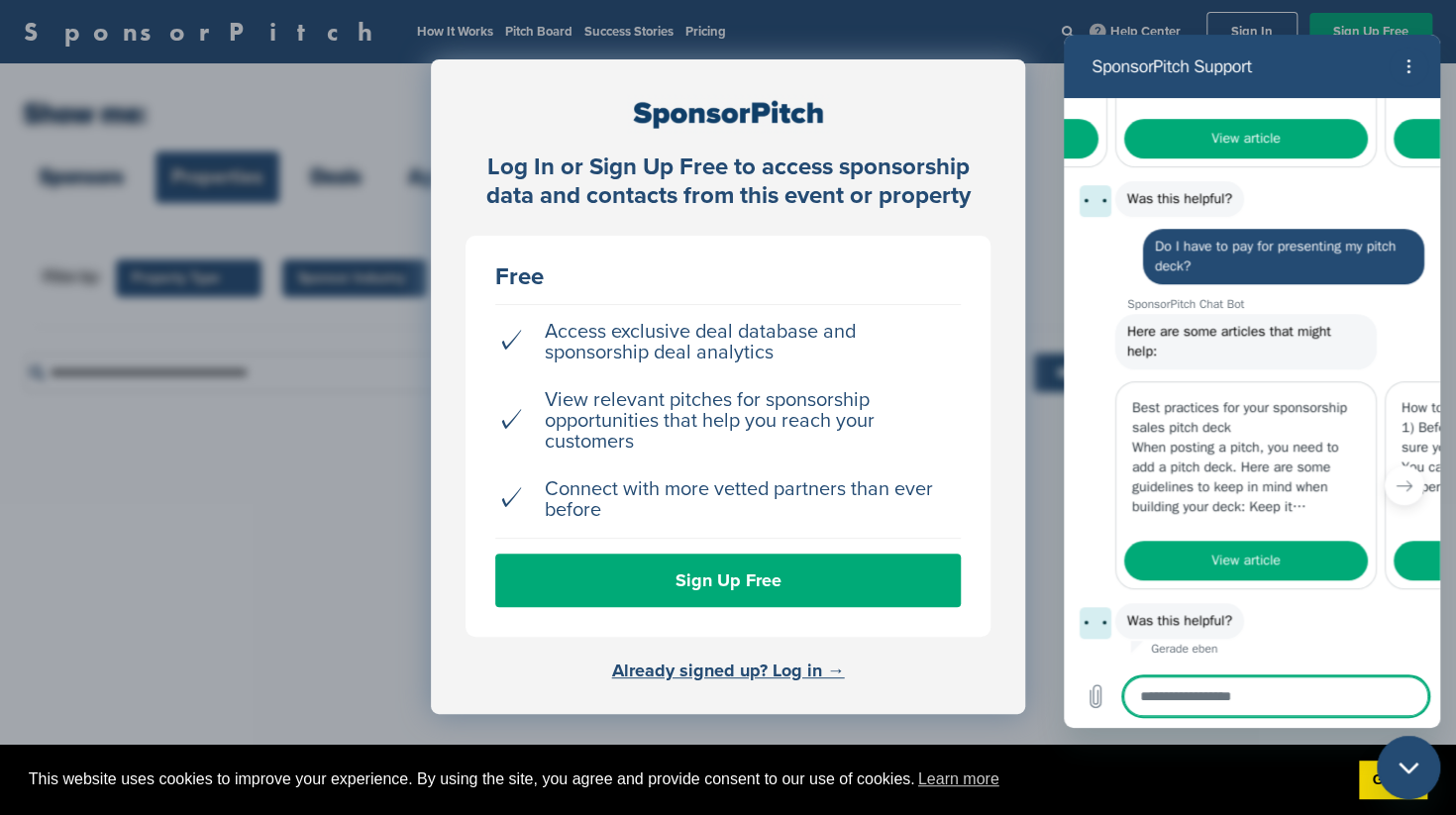 scroll, scrollTop: 616, scrollLeft: 0, axis: vertical 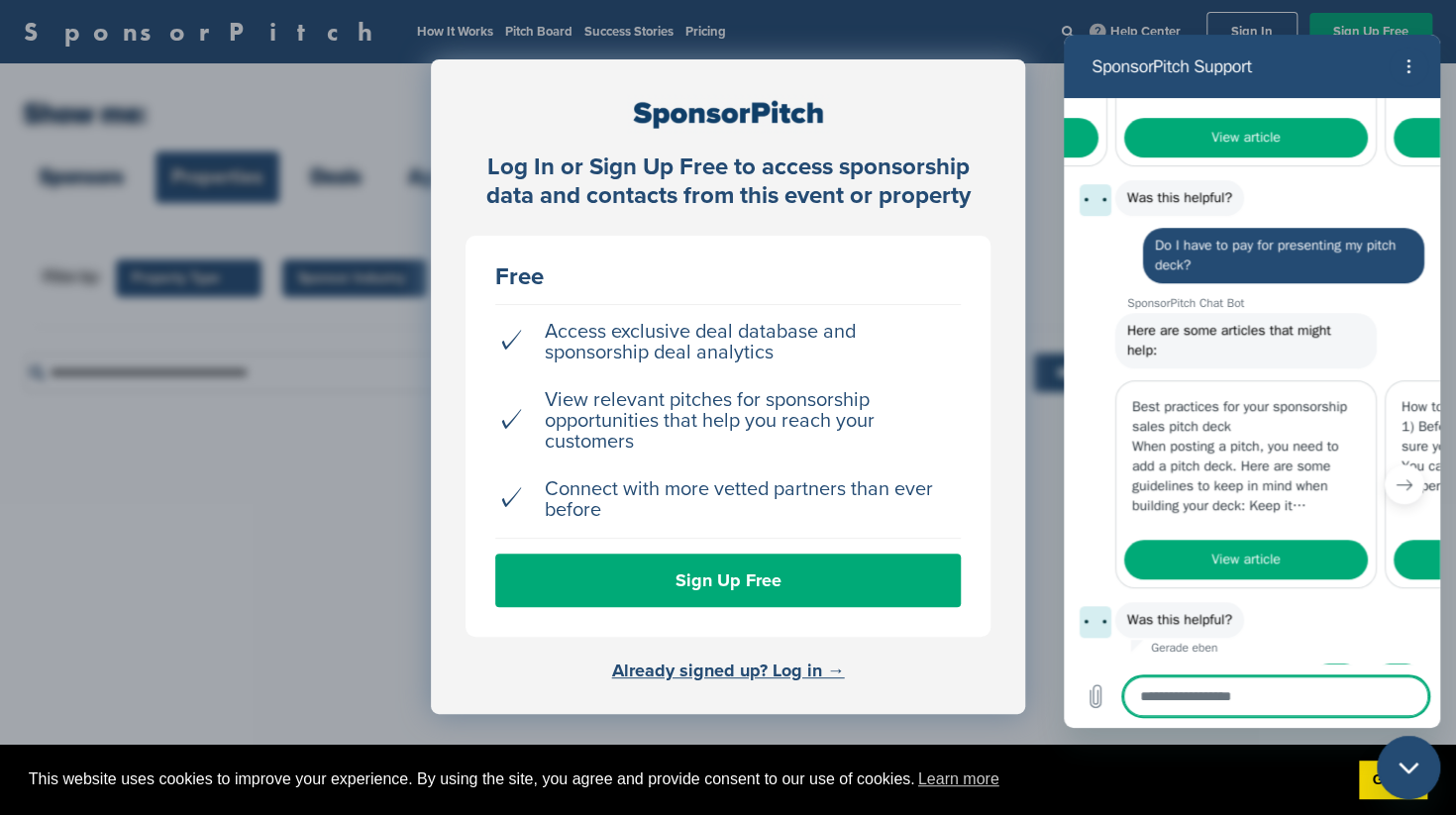 click 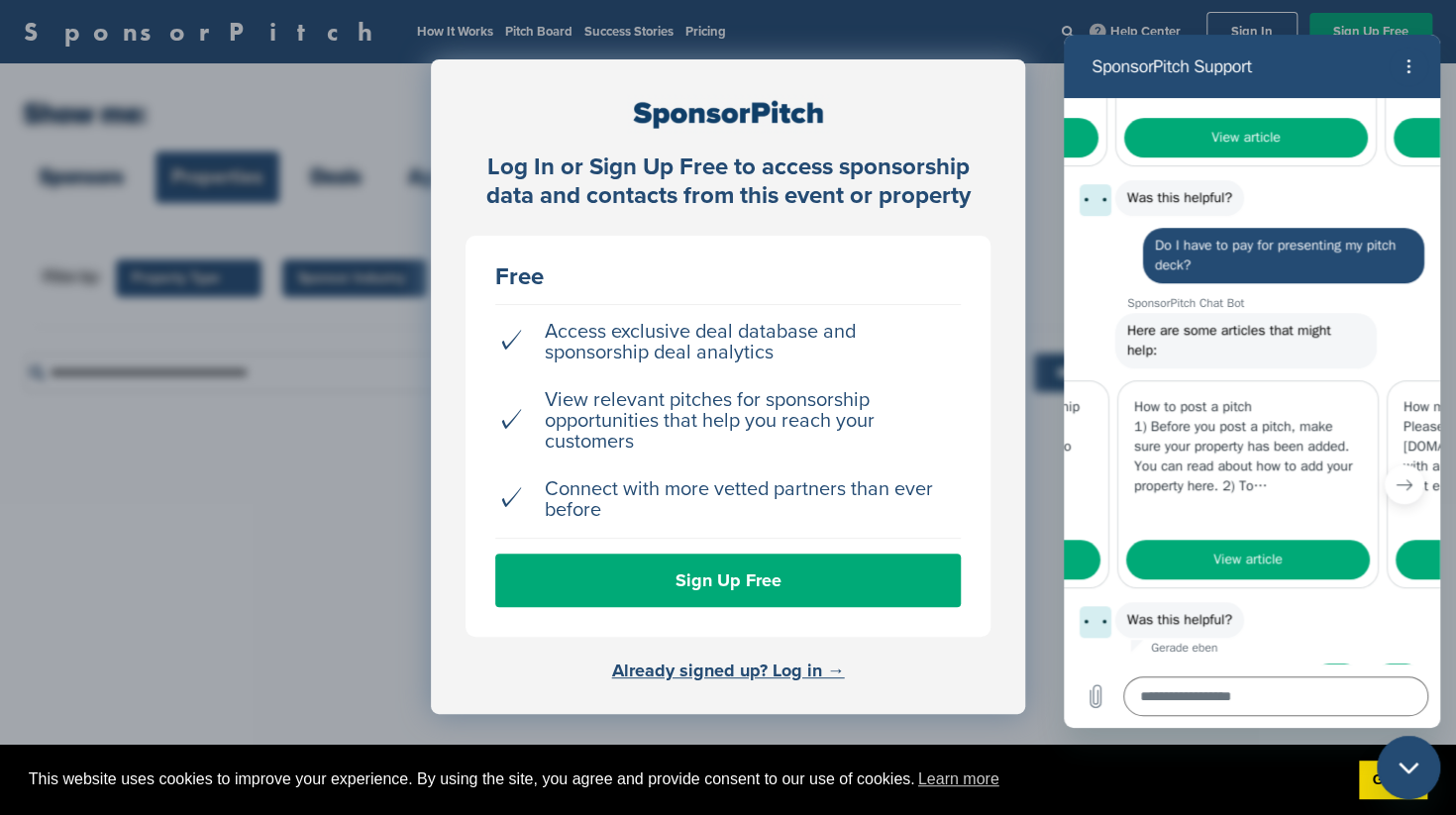 scroll, scrollTop: 0, scrollLeft: 269, axis: horizontal 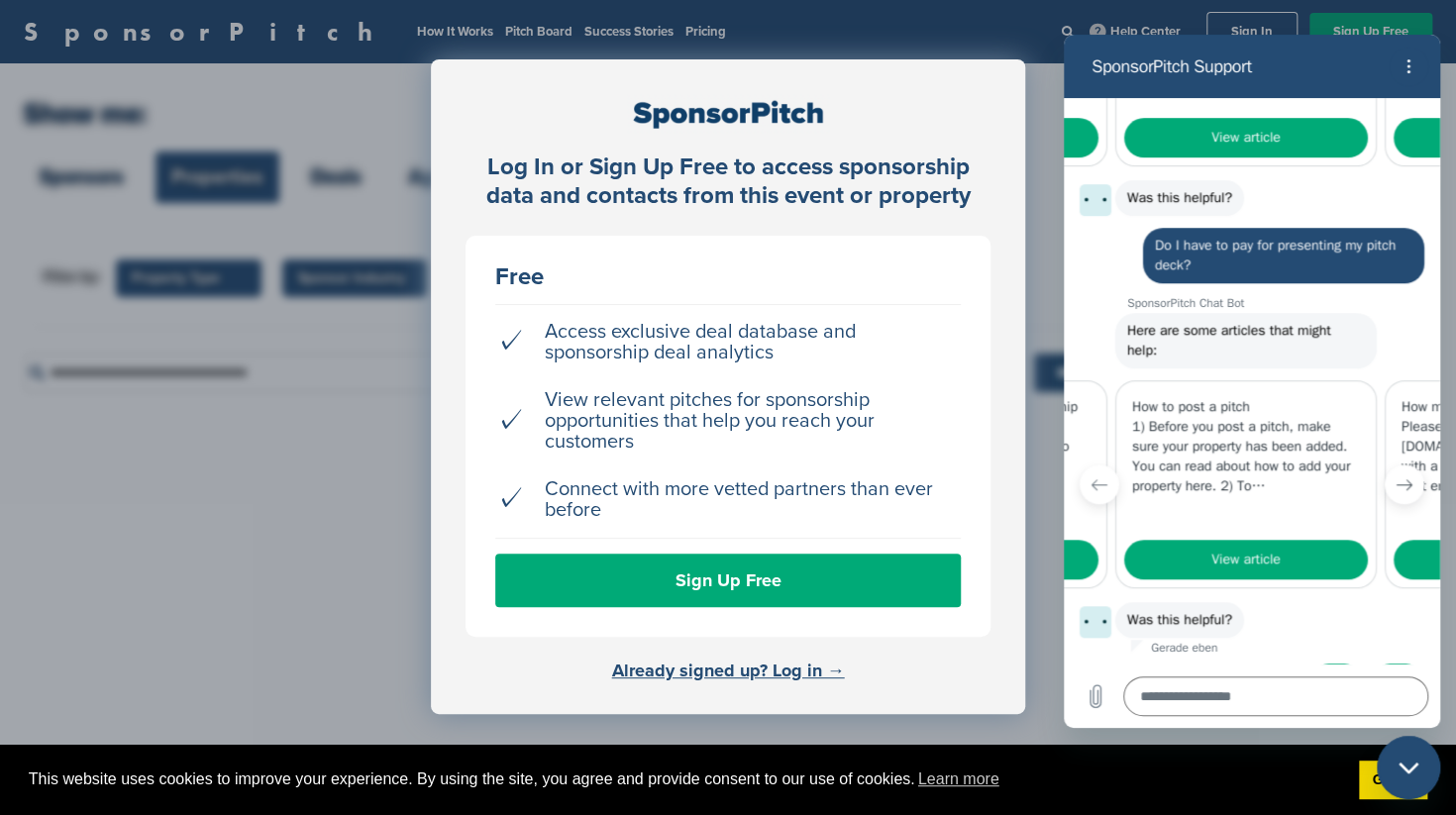 click 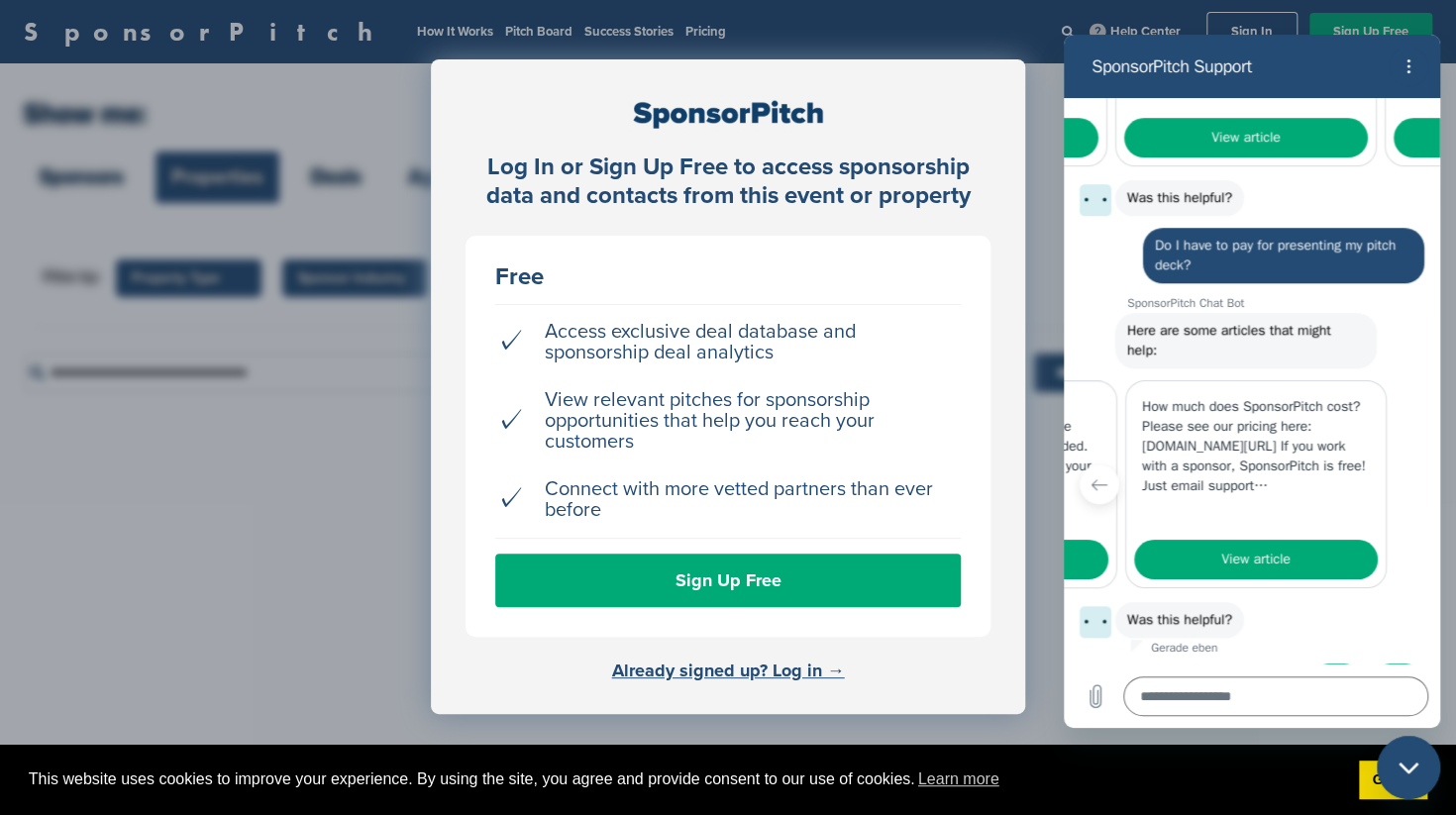 scroll, scrollTop: 0, scrollLeft: 530, axis: horizontal 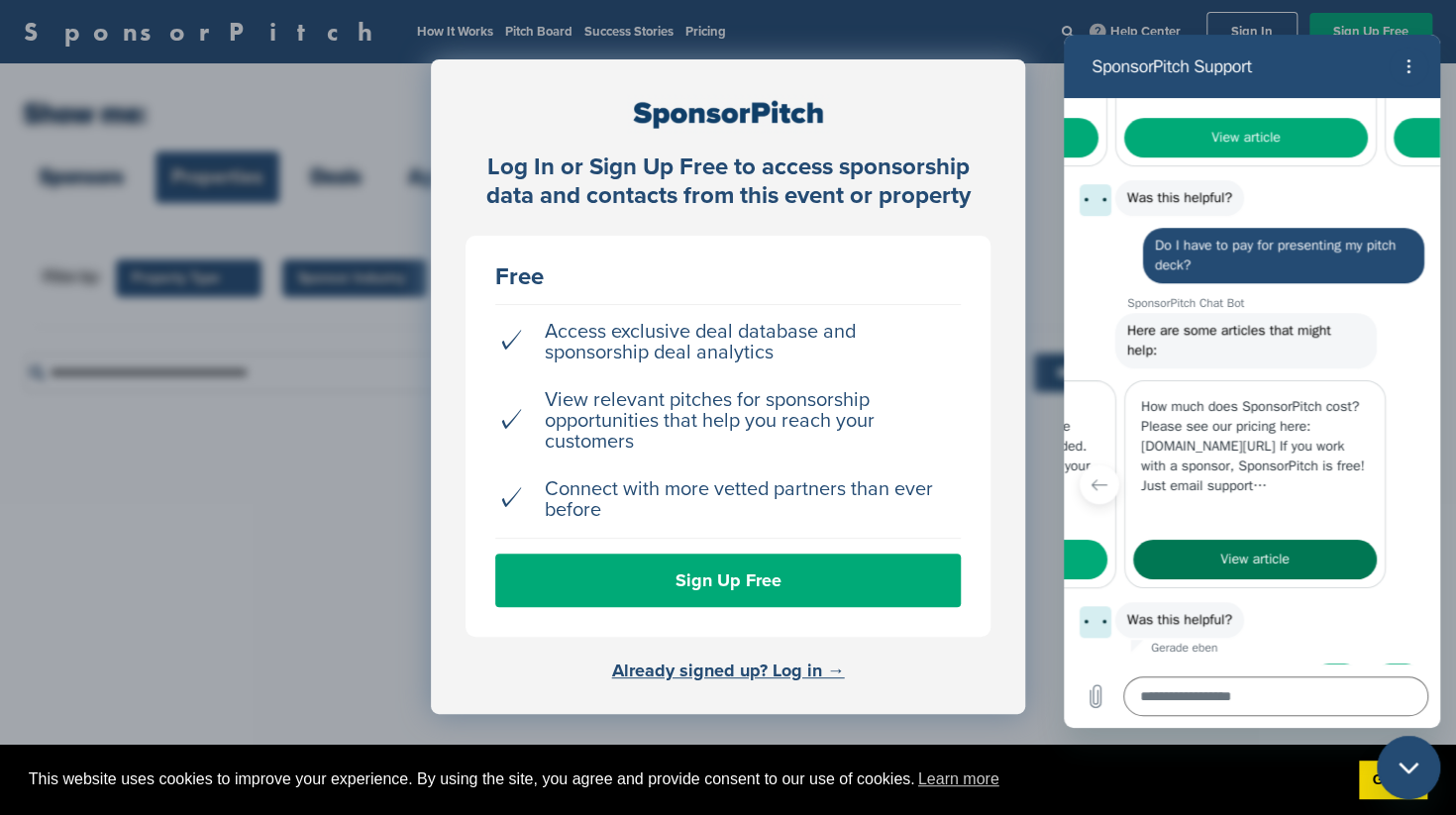 click on "View article" at bounding box center [1255, 560] 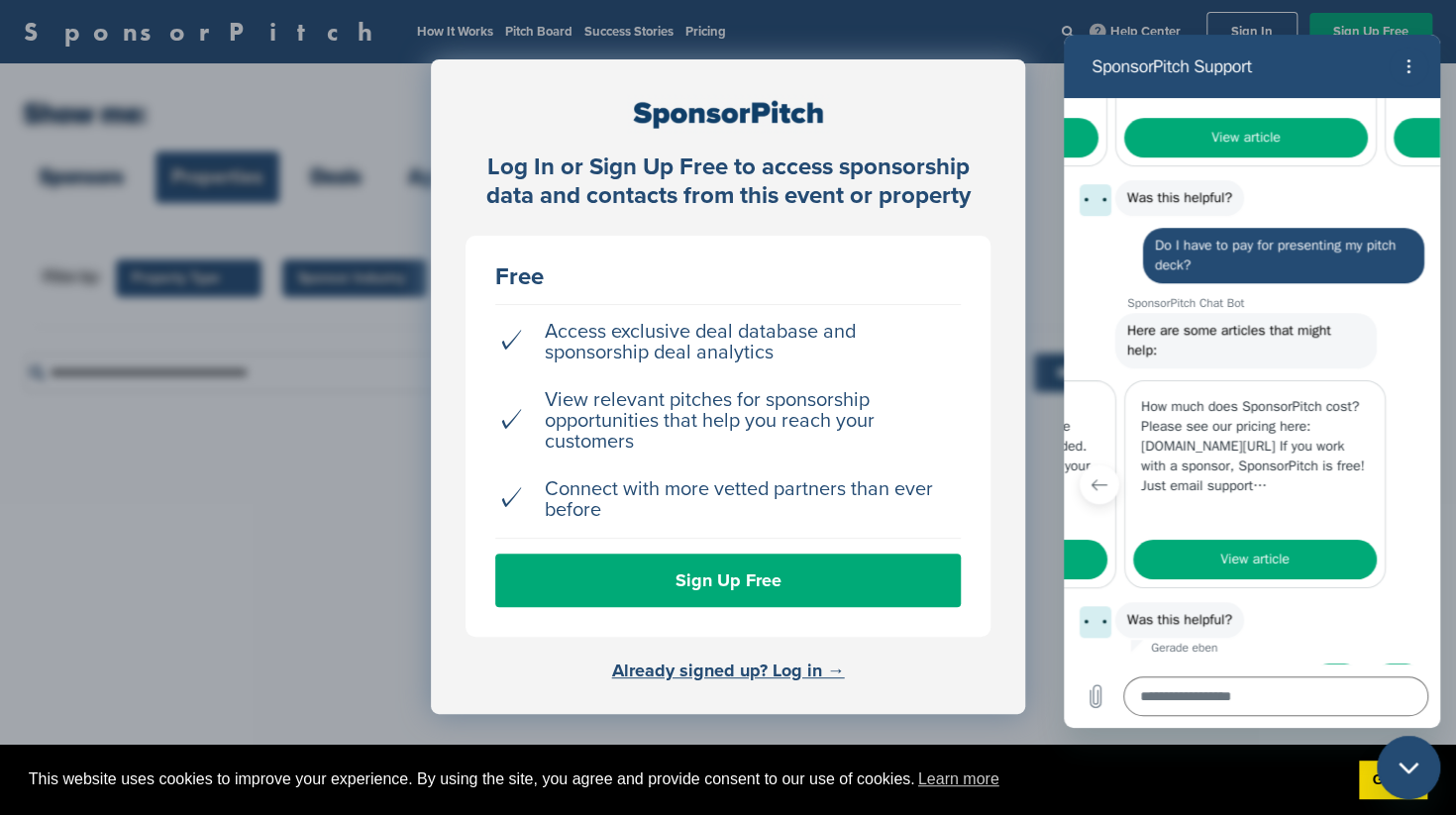 click at bounding box center (1099, 484) 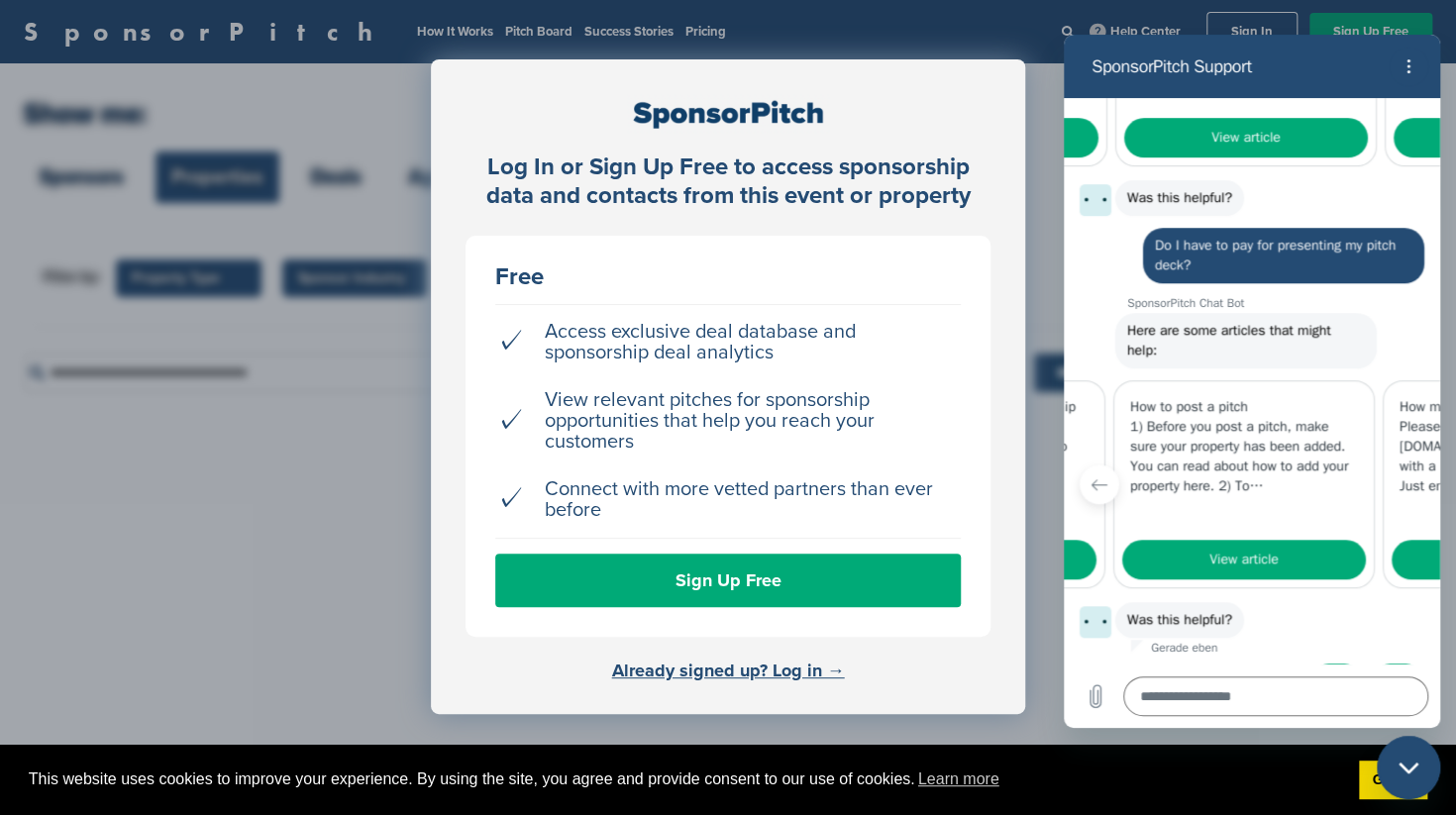 scroll, scrollTop: 0, scrollLeft: 269, axis: horizontal 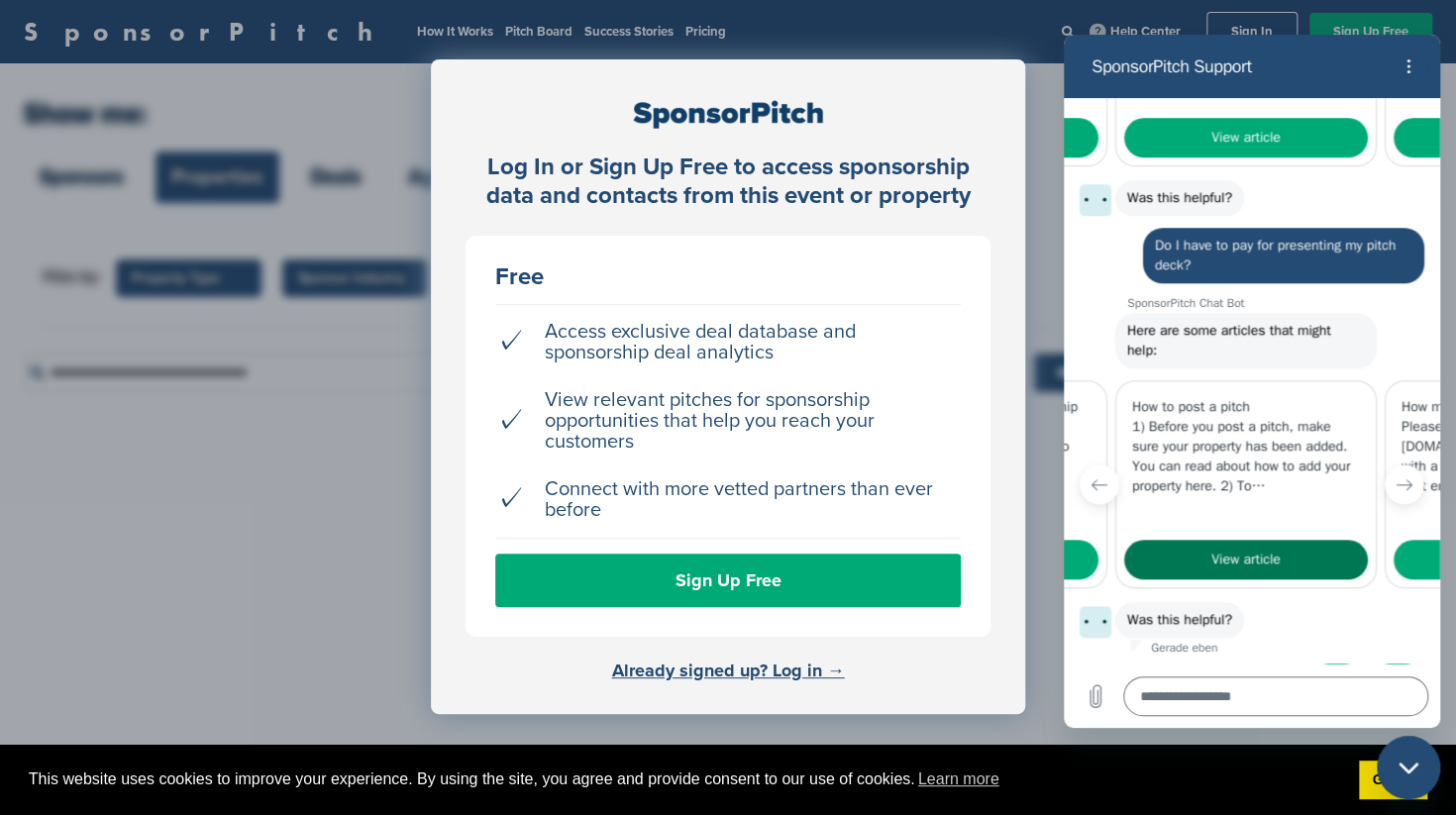 click on "View article" at bounding box center (1246, 560) 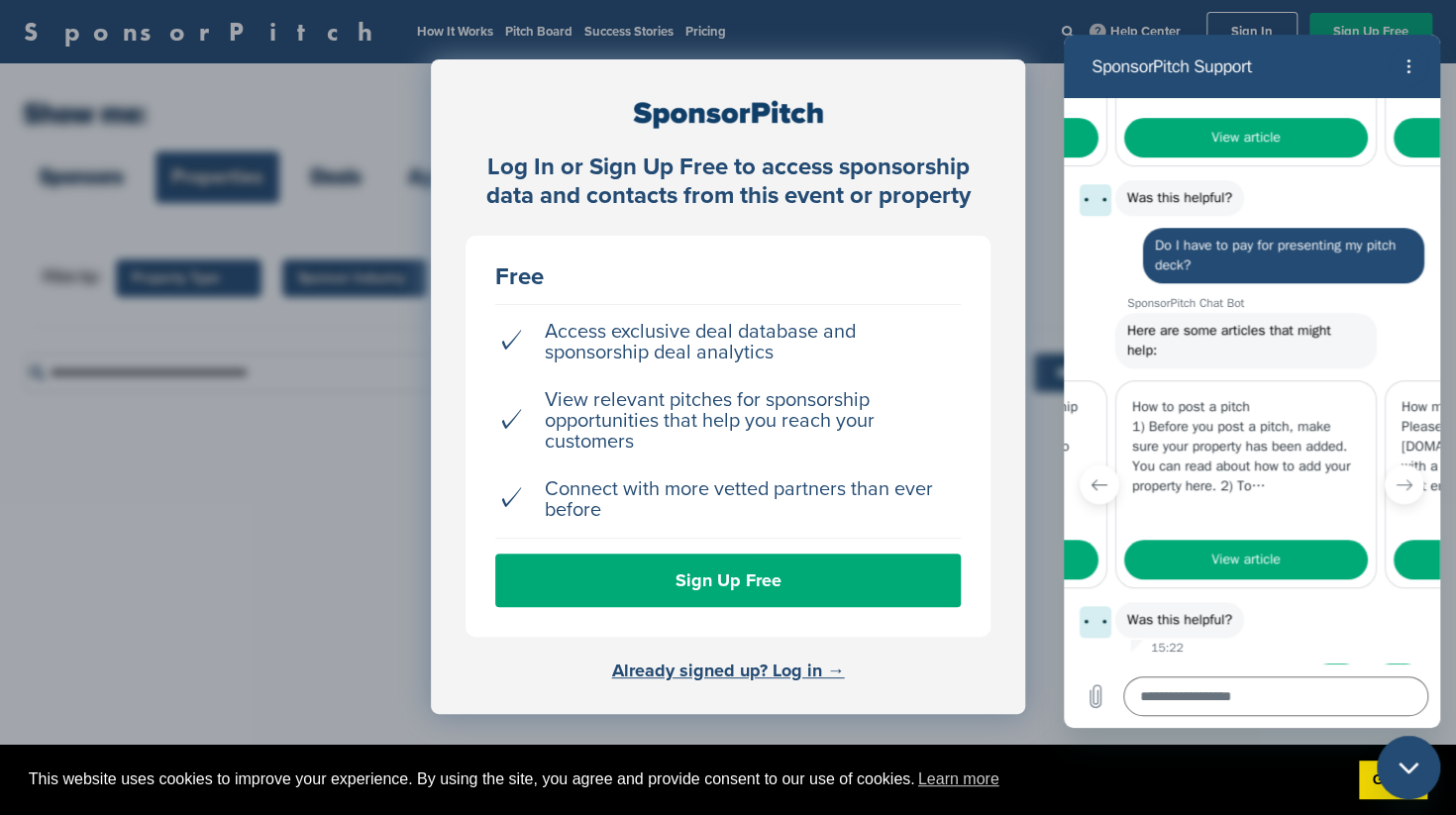 click 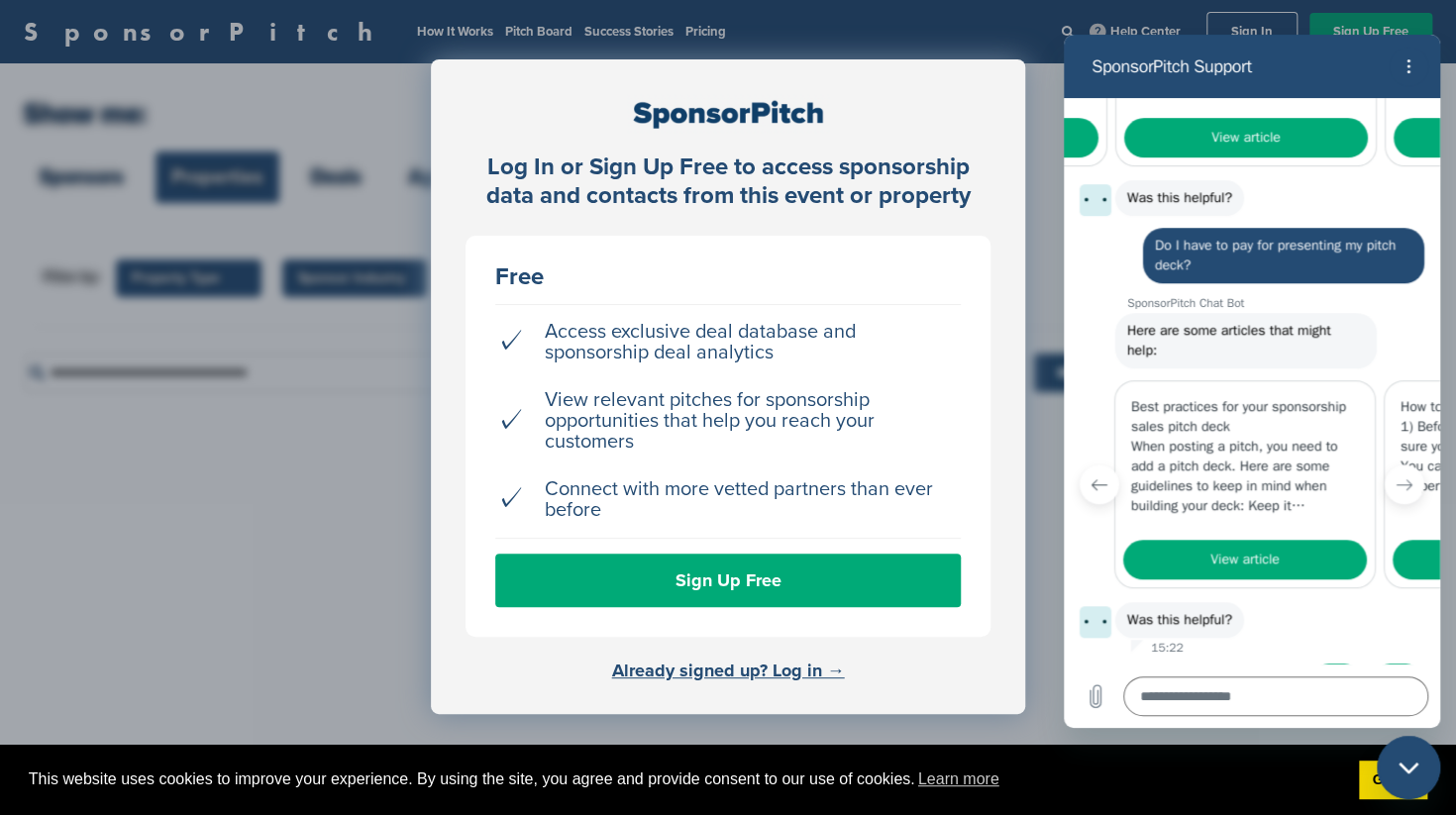 scroll, scrollTop: 0, scrollLeft: 0, axis: both 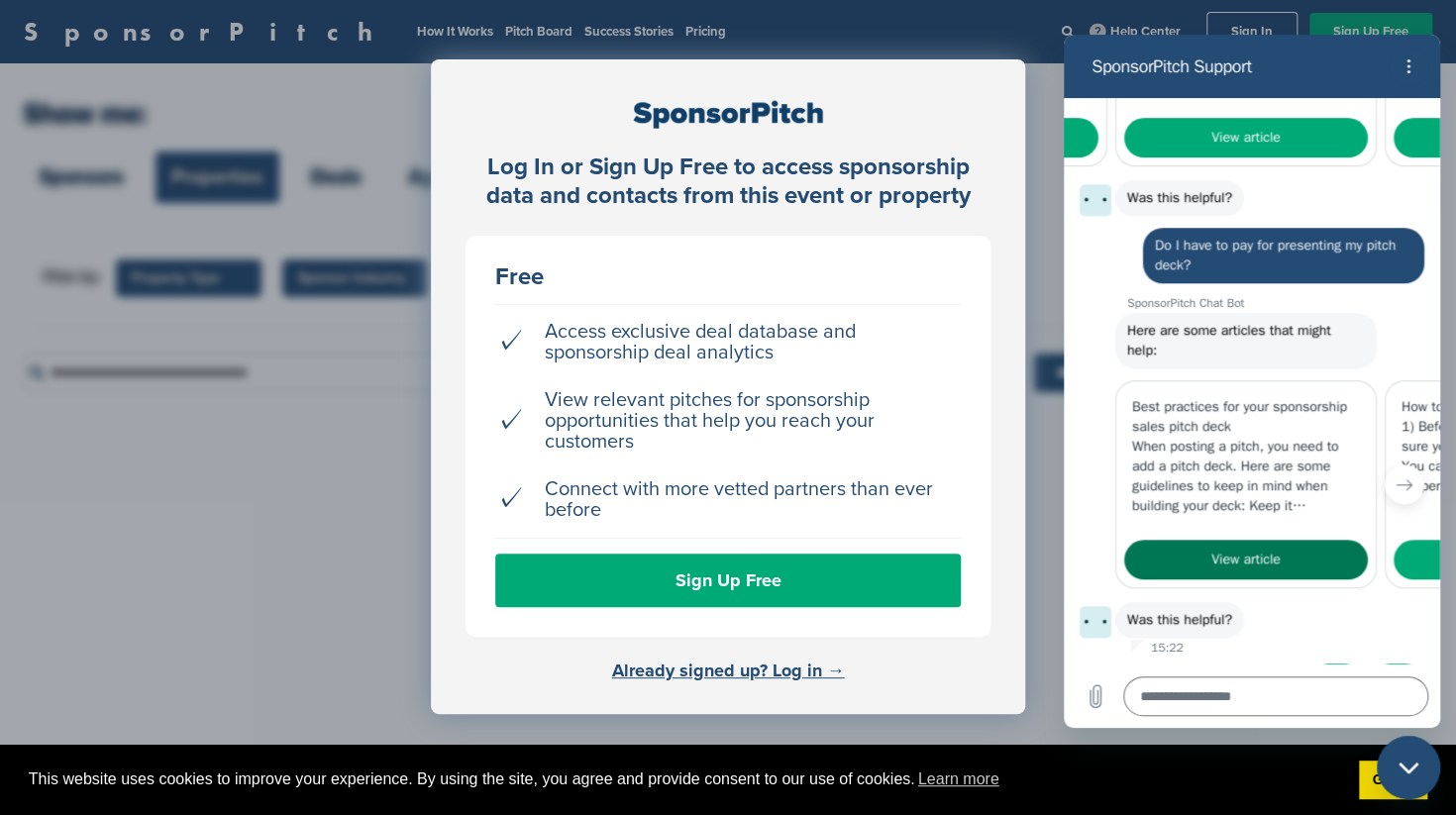 click on "View article" at bounding box center (1246, 560) 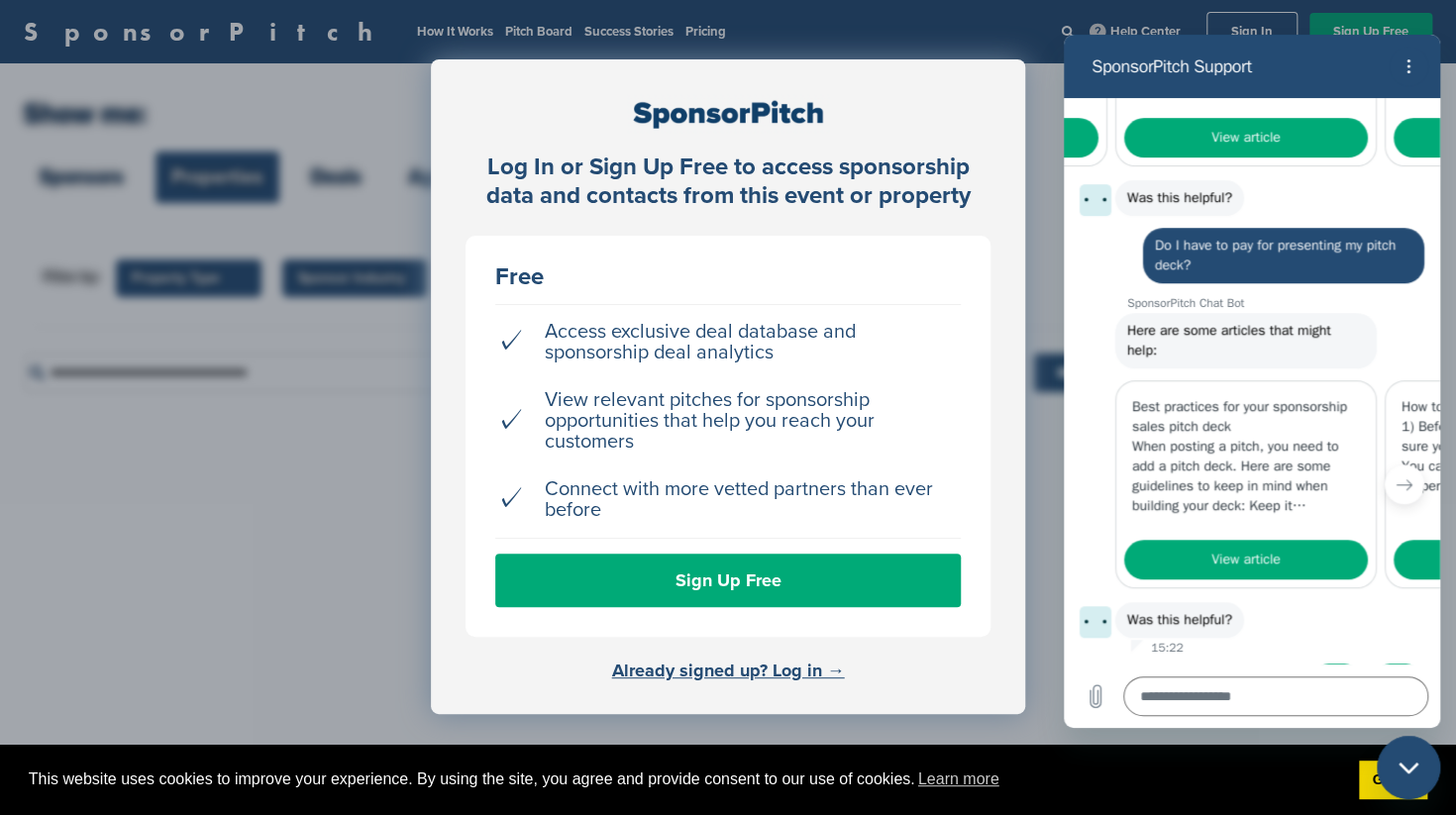 click on "No" at bounding box center (1398, 682) 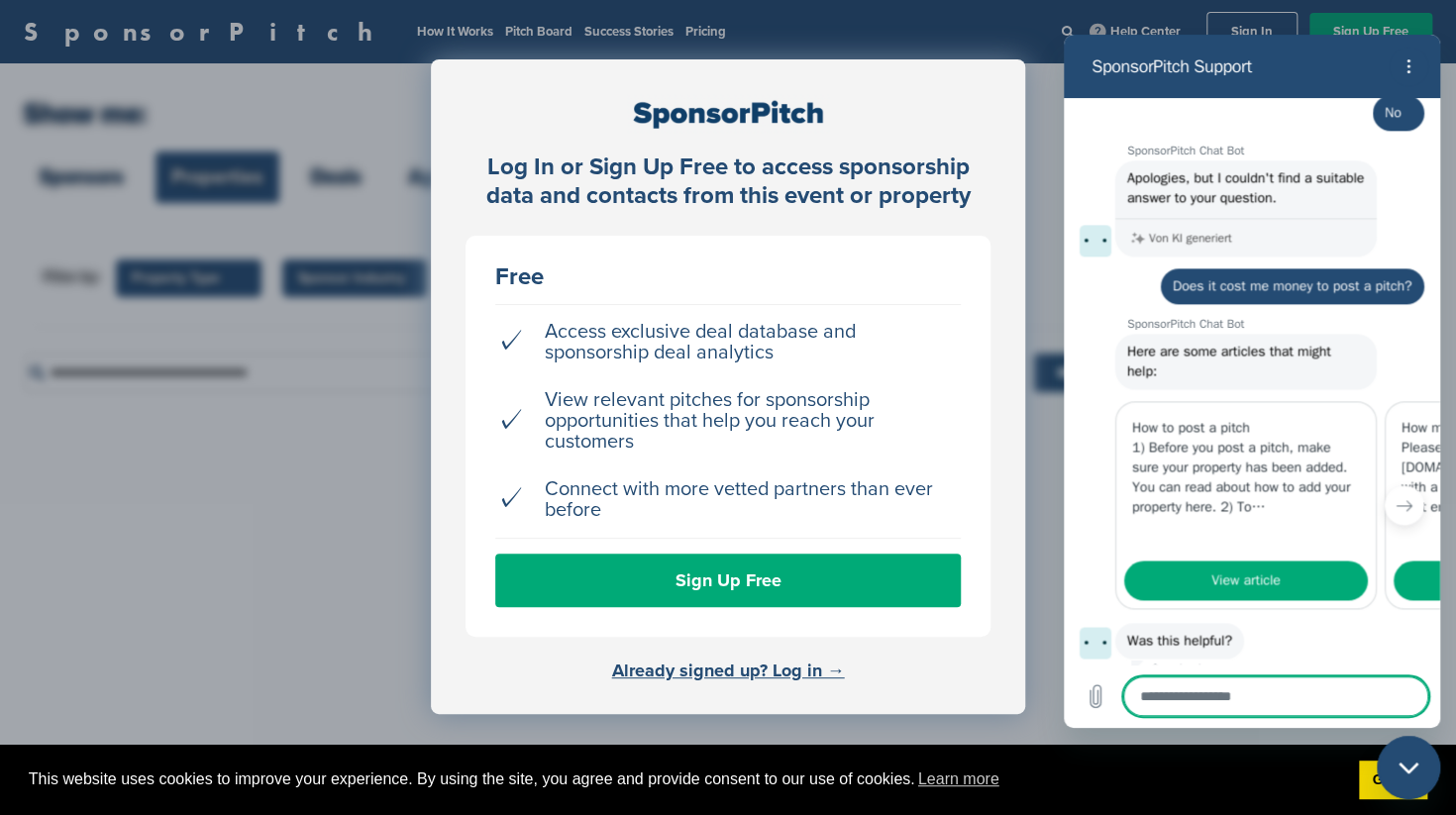 scroll, scrollTop: 1172, scrollLeft: 0, axis: vertical 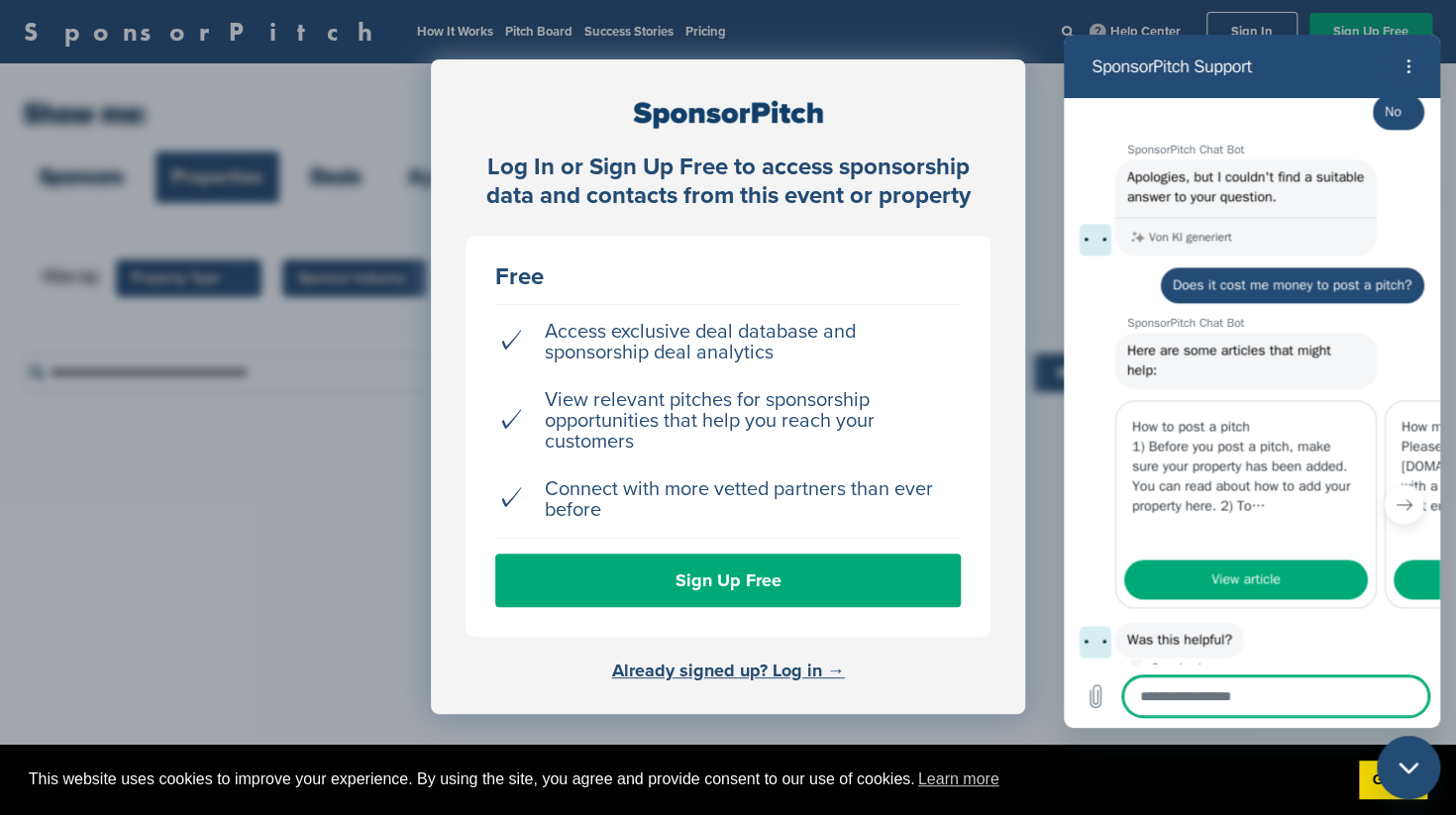 click 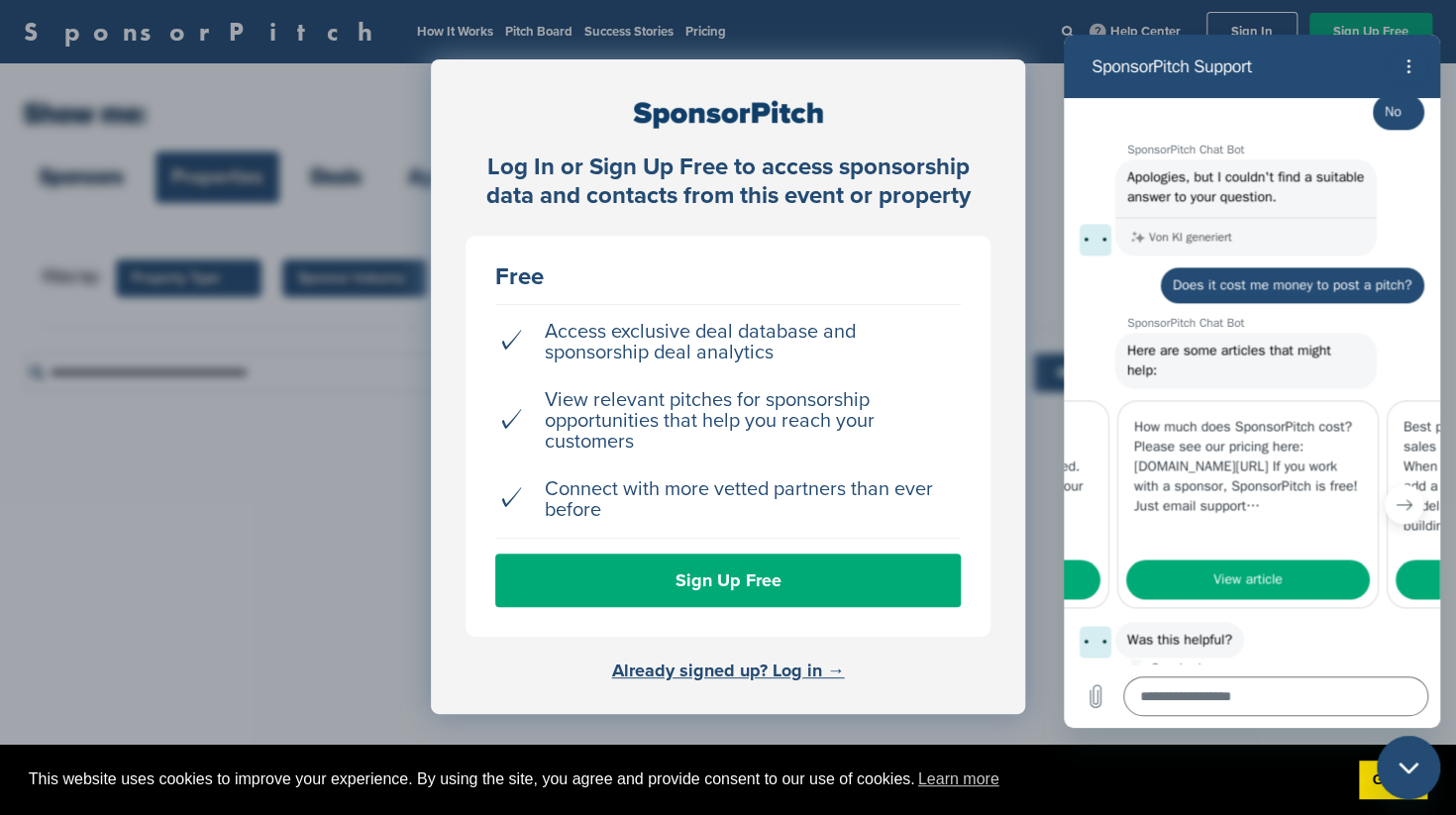 scroll, scrollTop: 0, scrollLeft: 269, axis: horizontal 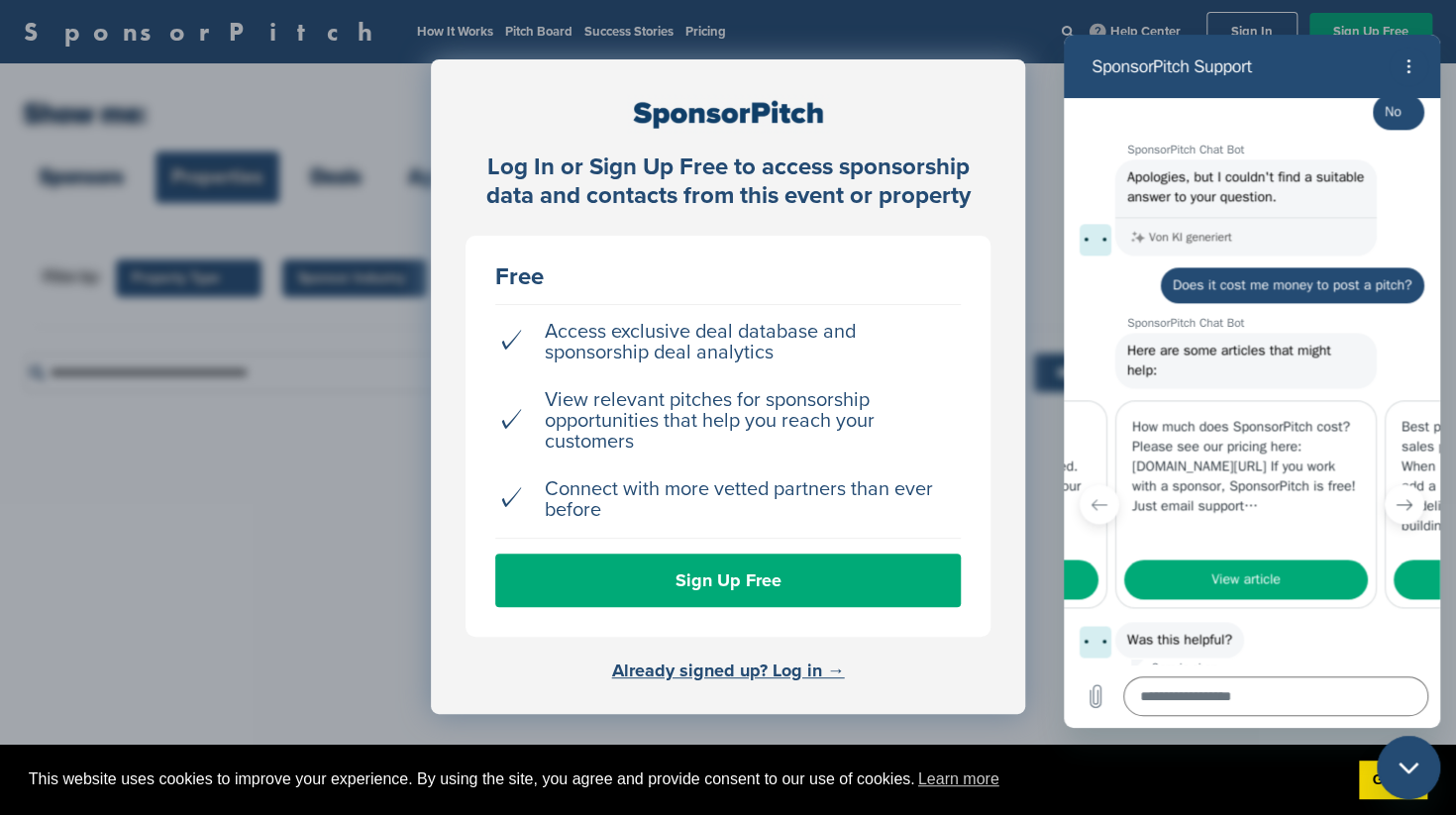 click 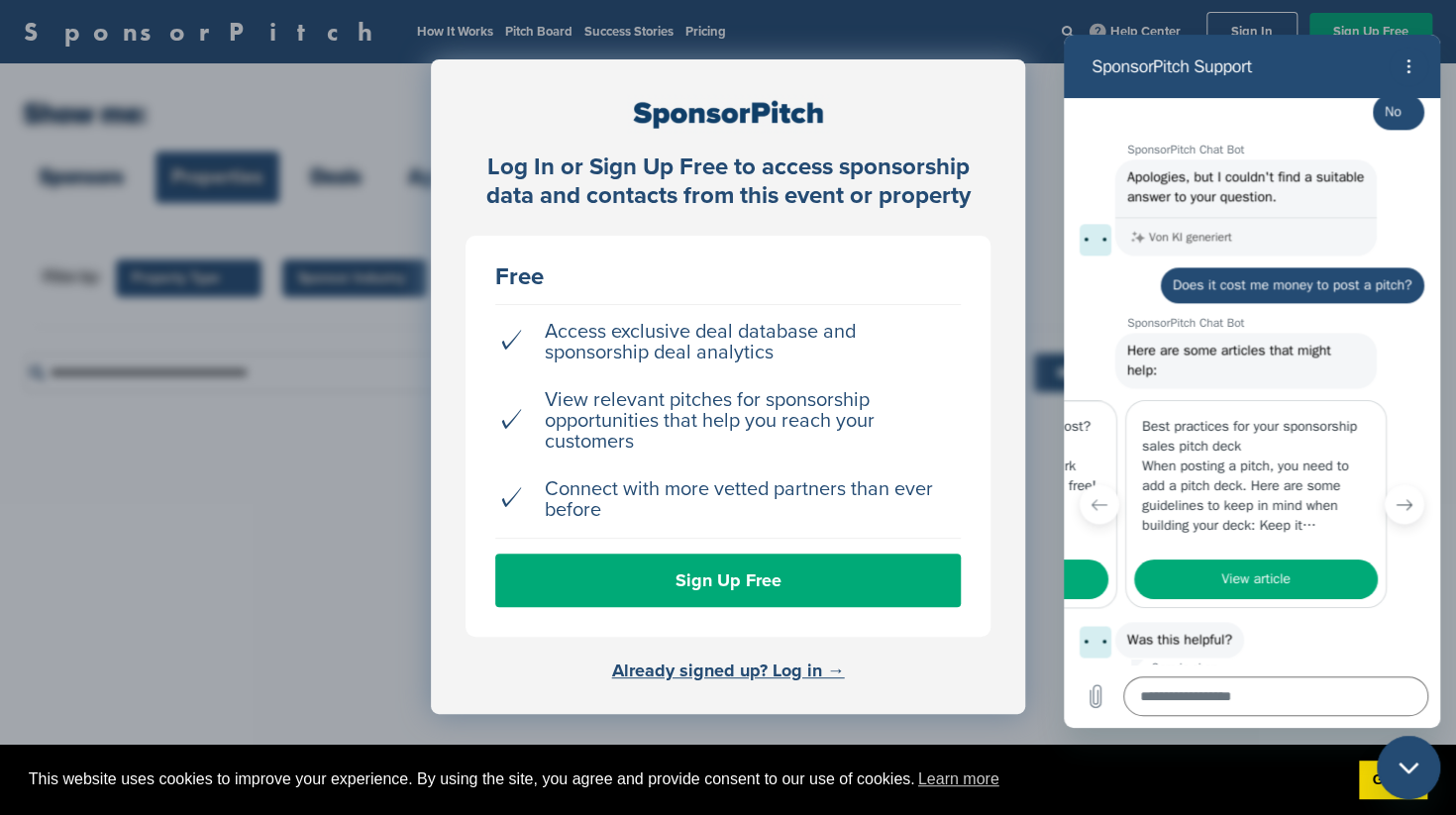 scroll, scrollTop: 0, scrollLeft: 530, axis: horizontal 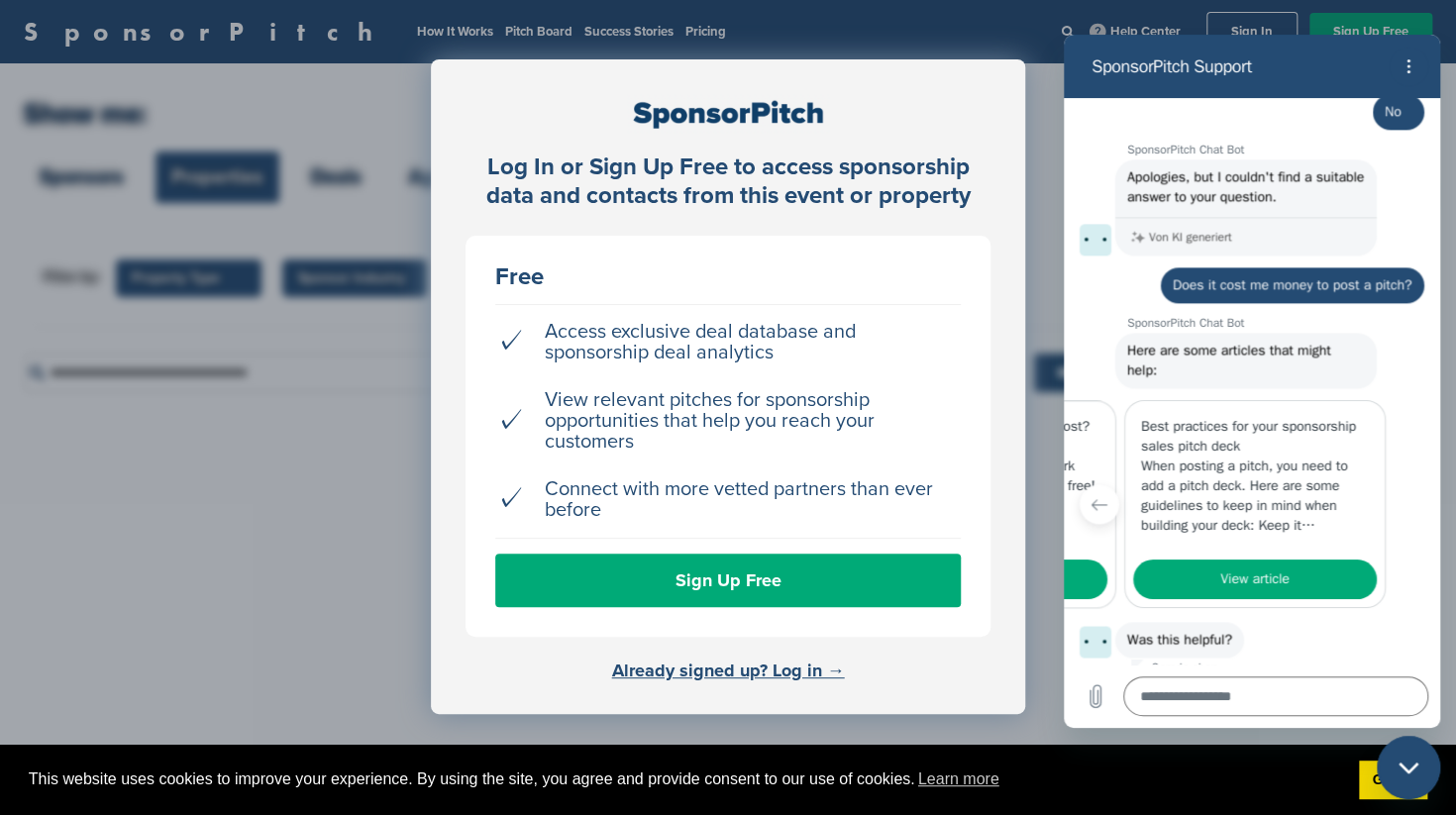 click on "No" at bounding box center [1398, 702] 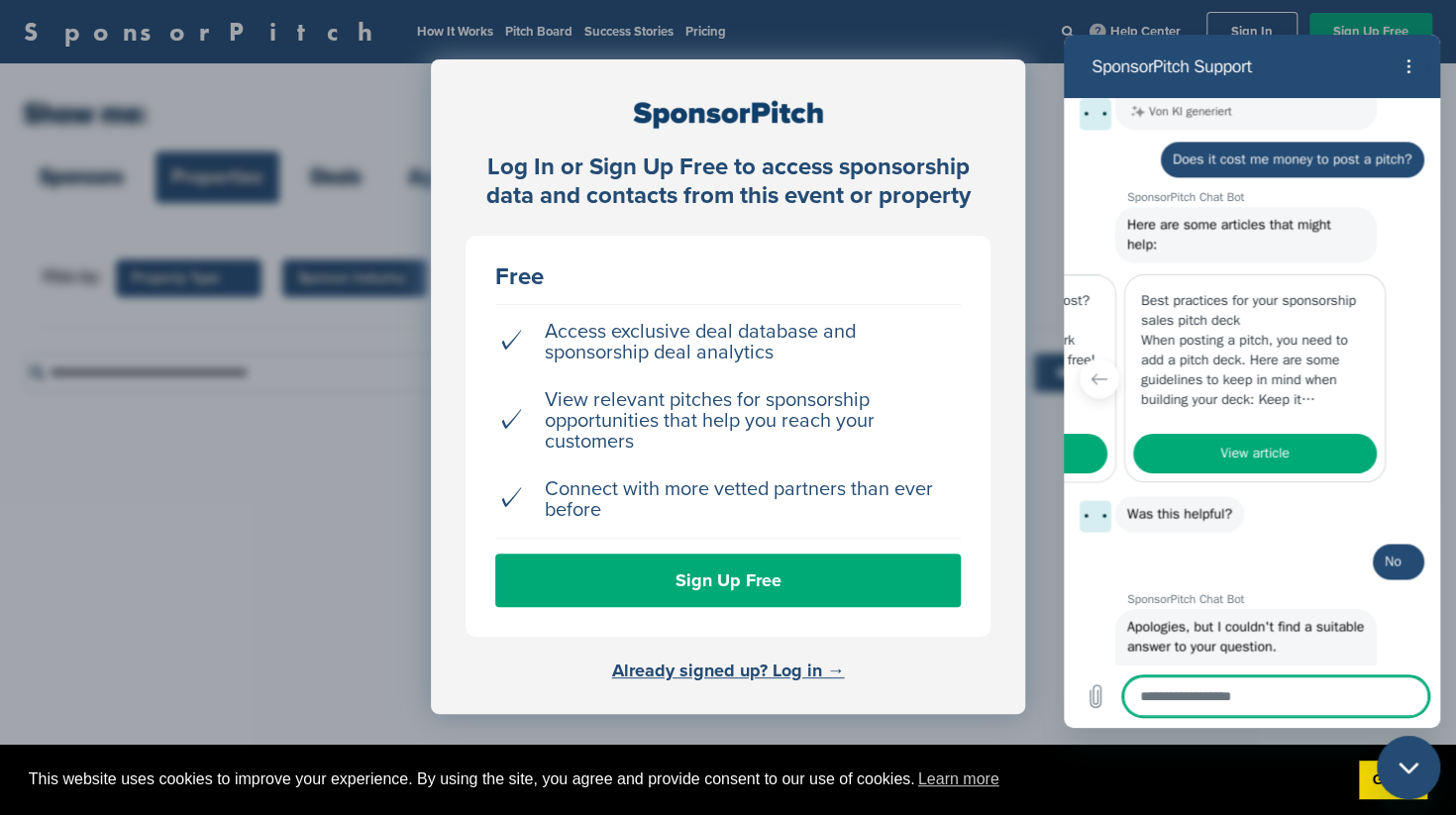 scroll, scrollTop: 1299, scrollLeft: 0, axis: vertical 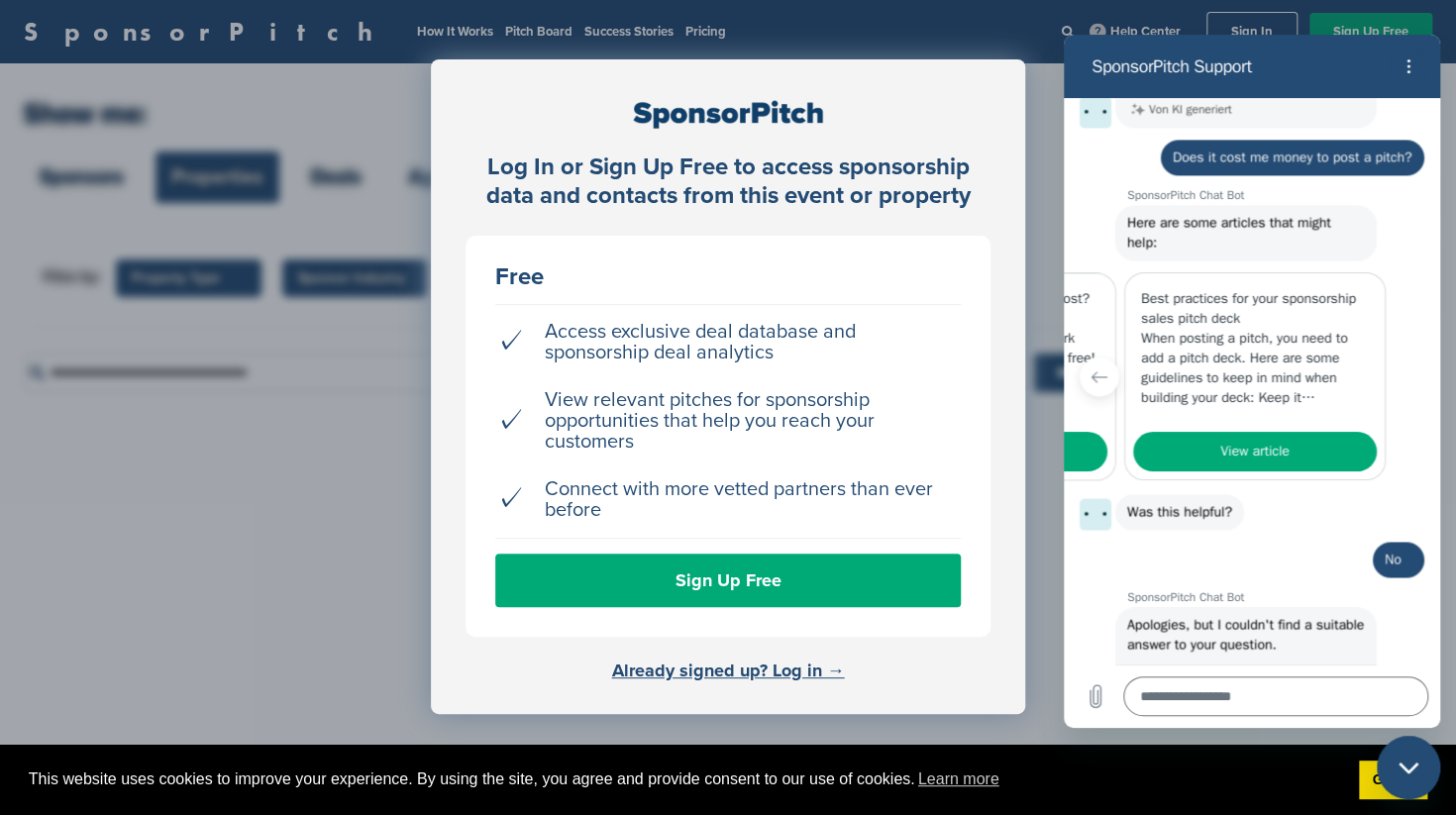 click 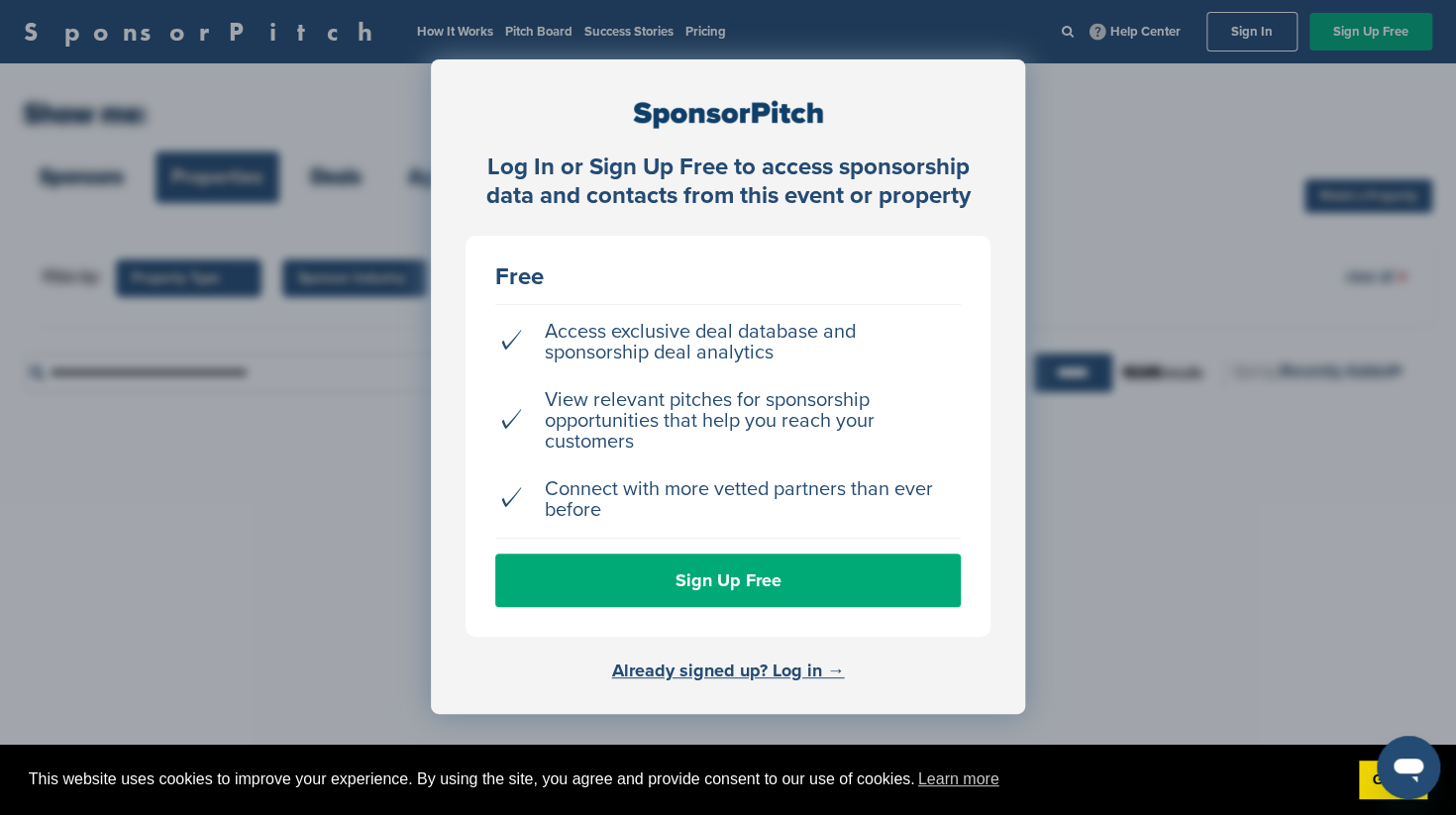 click on "Log In or Sign Up Free to access sponsorship data and contacts from this event or property
Free
✓
Access exclusive deal database and sponsorship deal analytics
✓
View relevant pitches for sponsorship opportunities that help you reach your customers
✓
Connect with more vetted partners than ever before
Sign Up Free
Already signed up? Log in →" at bounding box center (728, 457) 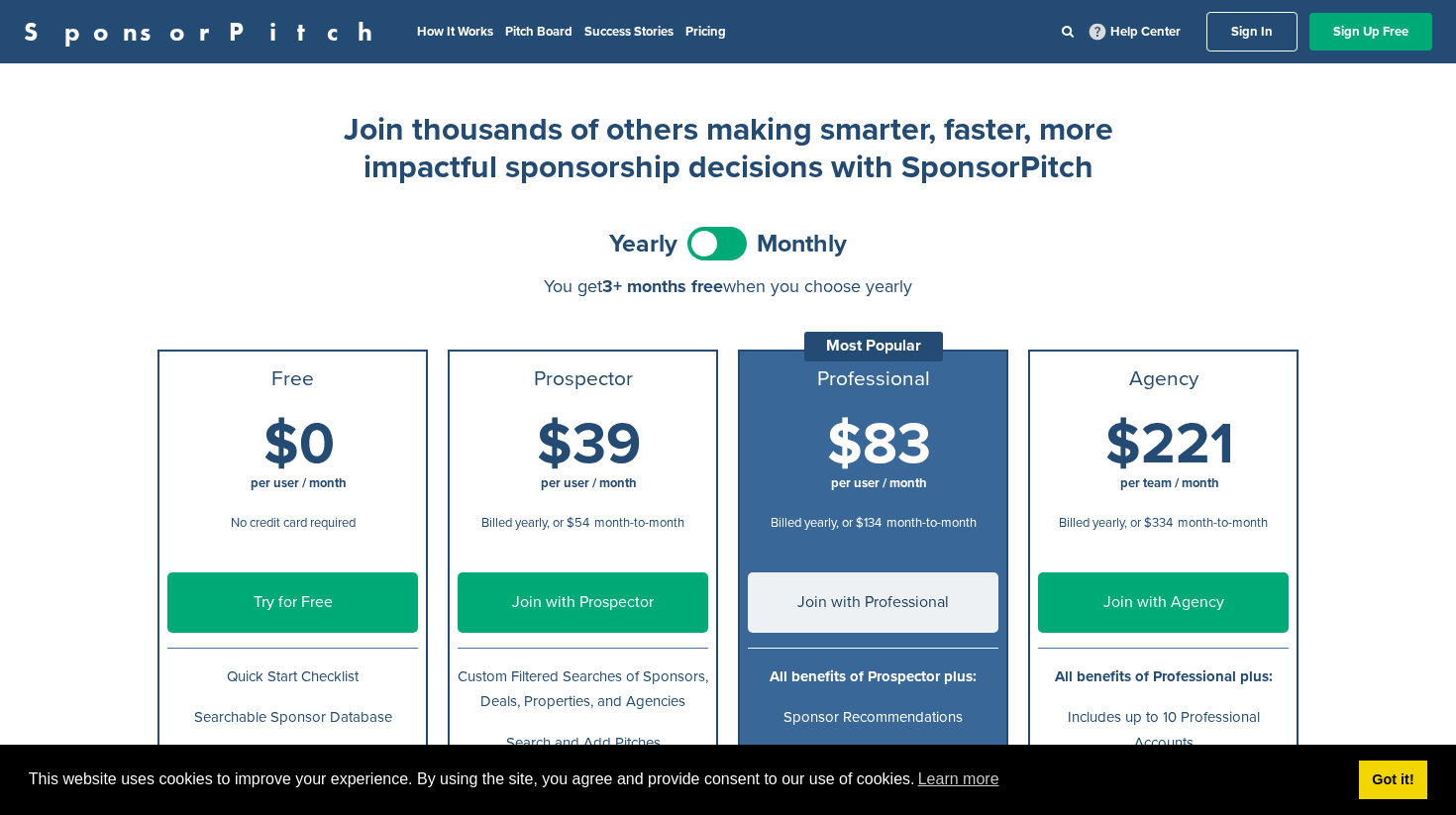 scroll, scrollTop: 1222, scrollLeft: 0, axis: vertical 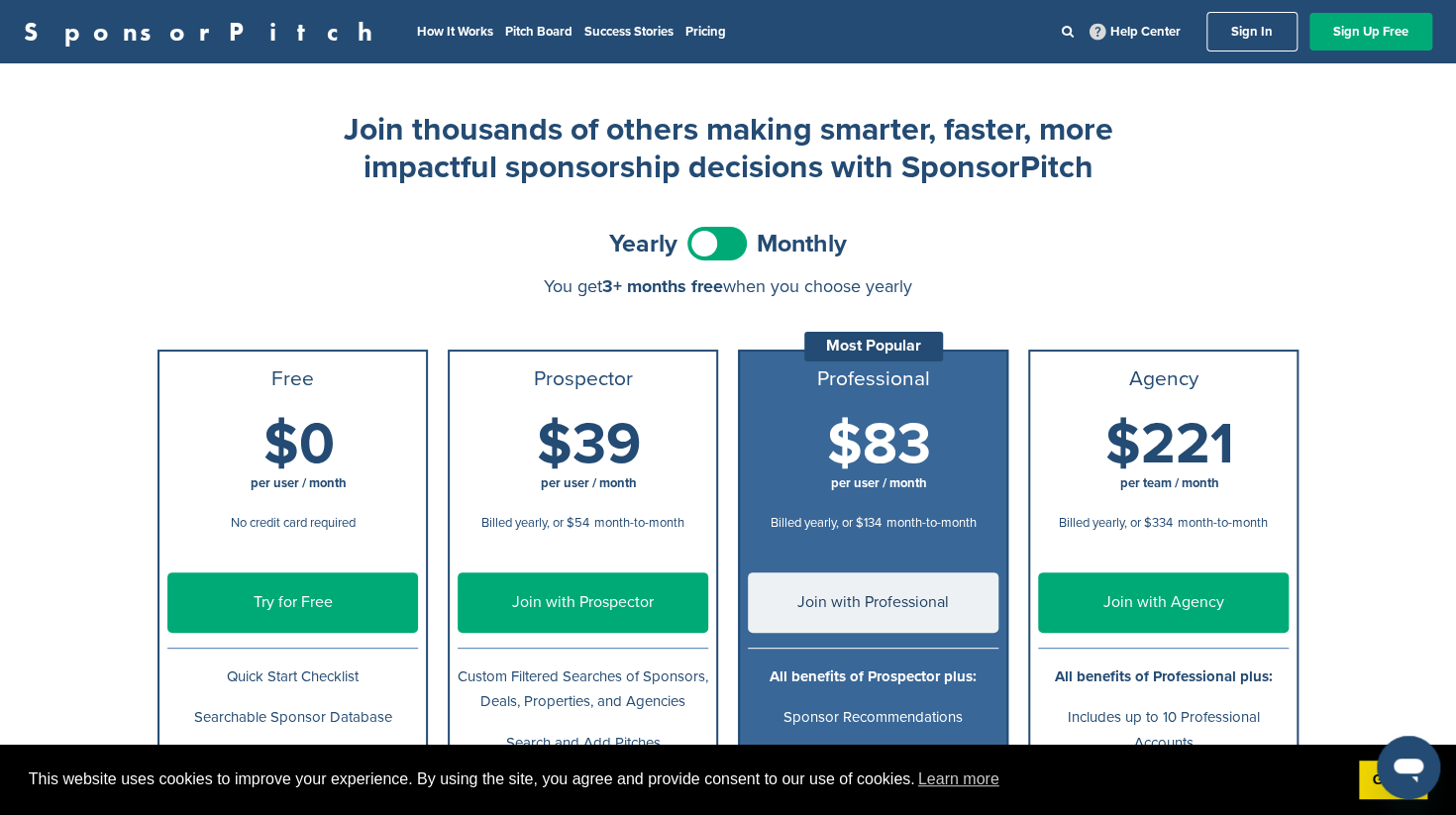 click on "Try for Free" at bounding box center [292, 602] 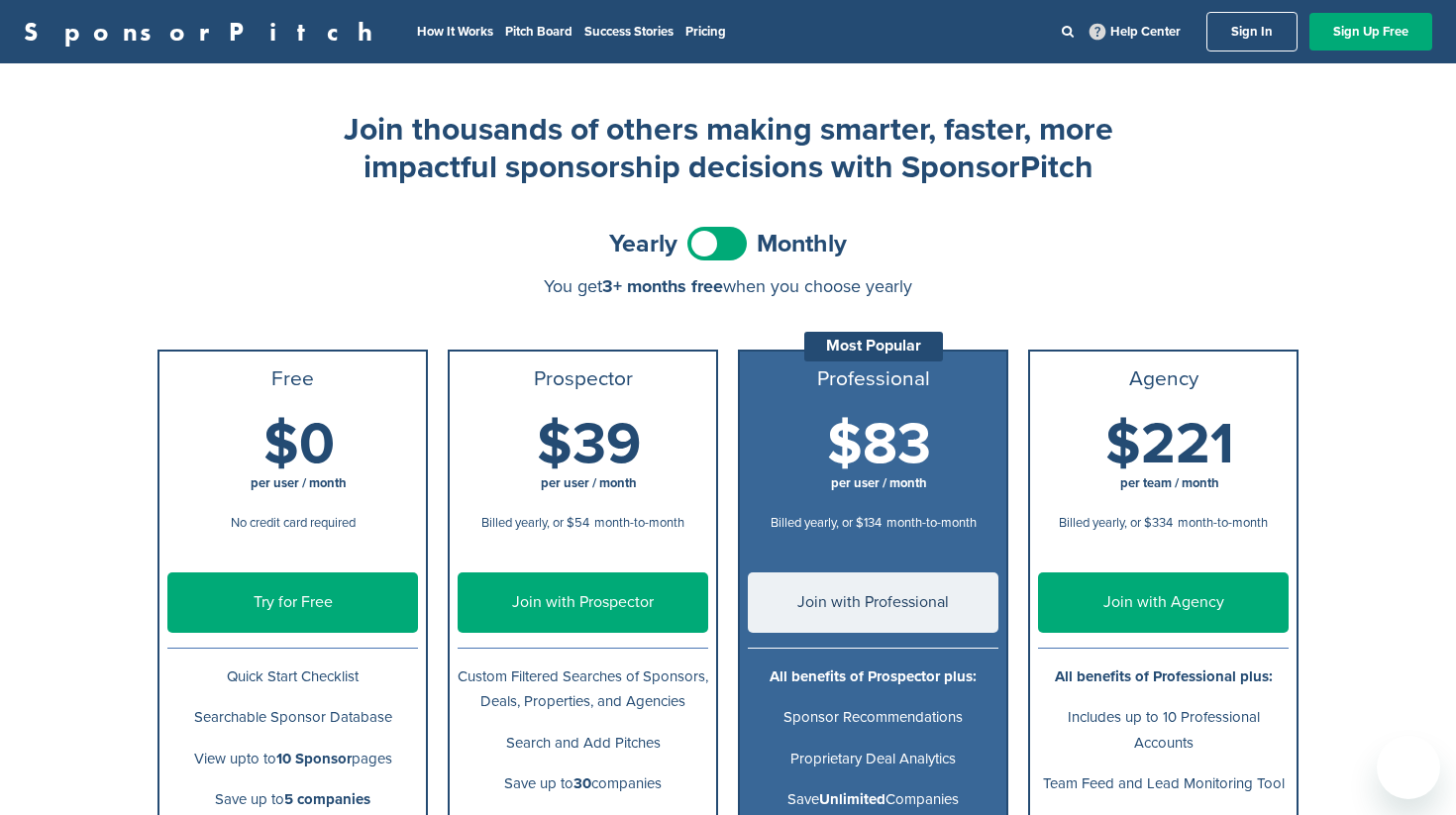 scroll, scrollTop: 0, scrollLeft: 0, axis: both 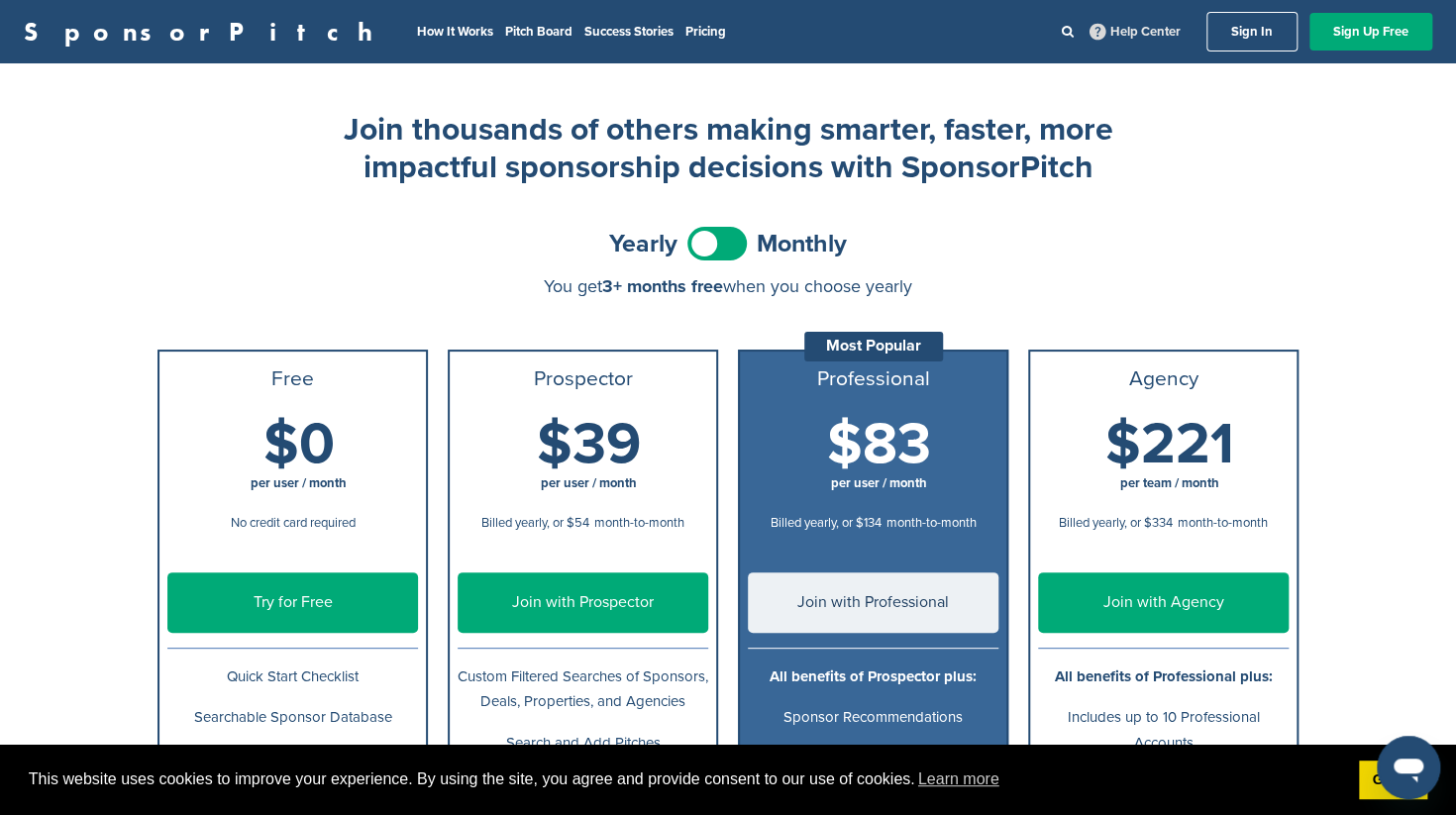 click on "Help Center" at bounding box center [1135, 32] 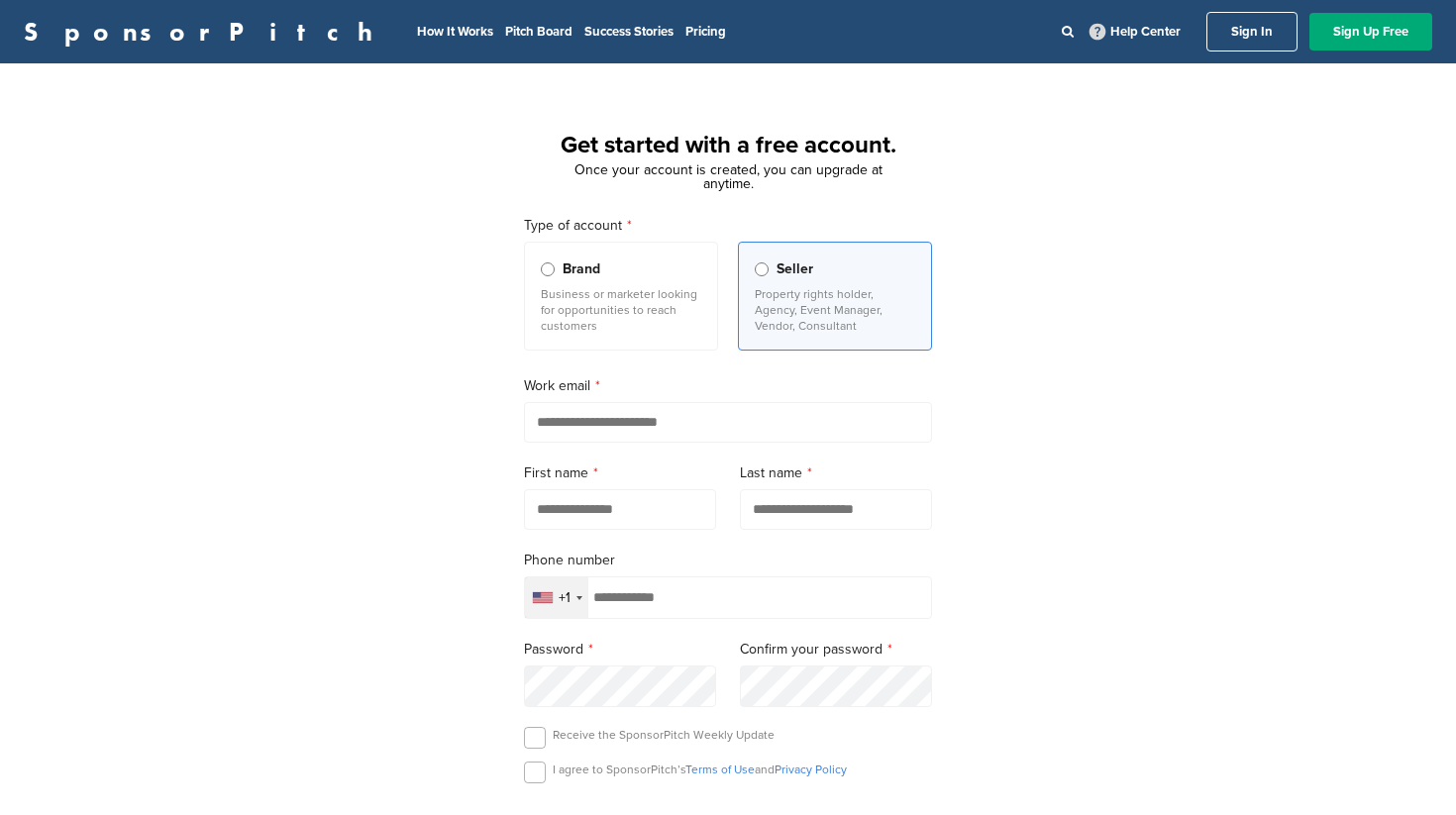 scroll, scrollTop: 0, scrollLeft: 0, axis: both 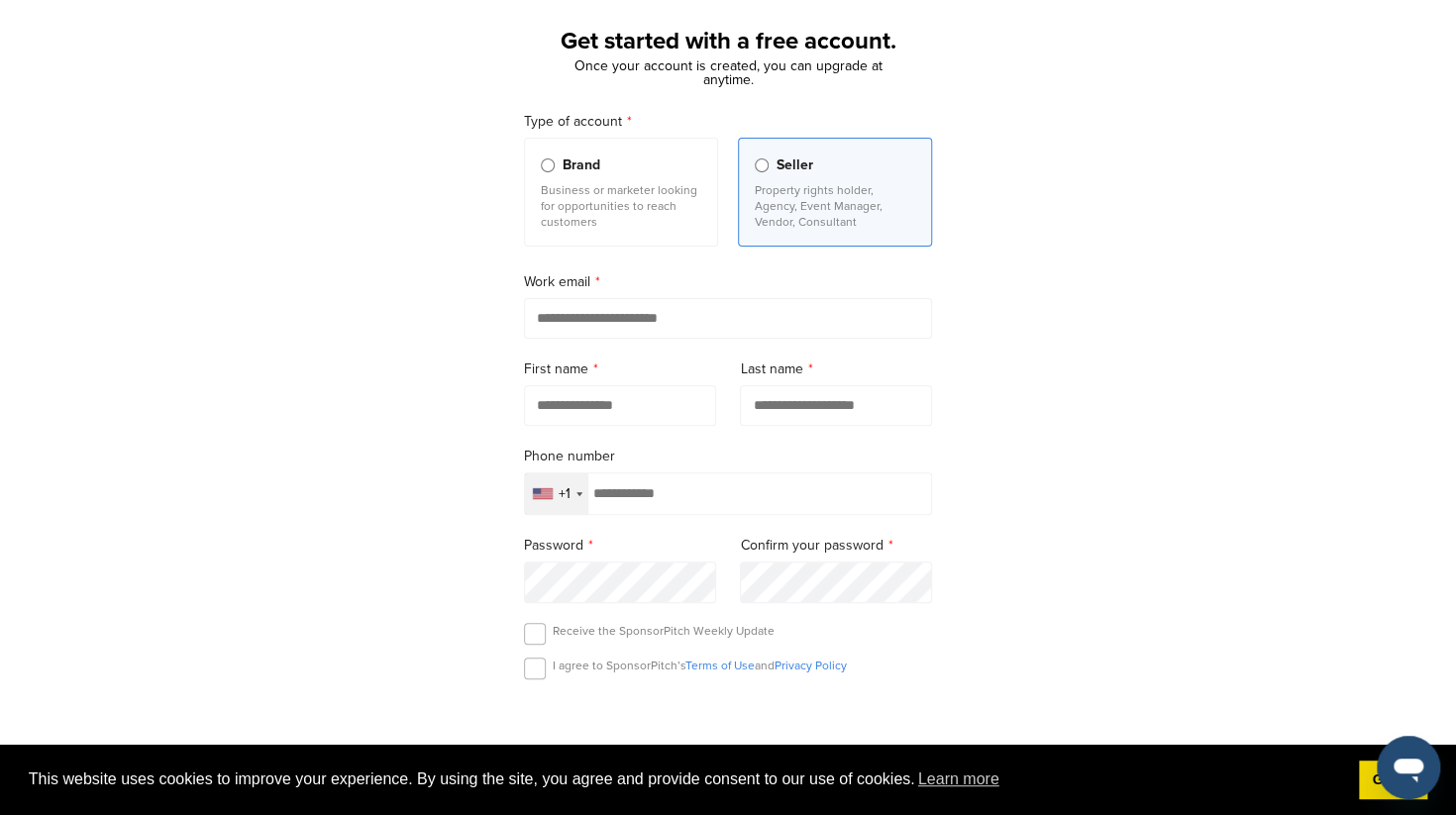 click at bounding box center (728, 318) 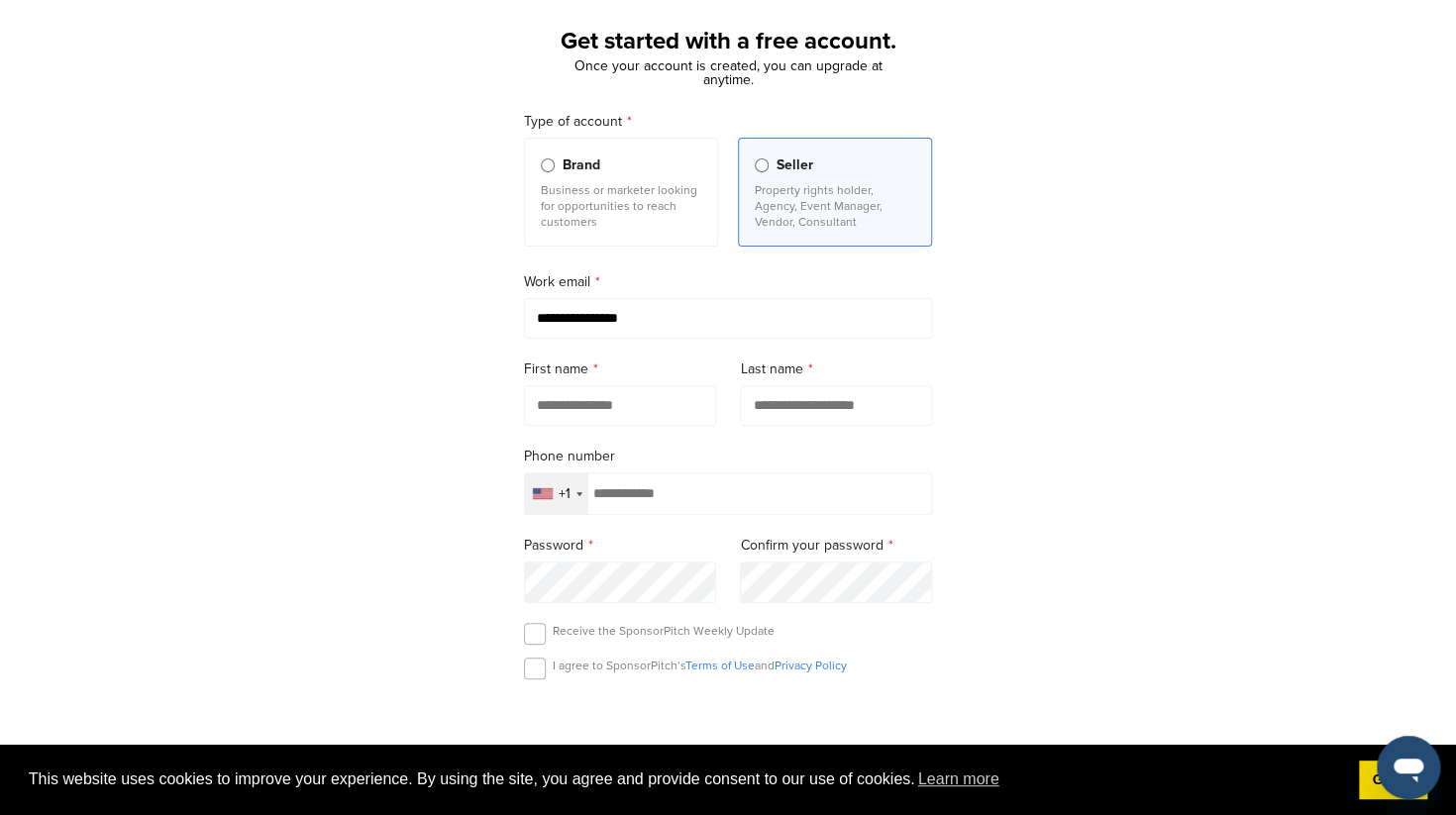 type on "**********" 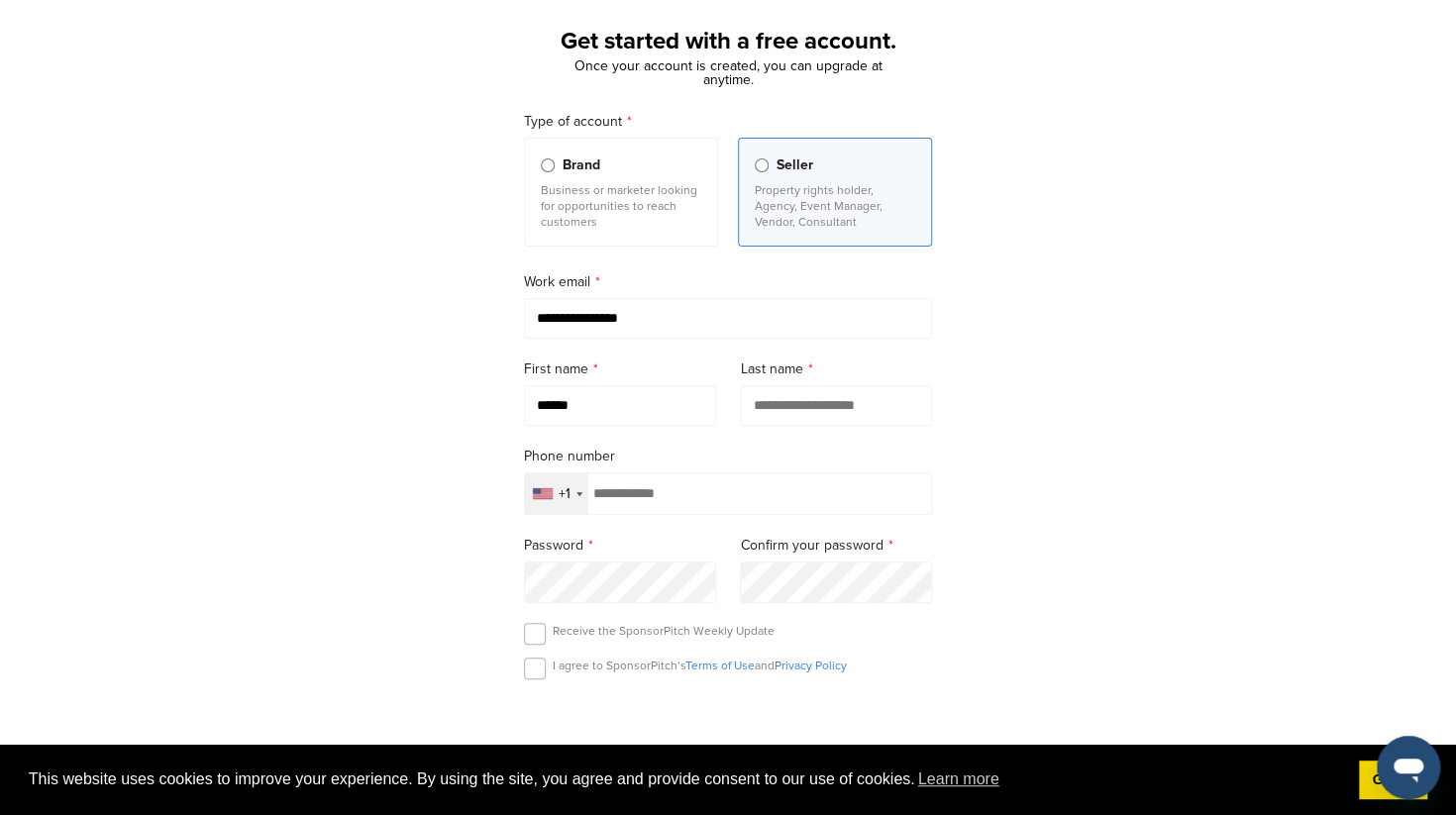 type on "******" 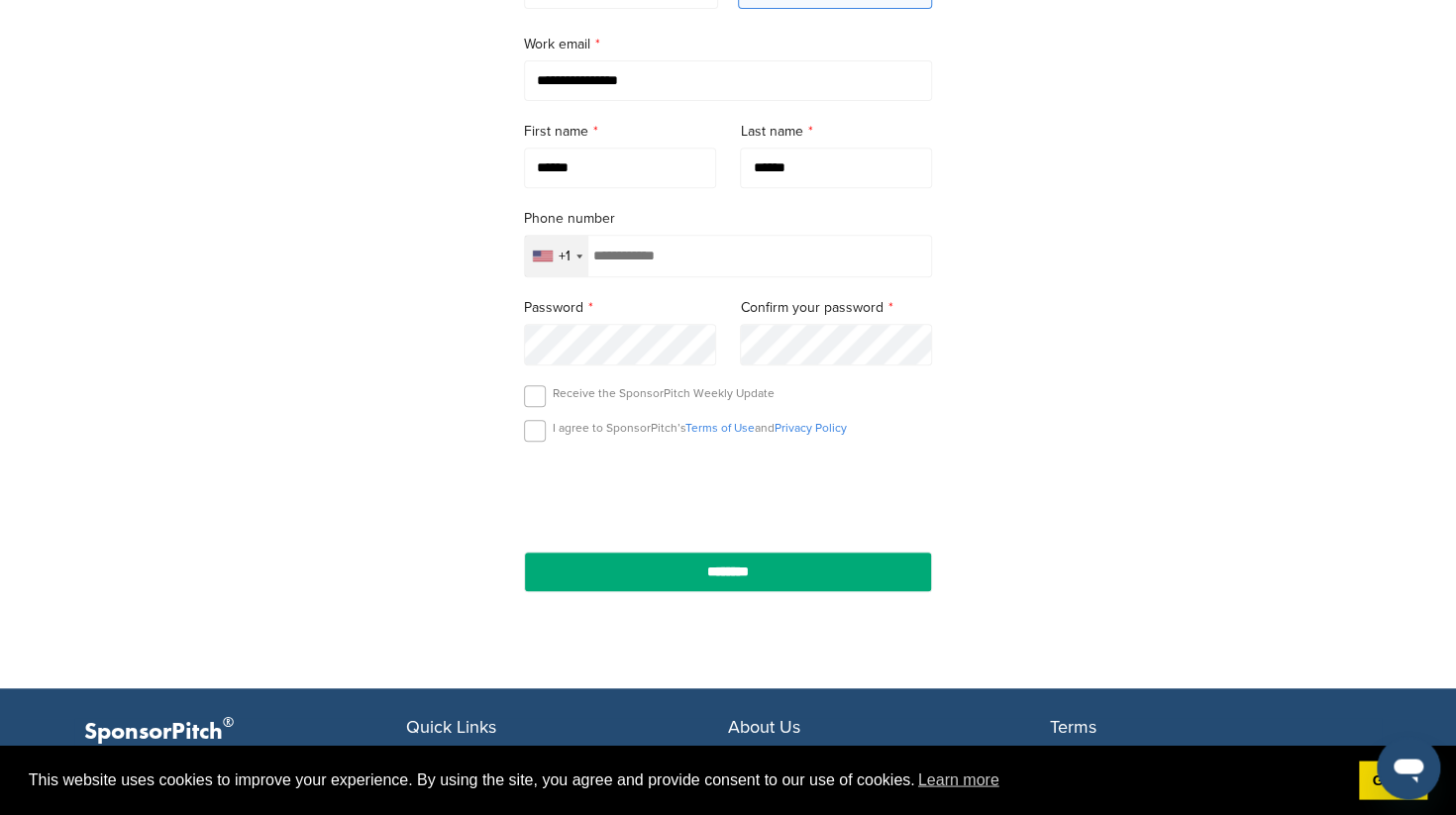 scroll, scrollTop: 418, scrollLeft: 0, axis: vertical 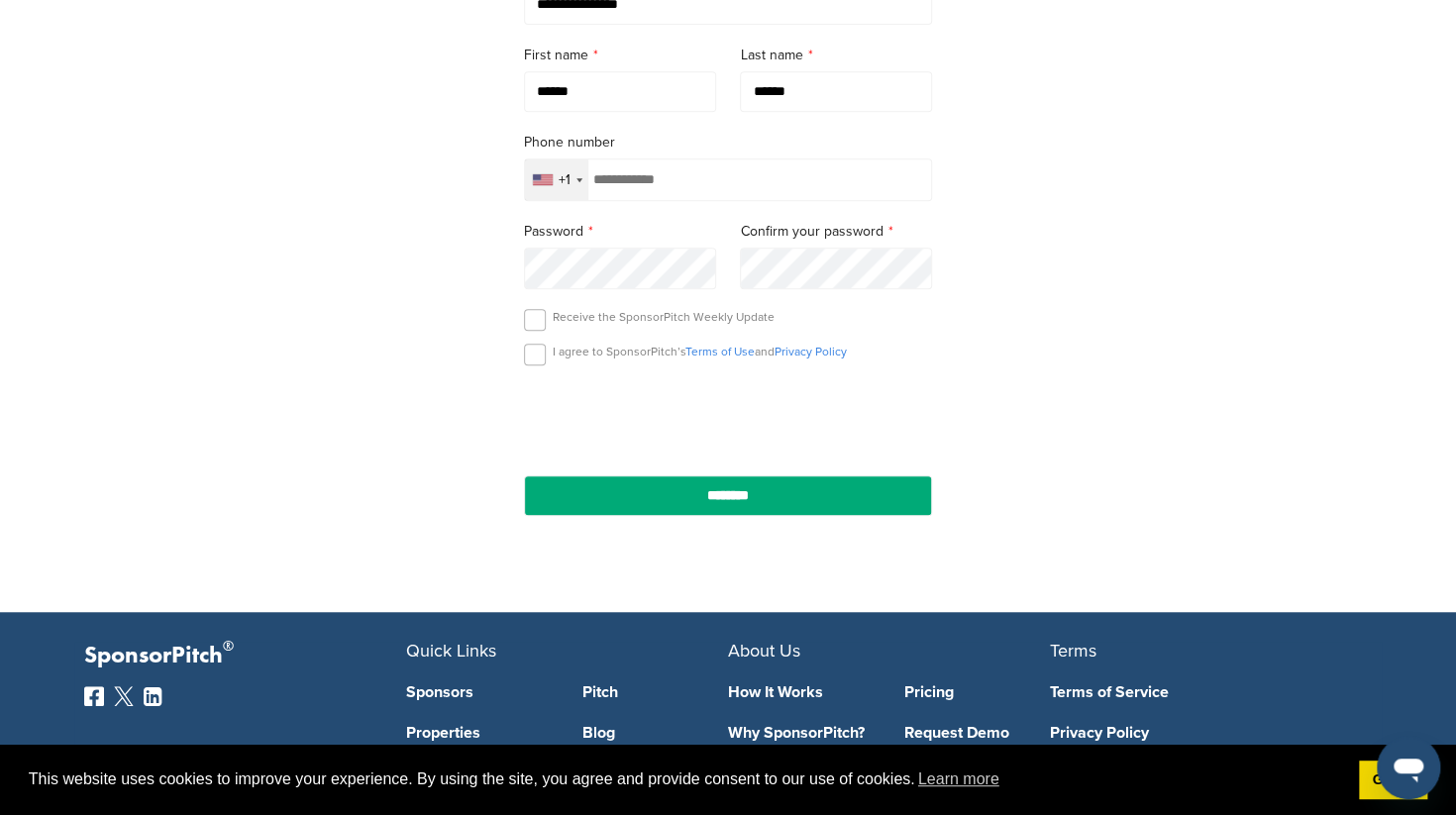 type on "******" 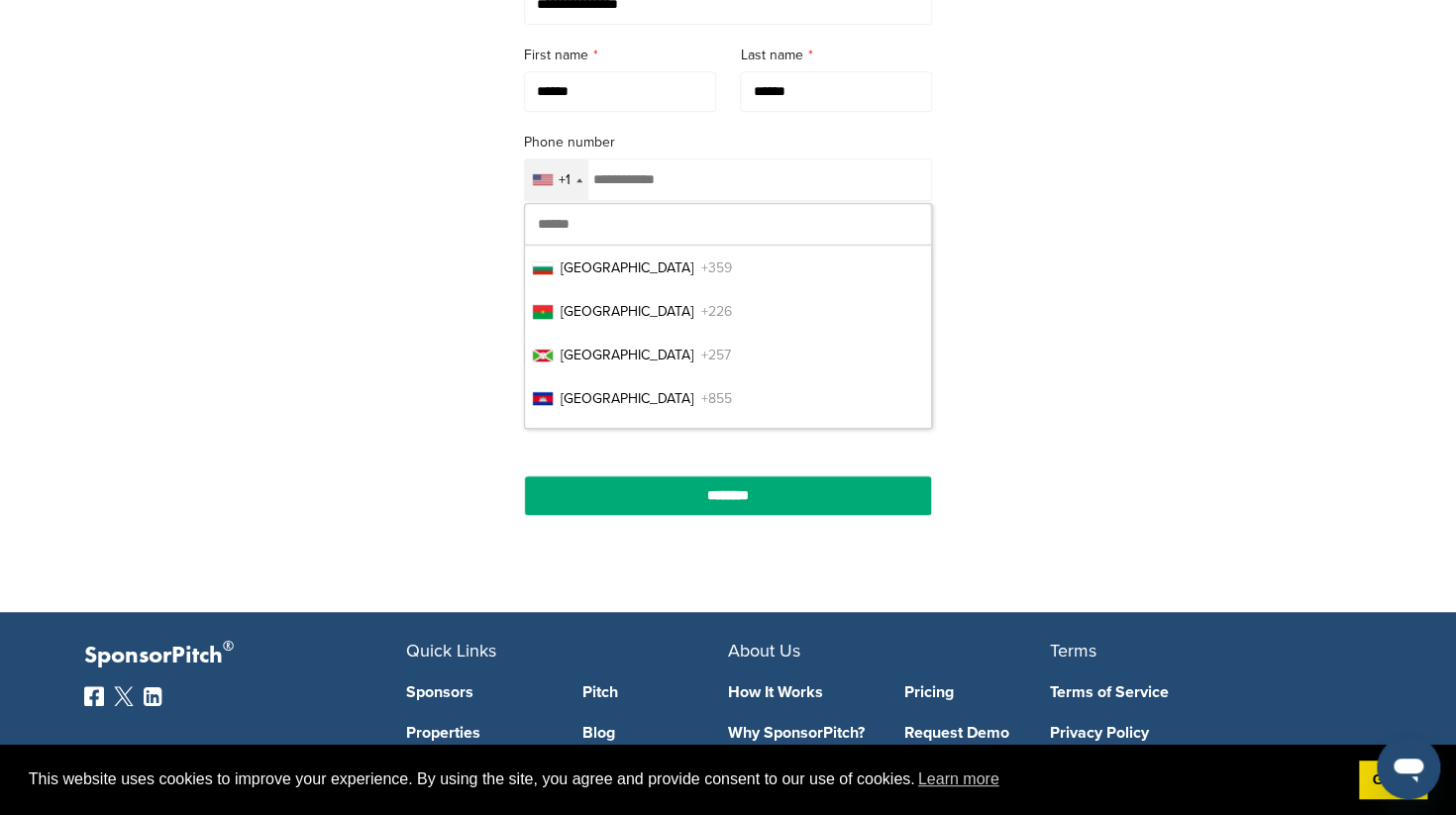 scroll, scrollTop: 1497, scrollLeft: 0, axis: vertical 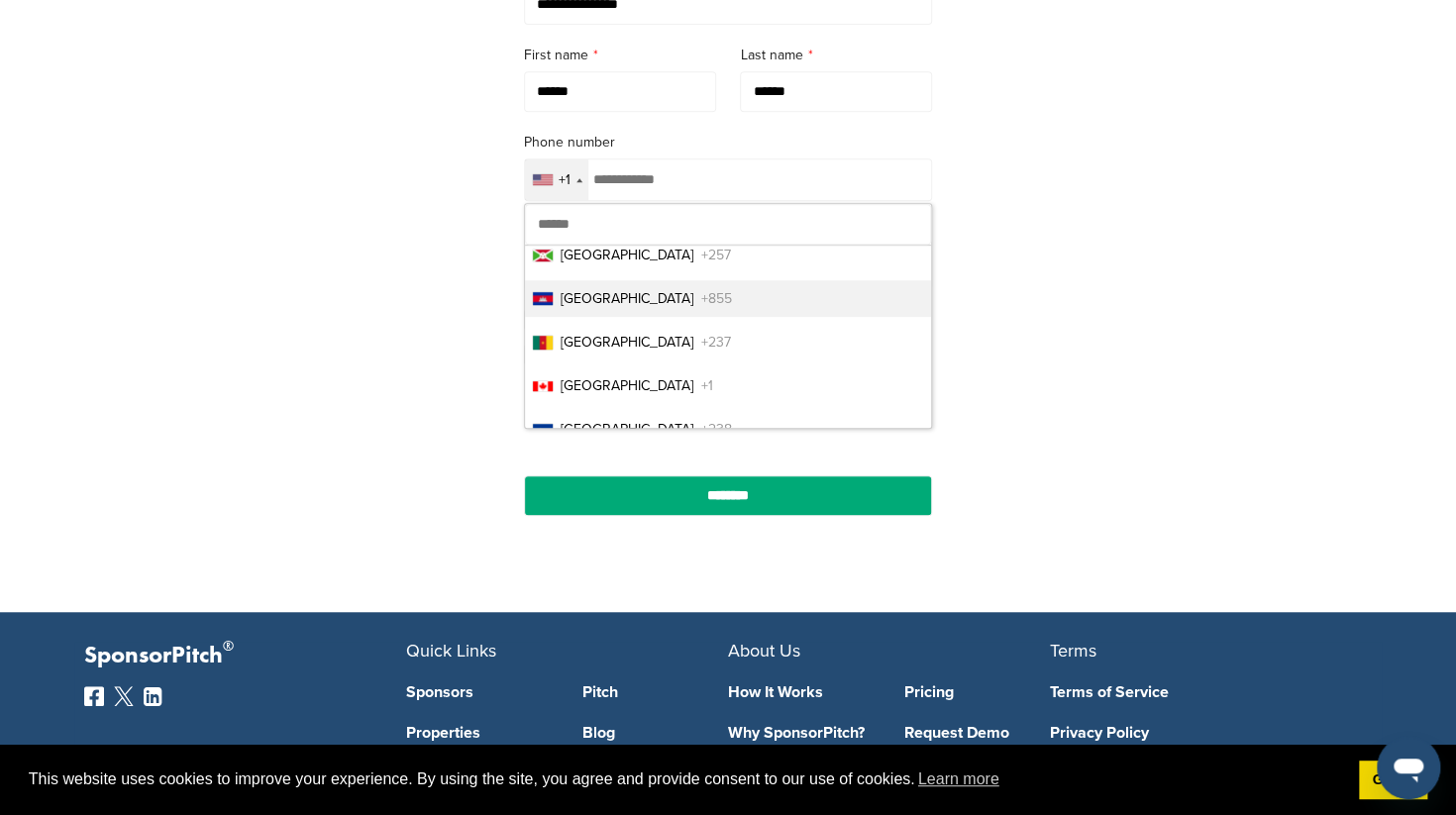 click on "Cambodia" at bounding box center (627, 298) 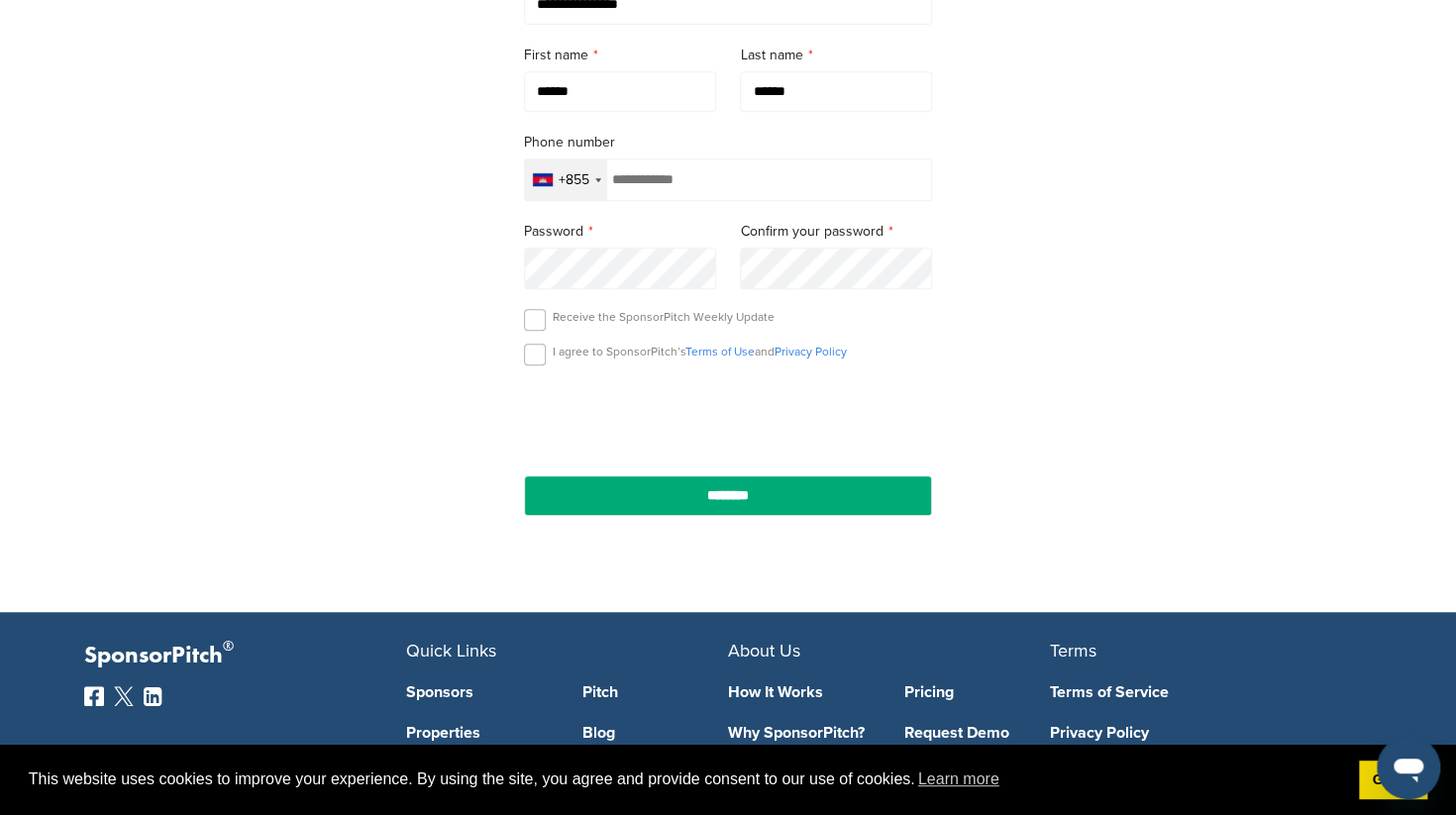 paste on "**********" 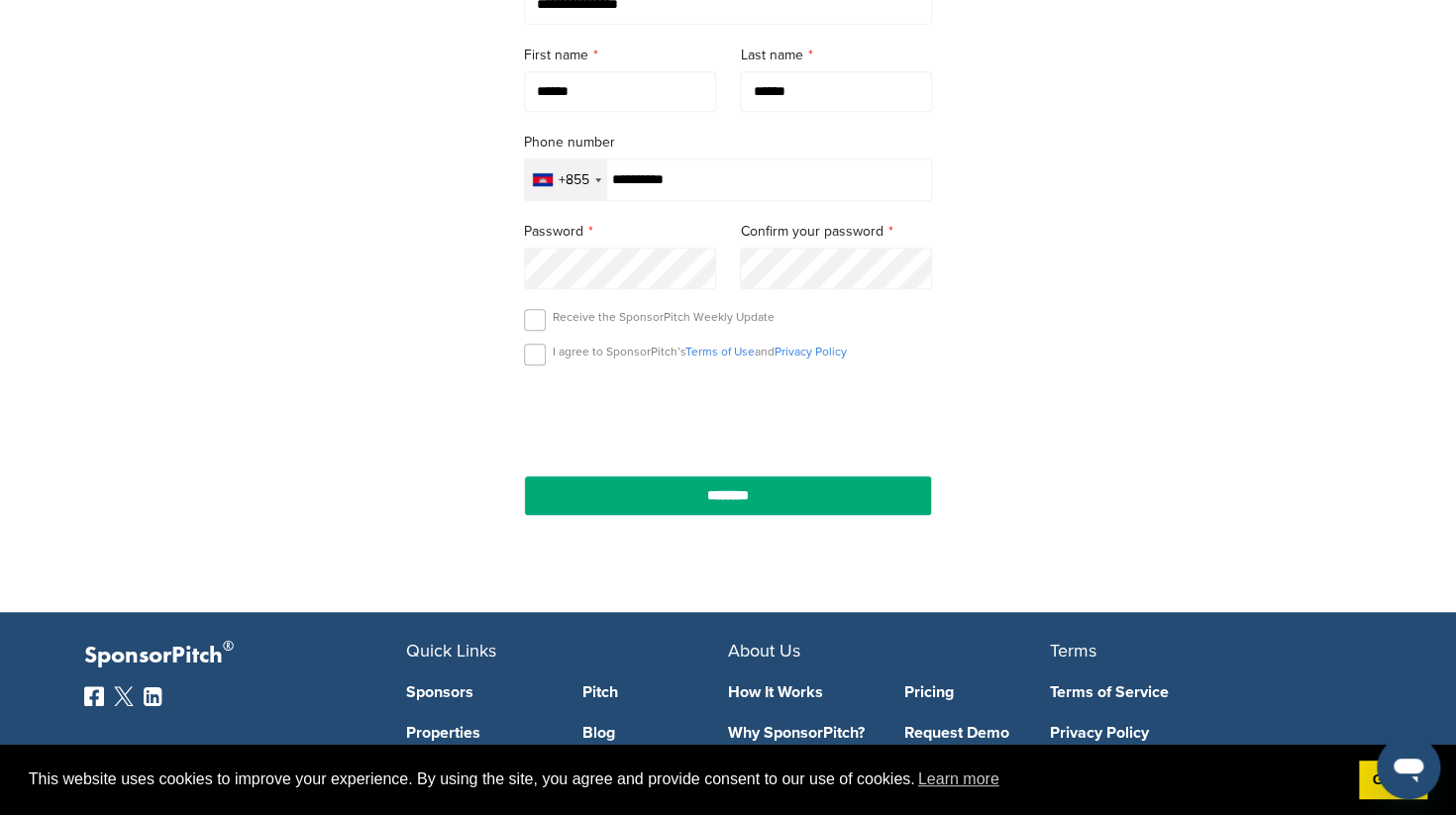type on "**********" 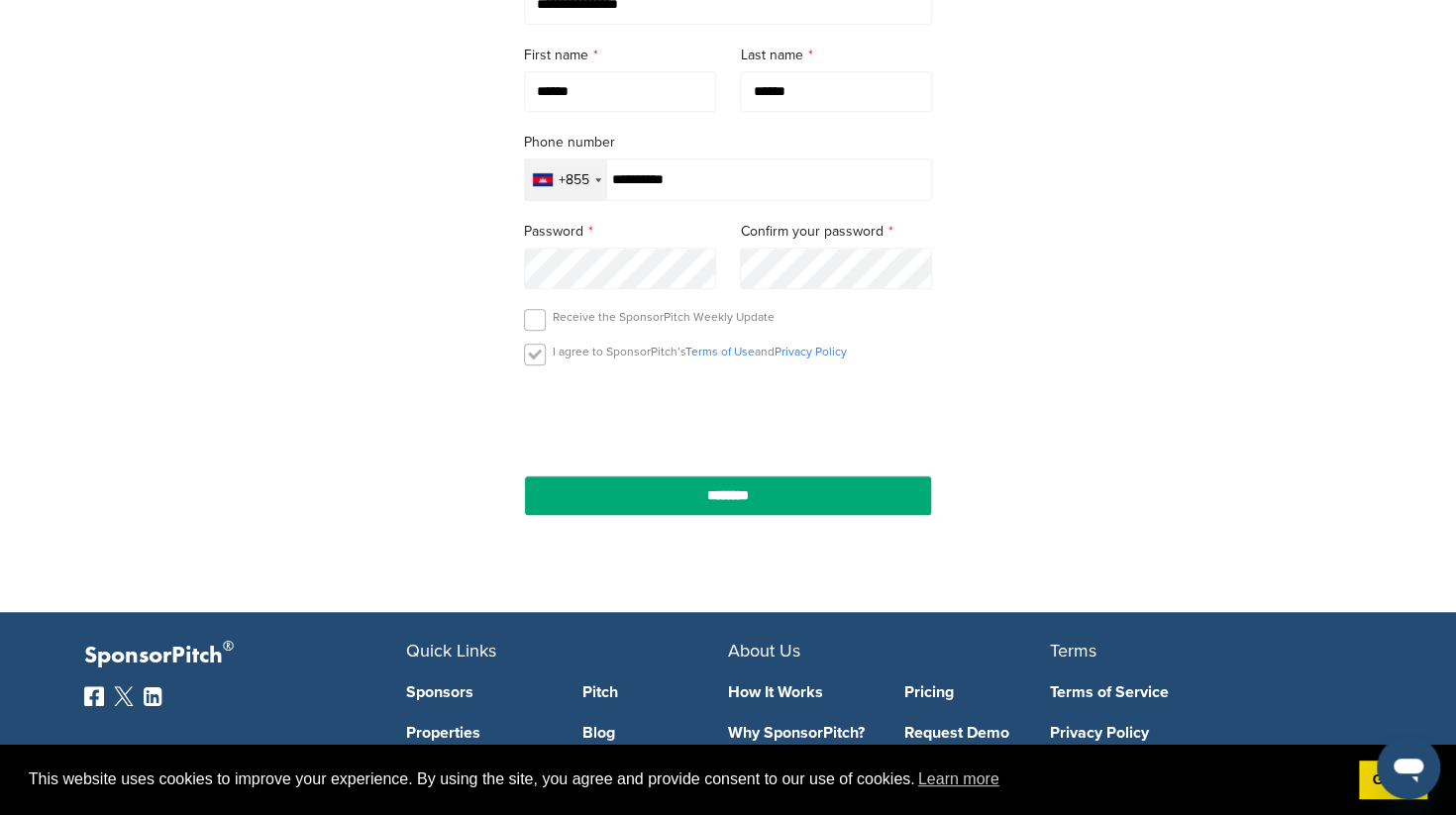 click at bounding box center (535, 355) 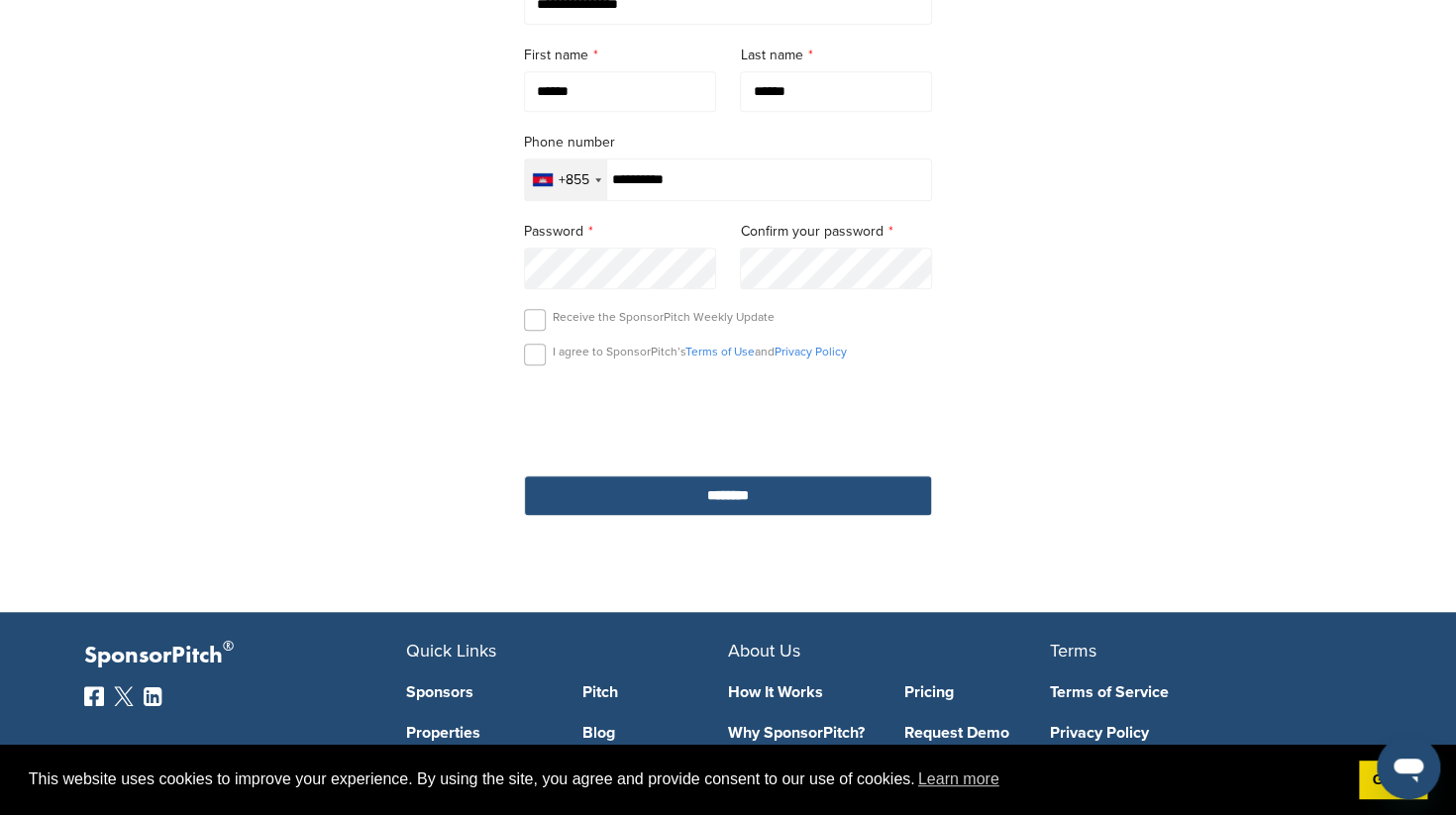 click on "********" at bounding box center [728, 495] 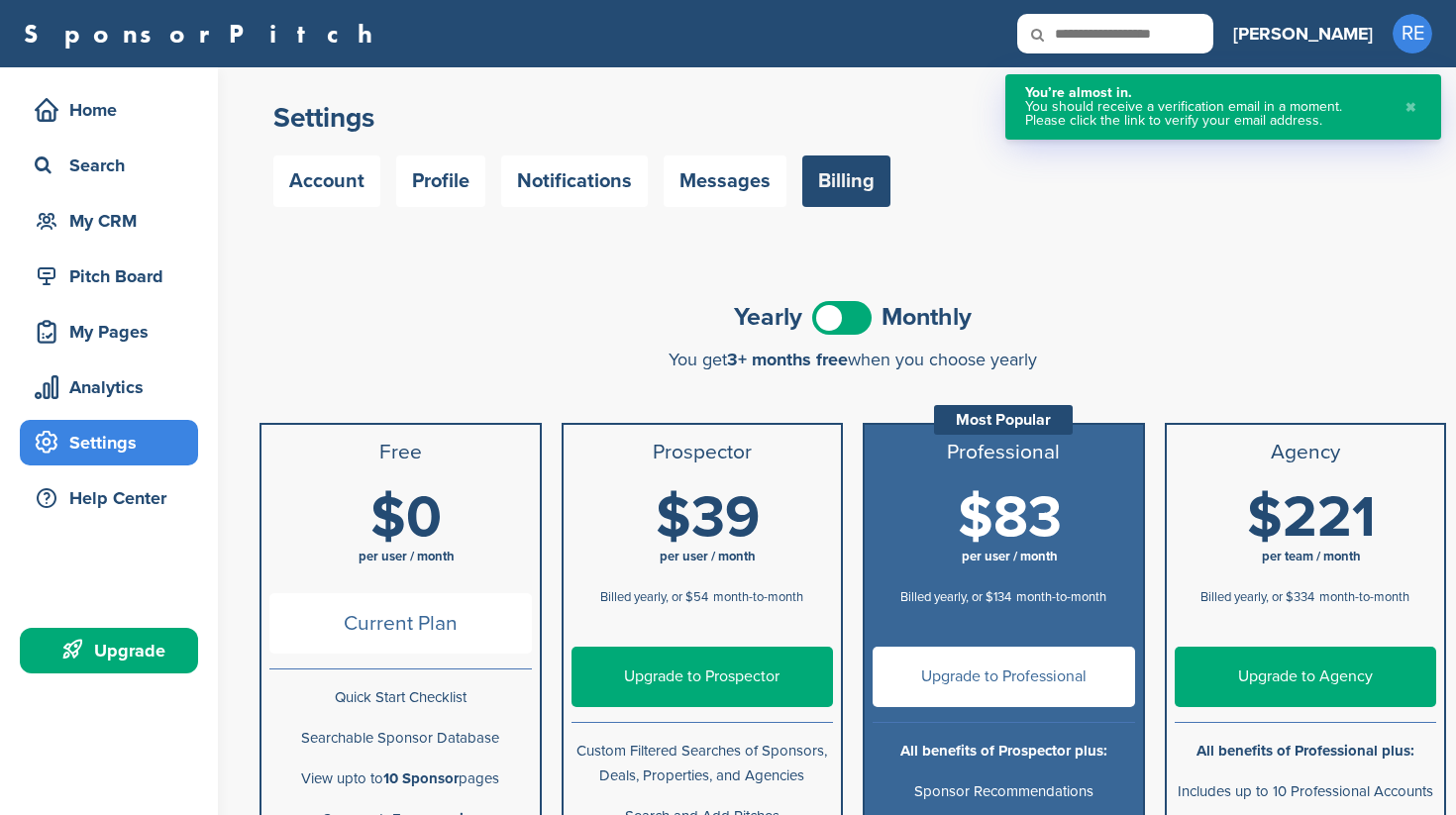 scroll, scrollTop: 0, scrollLeft: 0, axis: both 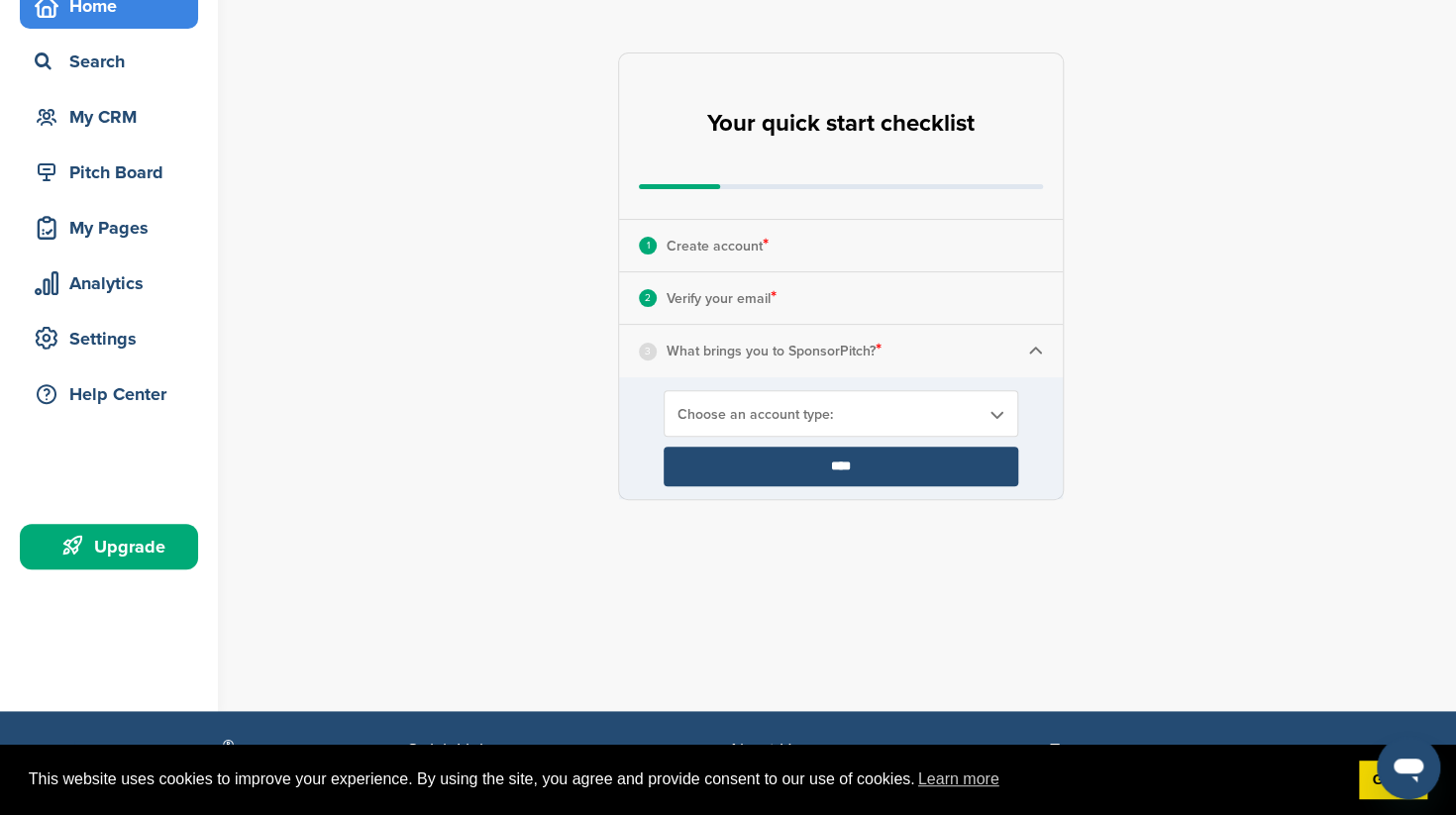 click on "3" at bounding box center (648, 352) 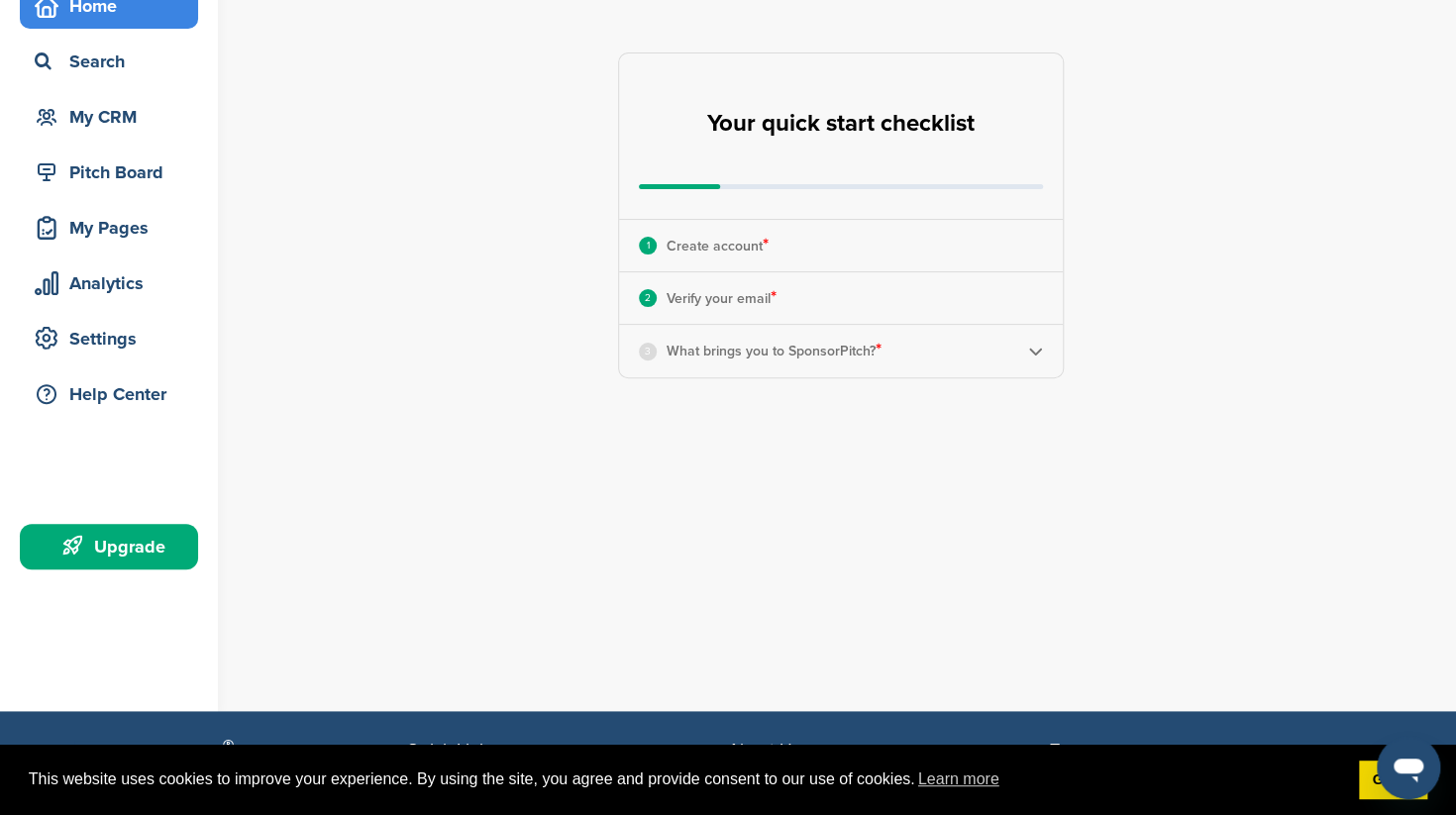 click at bounding box center (1035, 351) 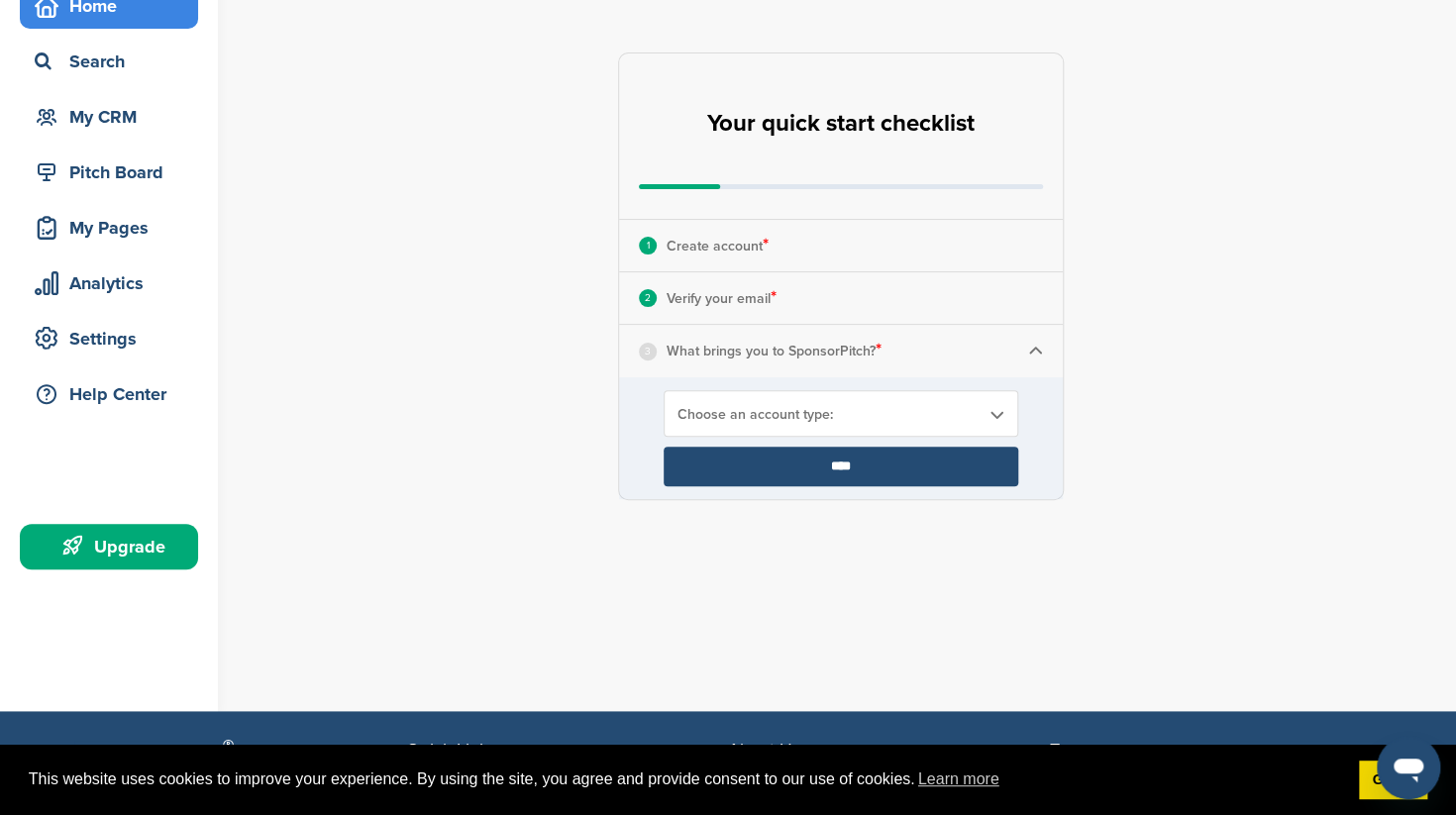 click at bounding box center [995, 414] 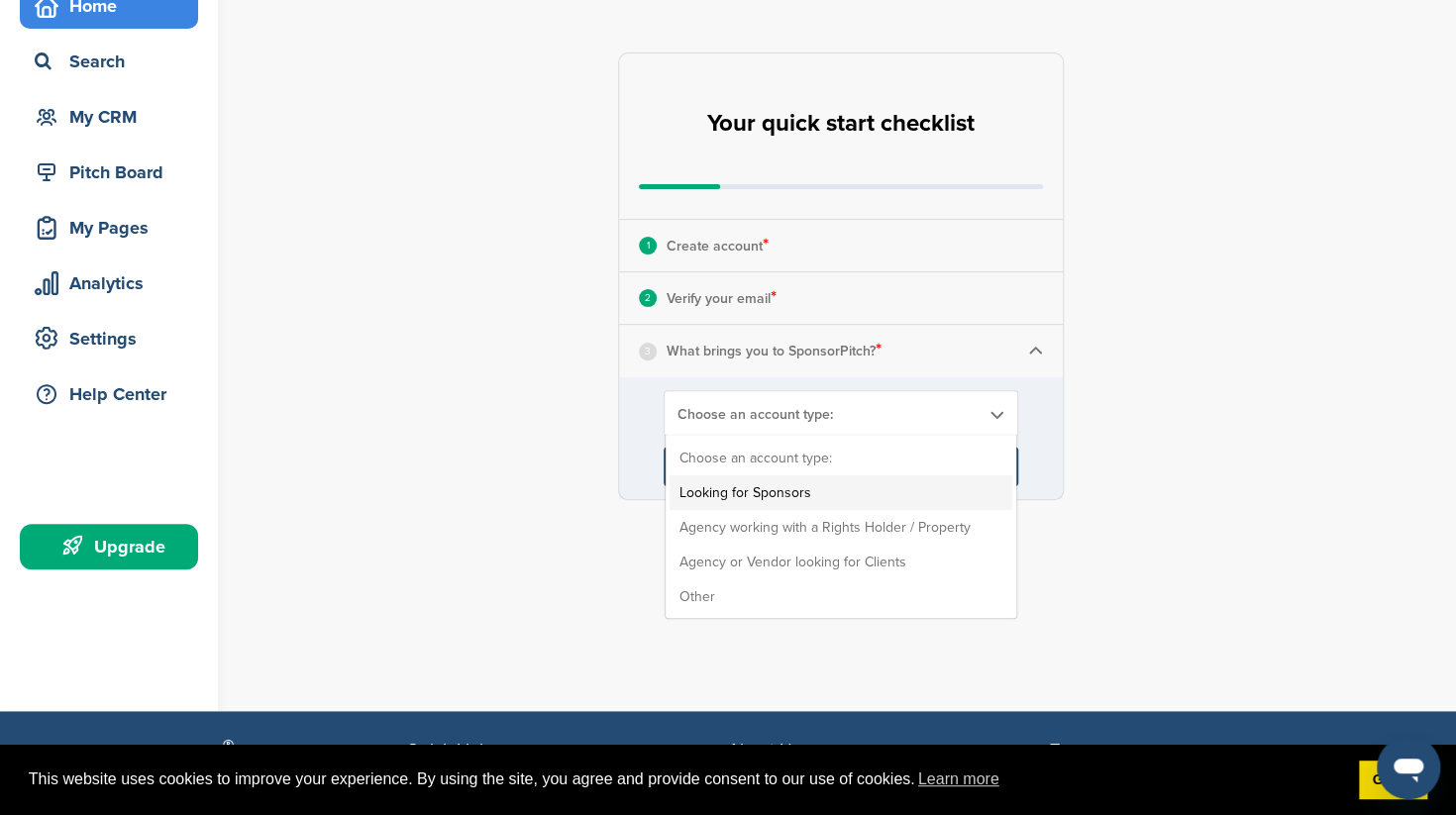 click on "Looking for Sponsors" at bounding box center [841, 492] 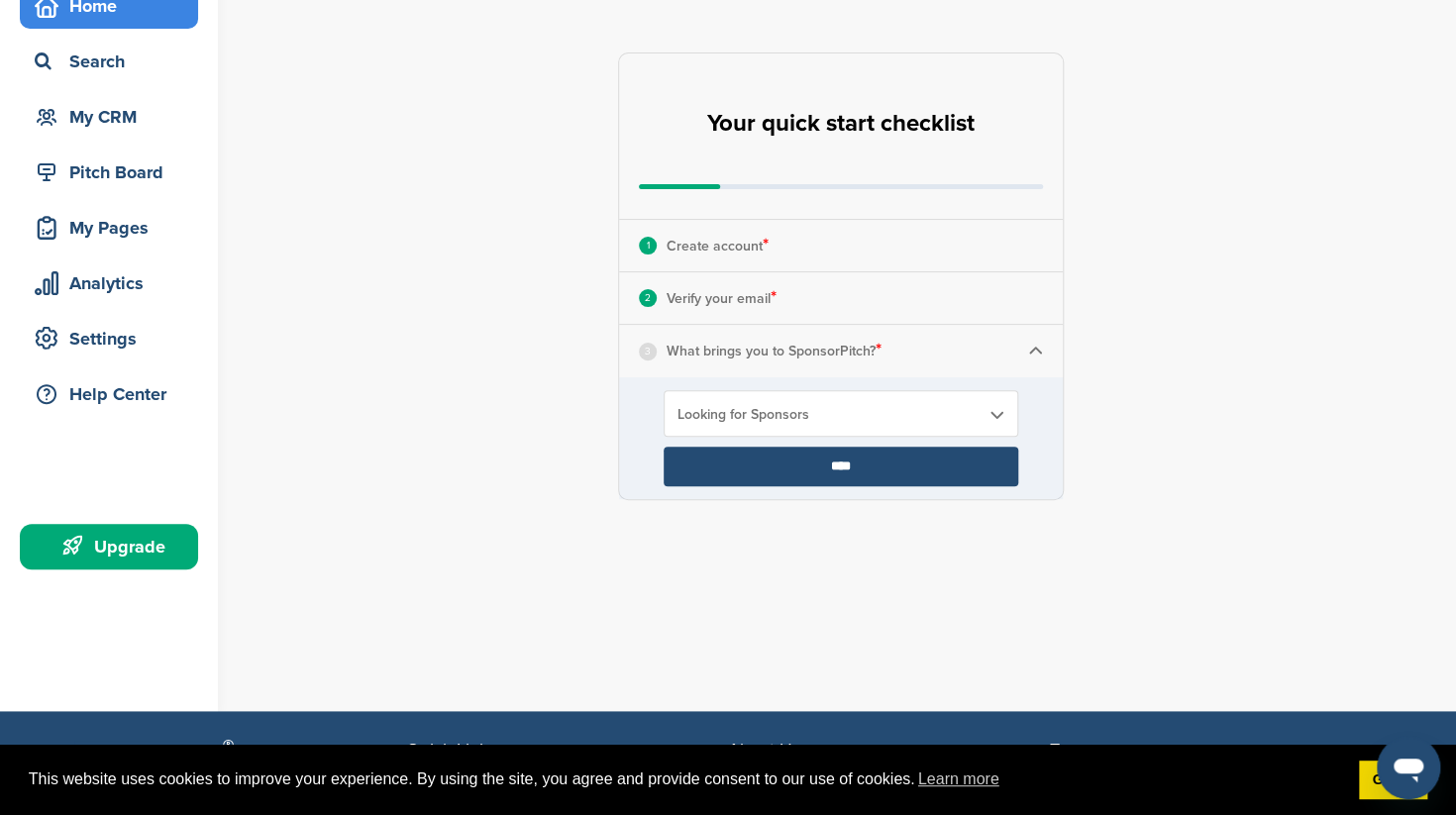click on "****" at bounding box center [841, 466] 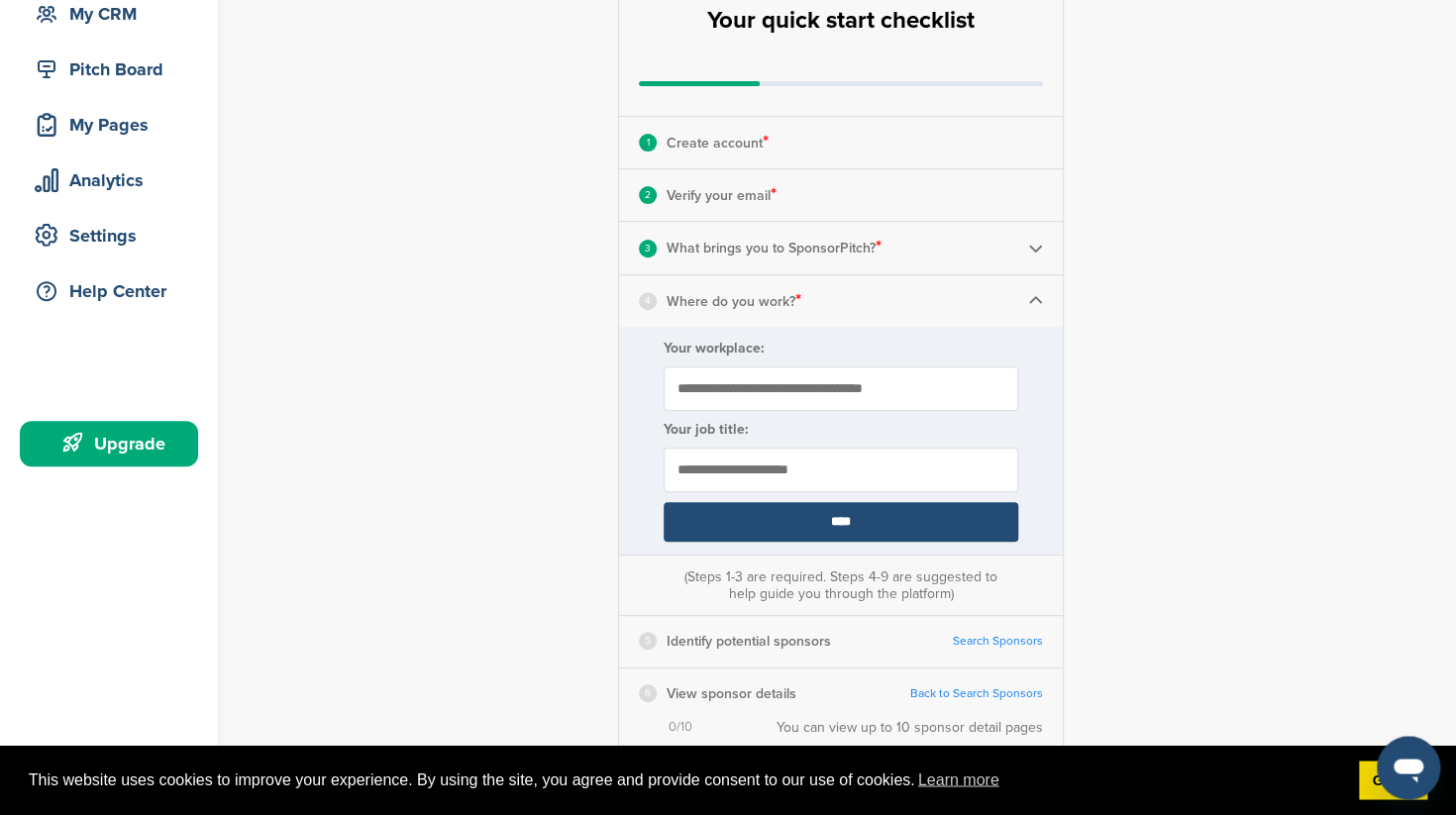 scroll, scrollTop: 209, scrollLeft: 0, axis: vertical 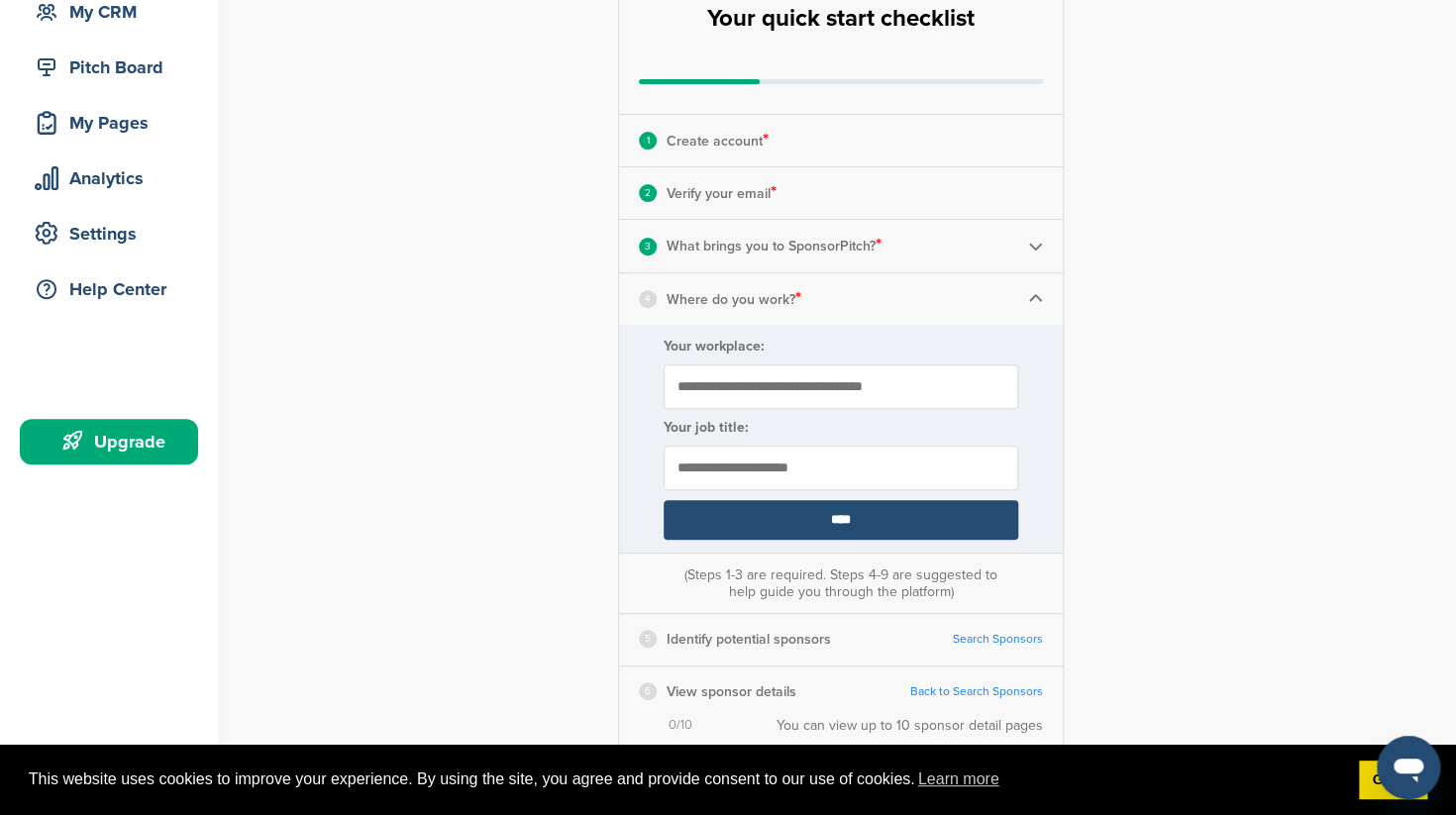 click on "Your workplace:" at bounding box center (841, 386) 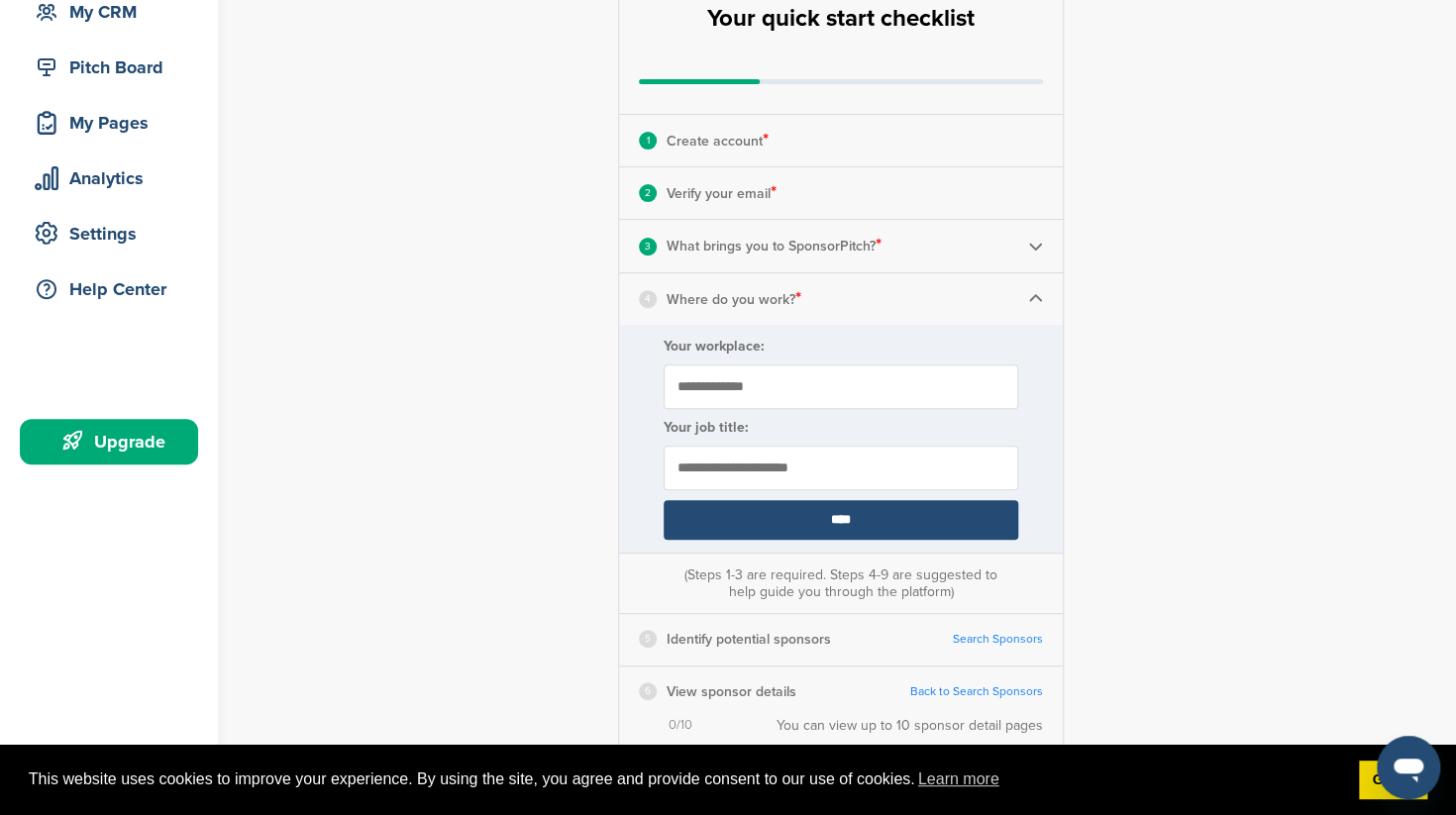 type on "**********" 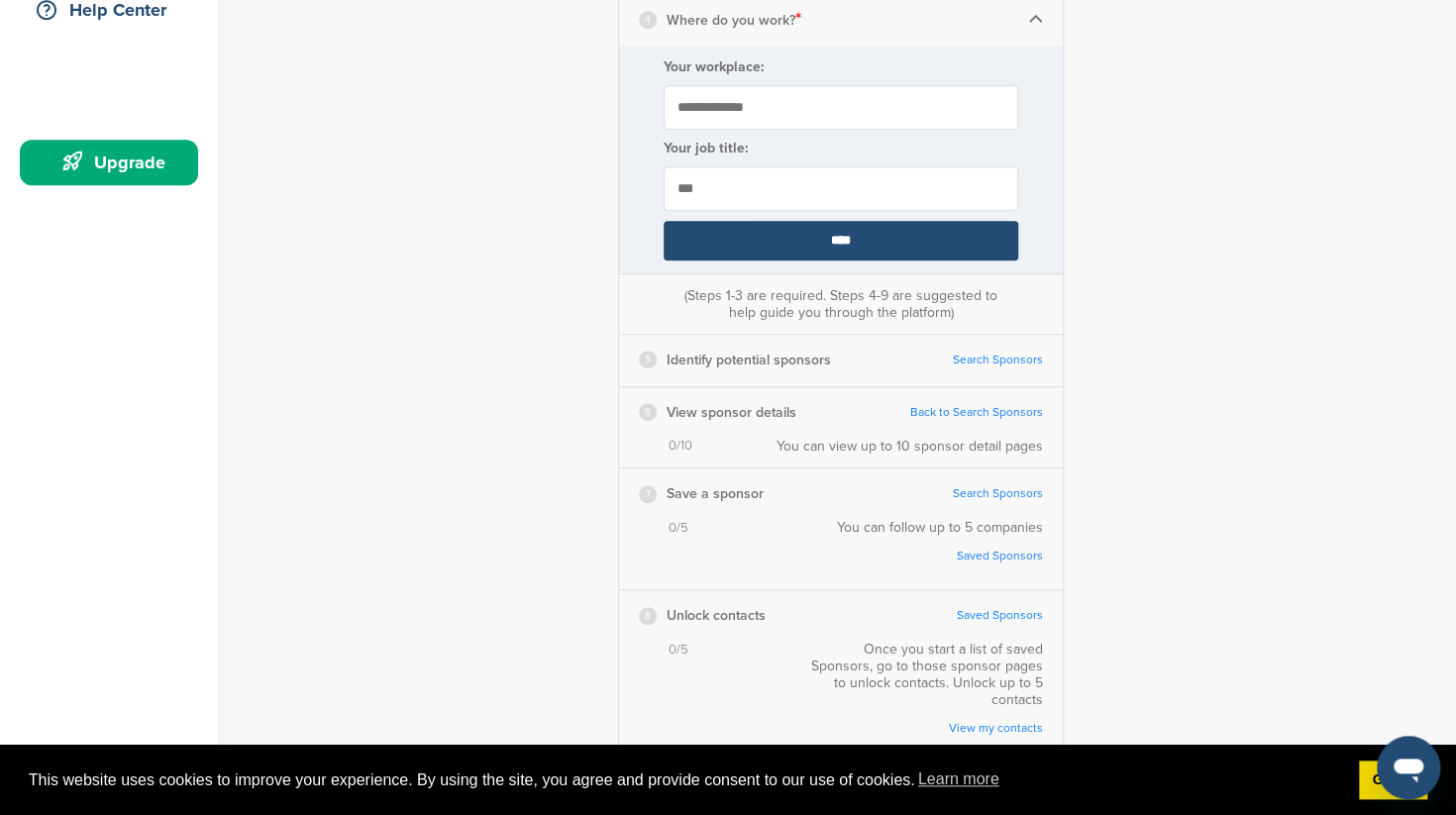 scroll, scrollTop: 418, scrollLeft: 0, axis: vertical 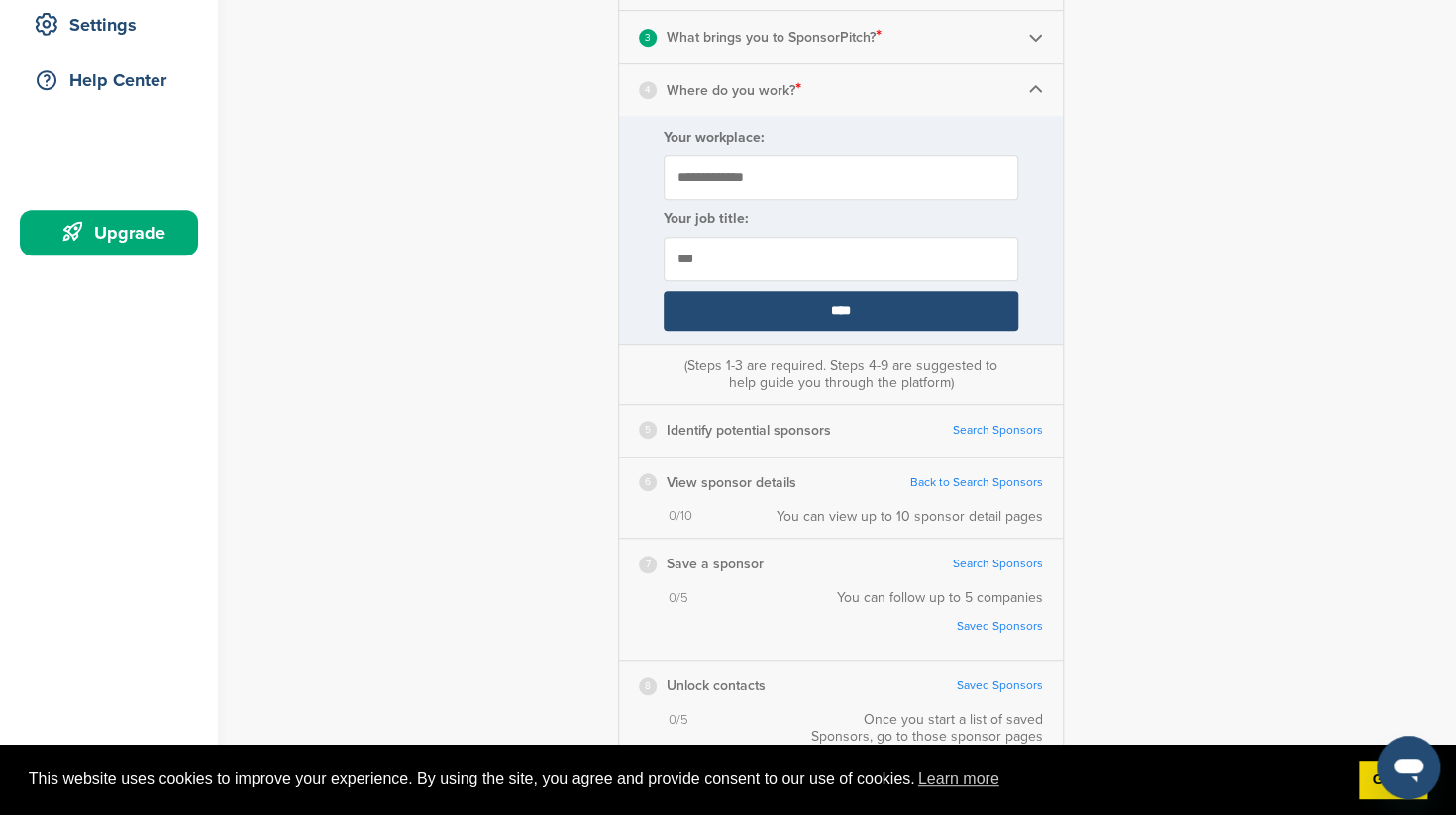 type on "***" 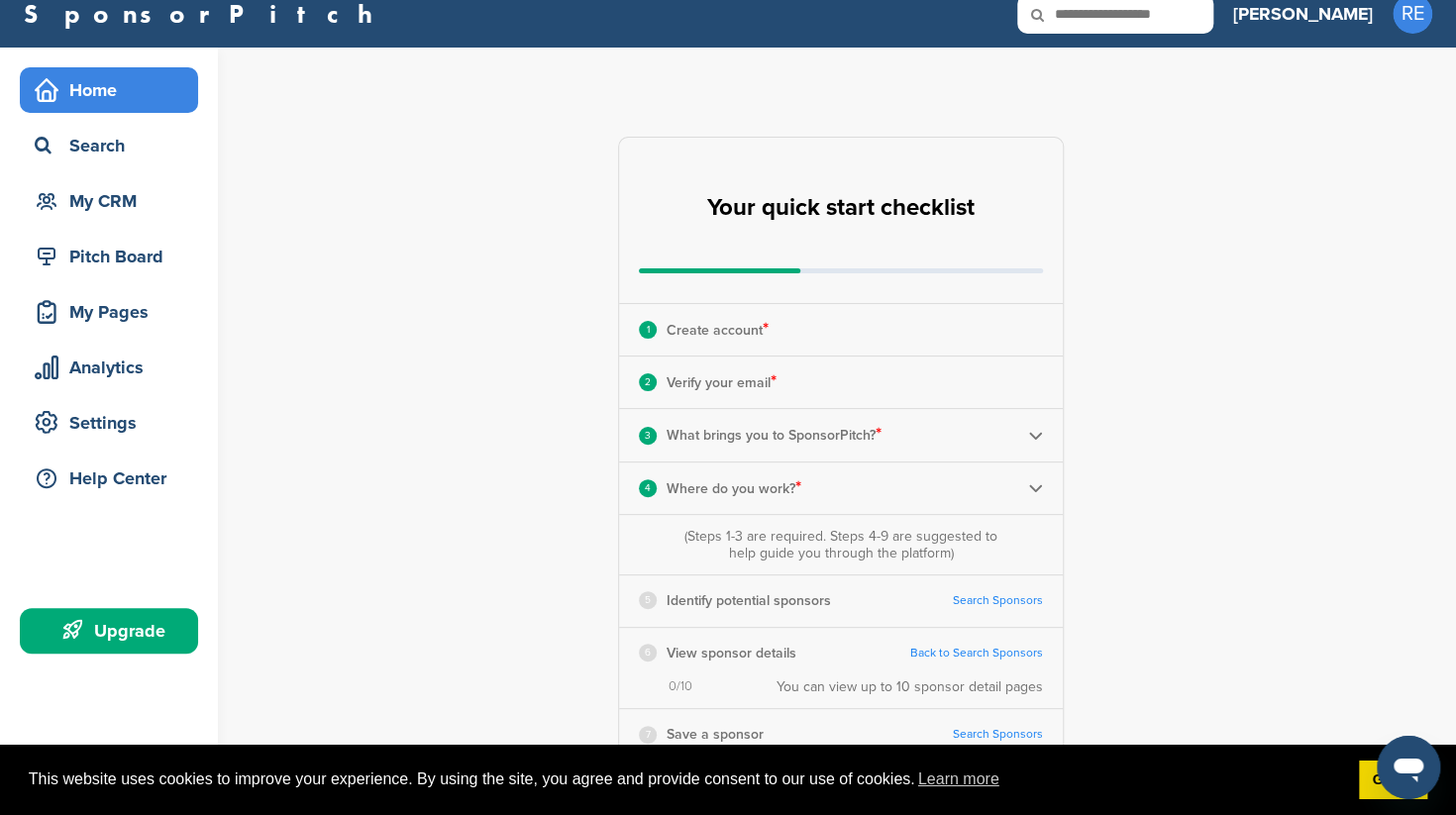 scroll, scrollTop: 0, scrollLeft: 0, axis: both 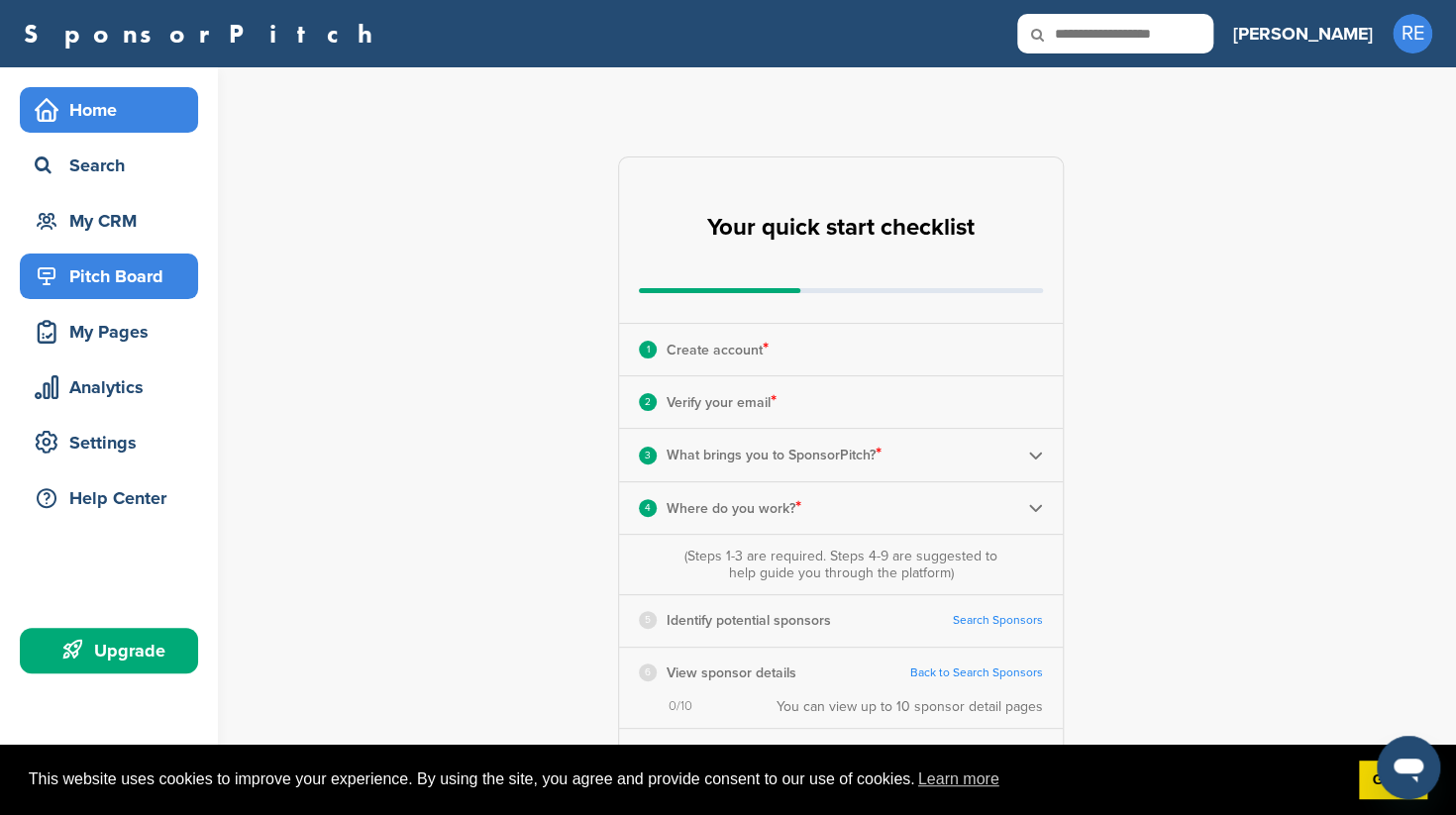 click on "Pitch Board" at bounding box center [114, 276] 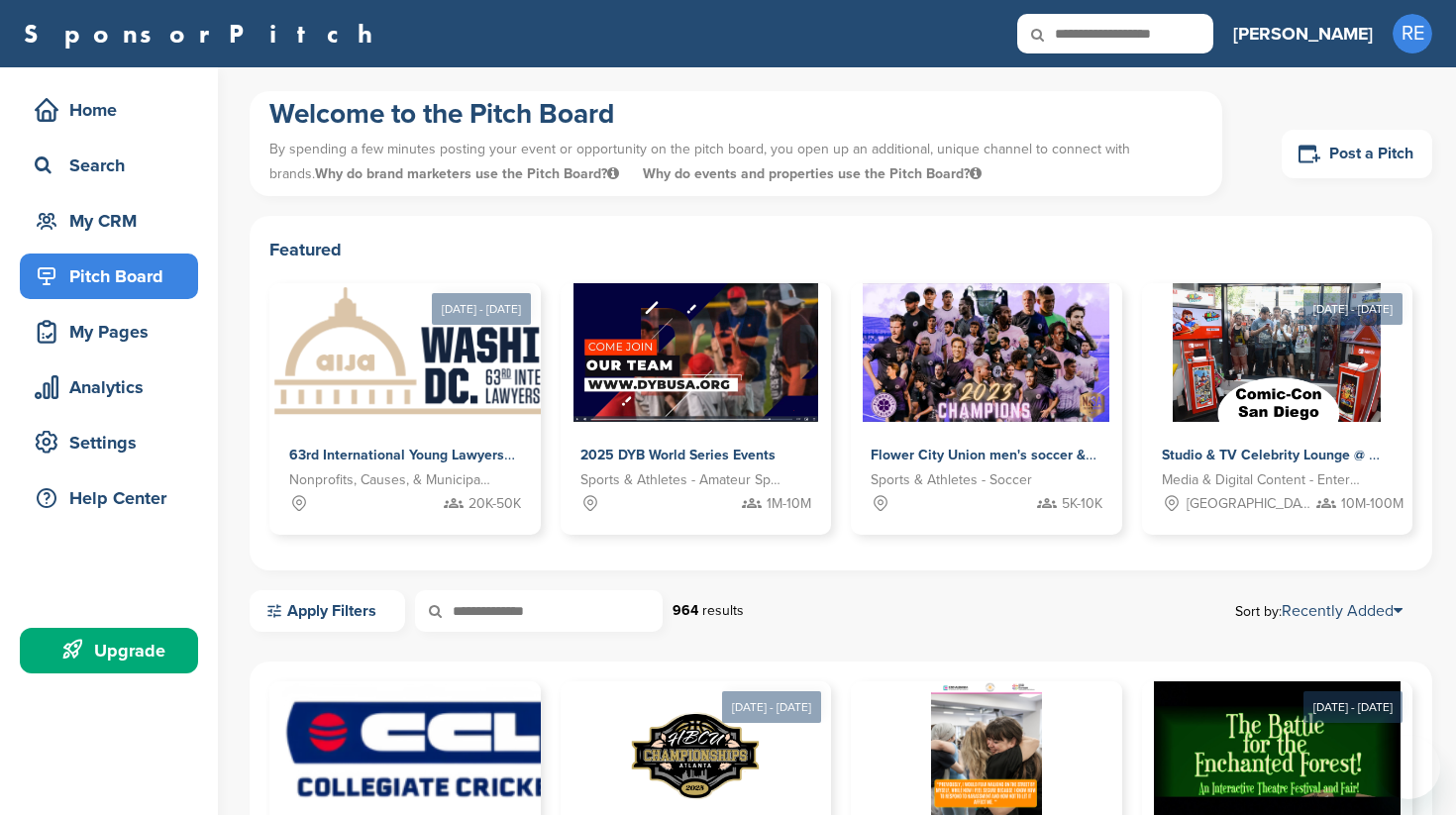 scroll, scrollTop: 0, scrollLeft: 0, axis: both 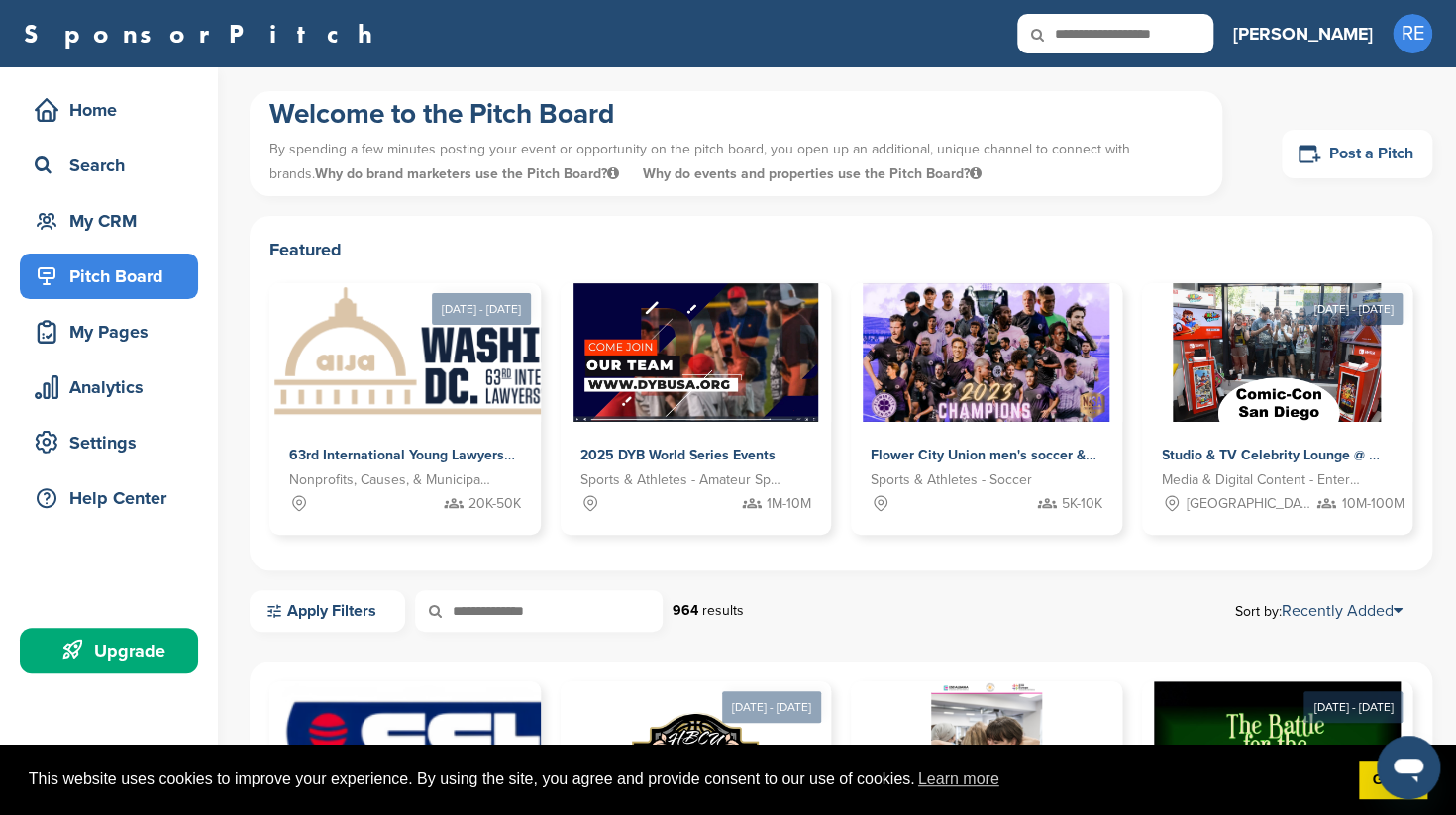 click on "Post a Pitch" at bounding box center (1357, 153) 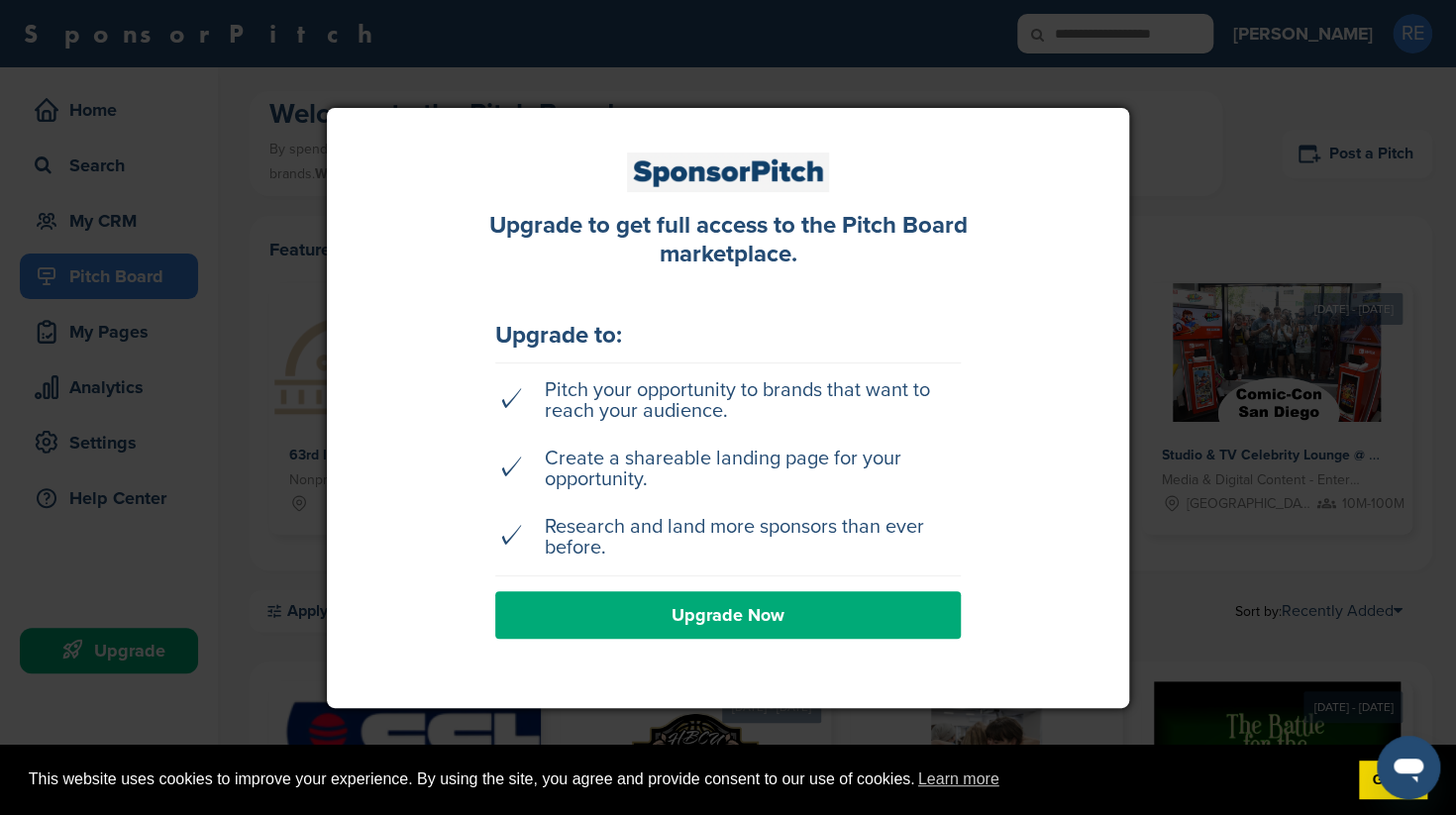 click on "Upgrade Now" at bounding box center [728, 615] 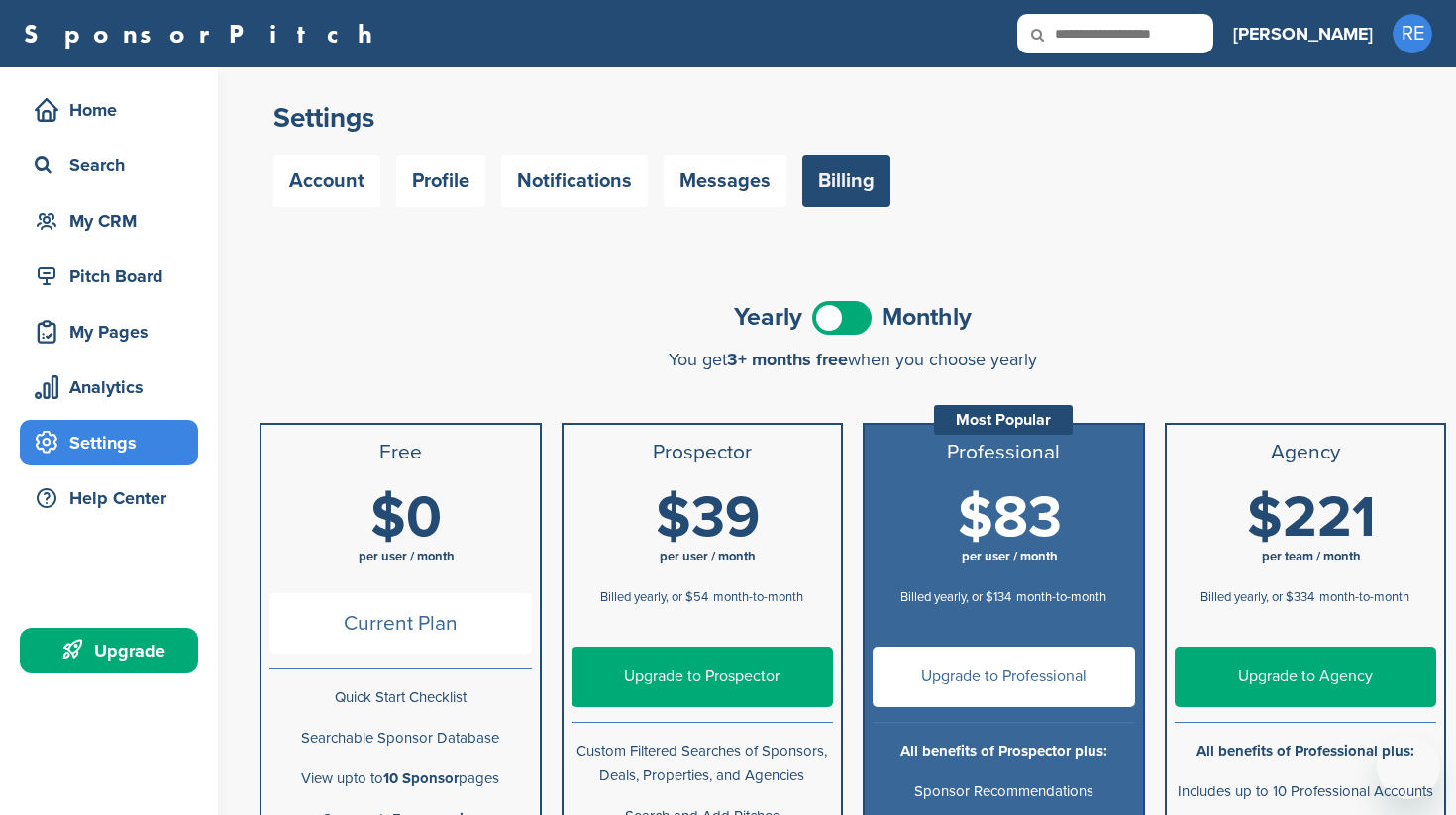 scroll, scrollTop: 0, scrollLeft: 0, axis: both 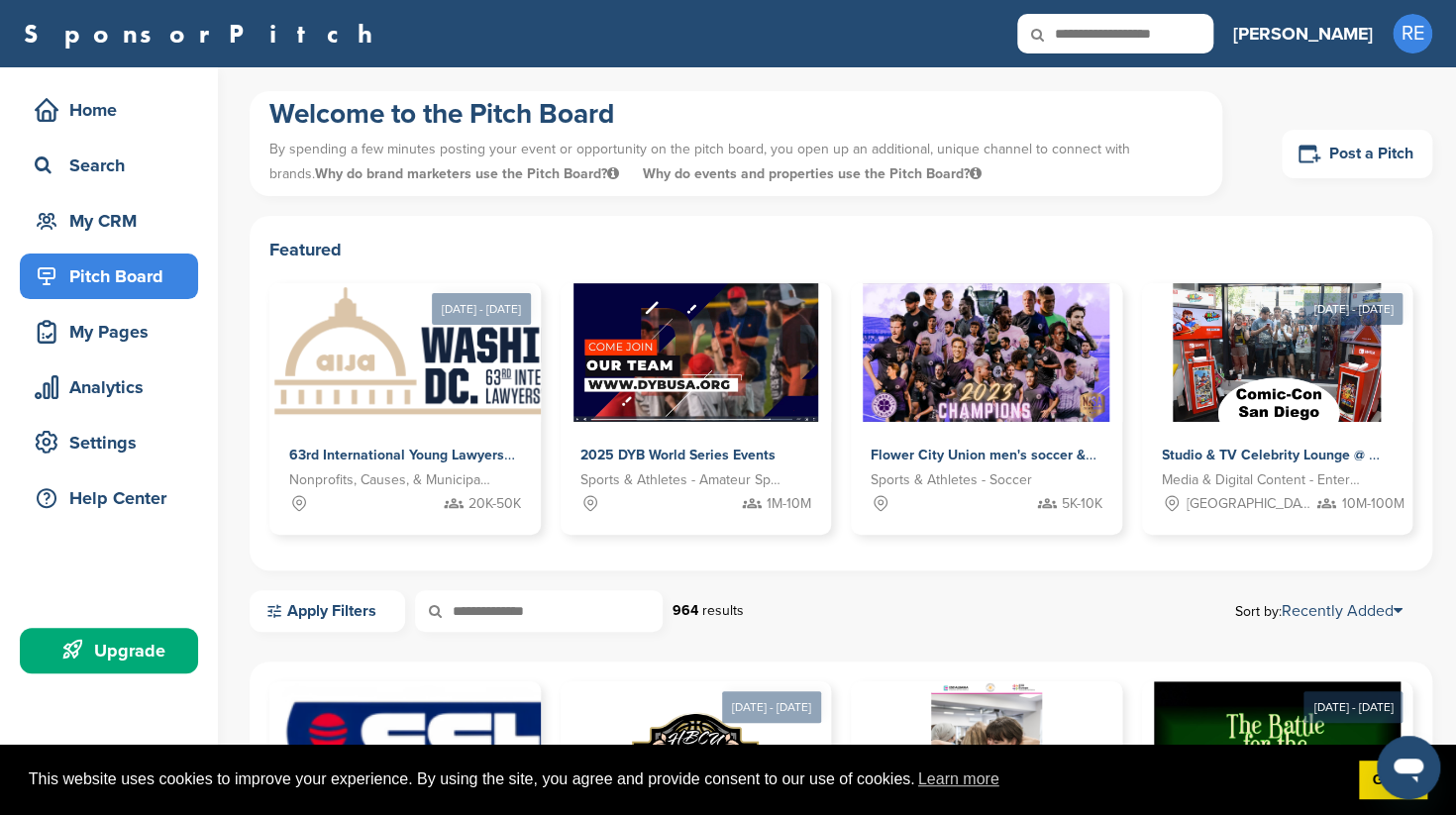 click 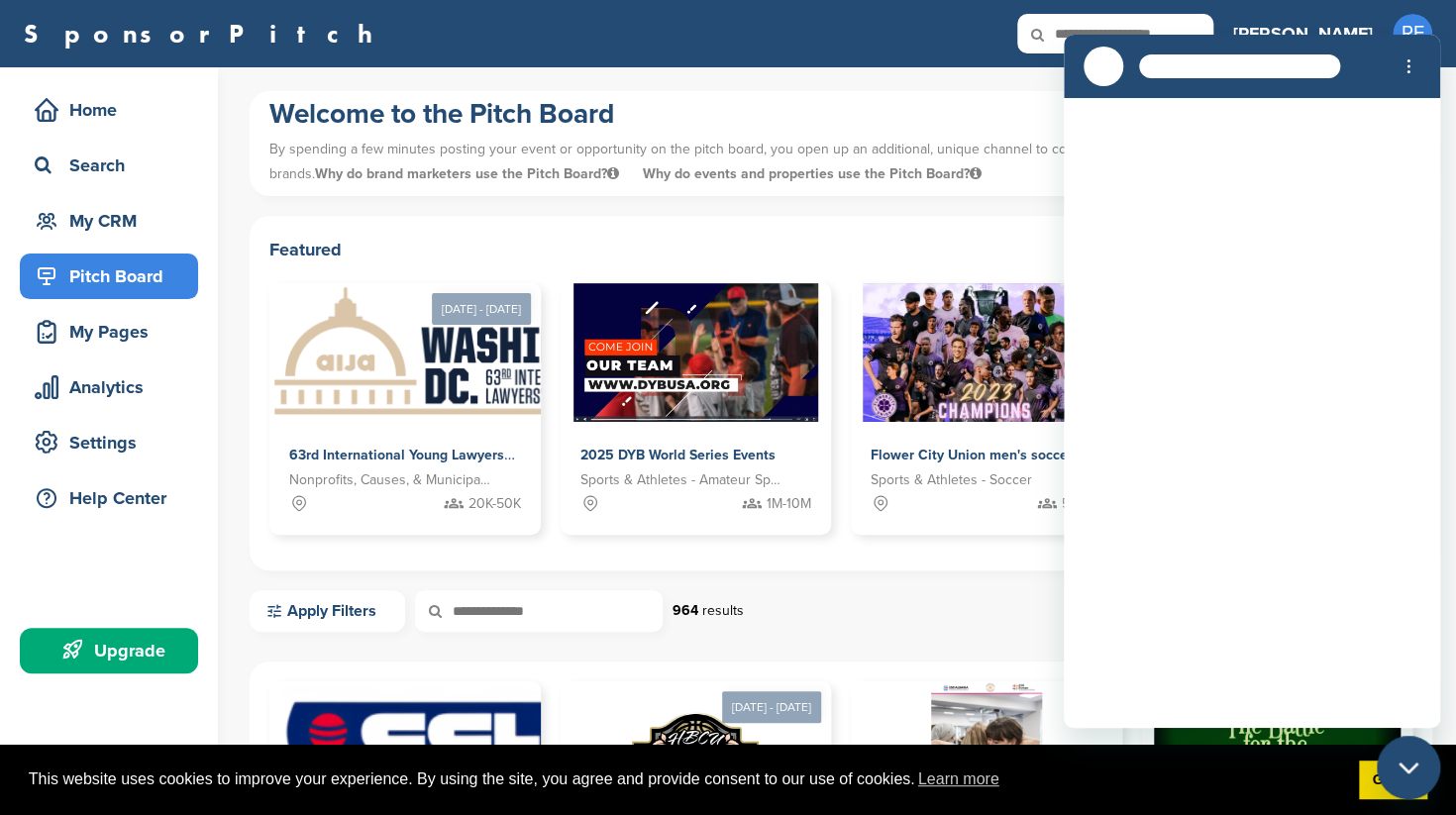 scroll, scrollTop: 0, scrollLeft: 0, axis: both 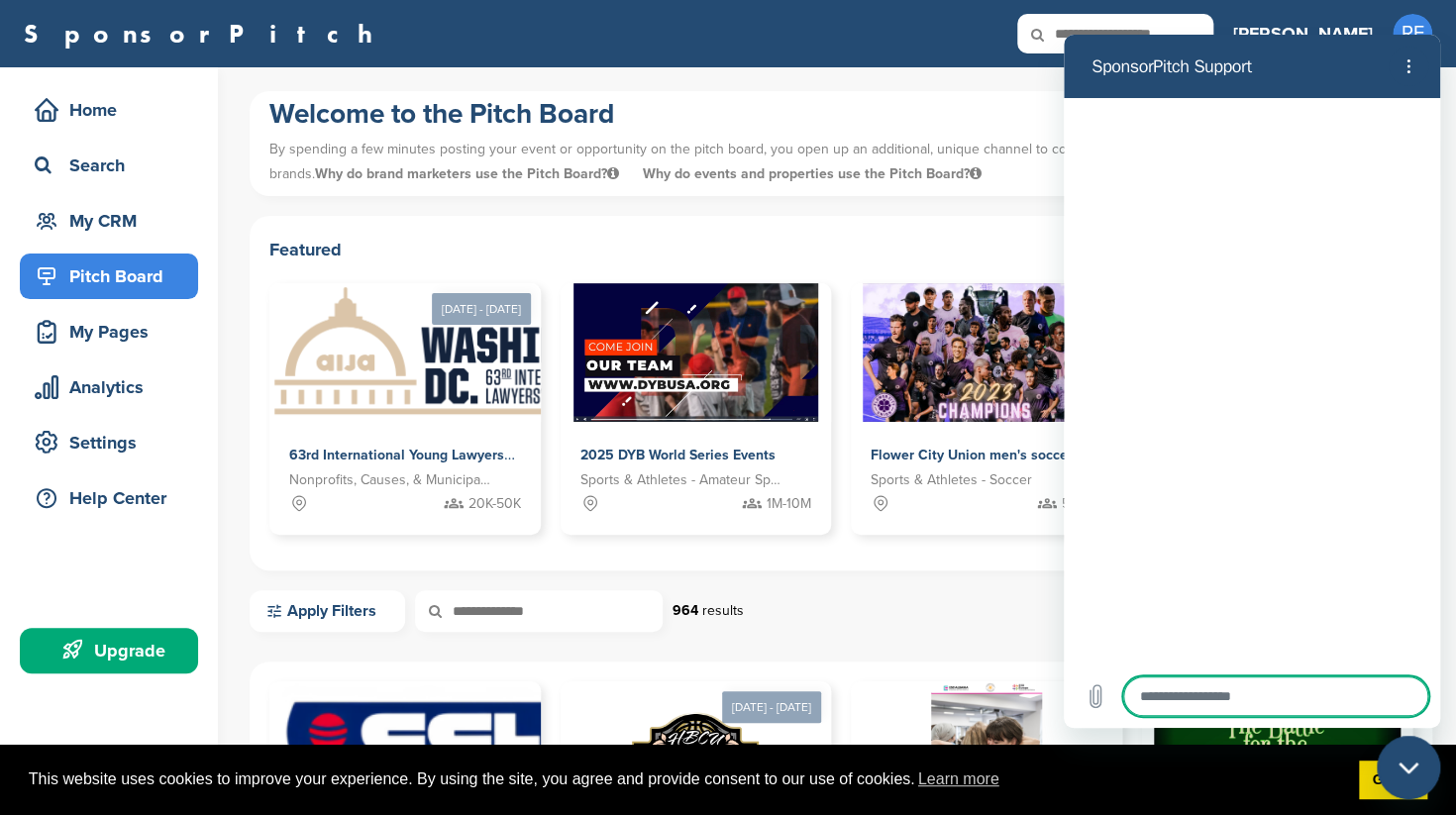 type on "*" 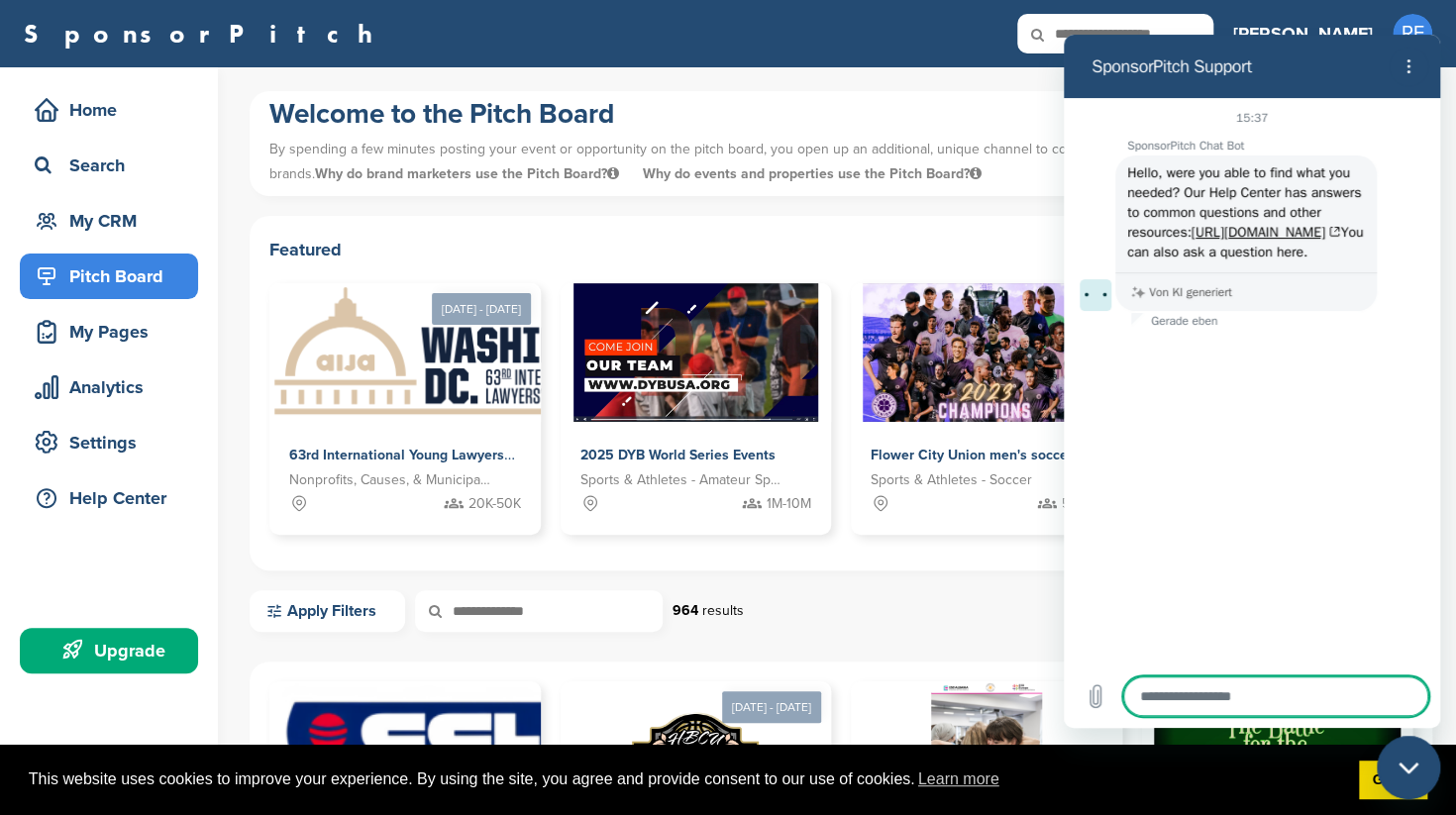 click at bounding box center (1276, 696) 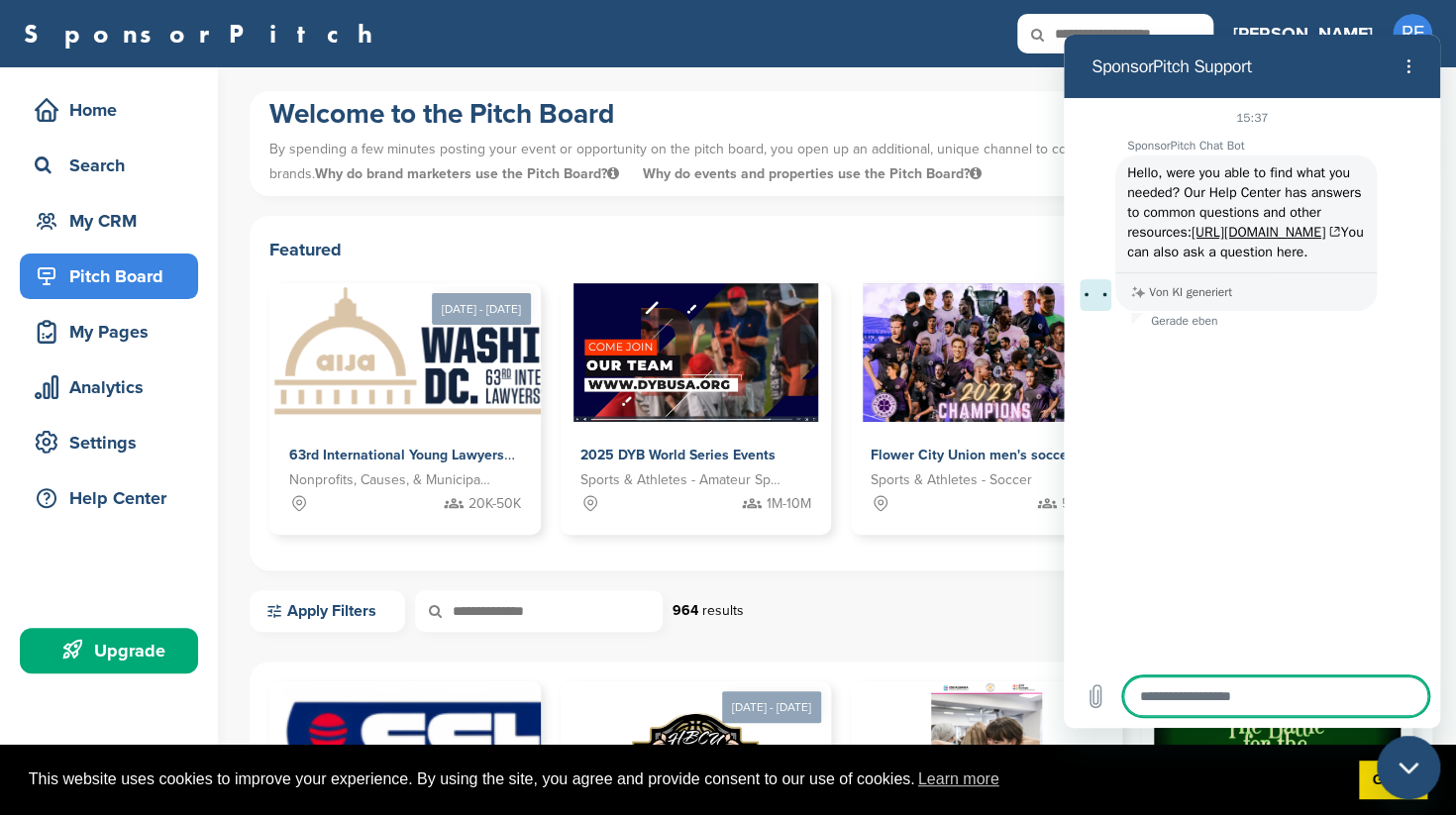 type on "*" 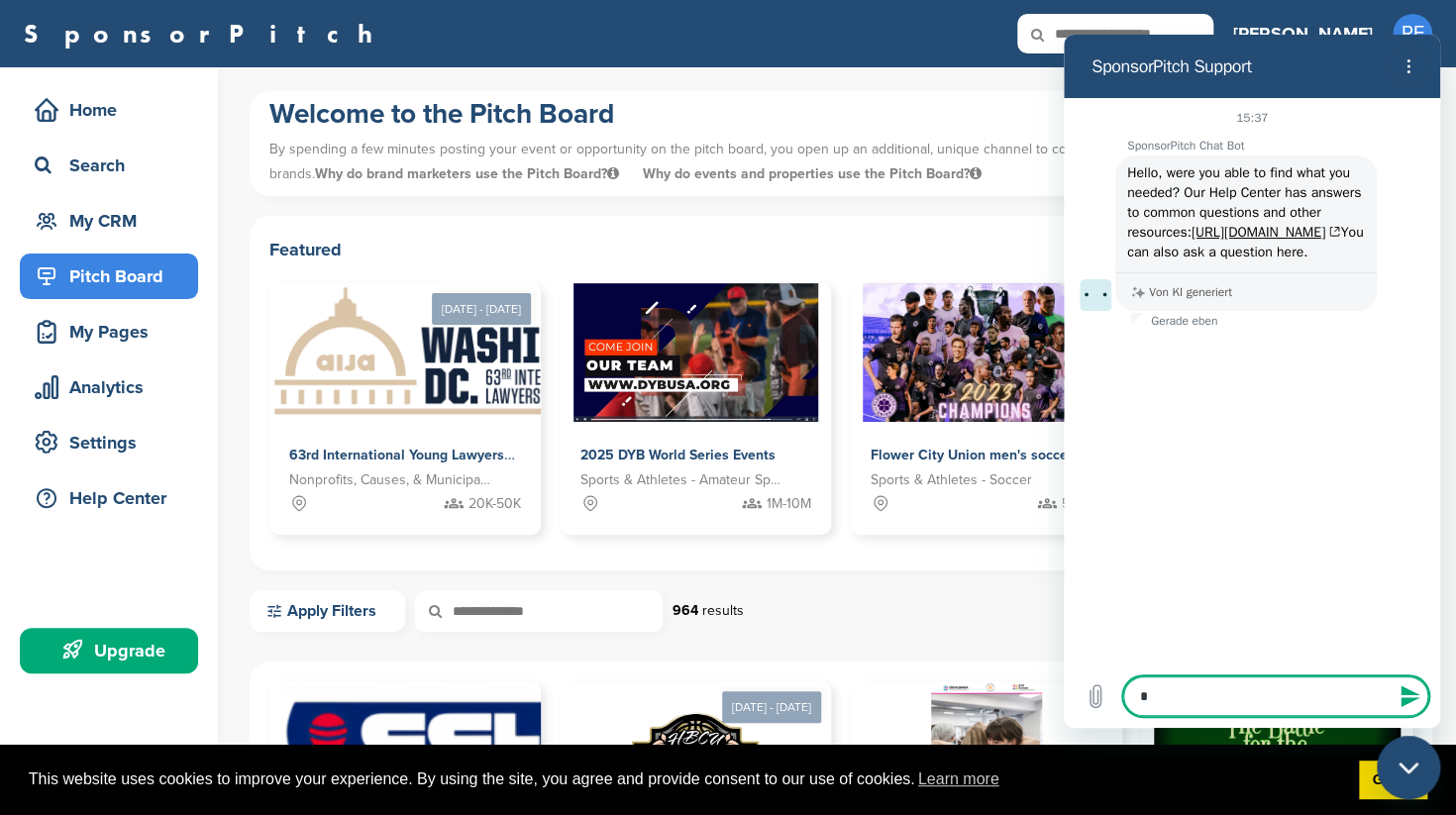 type on "*" 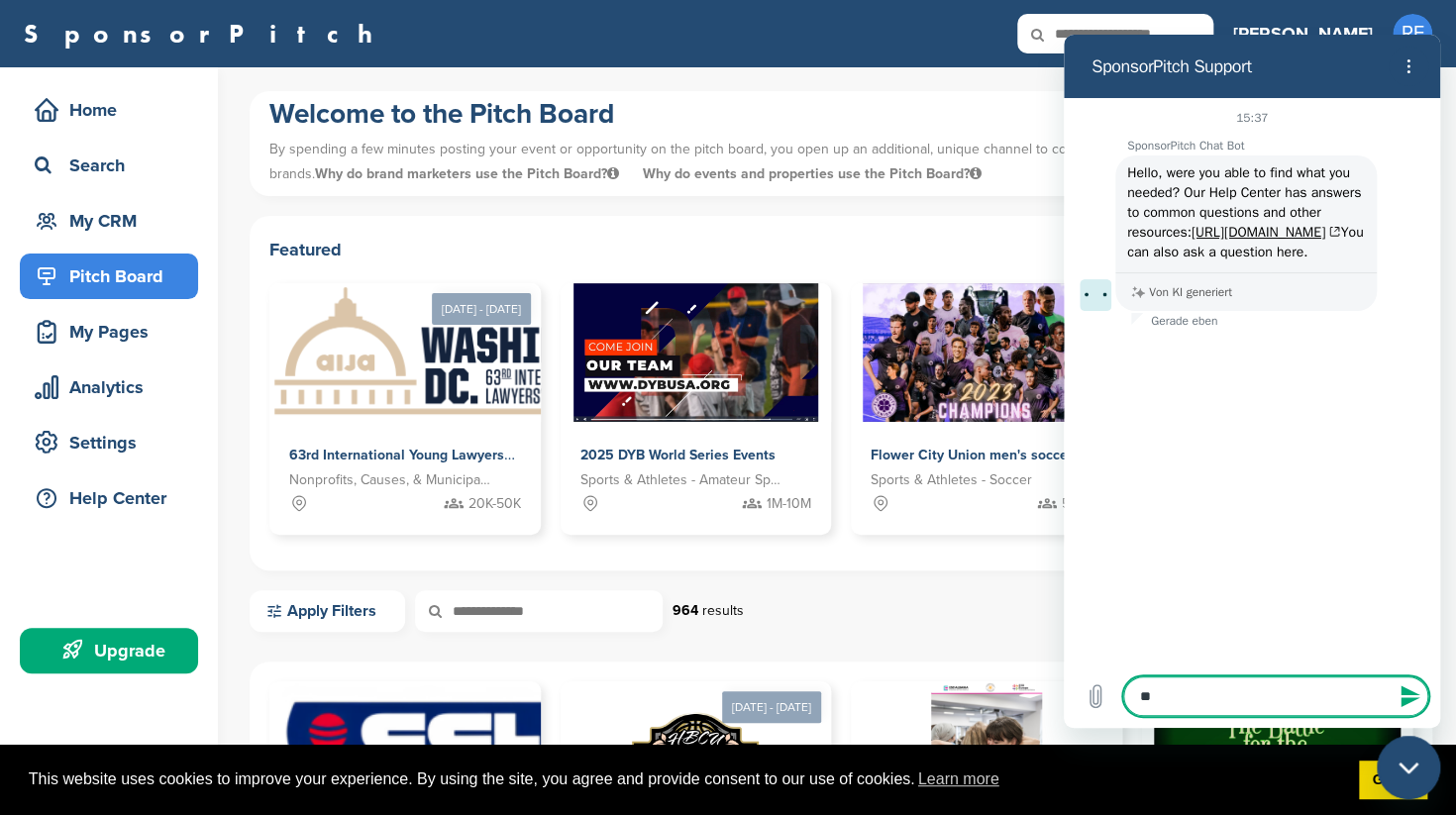 type on "***" 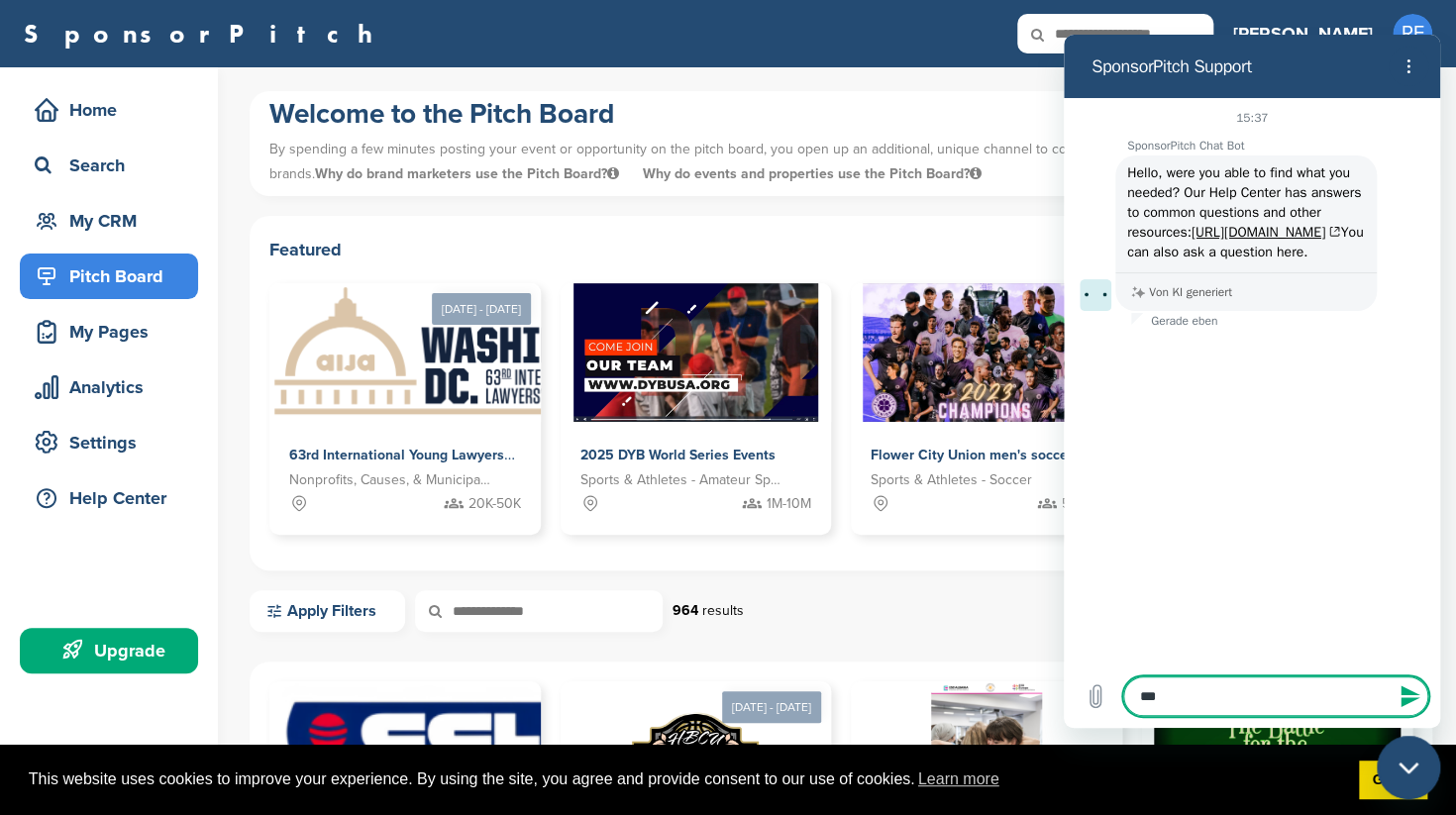 type on "****" 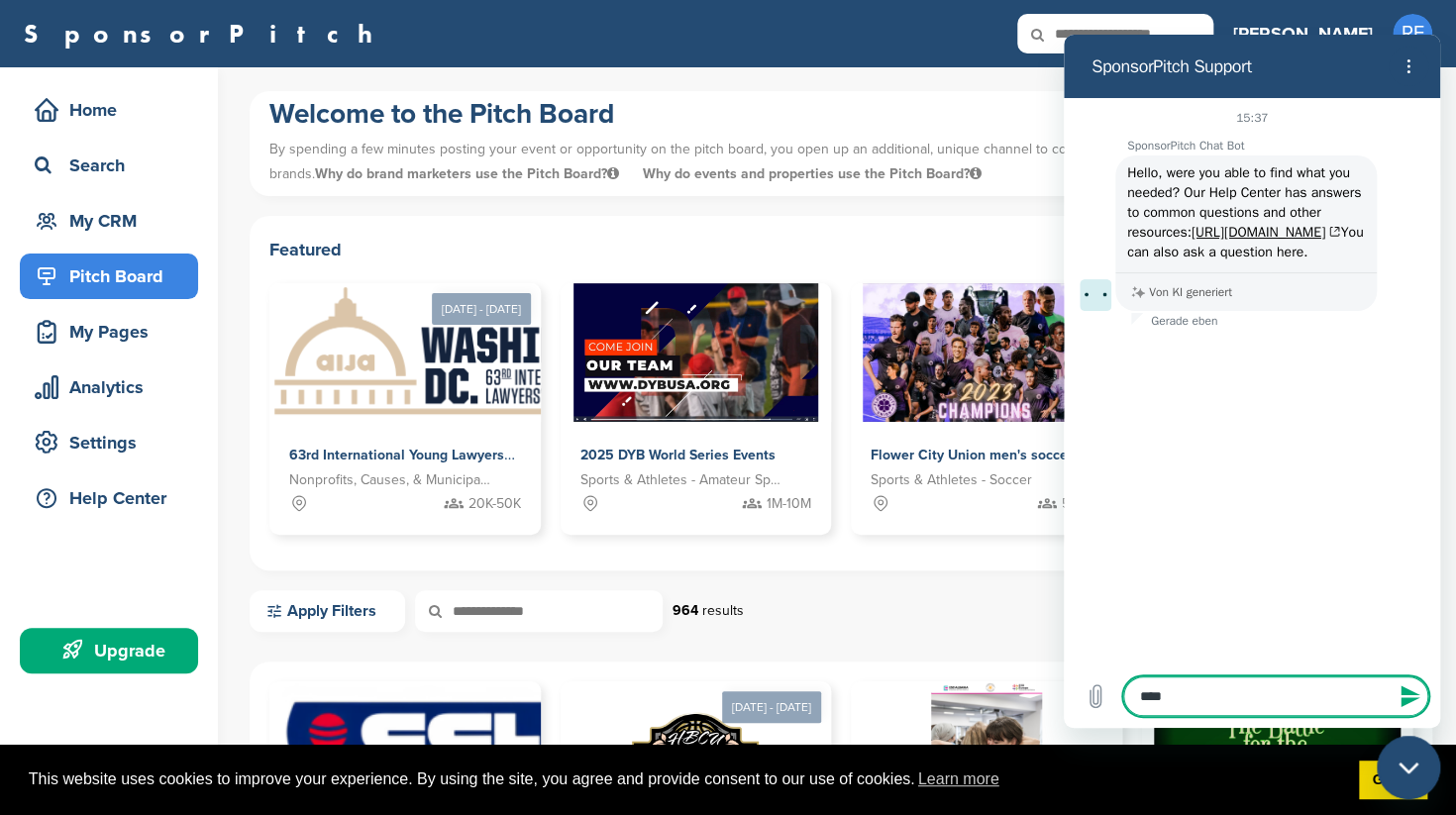 type on "*****" 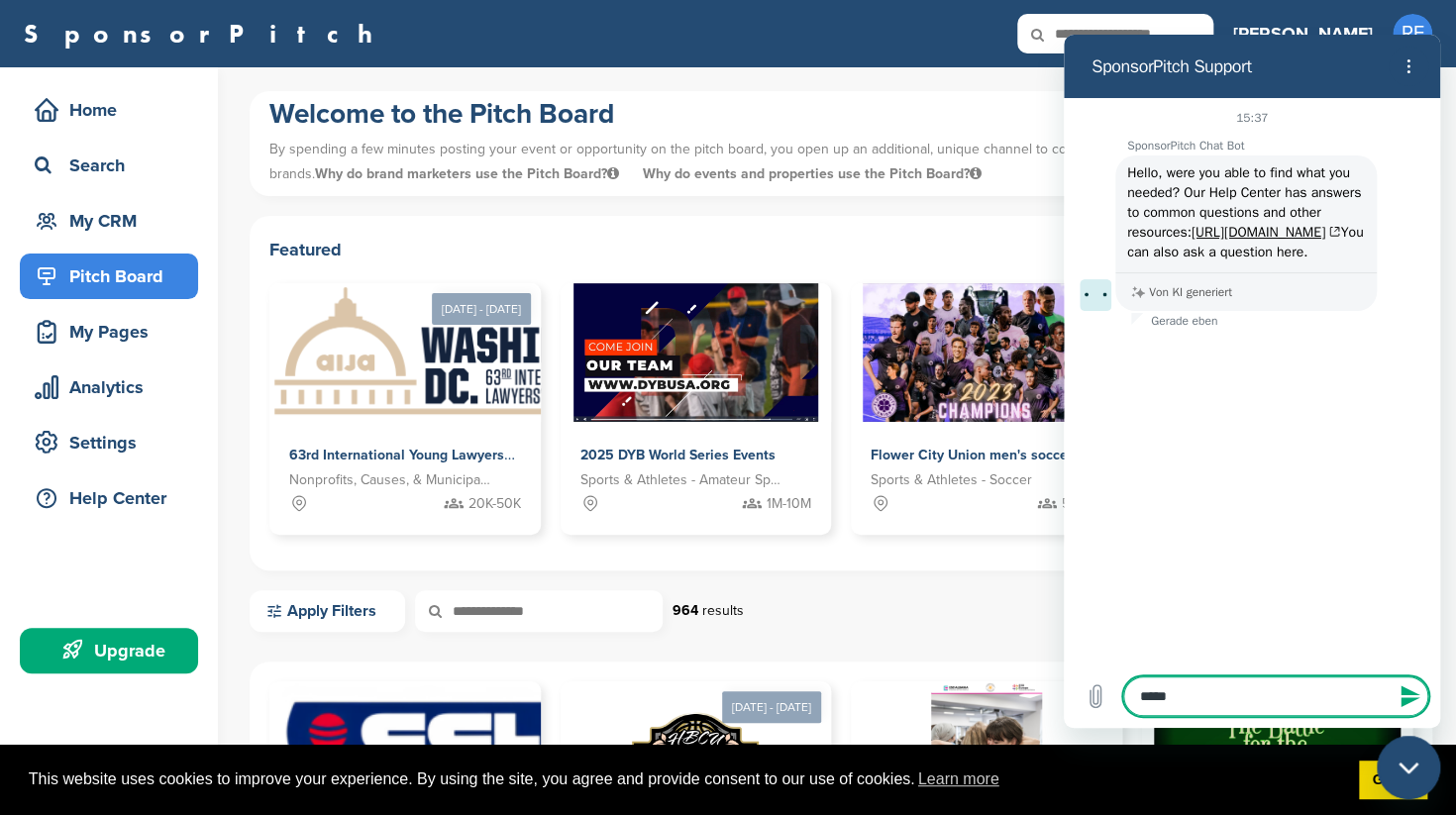 type on "******" 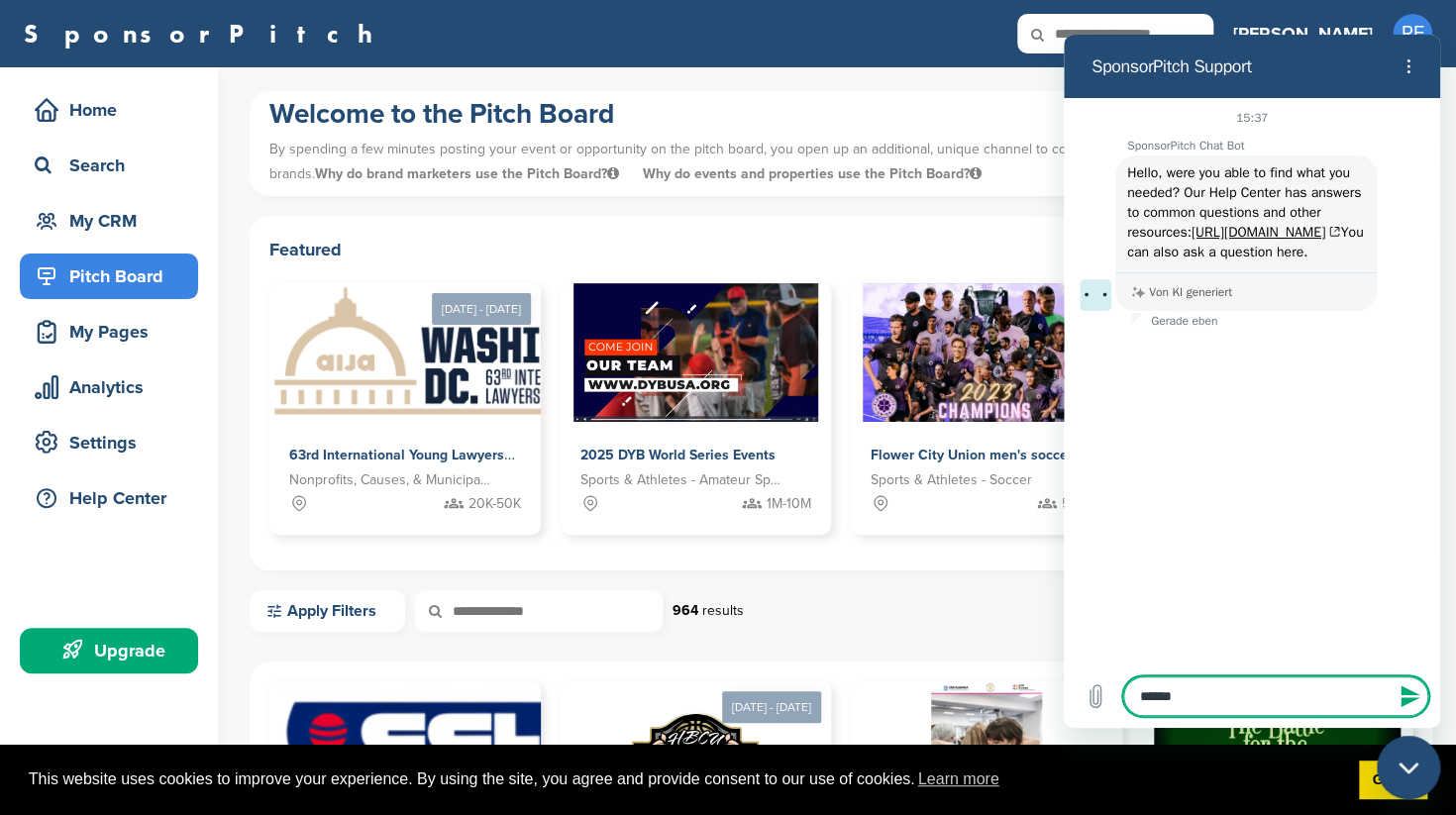 type on "******" 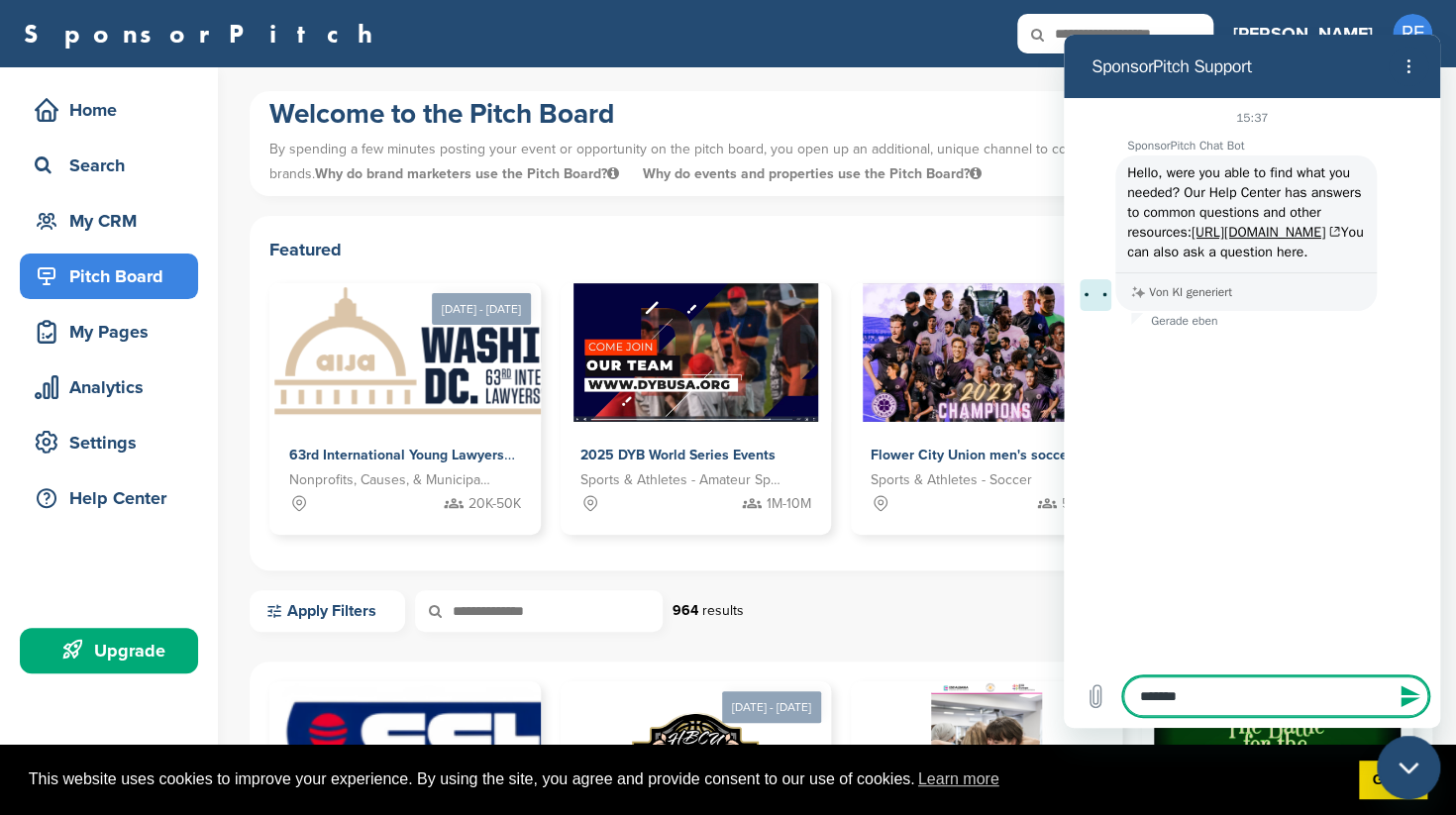 type on "********" 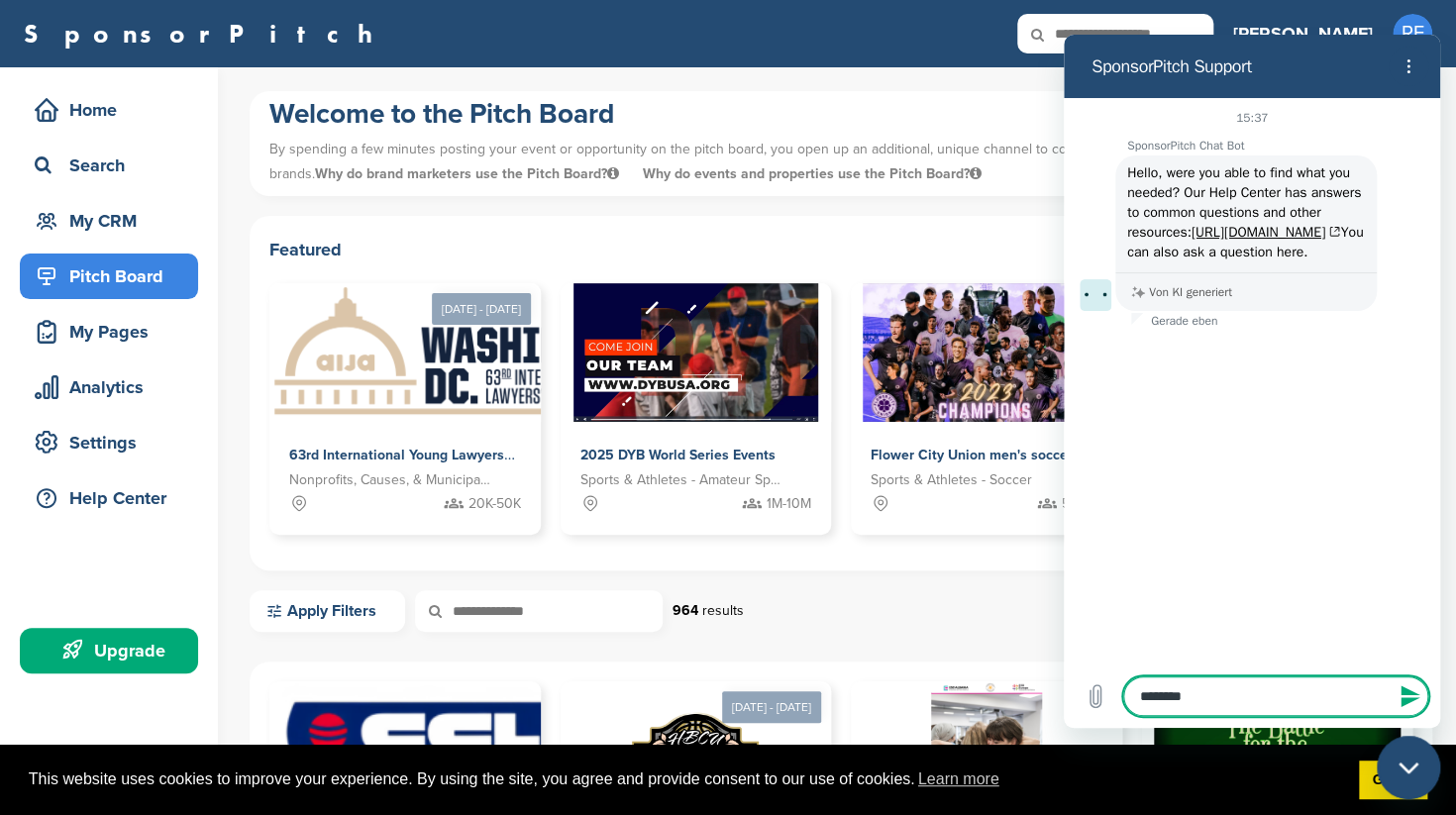 type on "*********" 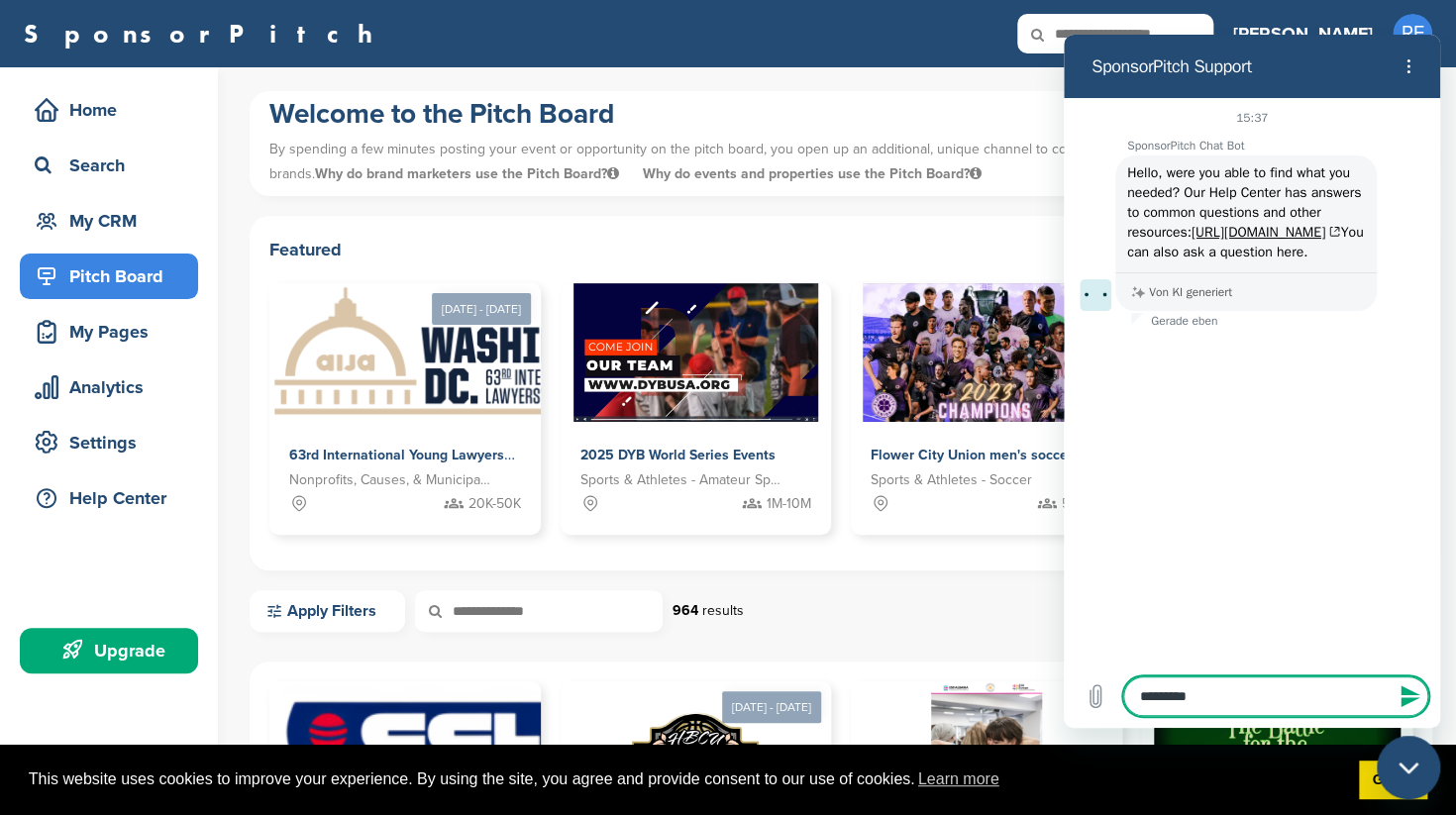 type on "*********" 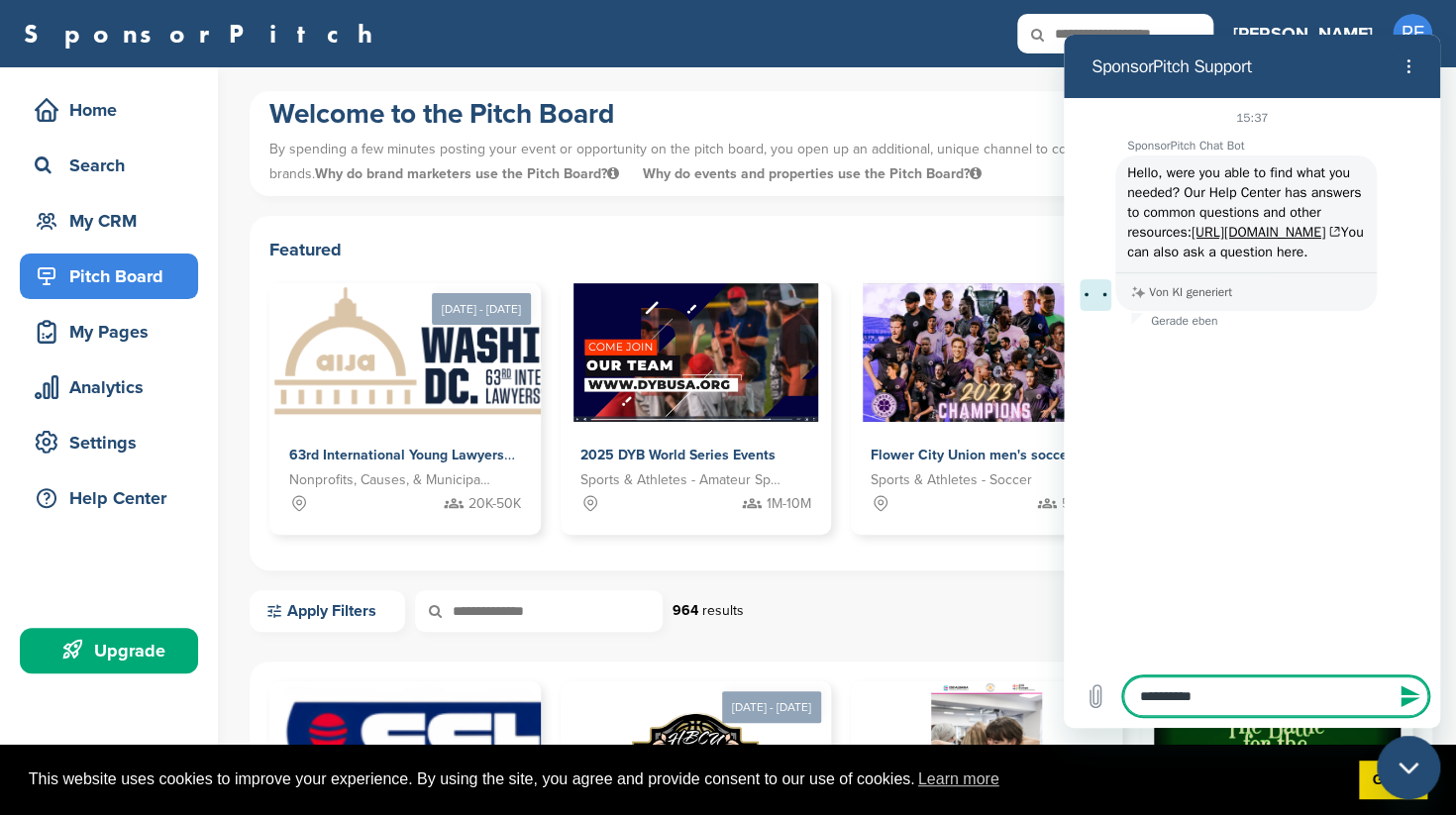 type on "**********" 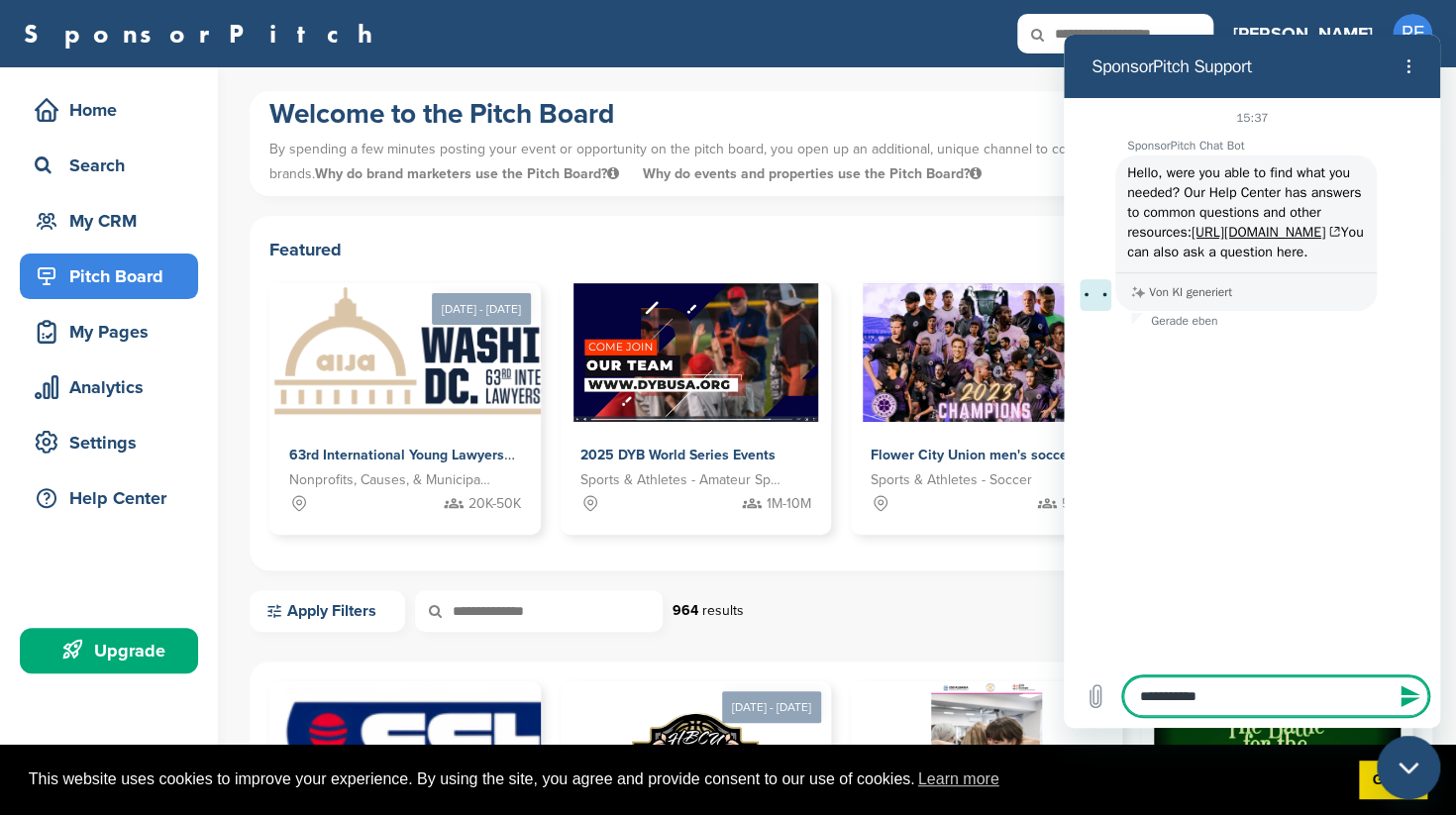 type on "**********" 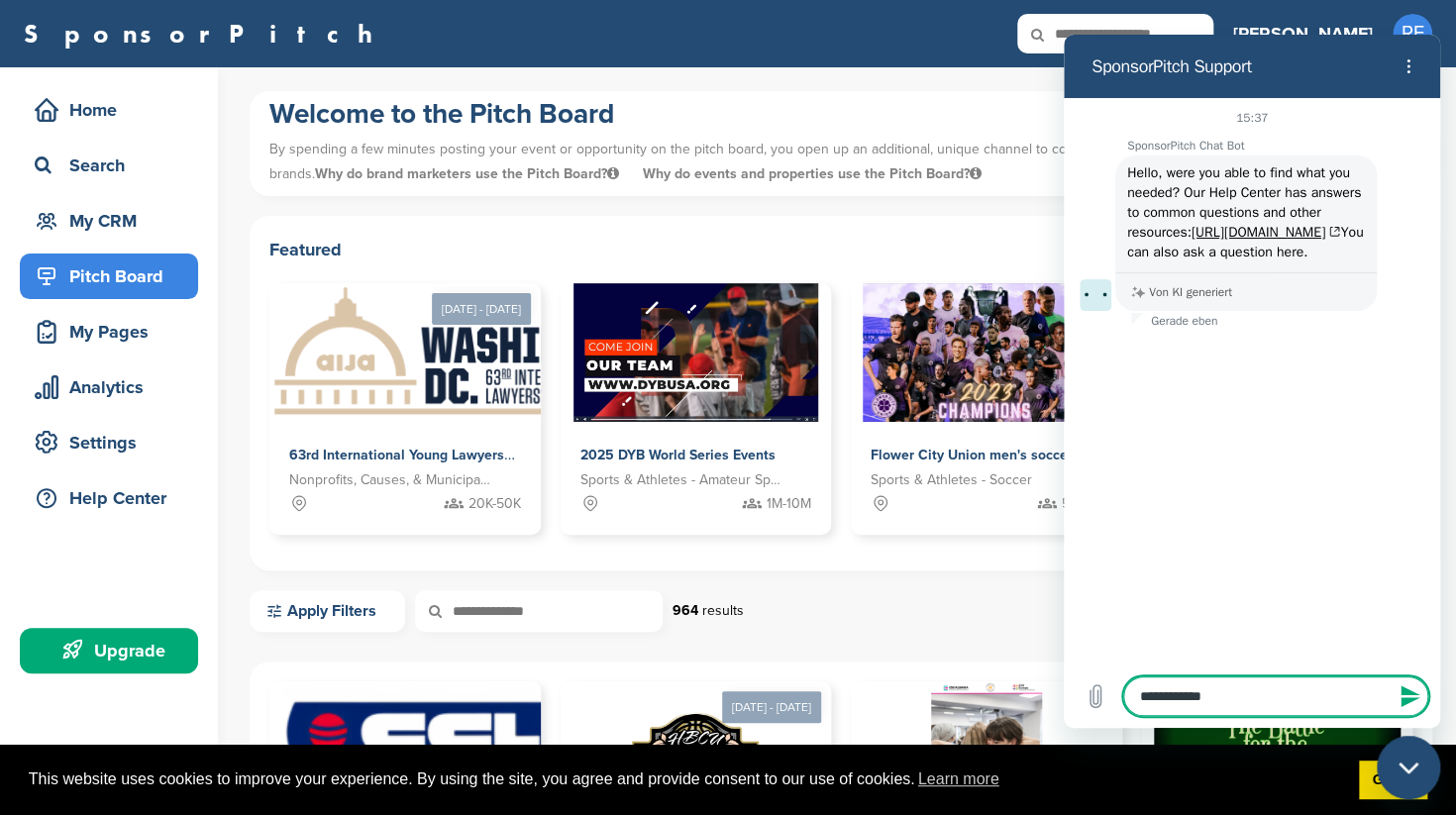 type on "**********" 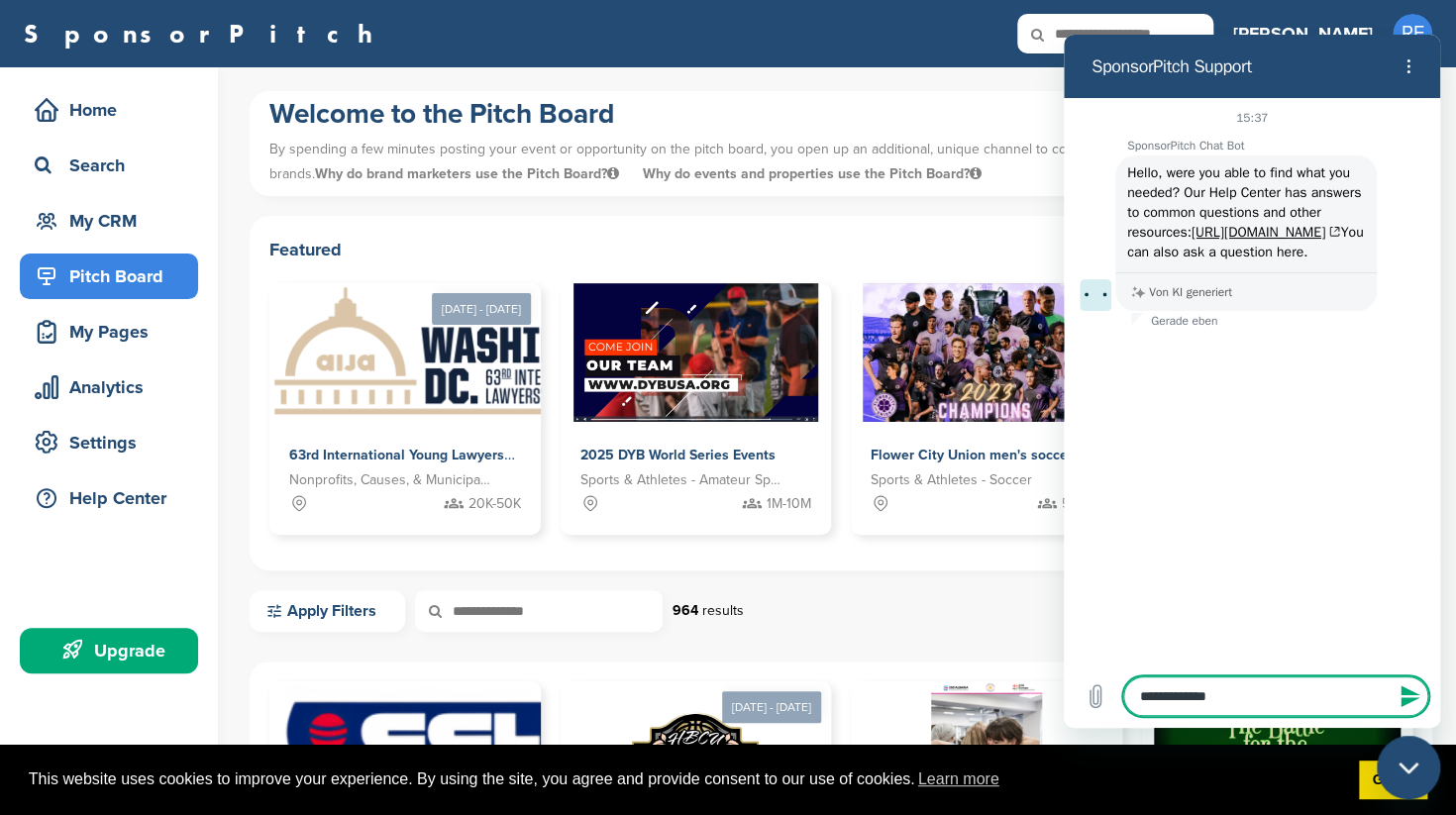type on "**********" 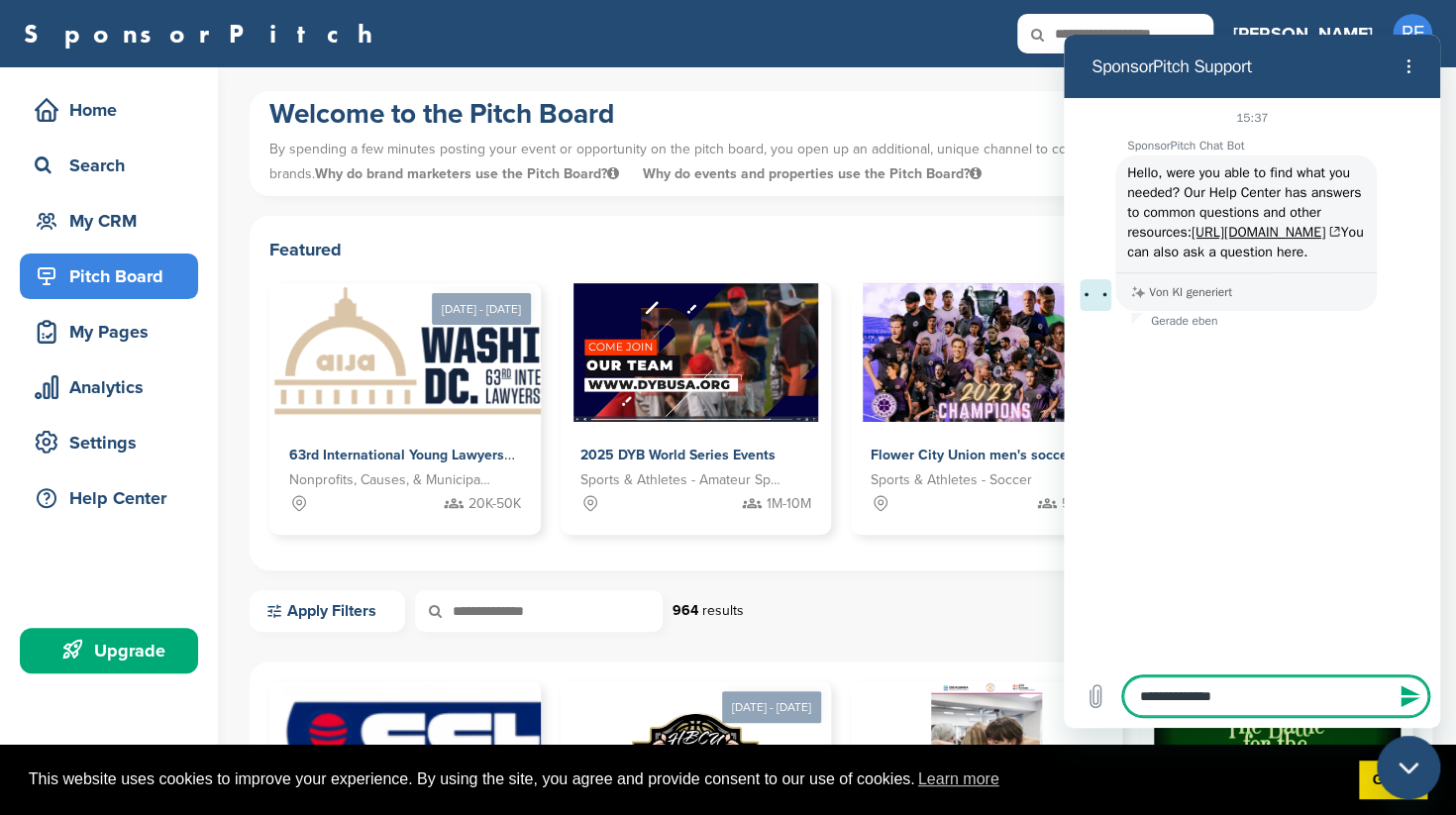 type on "**********" 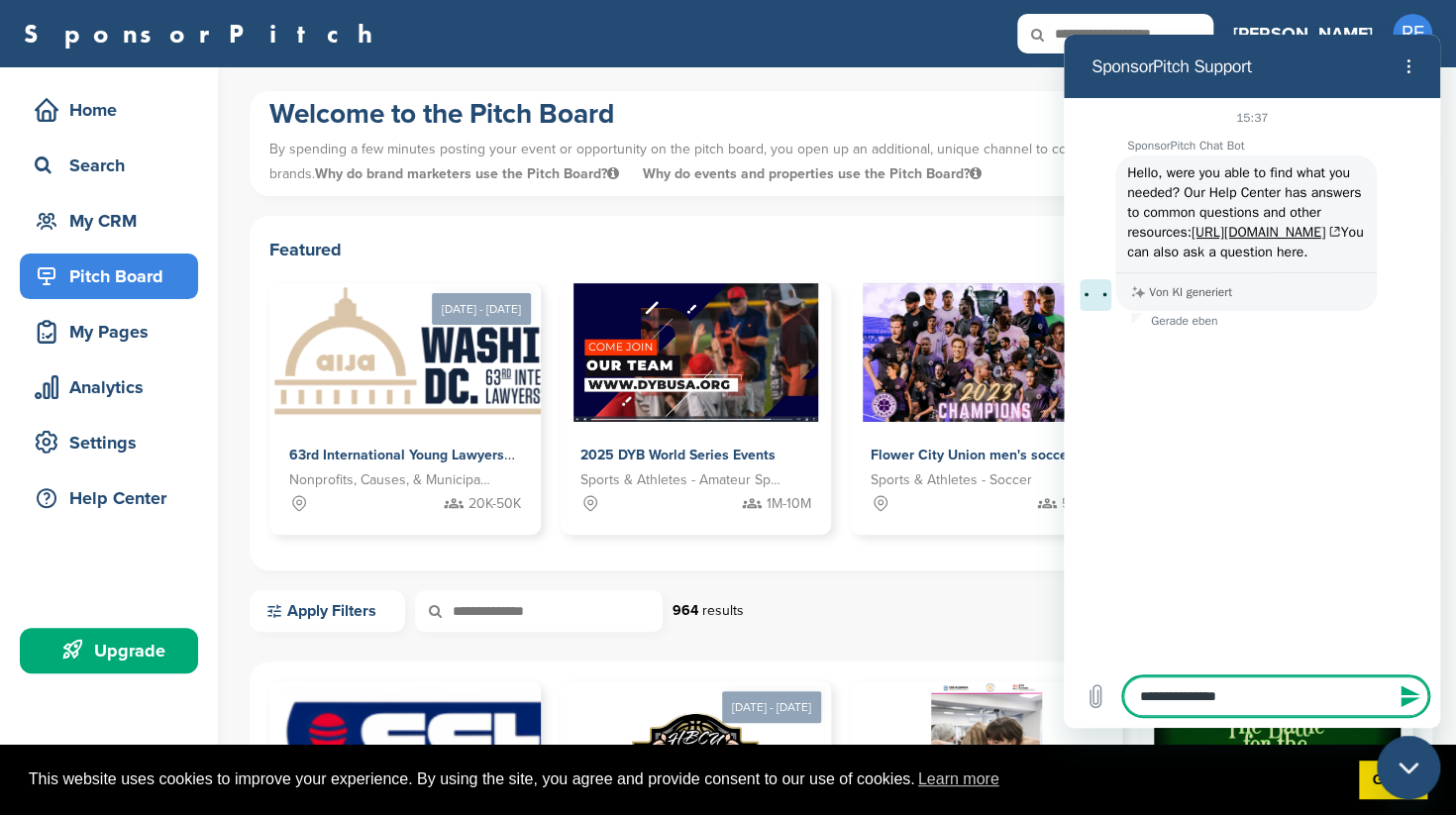 type on "**********" 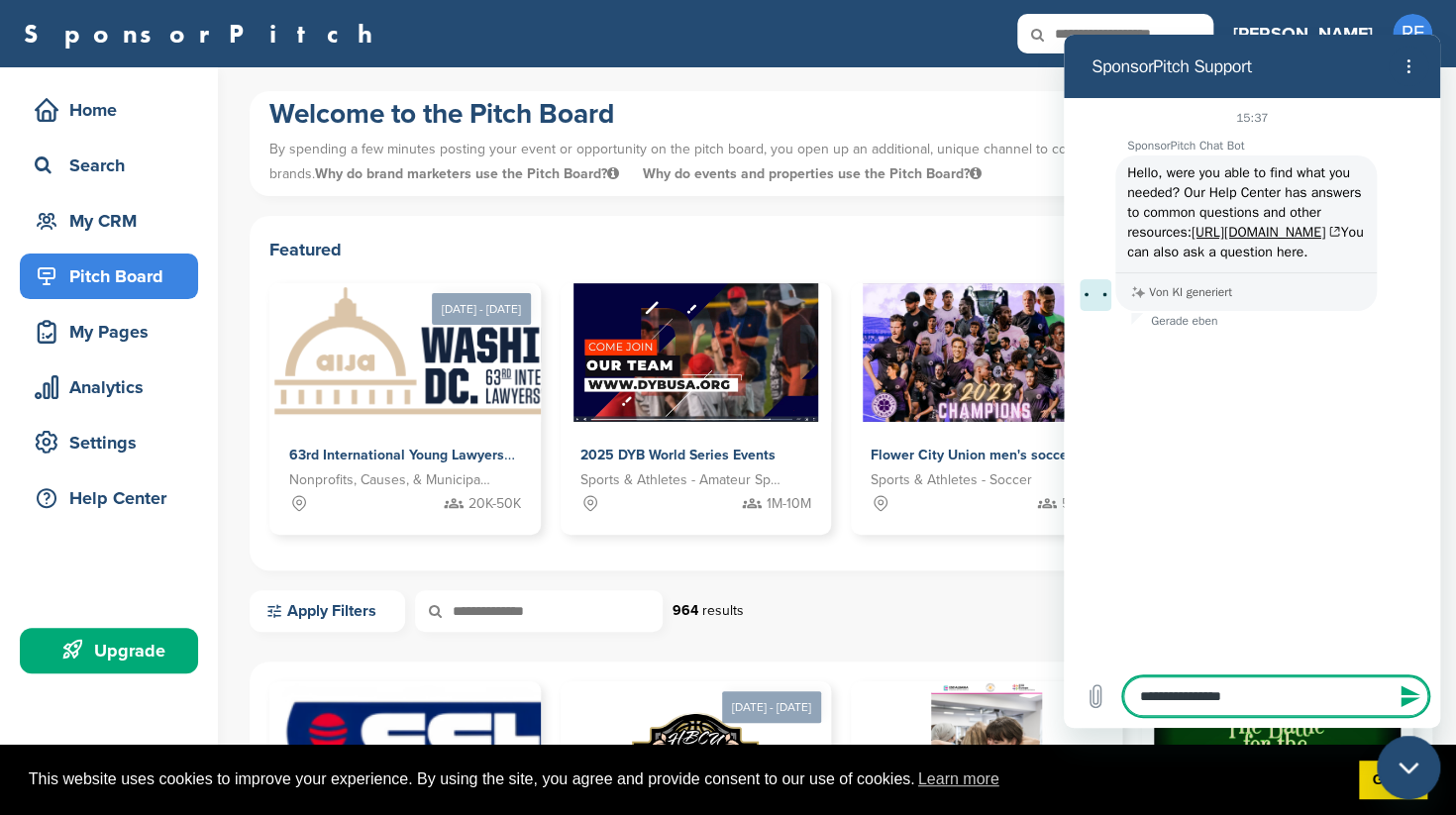 type on "**********" 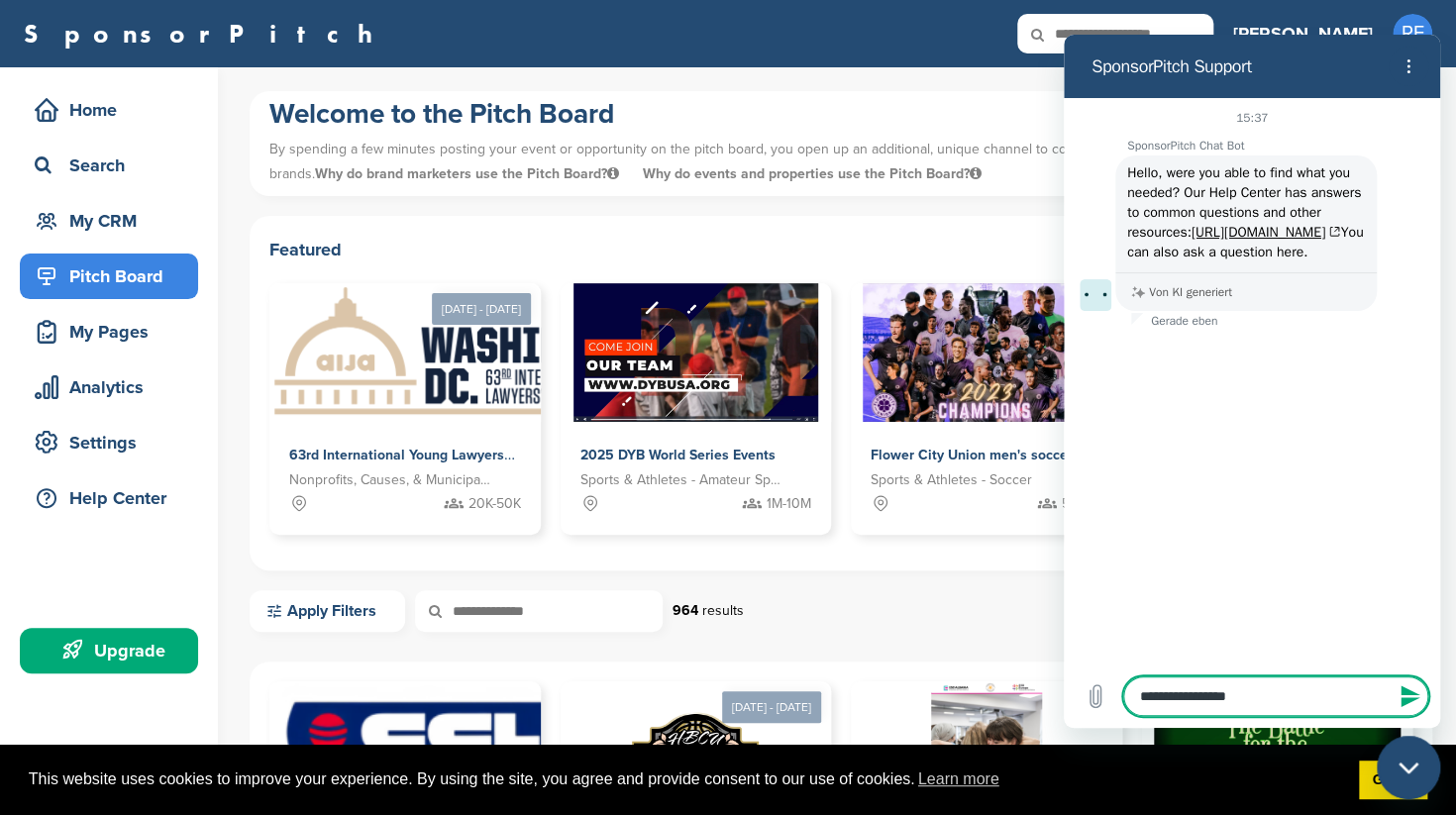 type on "*" 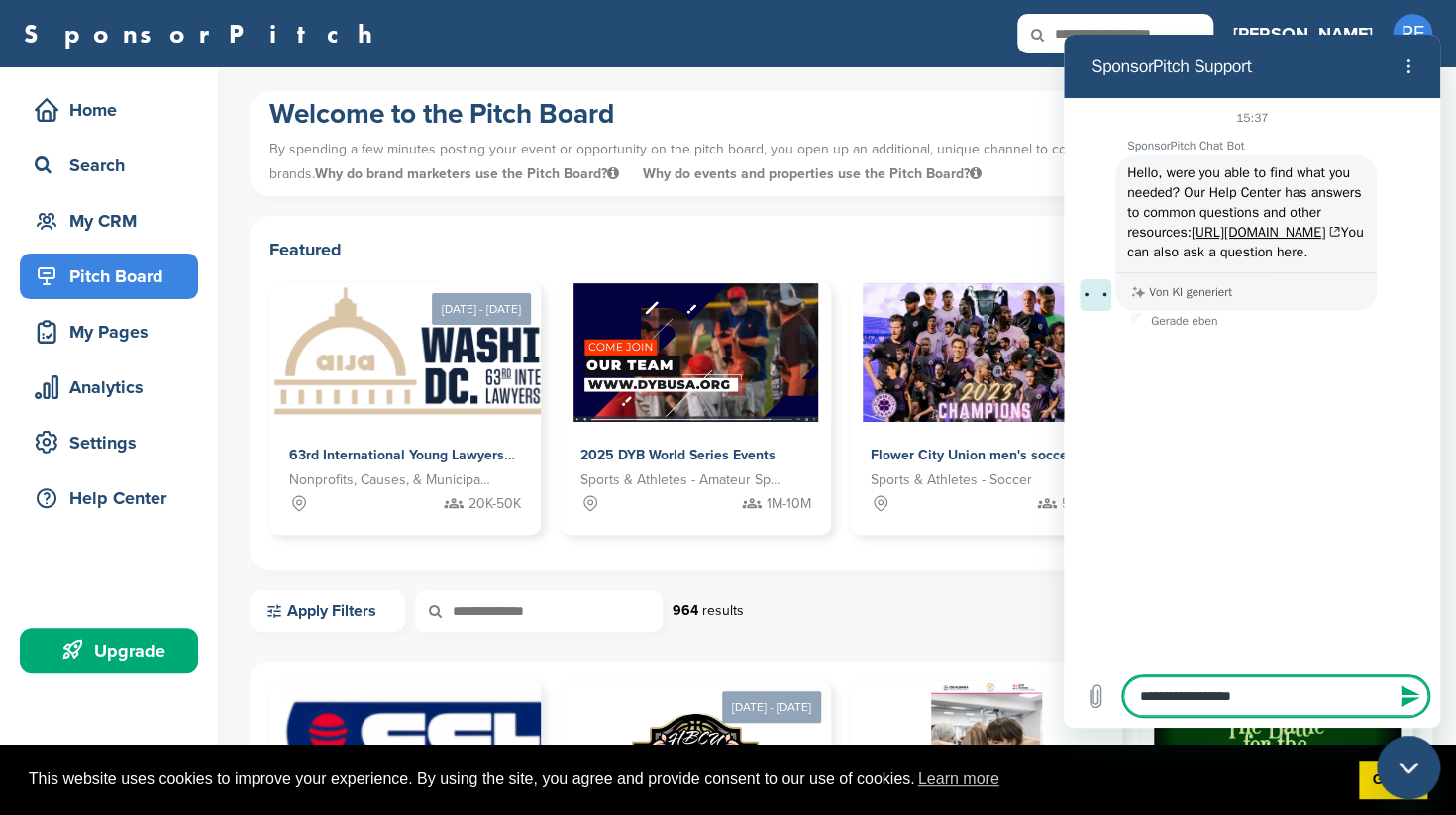type on "**********" 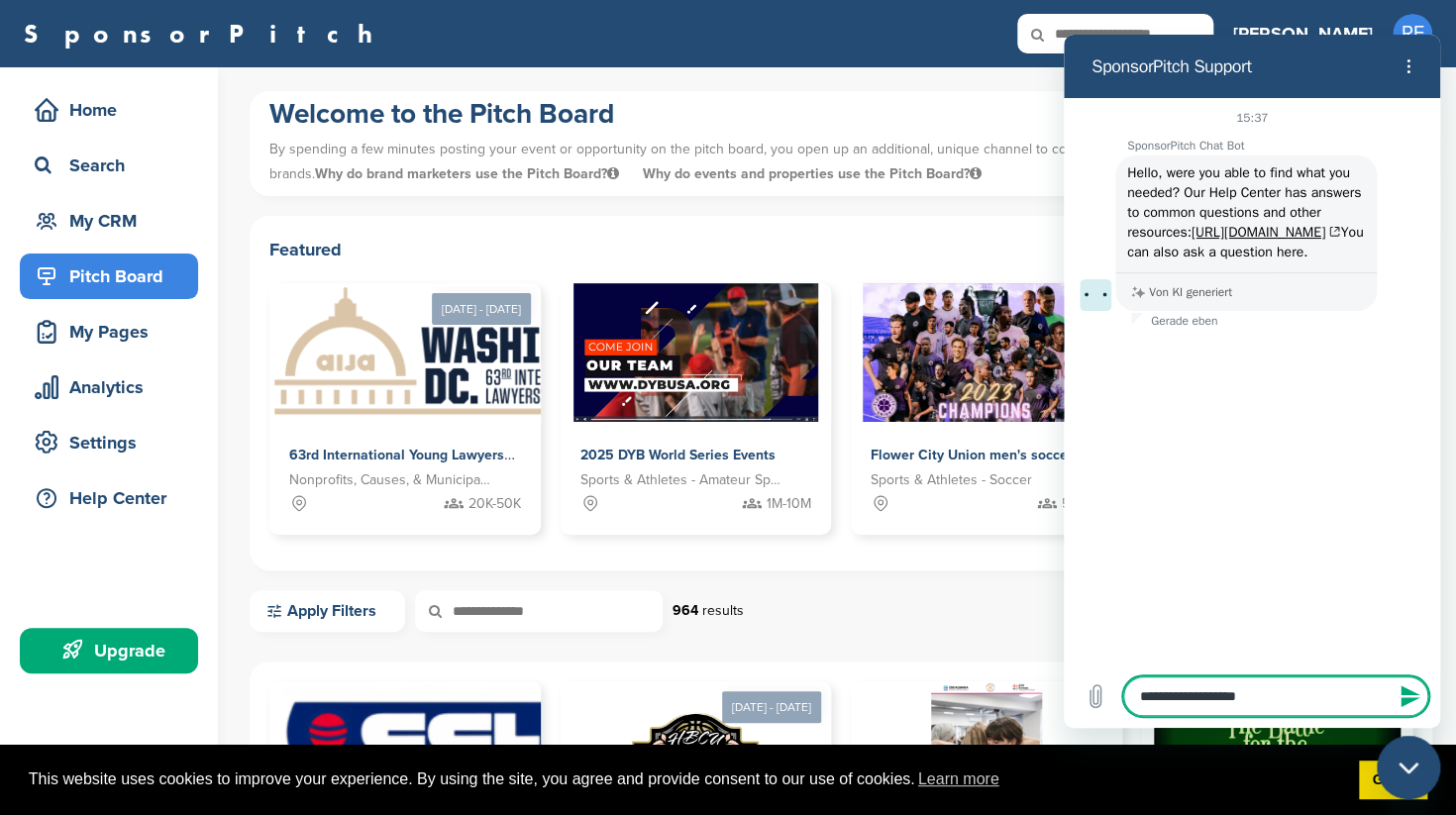type on "**********" 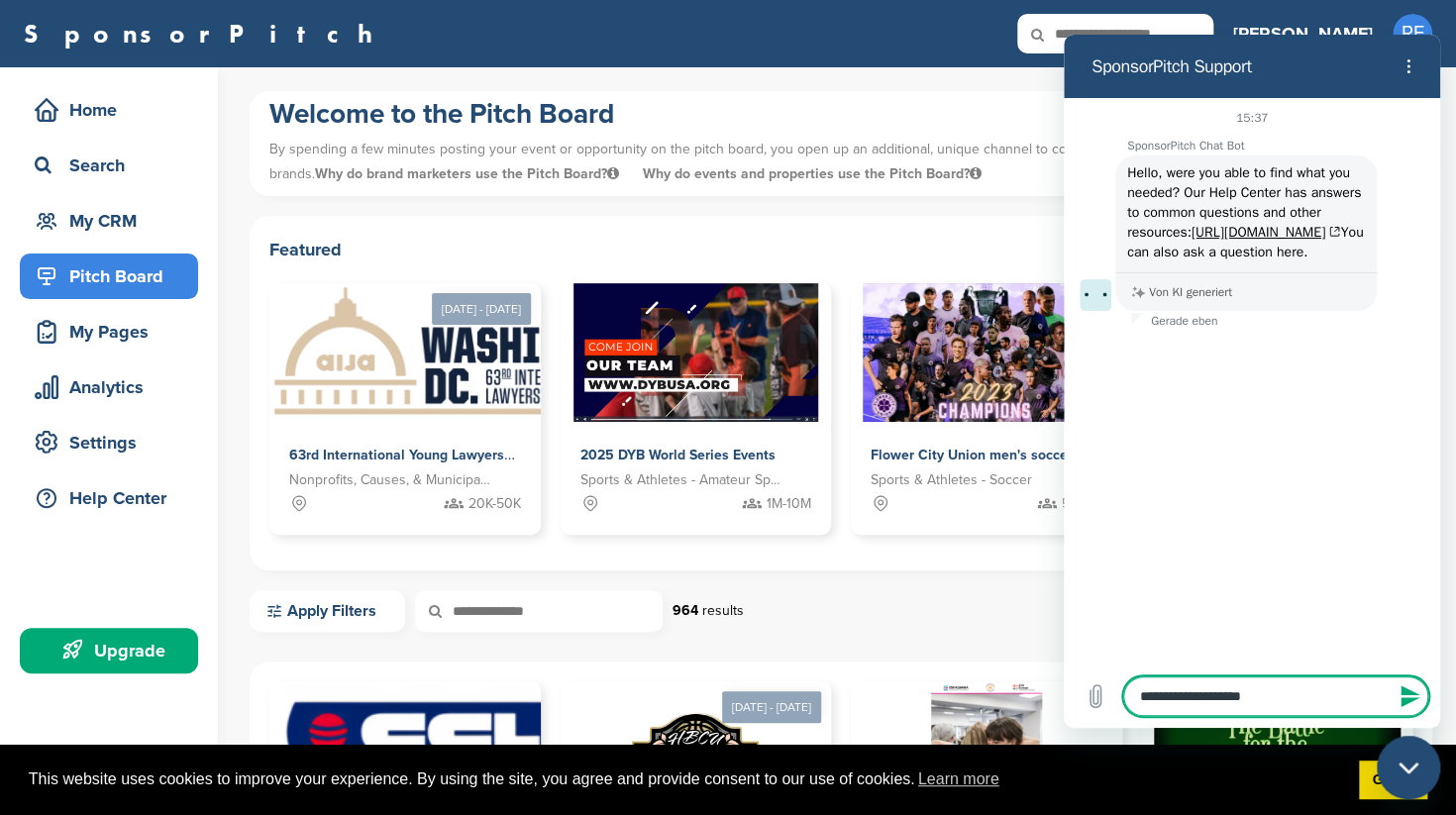type on "**********" 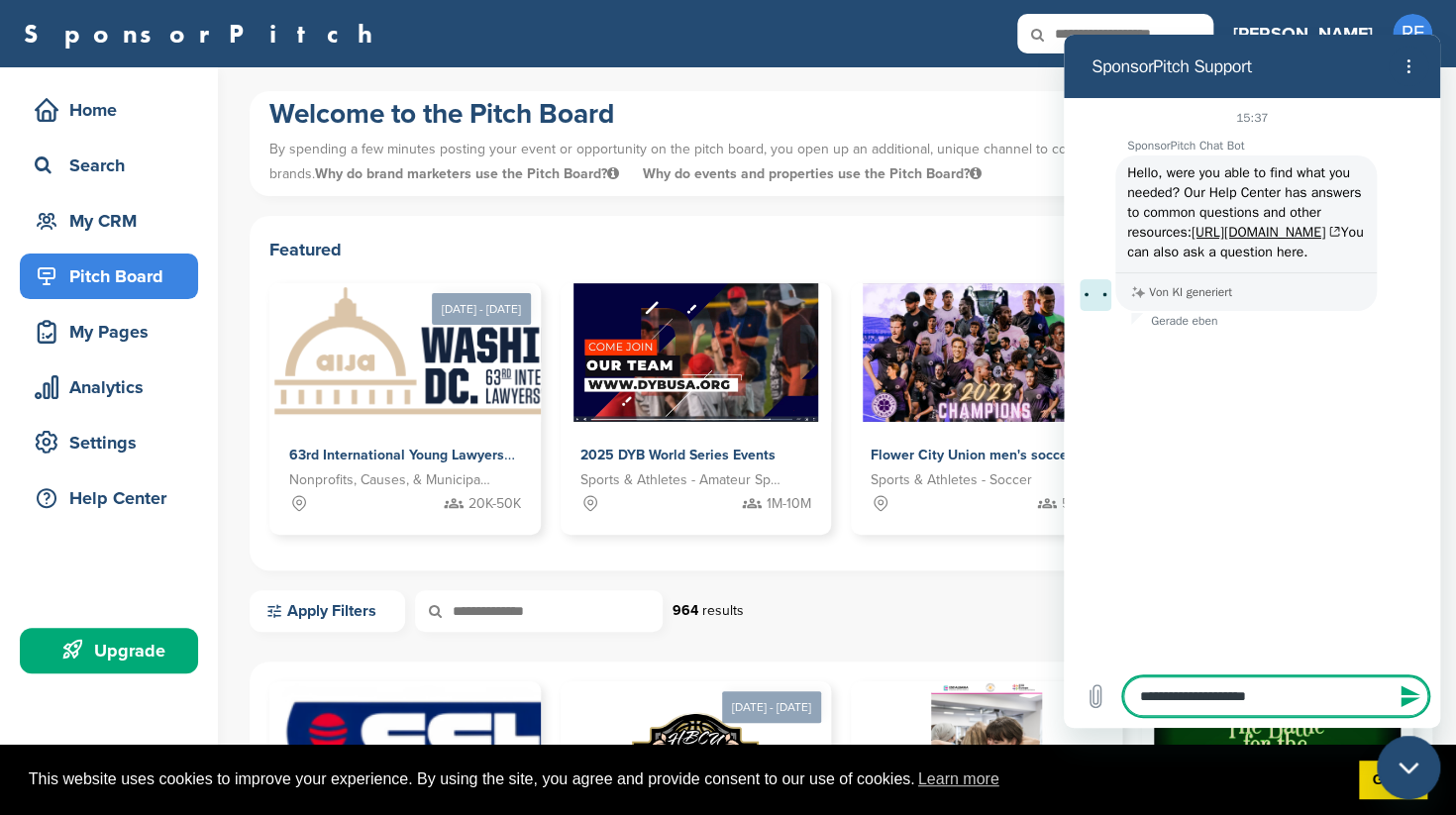type on "*" 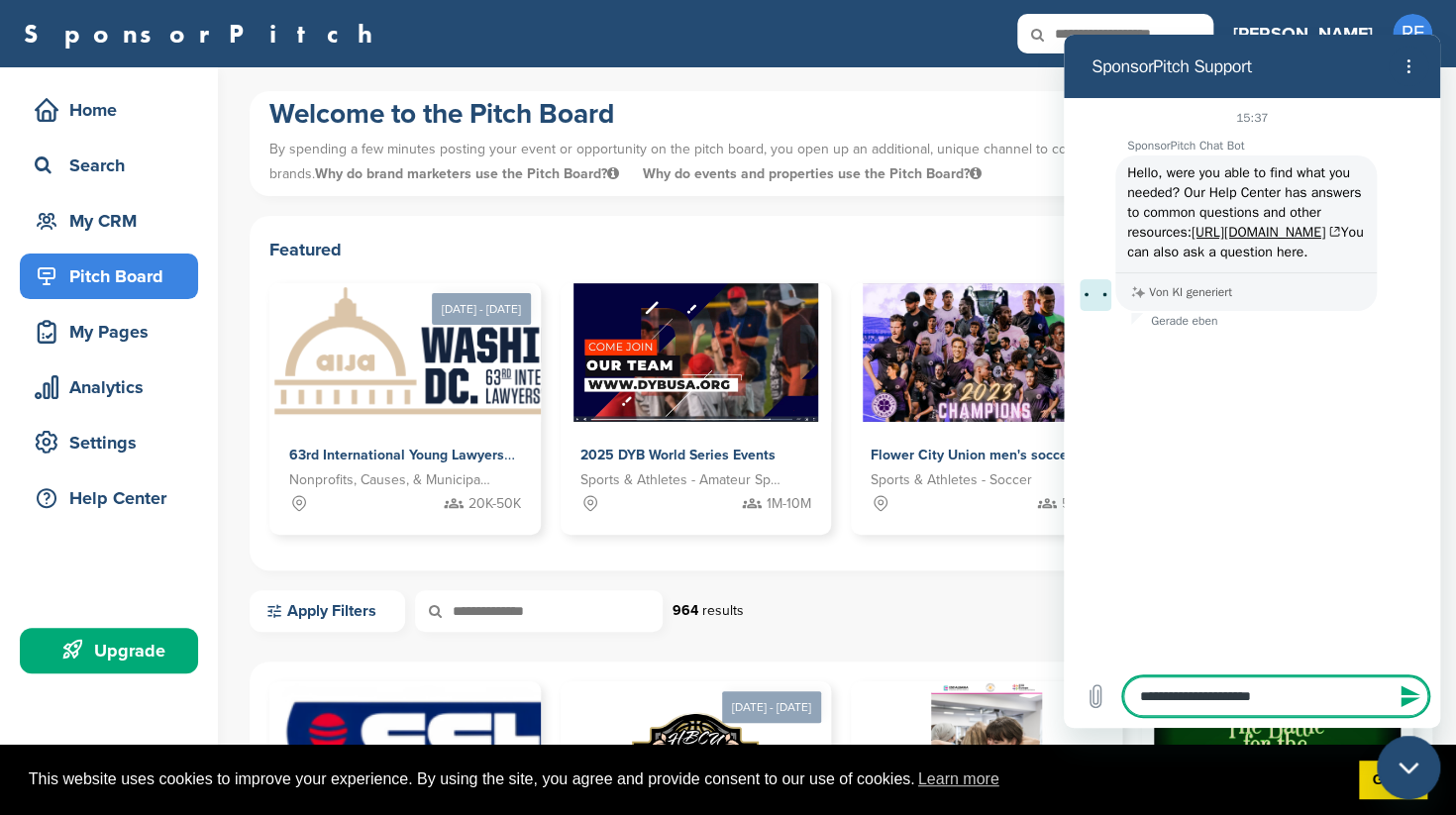 type on "**********" 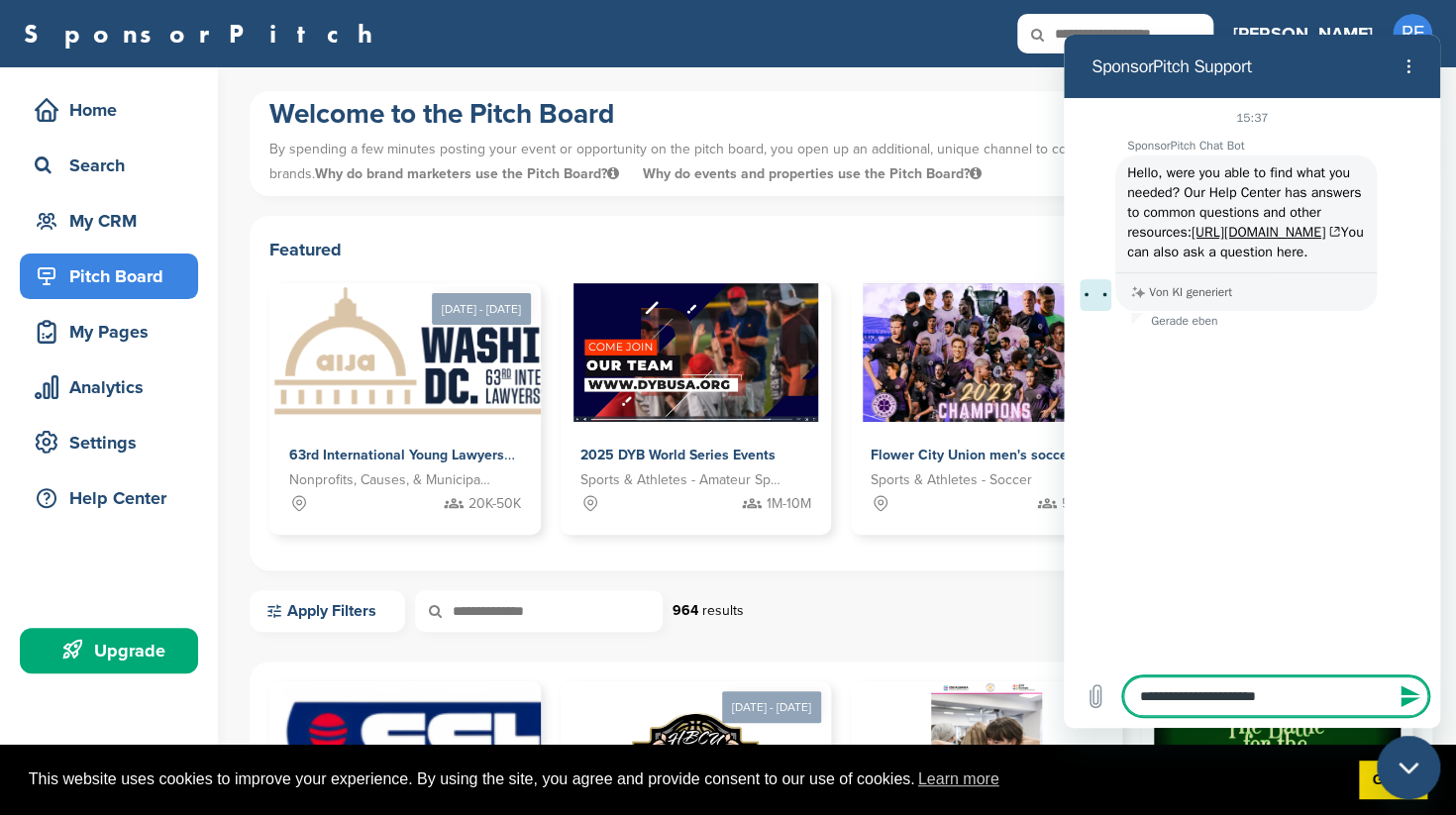 type on "**********" 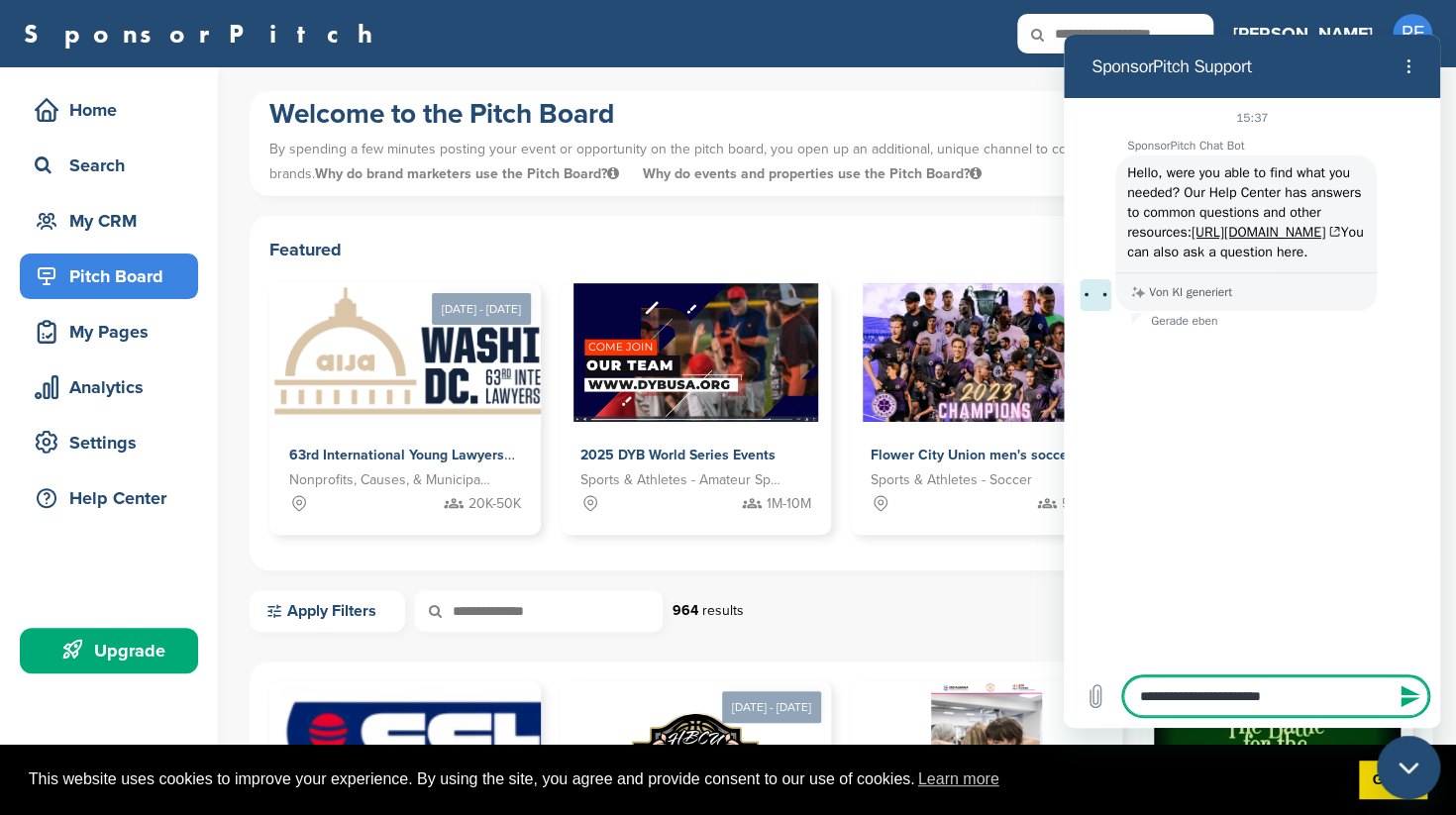 type on "**********" 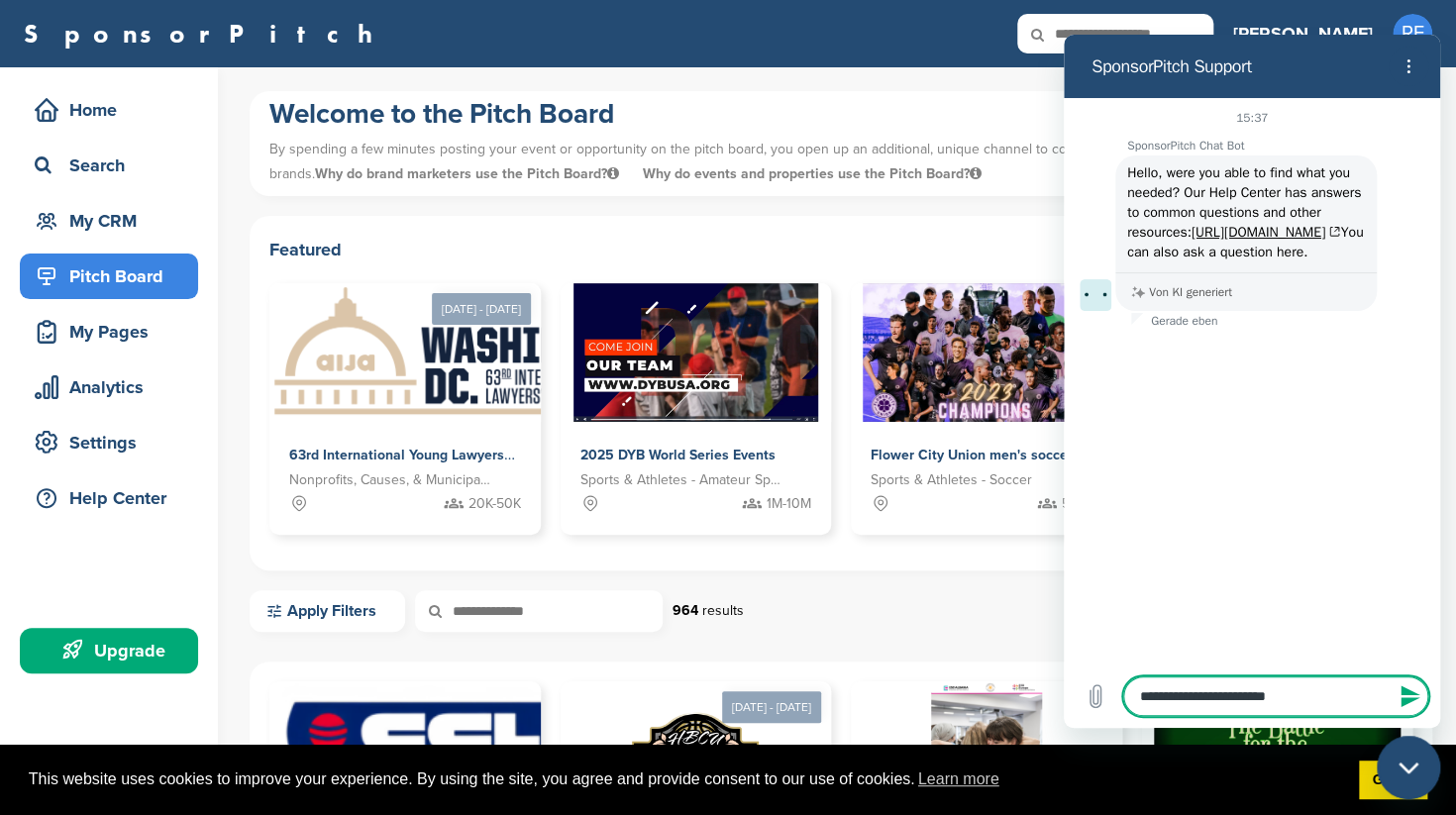 type on "**********" 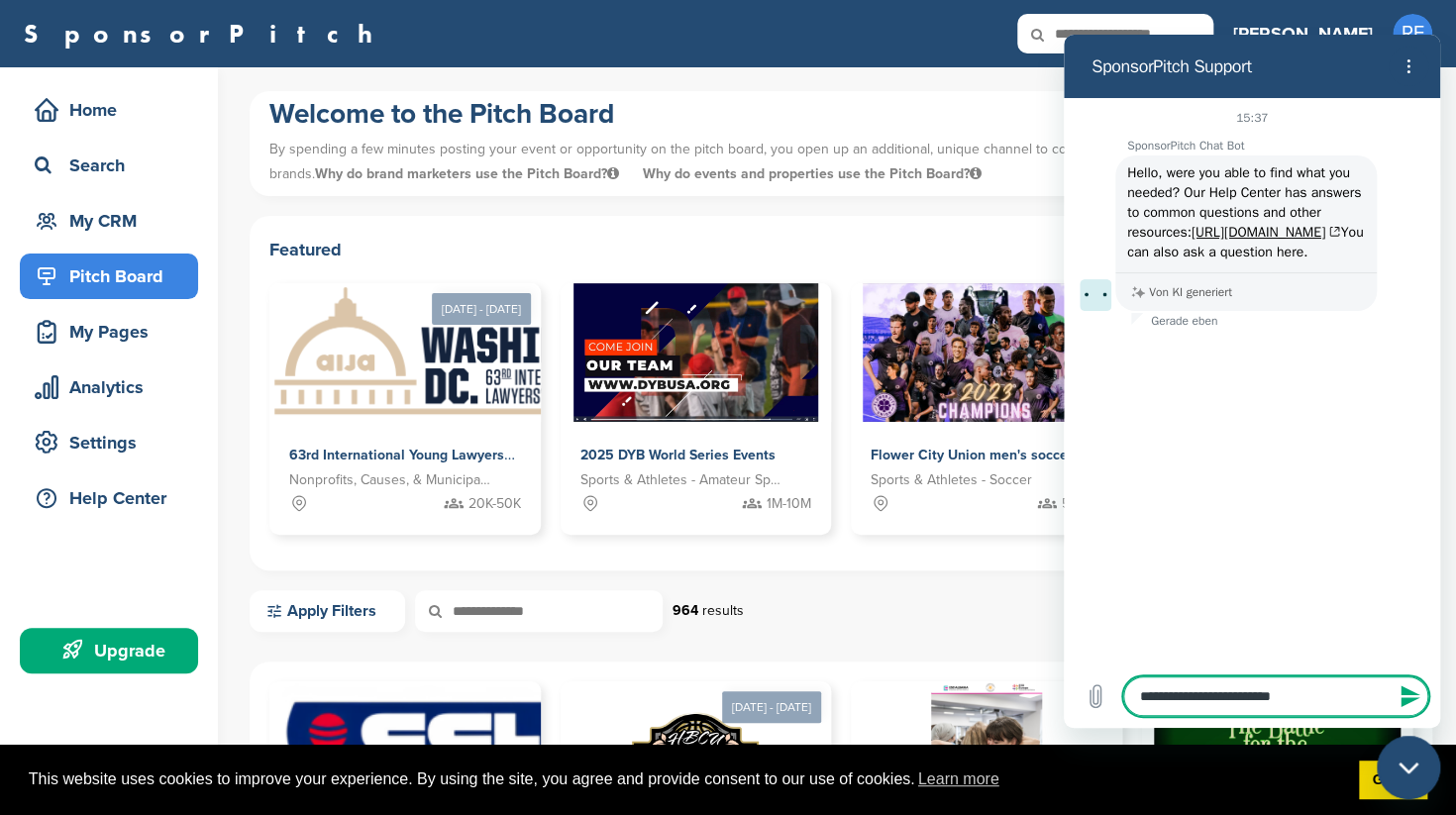 type on "**********" 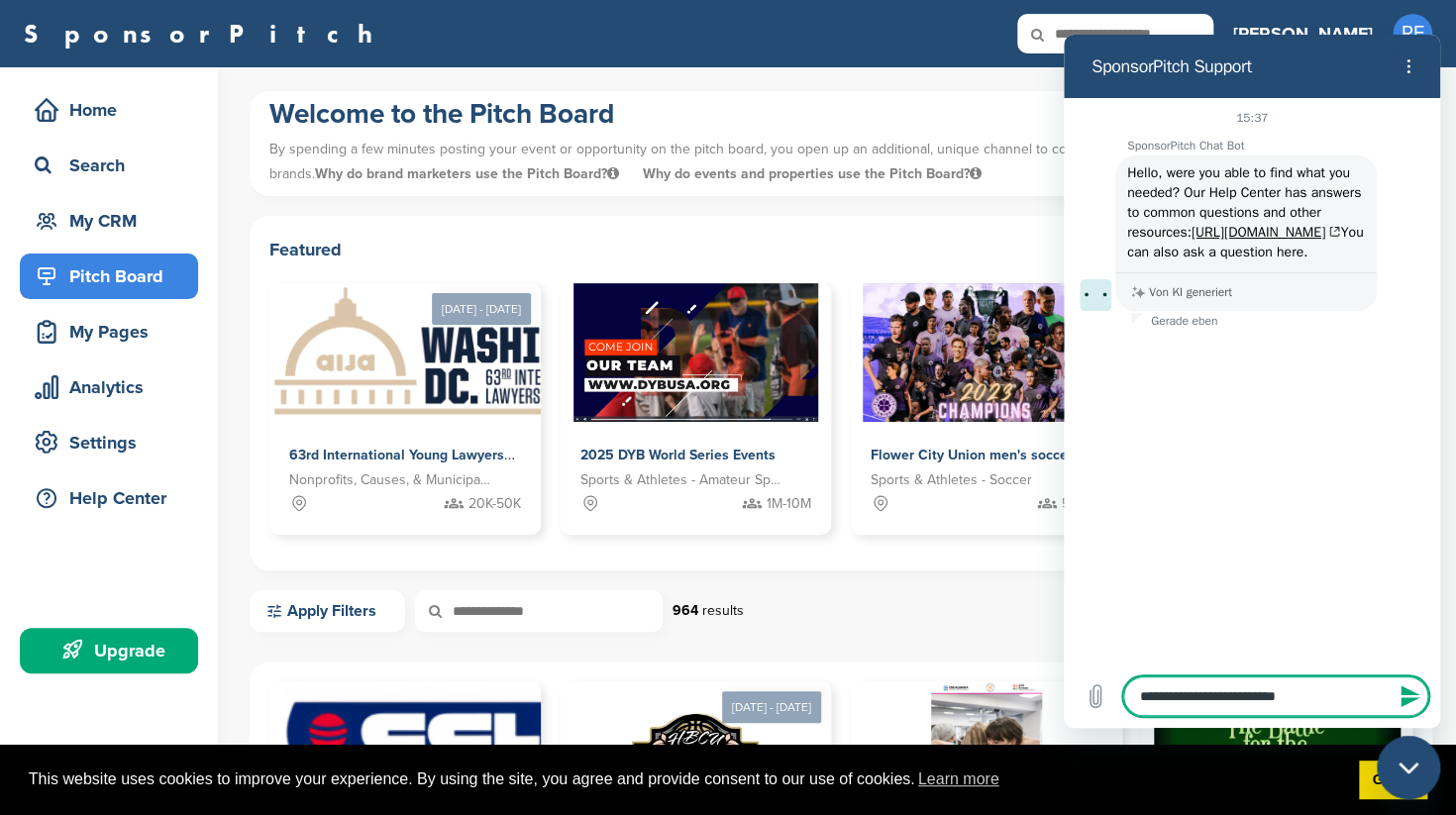 type on "*" 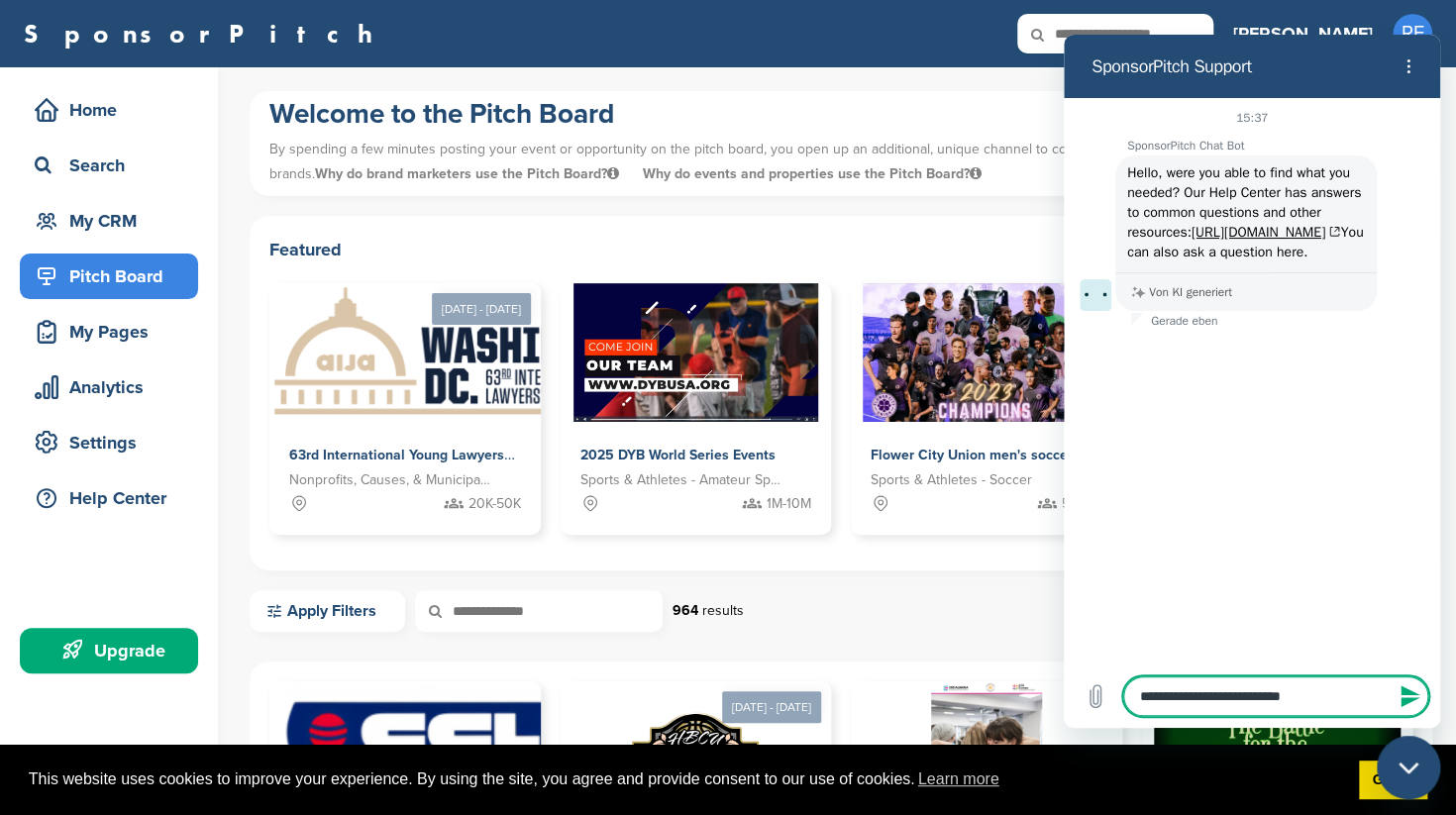 type on "**********" 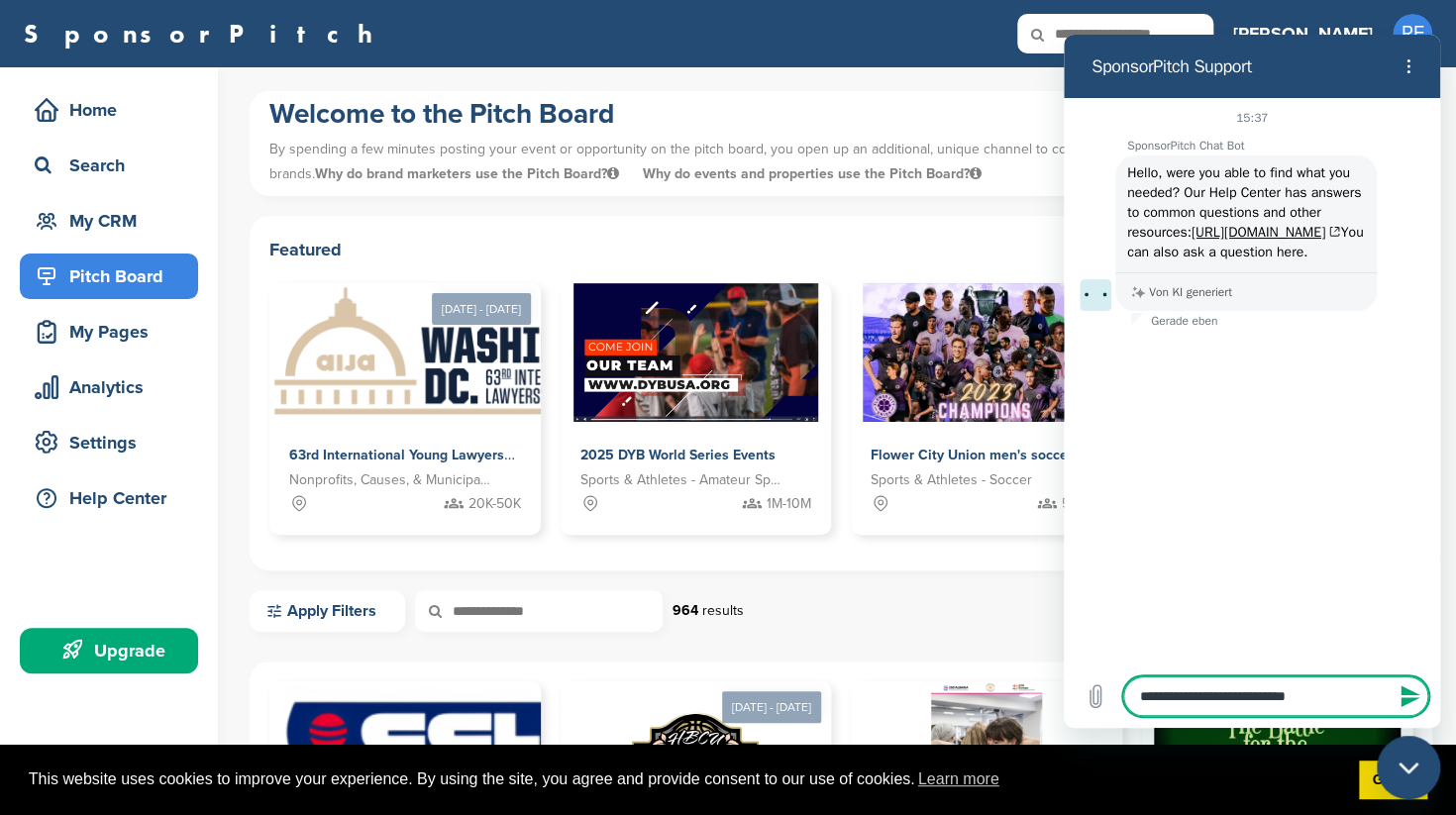 type on "**********" 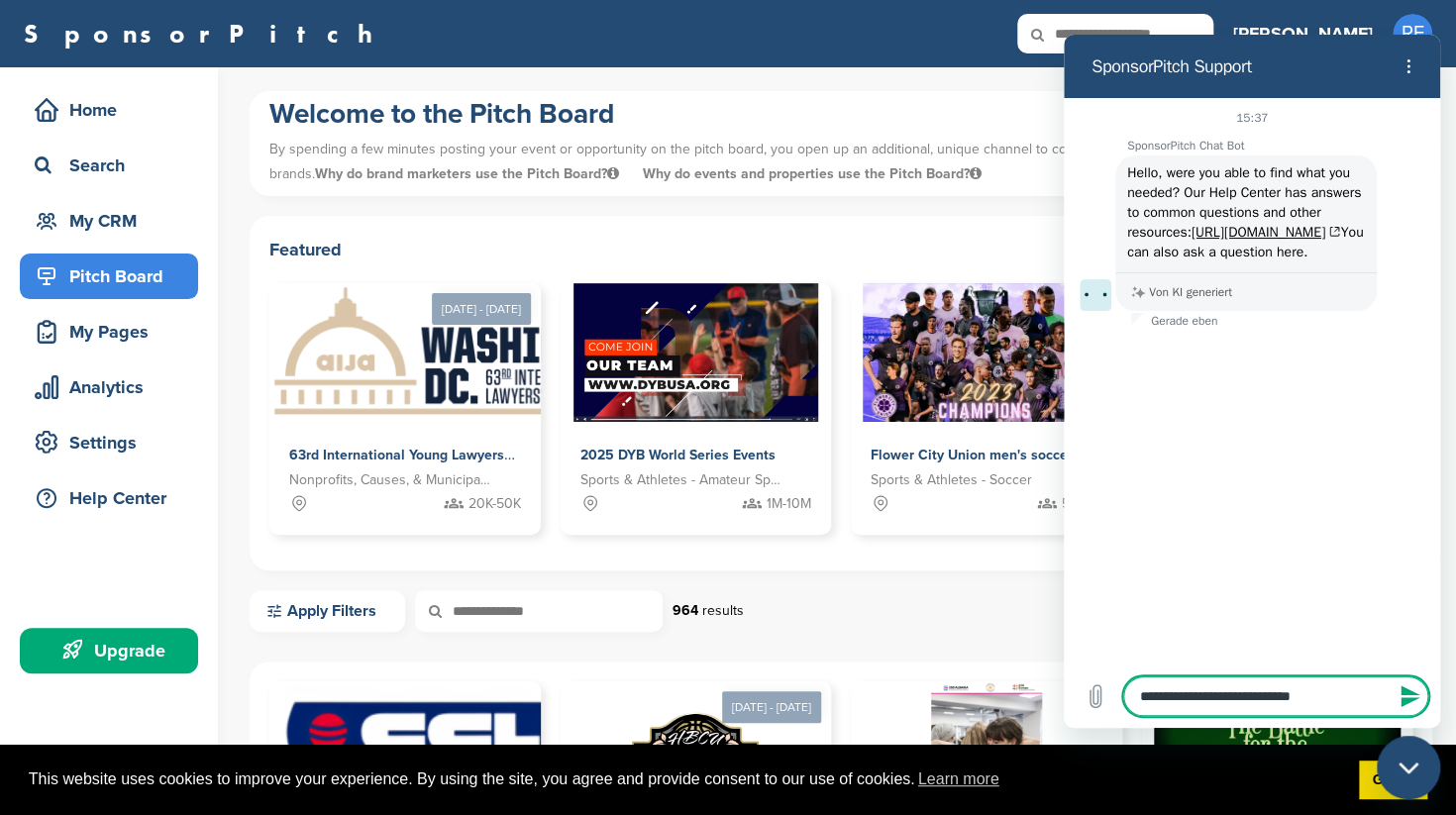 type 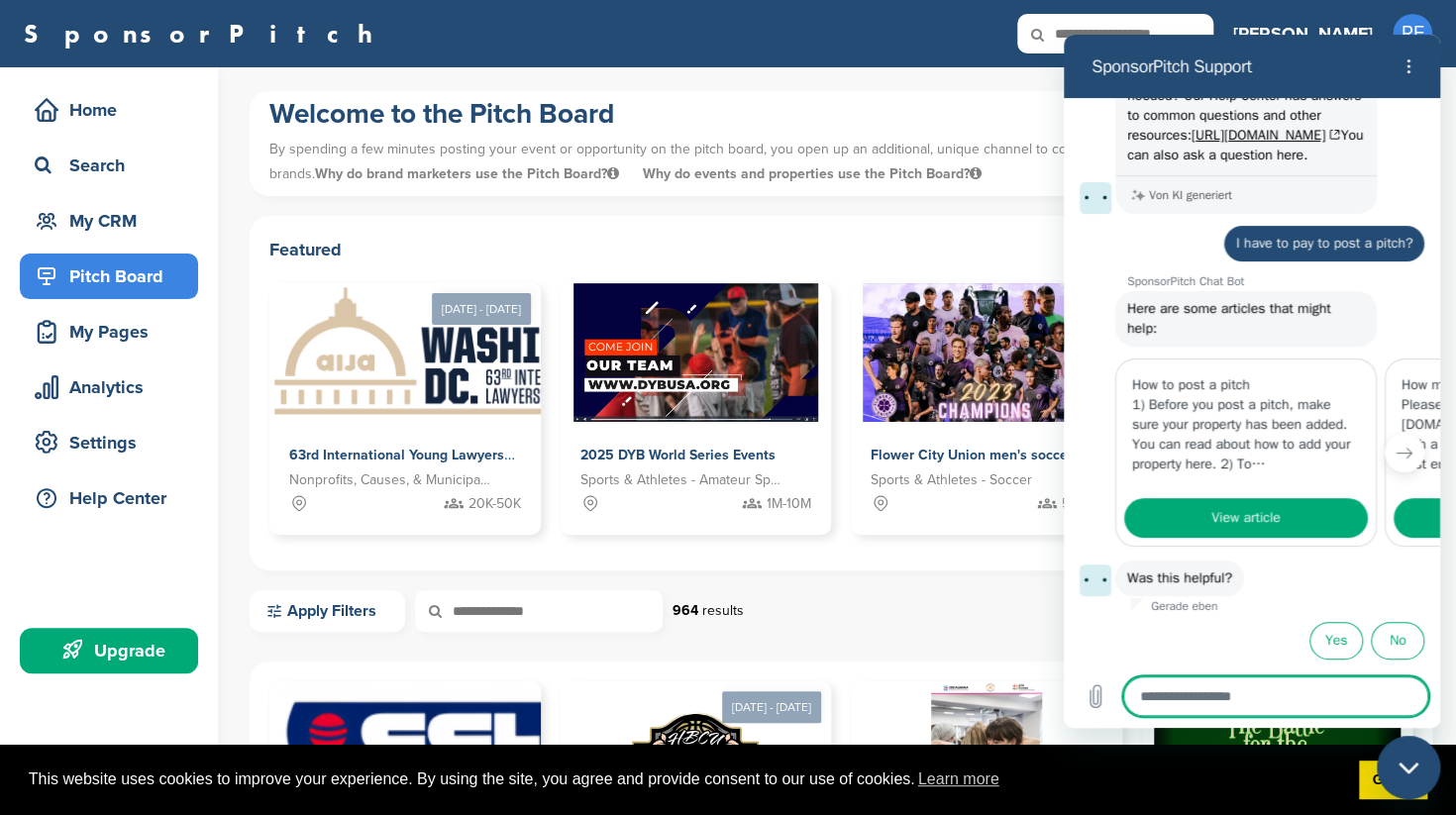 scroll, scrollTop: 116, scrollLeft: 0, axis: vertical 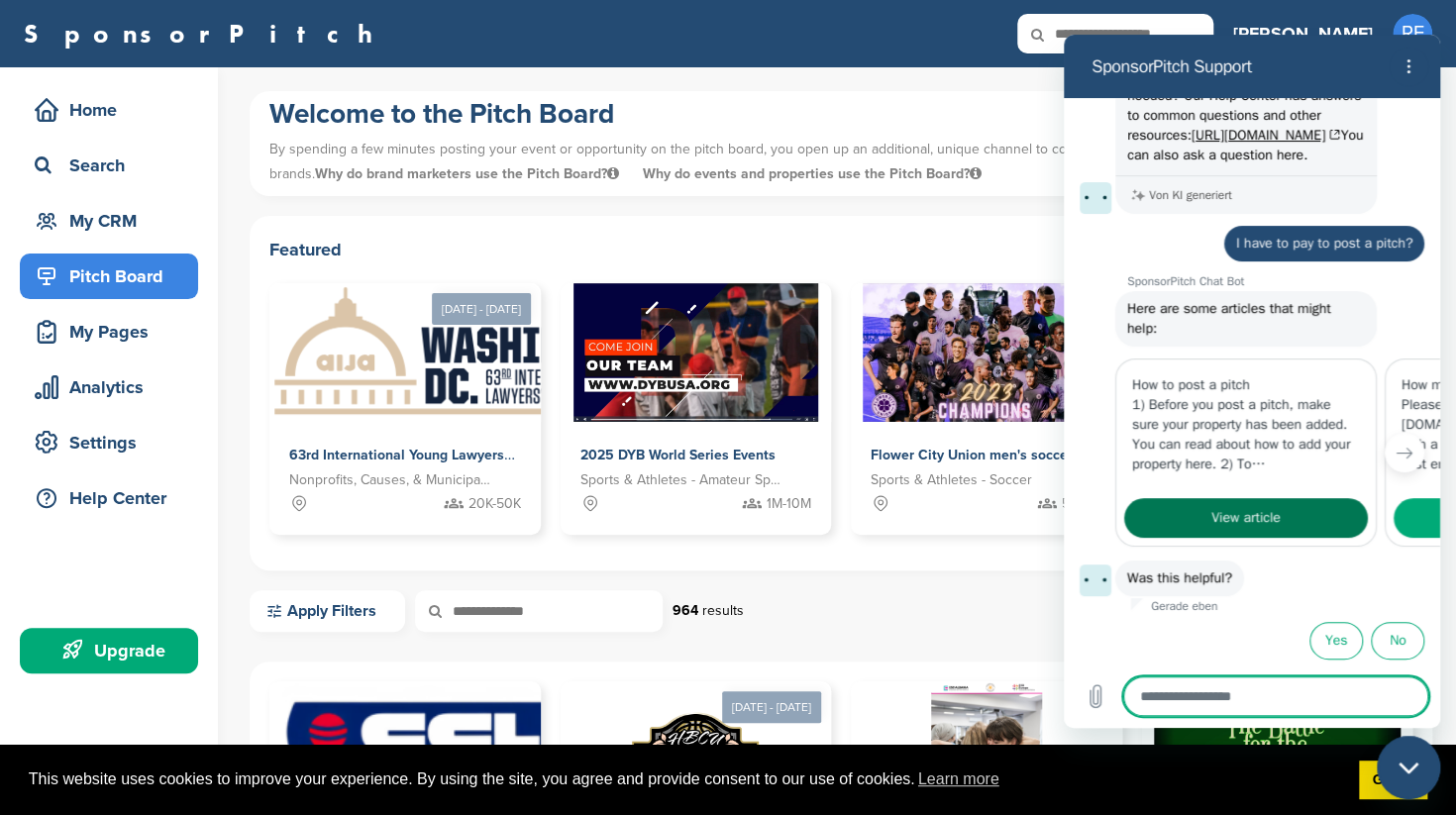 click on "View article" at bounding box center [1246, 518] 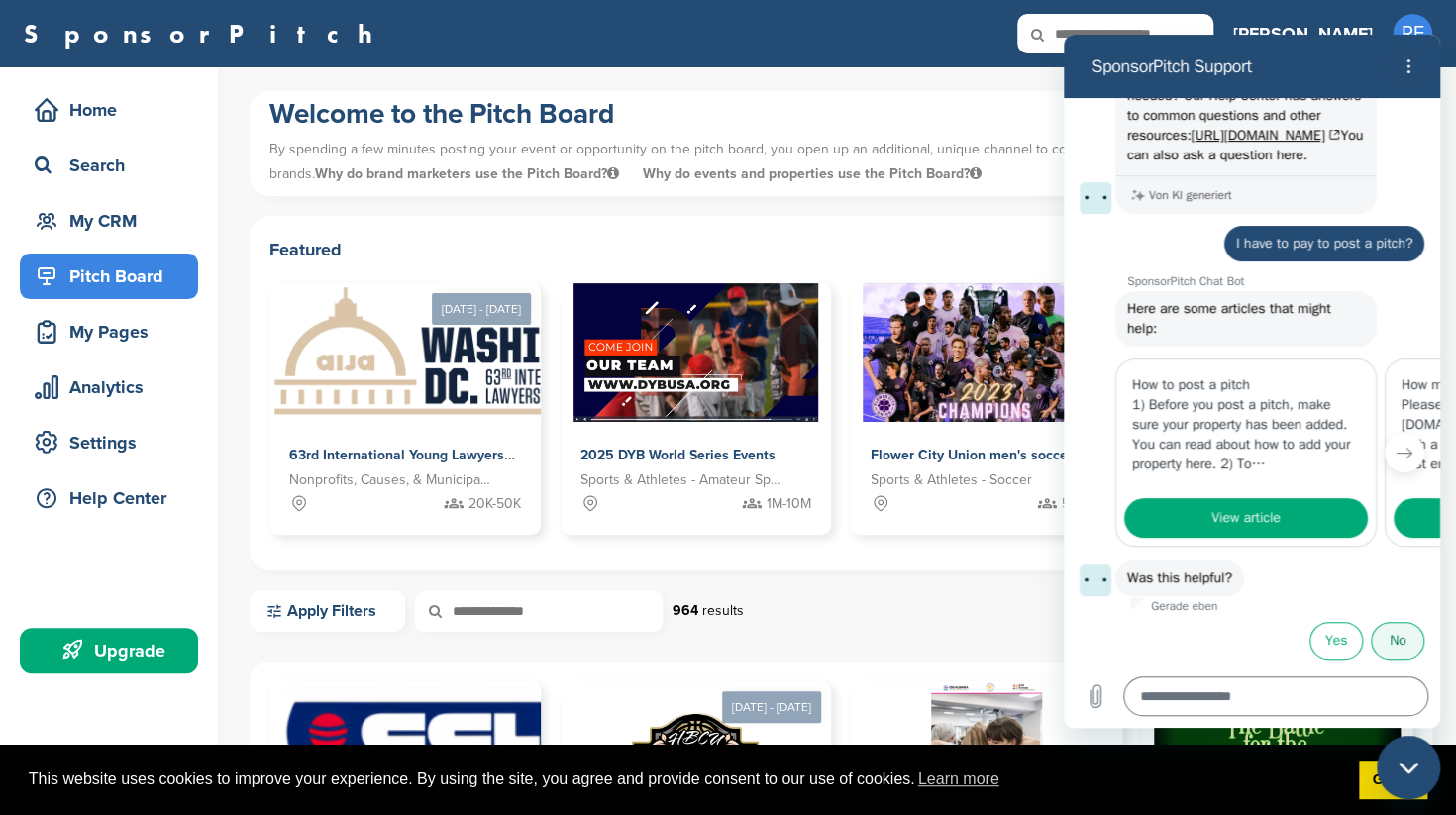click on "No" at bounding box center (1398, 641) 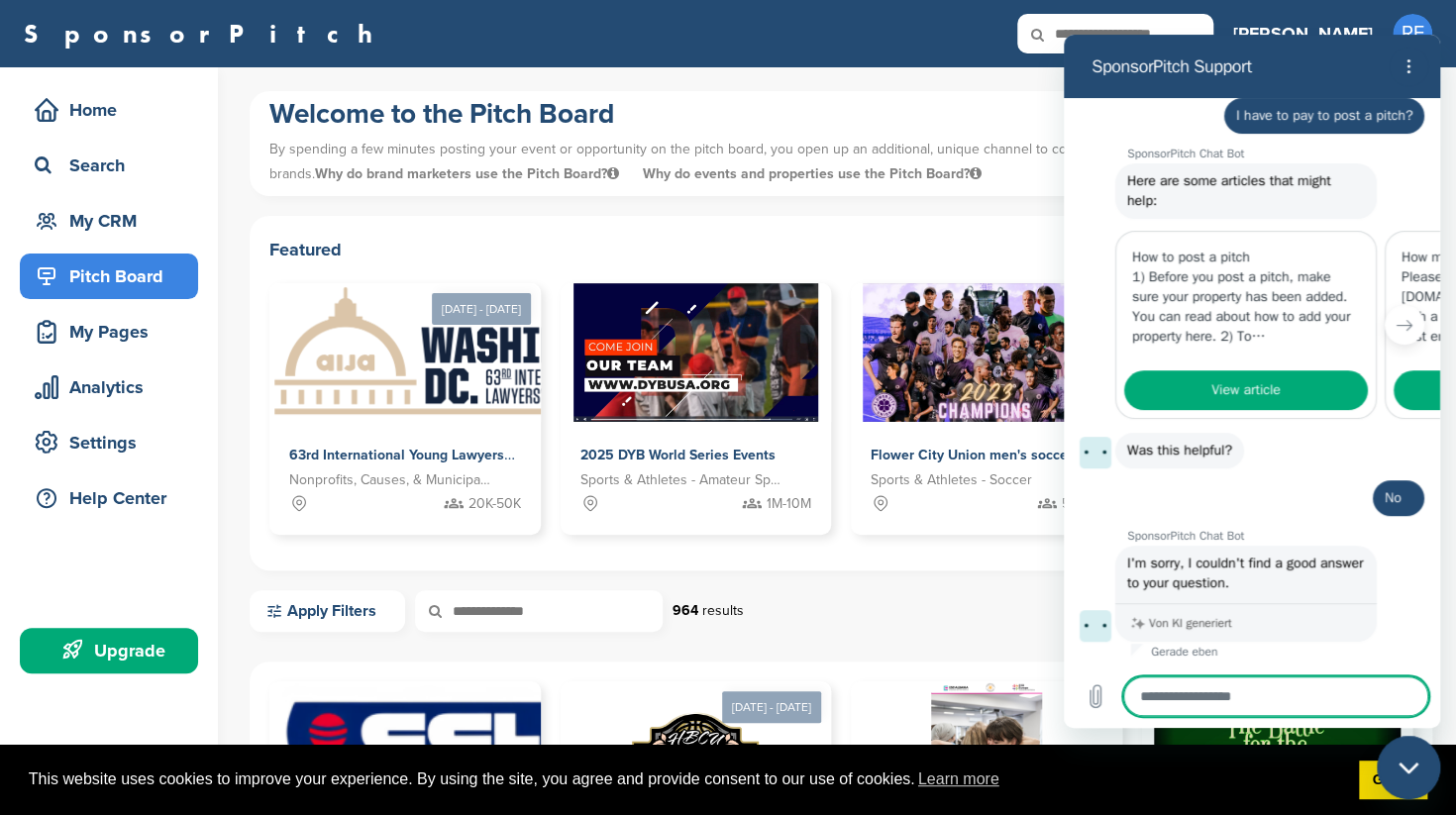 scroll, scrollTop: 244, scrollLeft: 0, axis: vertical 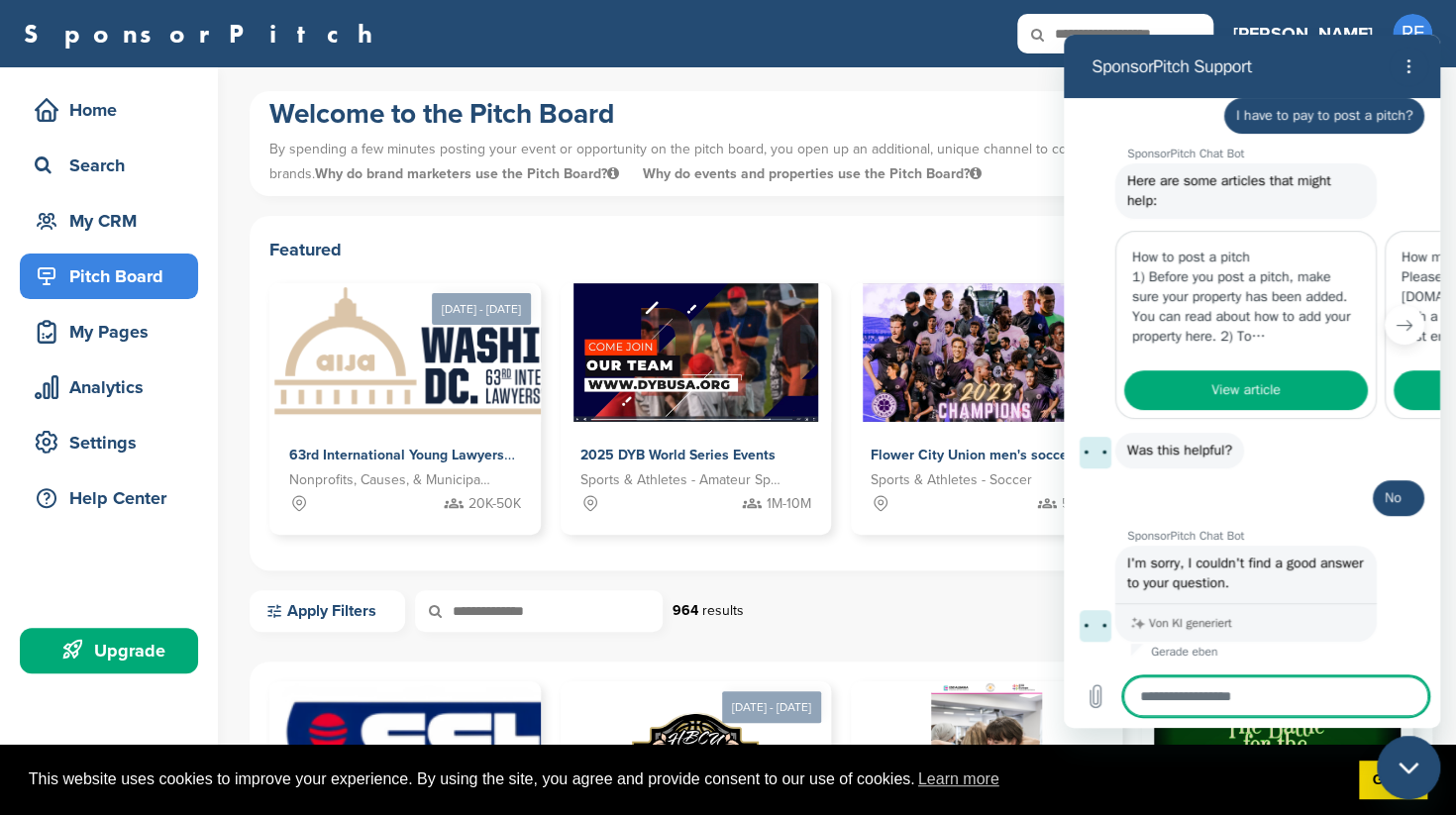 click 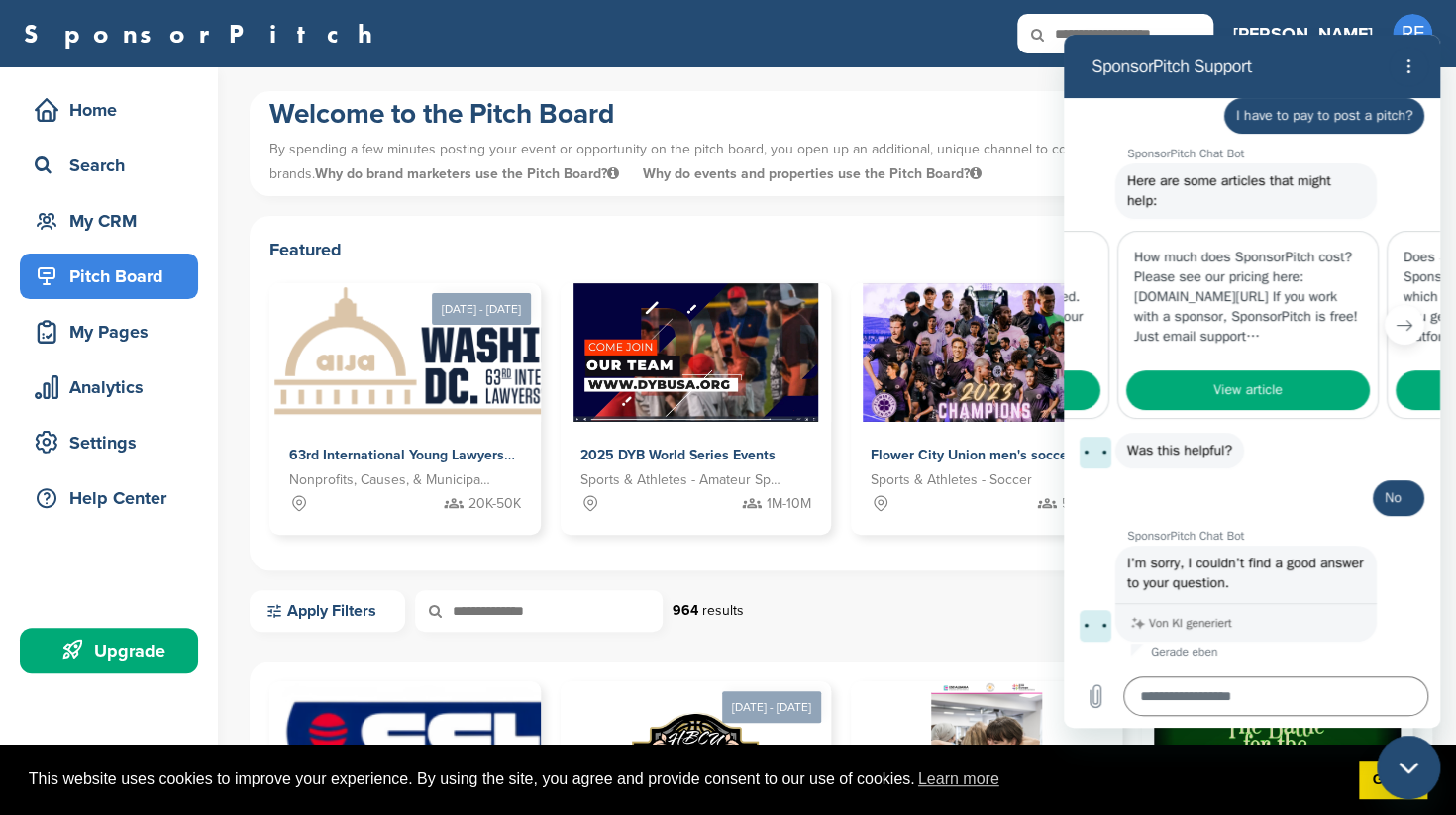 scroll, scrollTop: 0, scrollLeft: 269, axis: horizontal 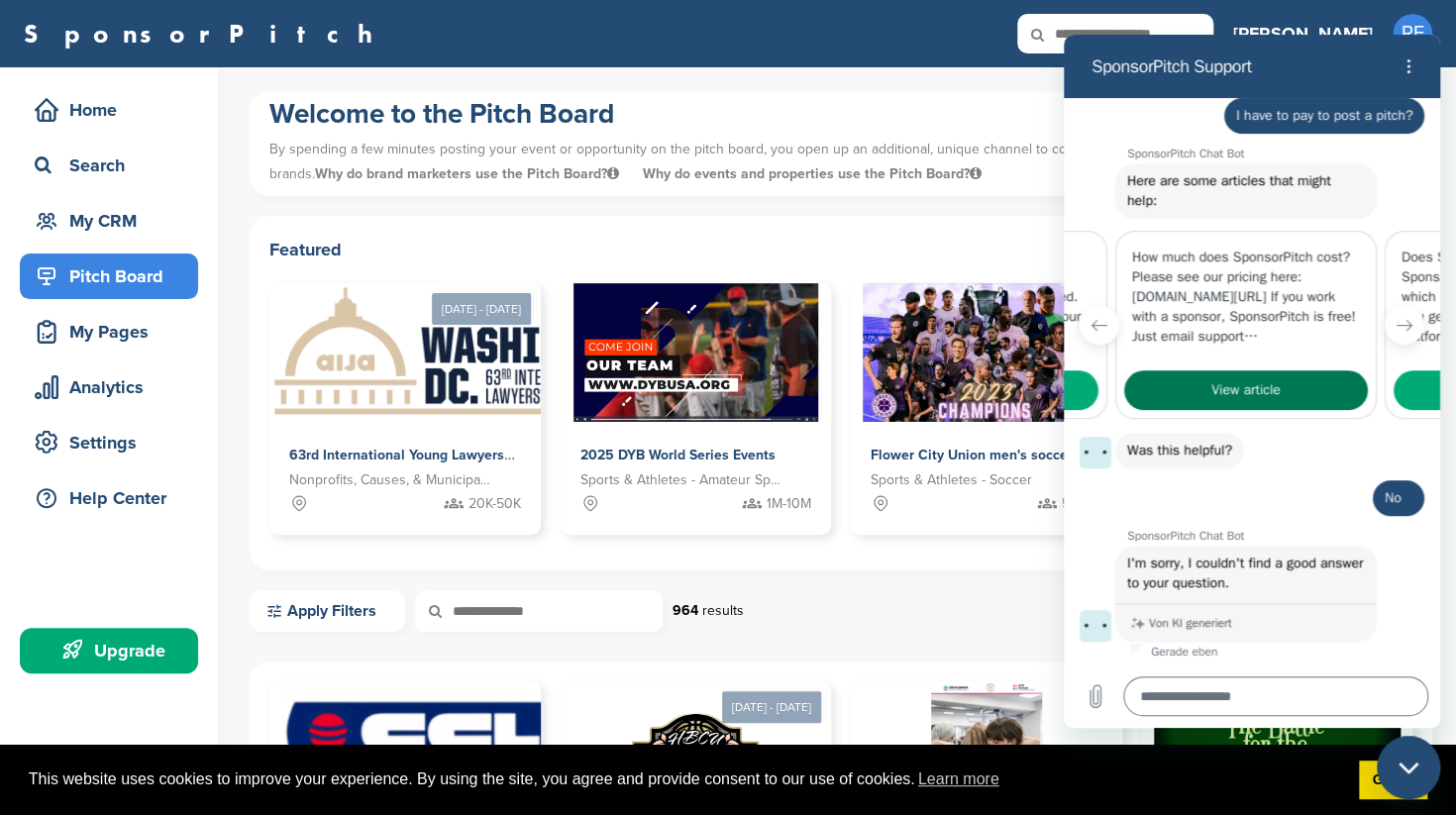 click on "View article" at bounding box center (1246, 390) 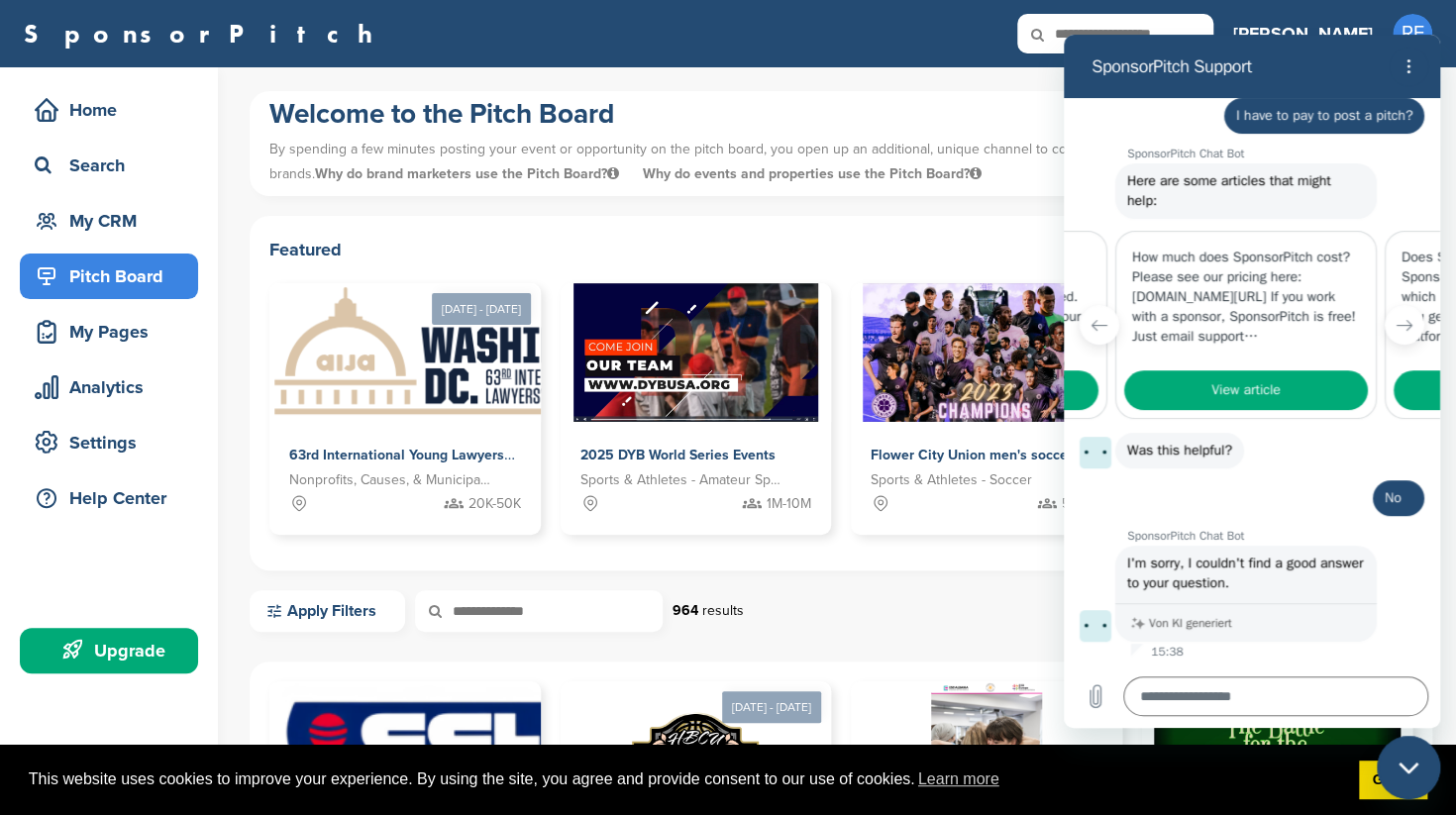 click at bounding box center [1408, 767] 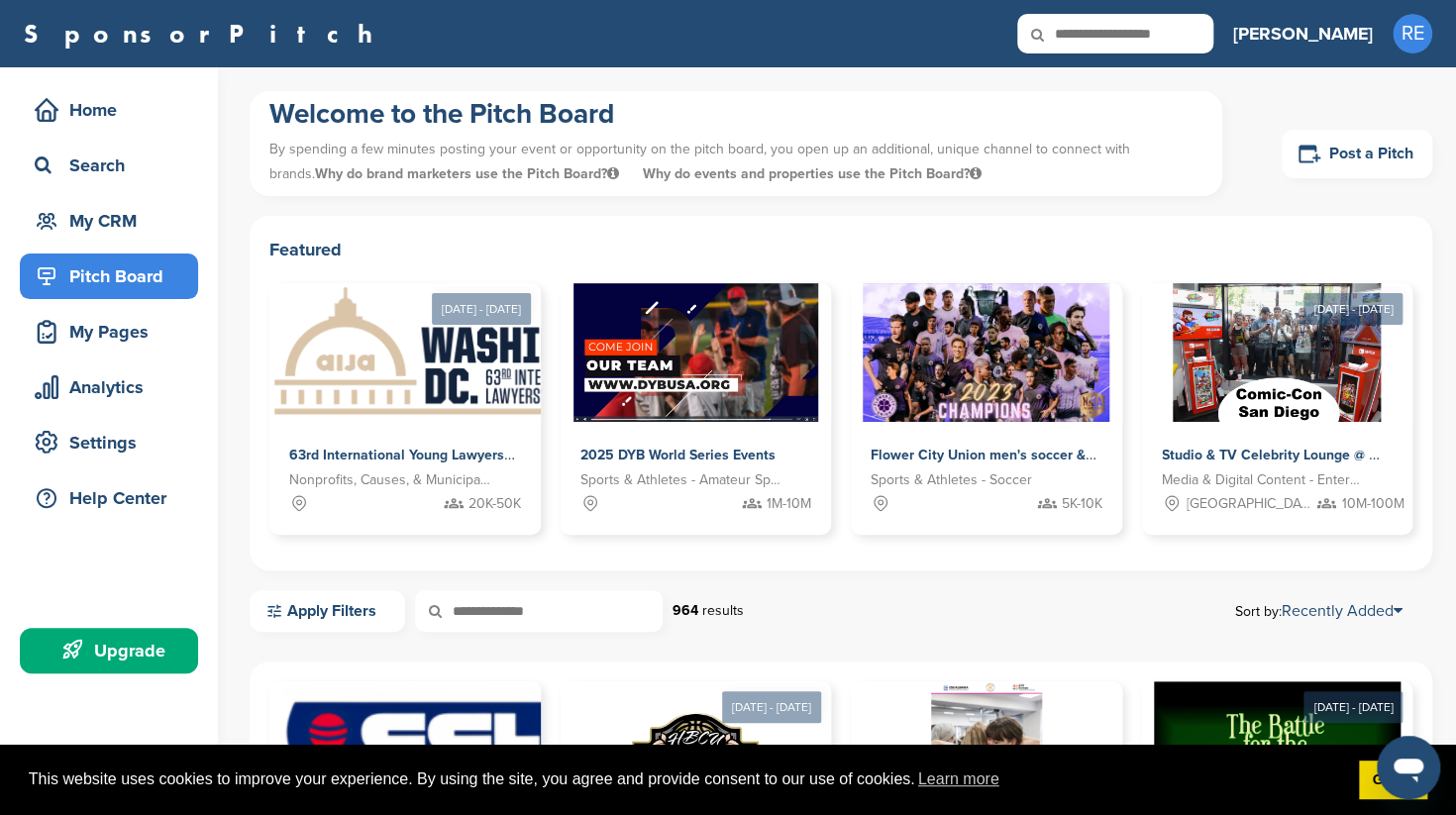 type on "*" 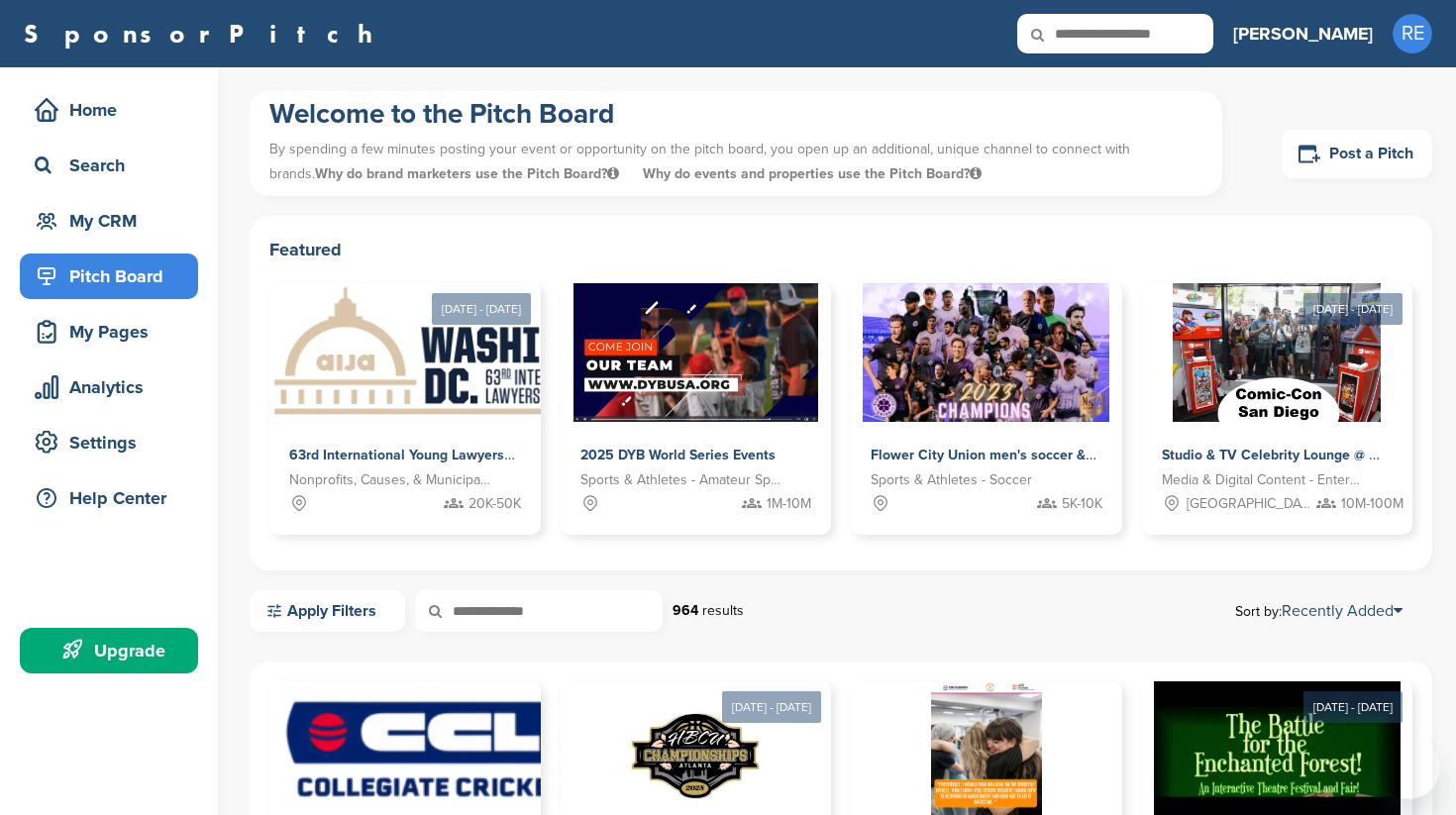 scroll, scrollTop: 0, scrollLeft: 0, axis: both 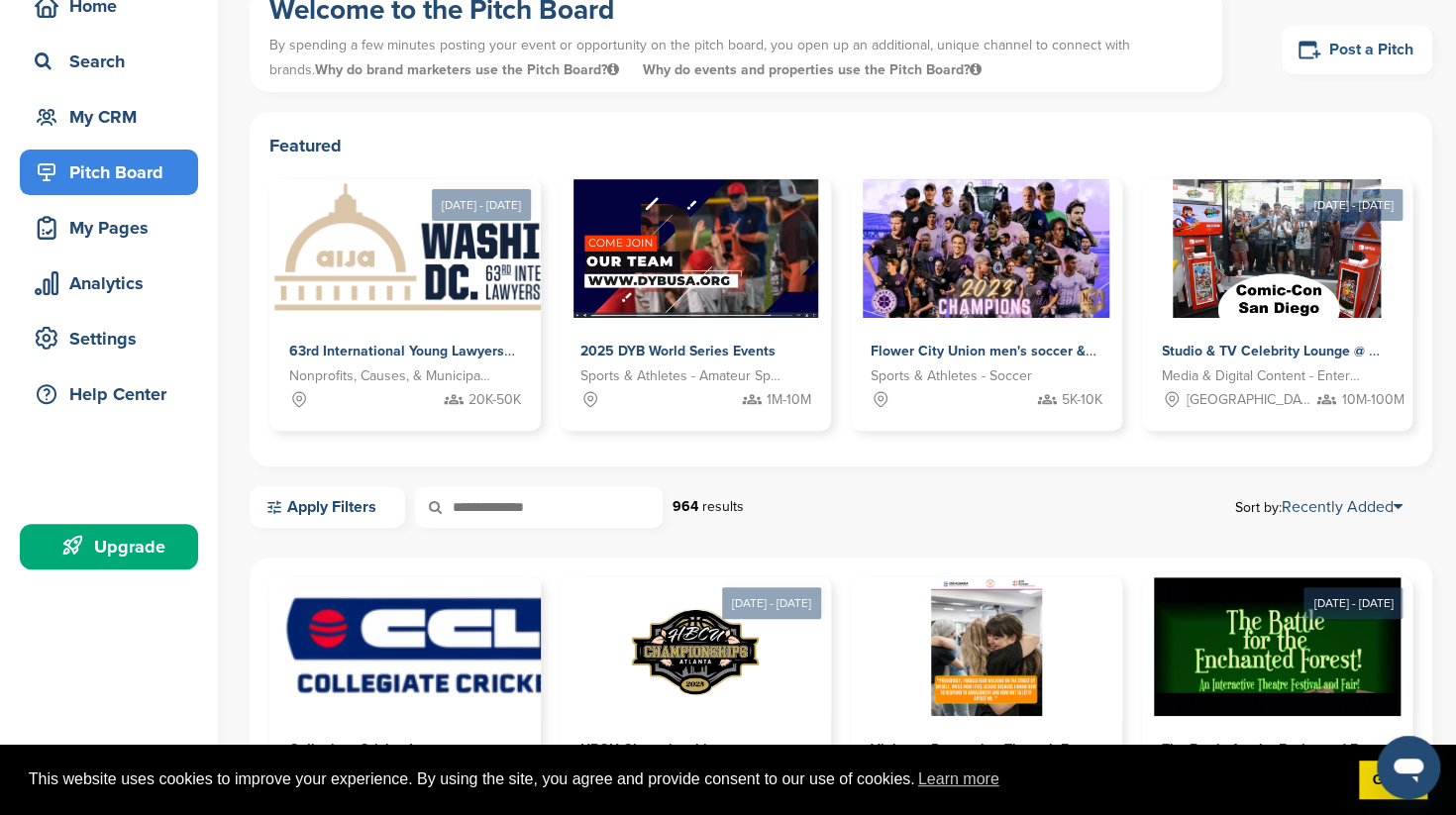 click on "Post a Pitch" at bounding box center (1357, 50) 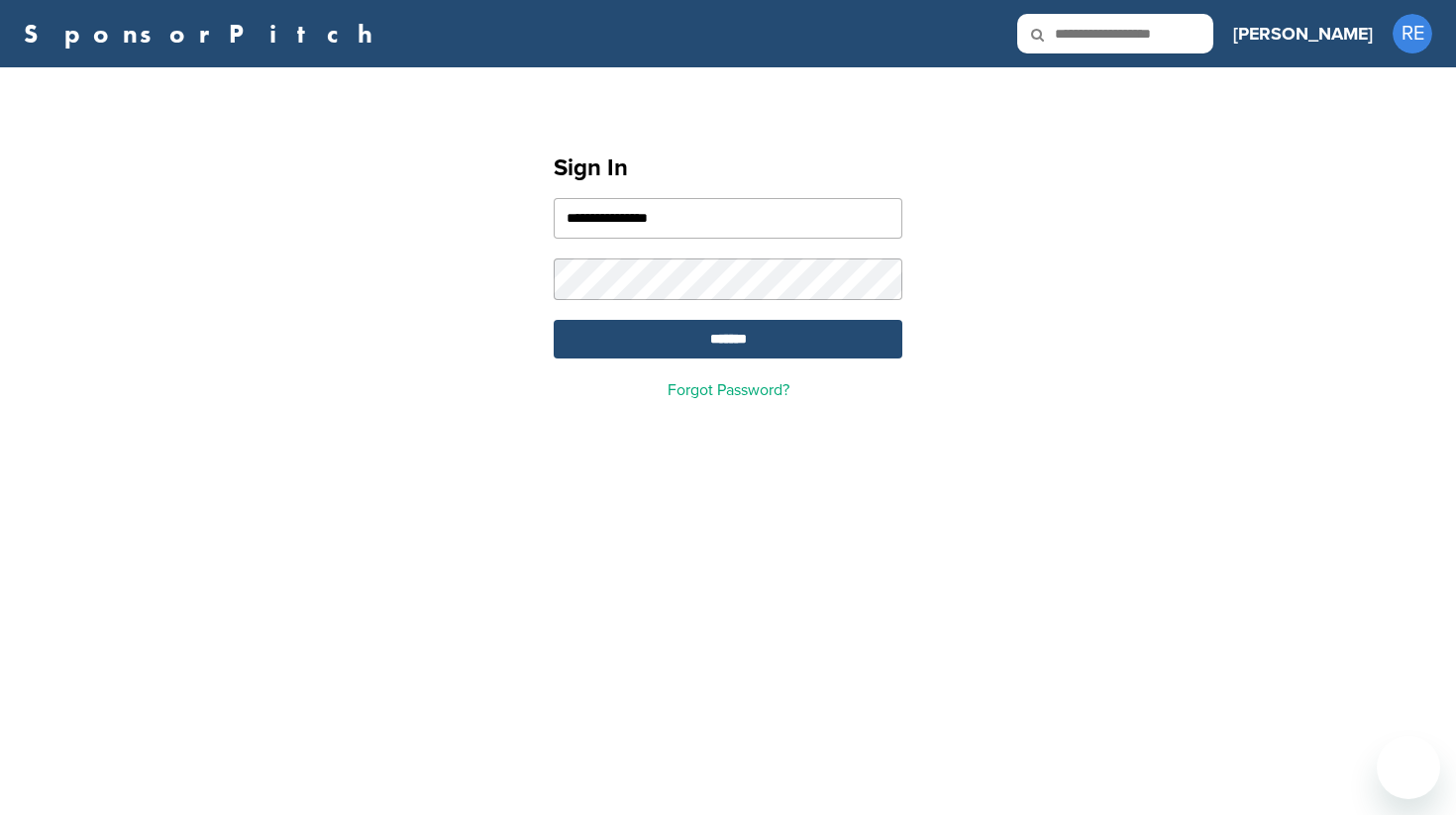 scroll, scrollTop: 0, scrollLeft: 0, axis: both 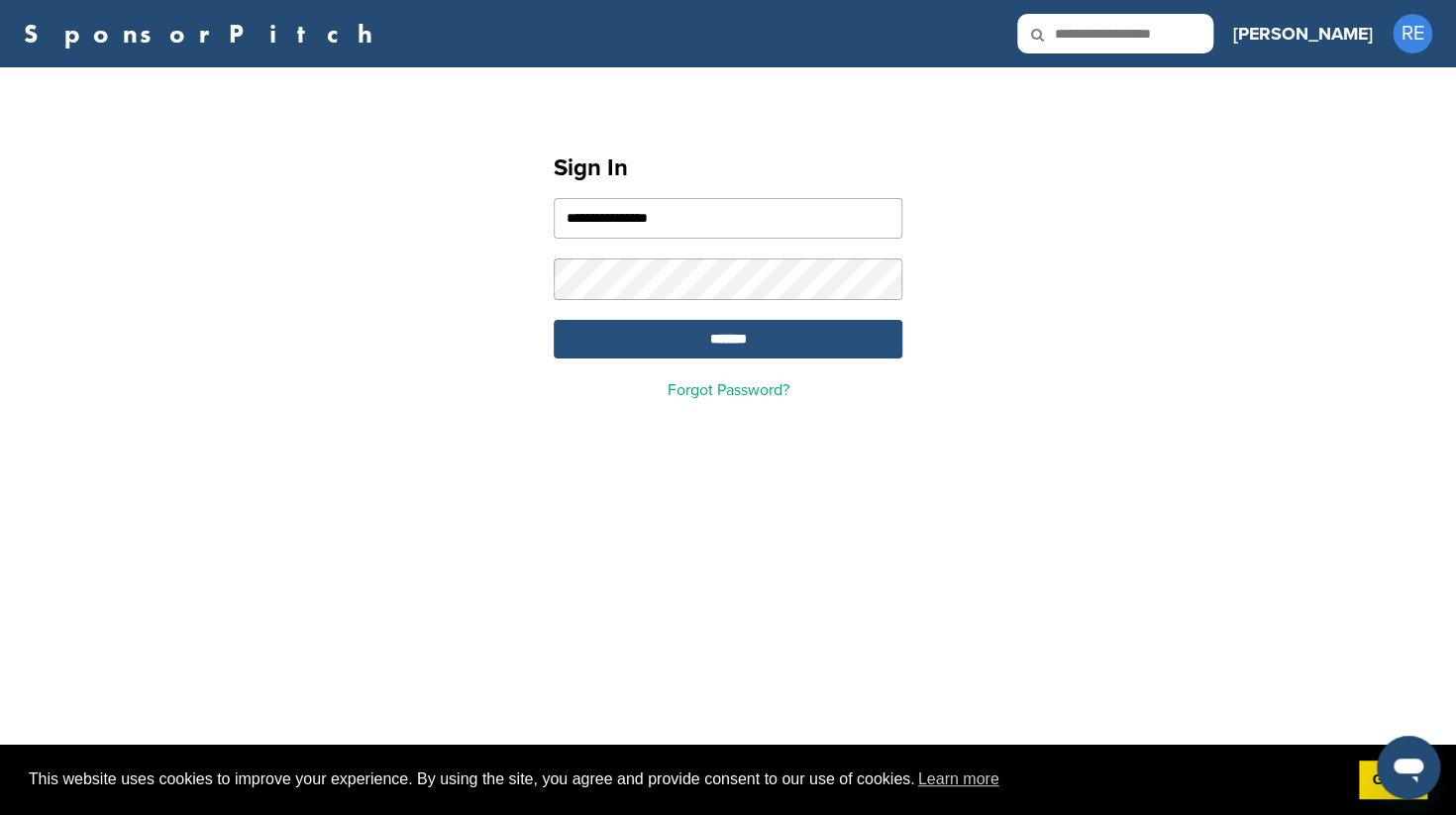 click on "*******" at bounding box center [728, 339] 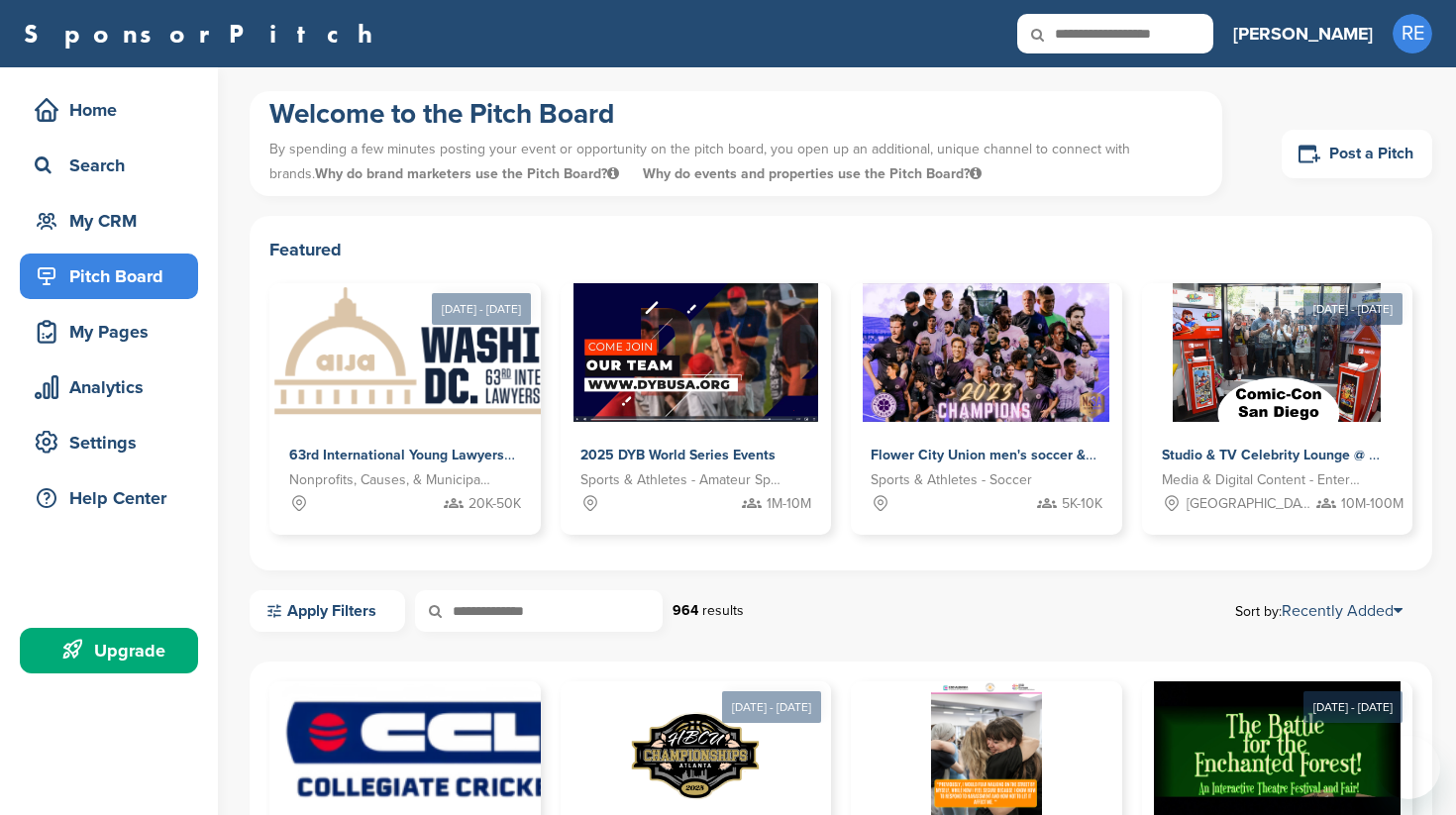 scroll, scrollTop: 0, scrollLeft: 0, axis: both 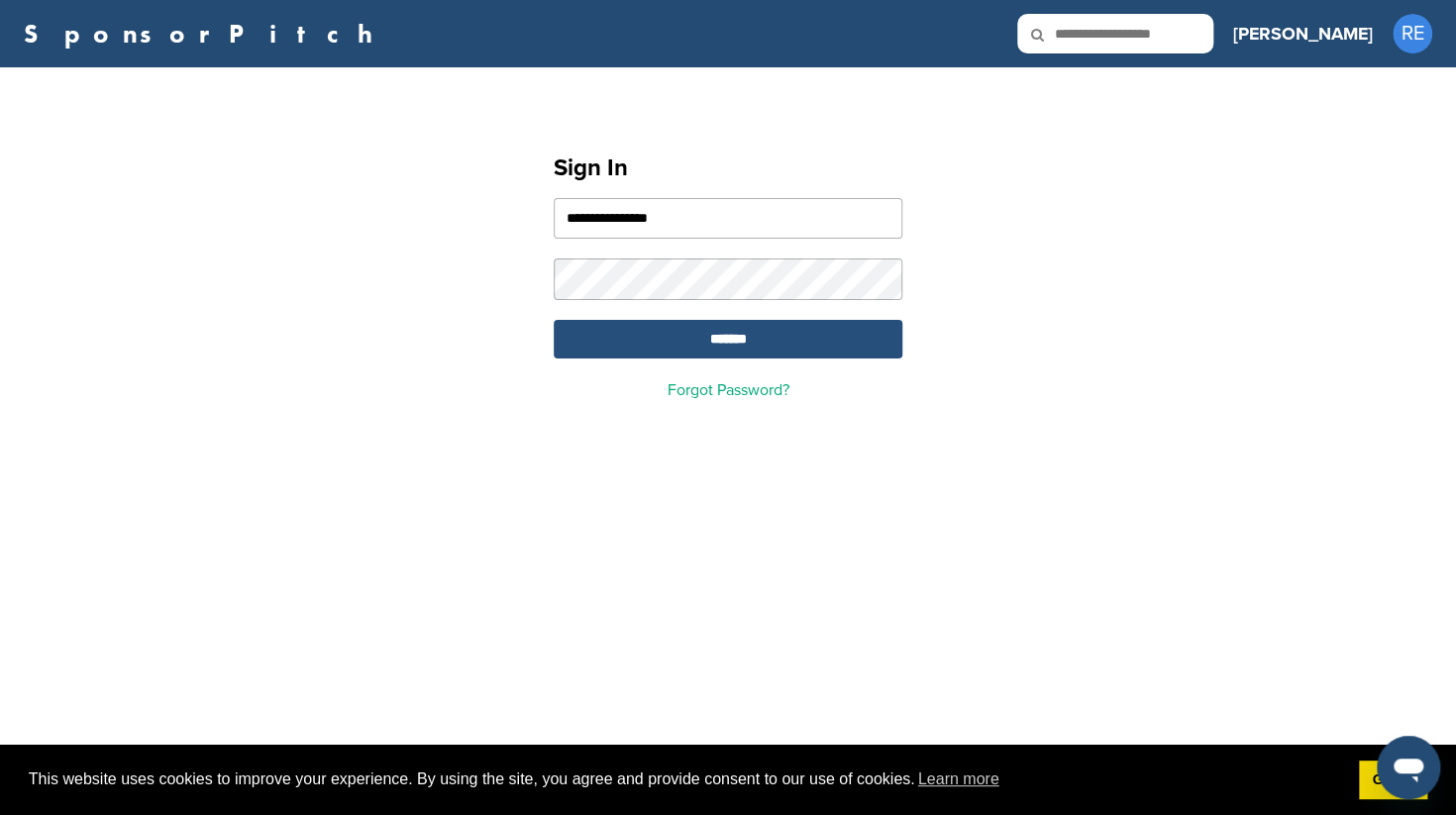 click on "*******" at bounding box center (728, 339) 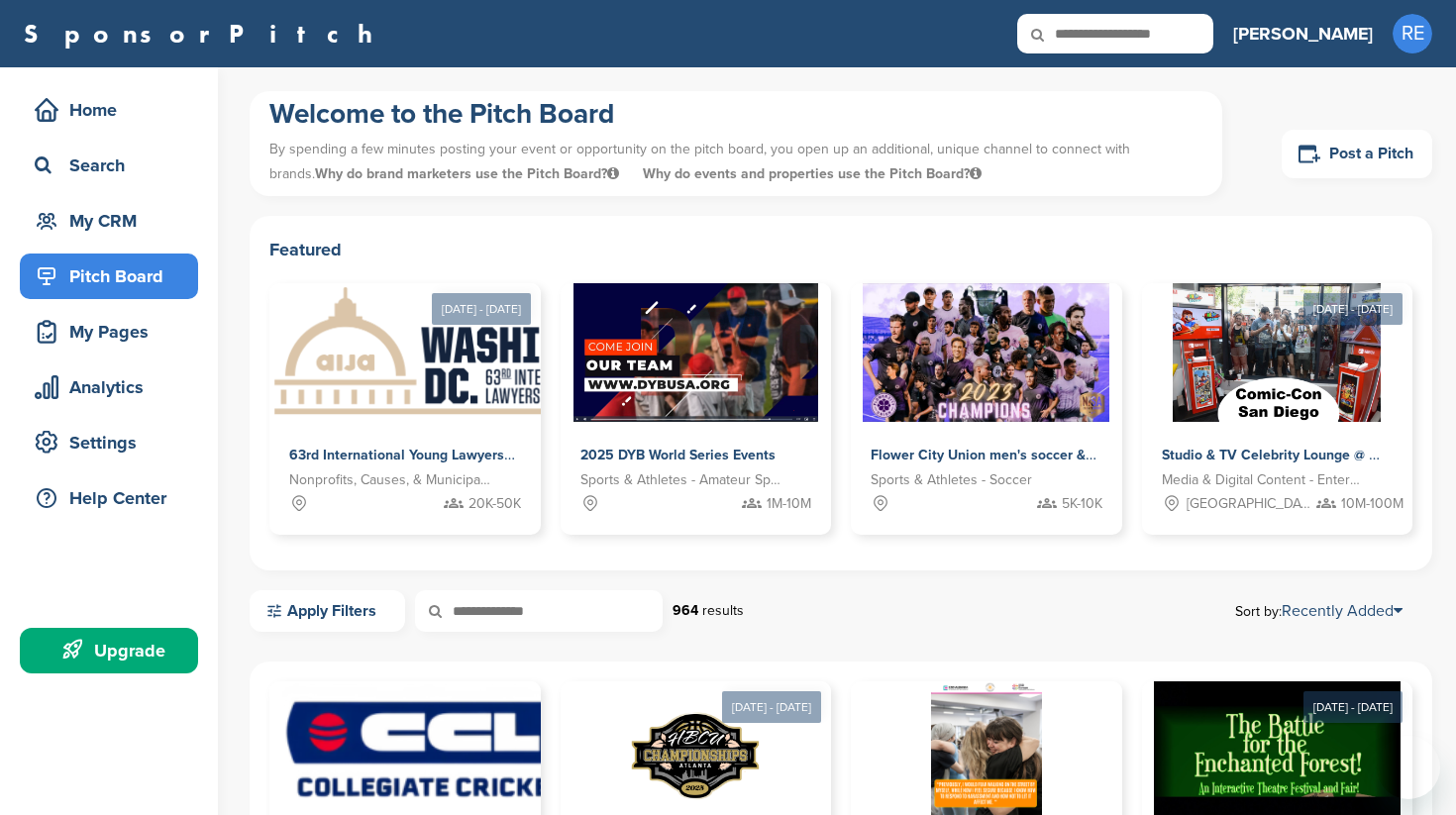 scroll, scrollTop: 0, scrollLeft: 0, axis: both 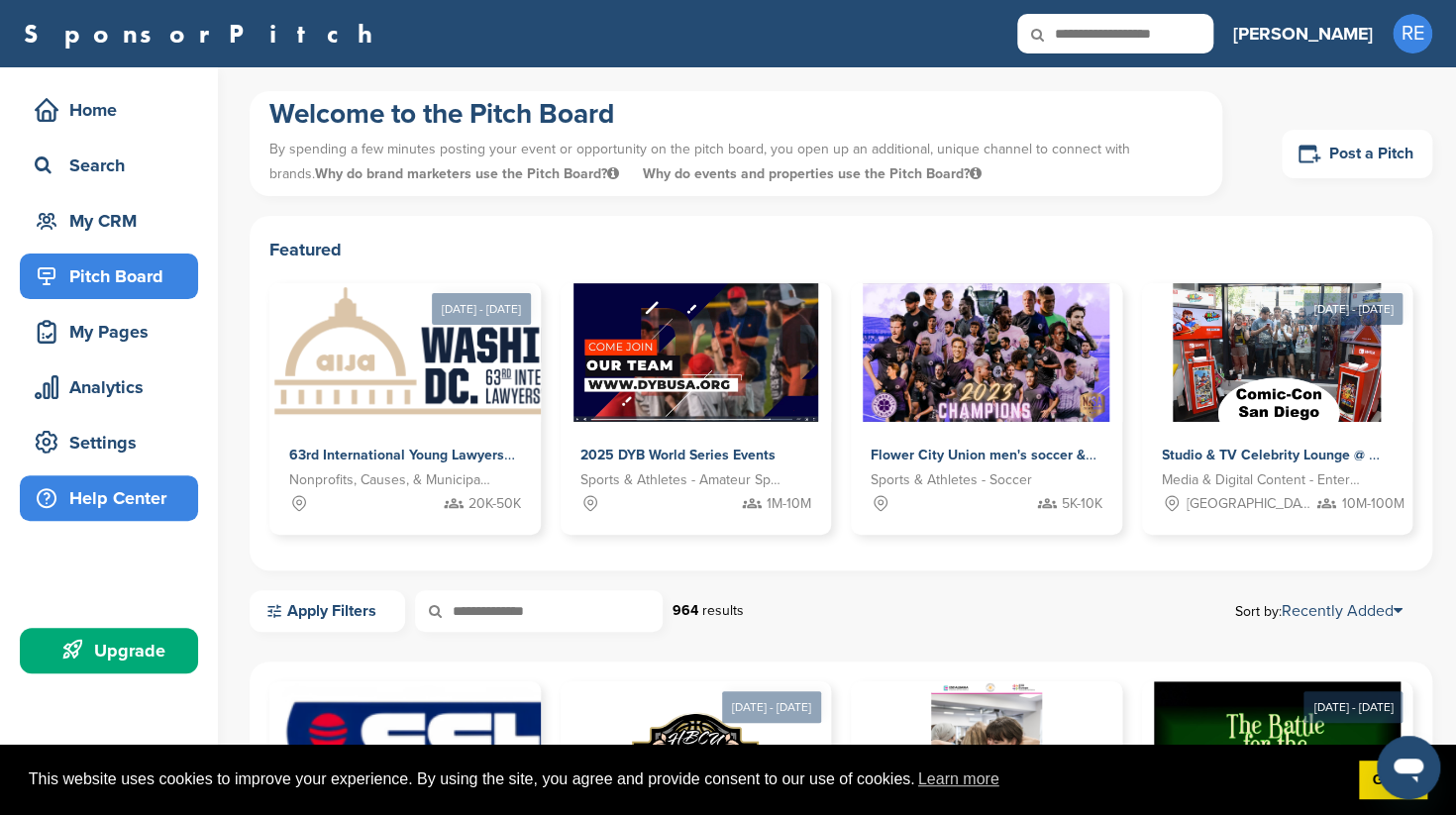 click on "Help Center" at bounding box center [114, 498] 